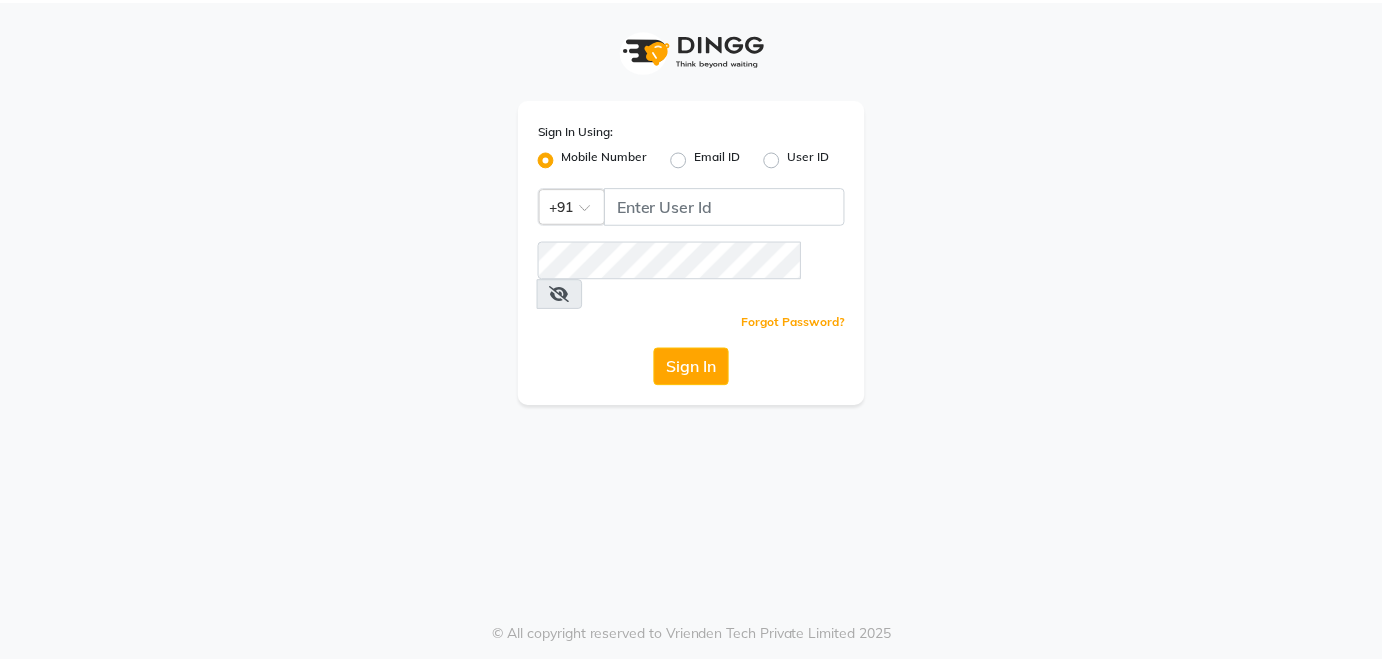 scroll, scrollTop: 0, scrollLeft: 0, axis: both 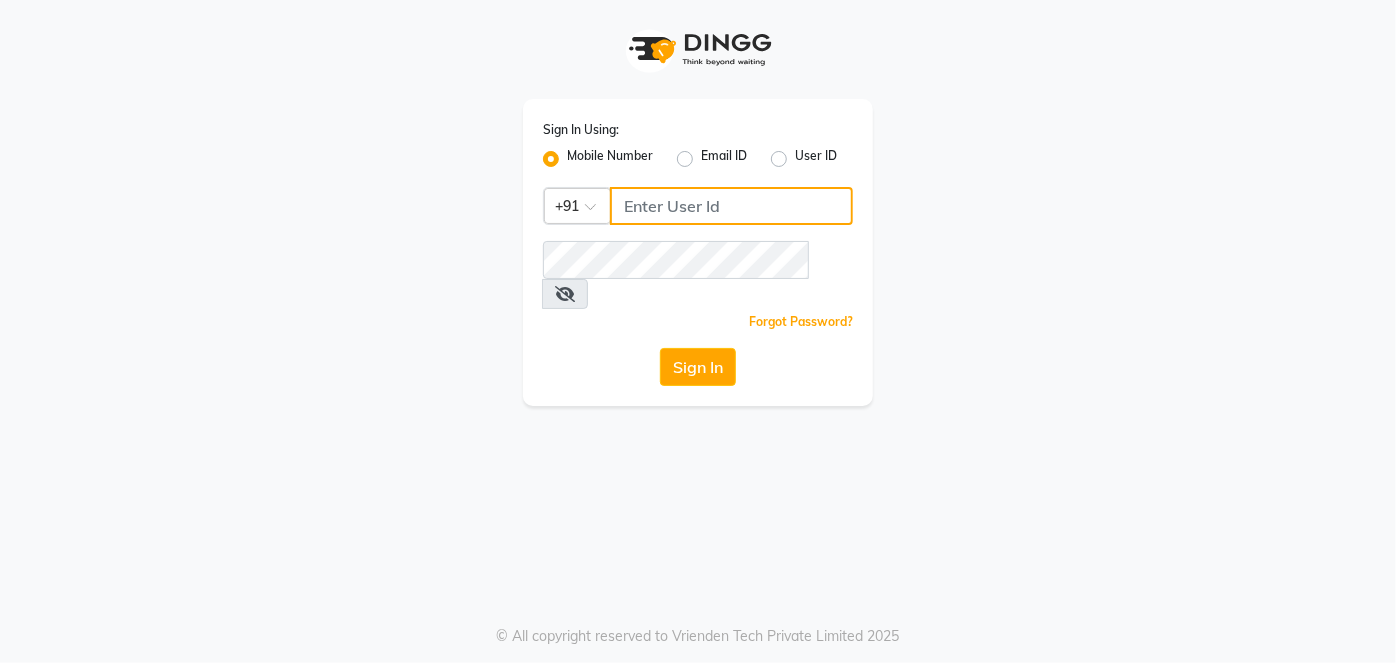 click 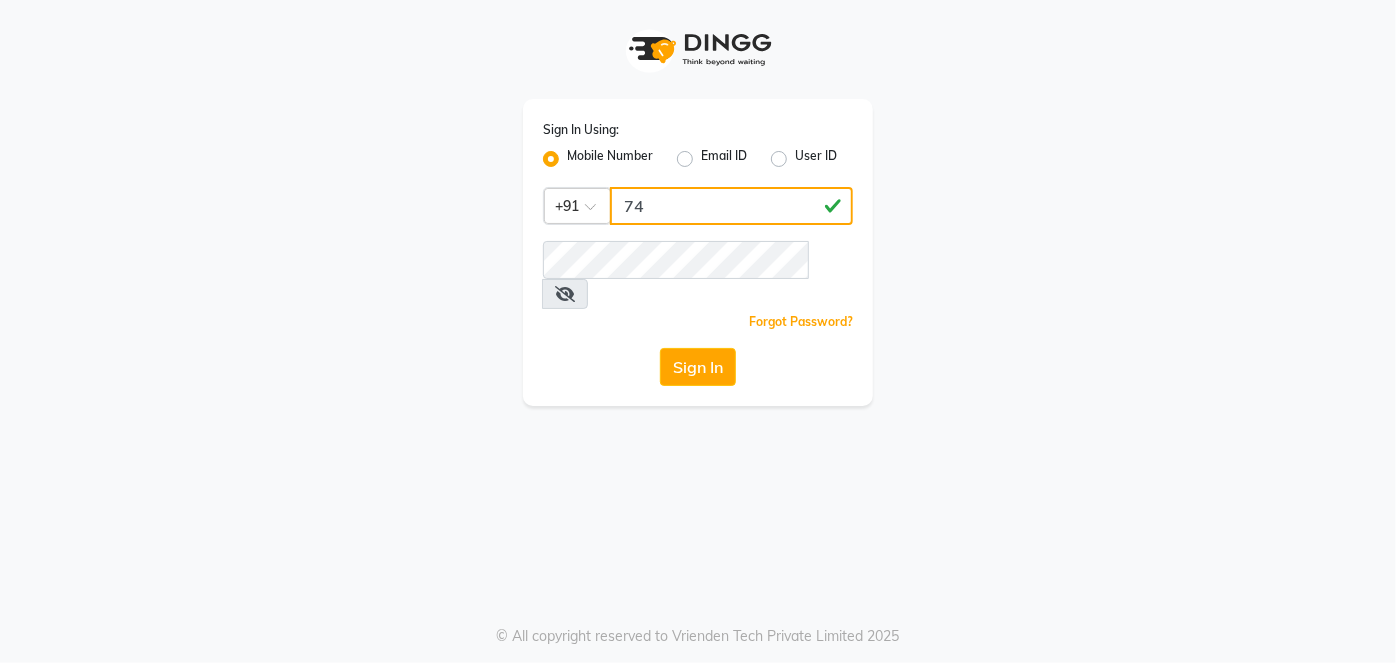 type on "7" 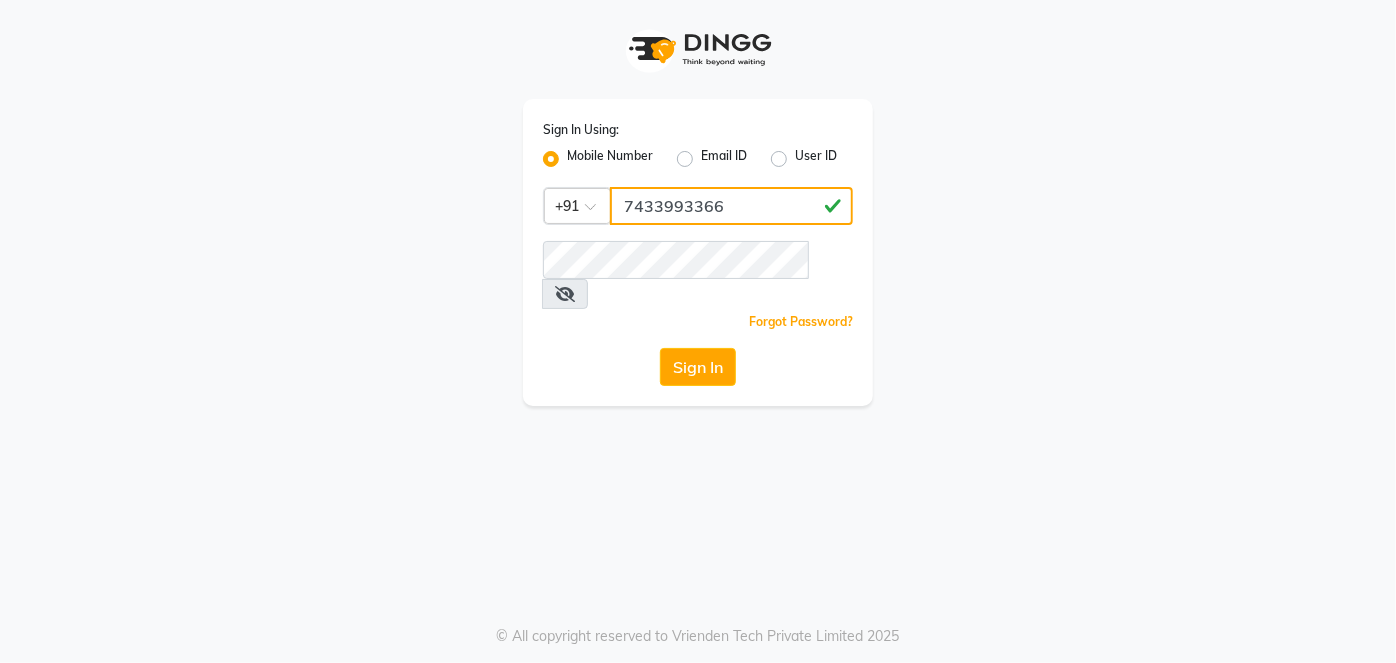 type on "7433993366" 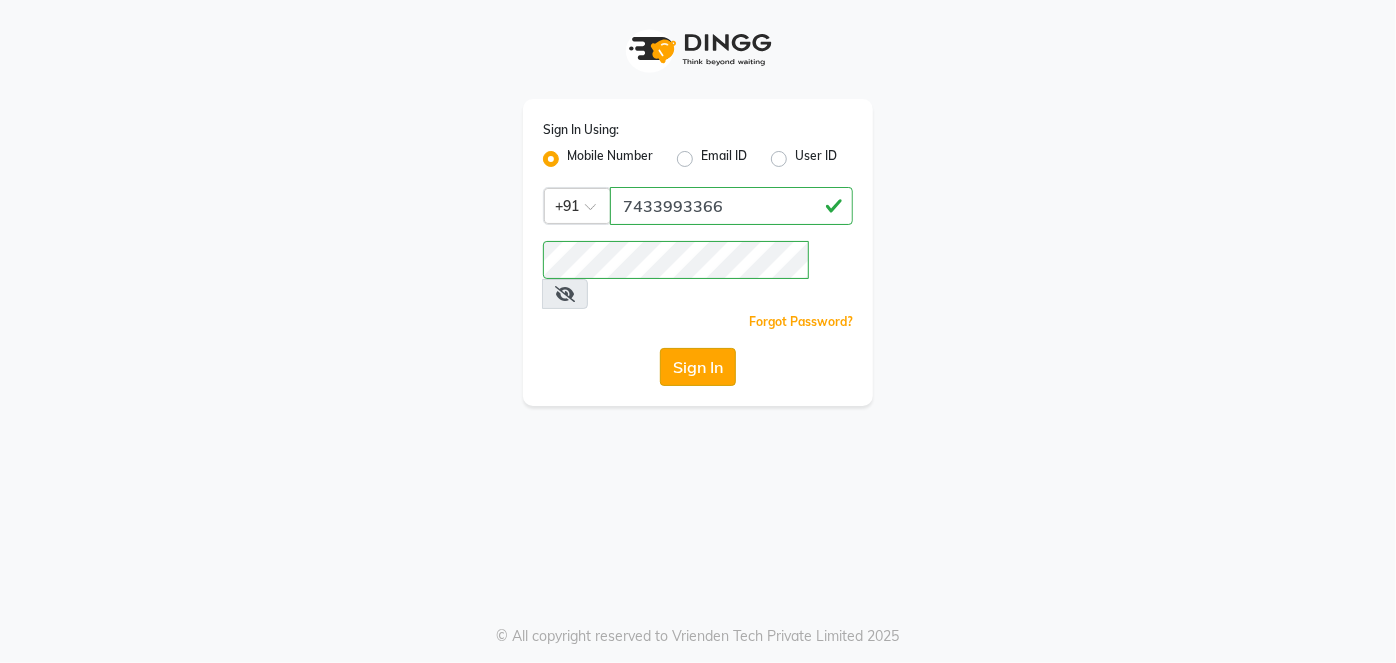 click on "Sign In" 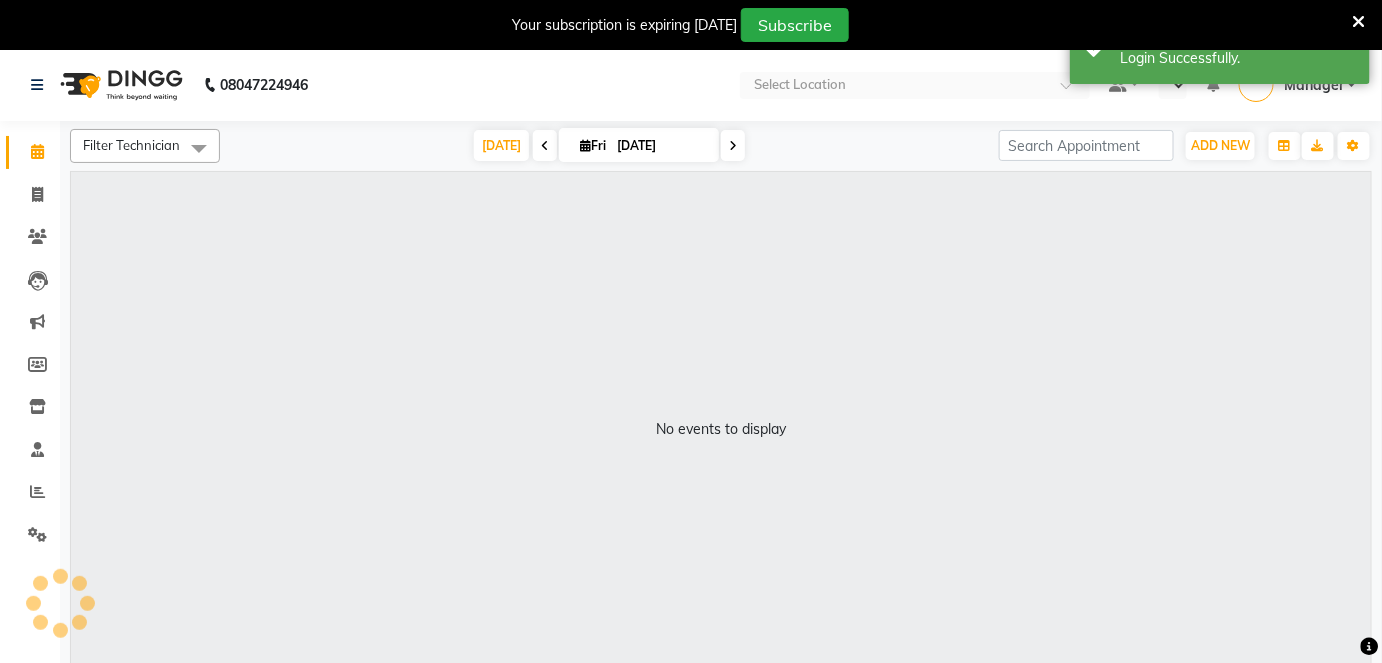 select on "en" 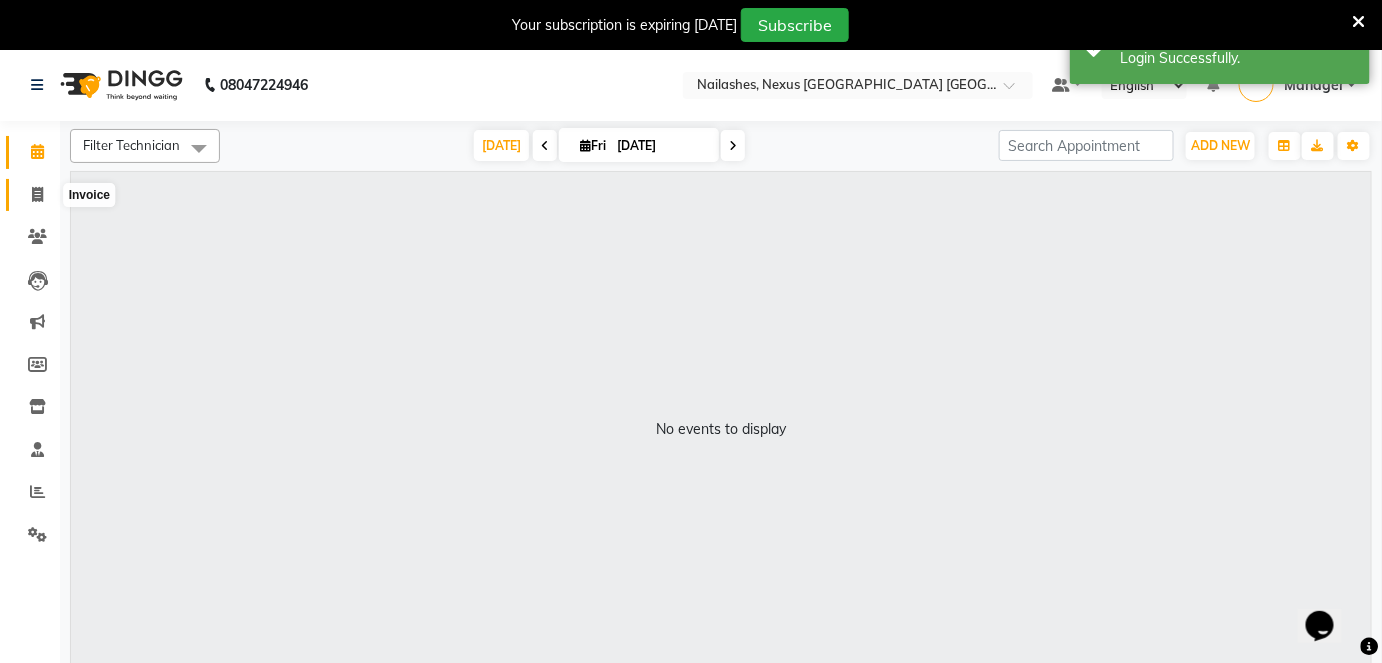 scroll, scrollTop: 0, scrollLeft: 0, axis: both 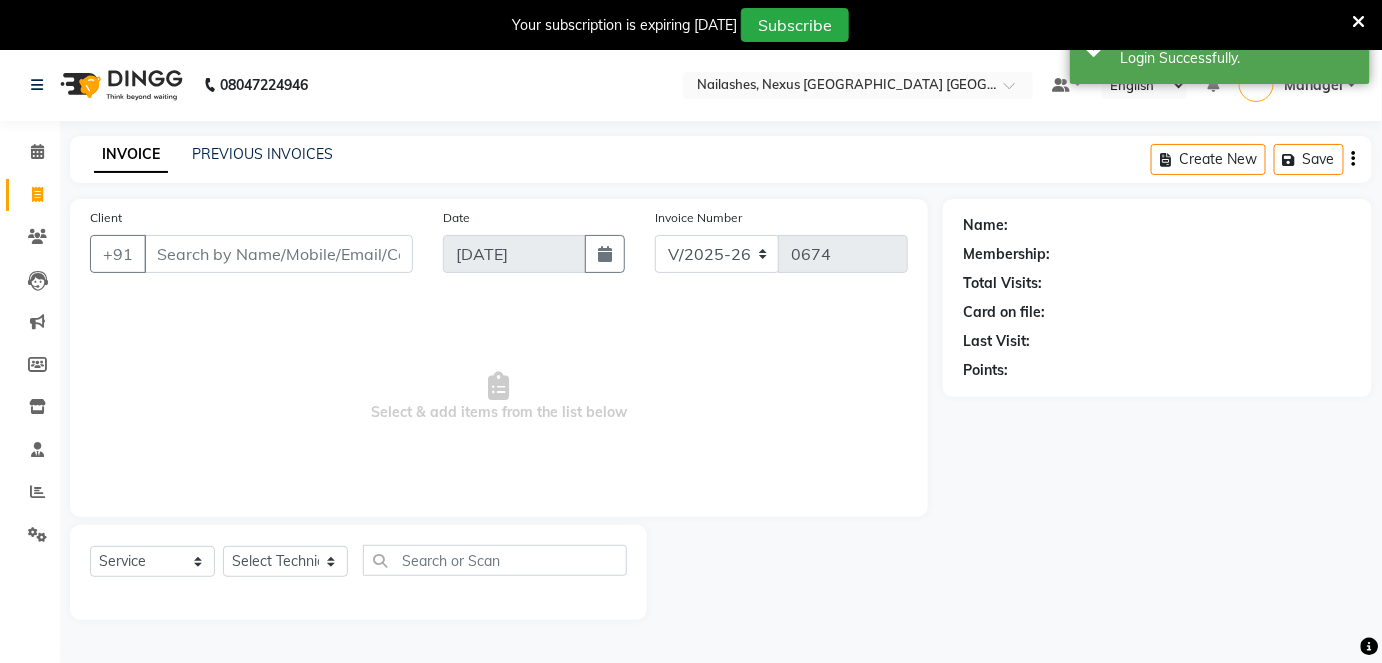 click on "Client" at bounding box center (278, 254) 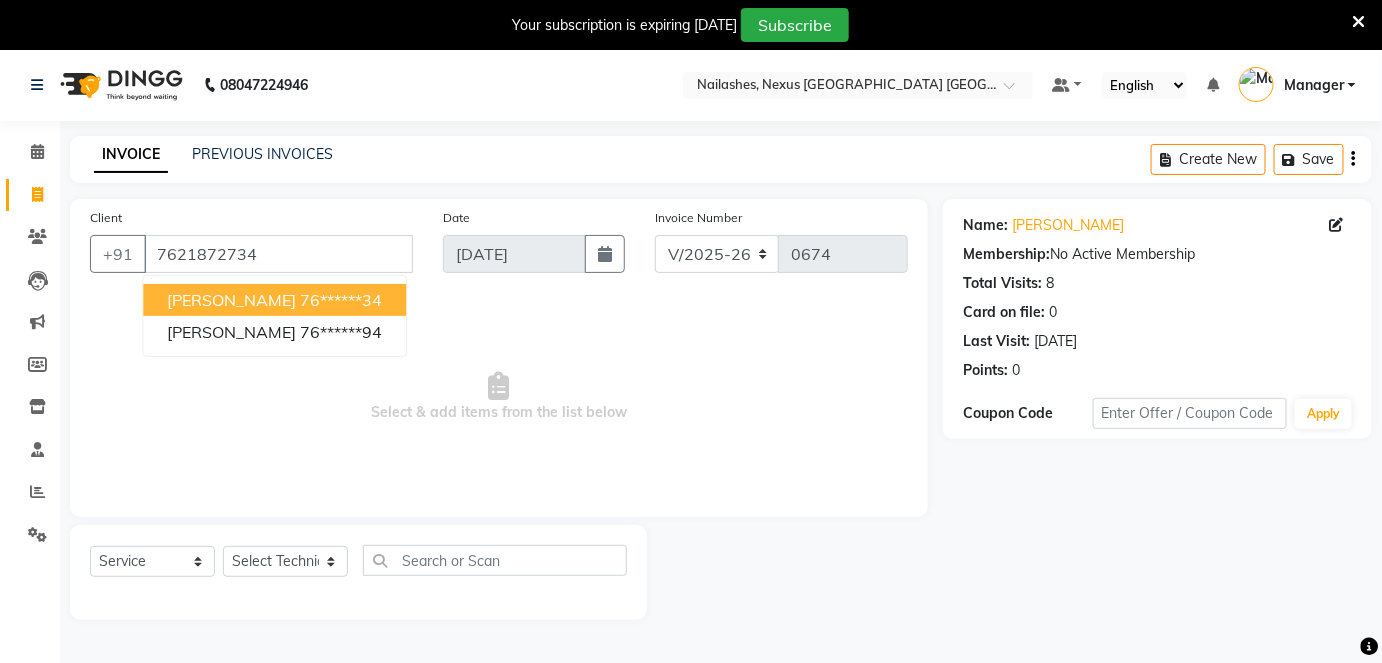 click on "Hanika  76******34" at bounding box center (274, 300) 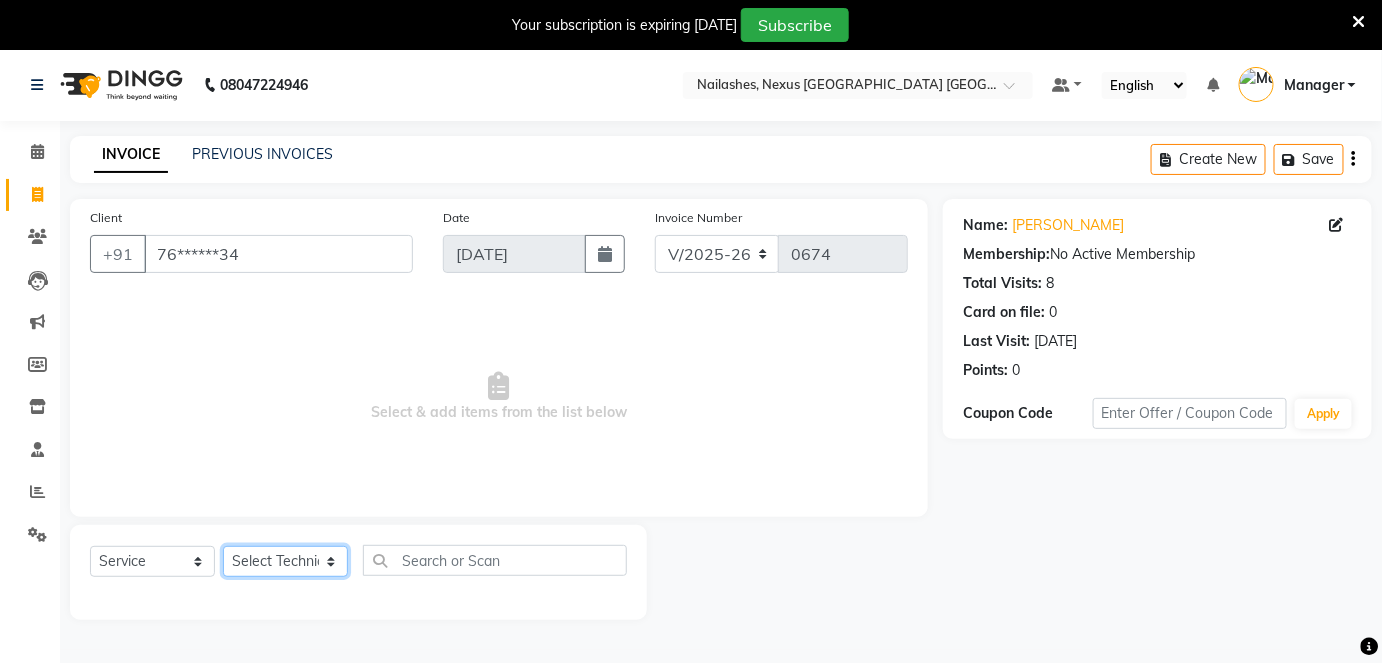 click on "Select Technician Aboto babita [PERSON_NAME] Manager Rakhi [PERSON_NAME] [PERSON_NAME] winish Sir" 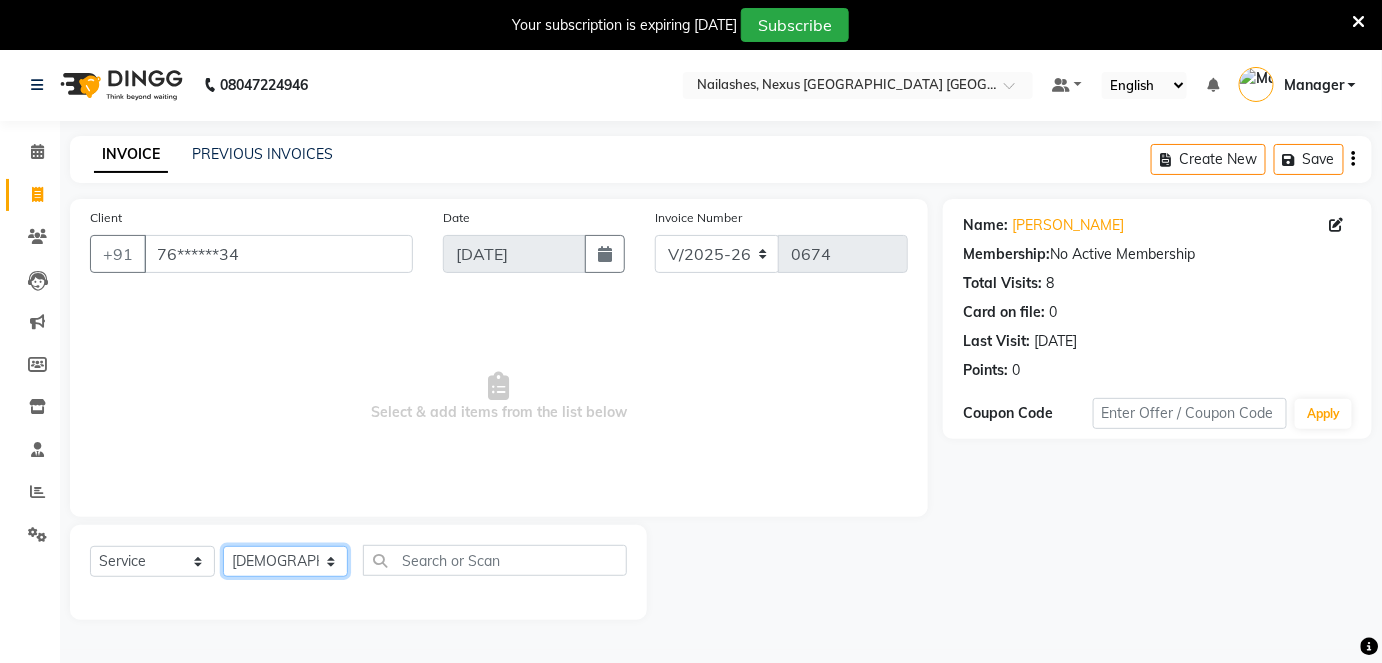 click on "Select Technician Aboto babita [PERSON_NAME] Manager Rakhi [PERSON_NAME] [PERSON_NAME] winish Sir" 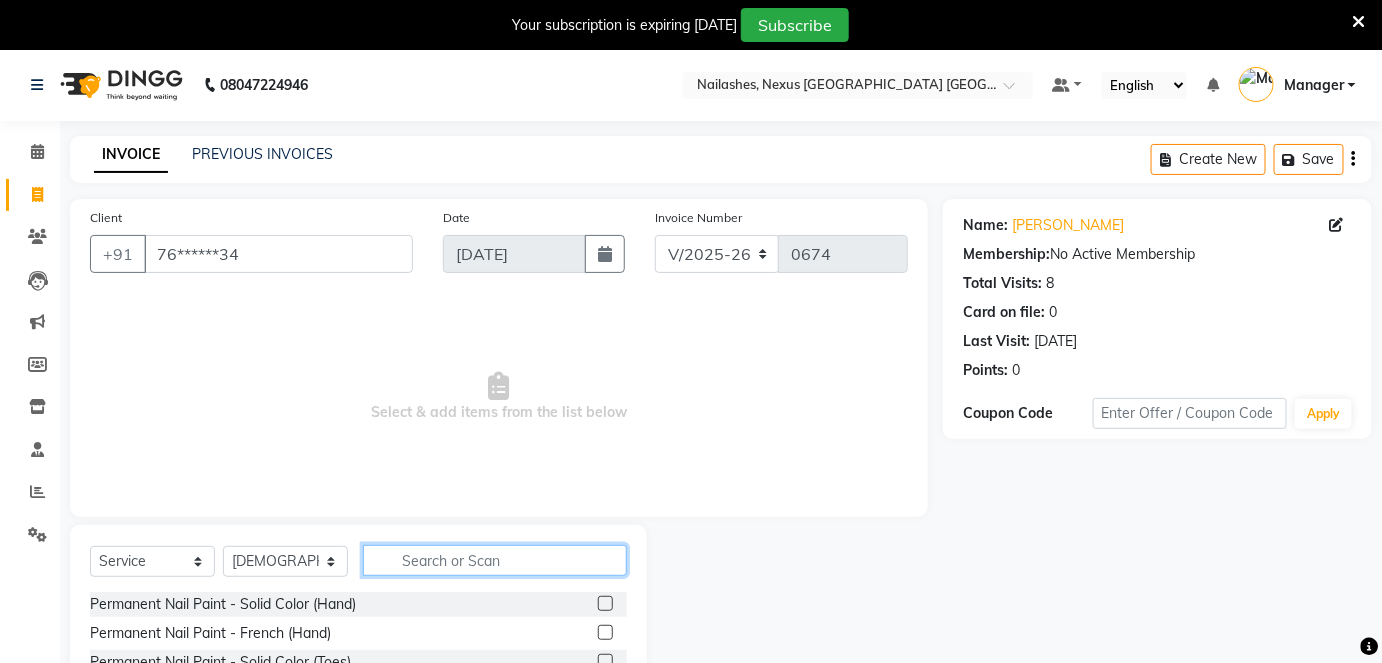 click 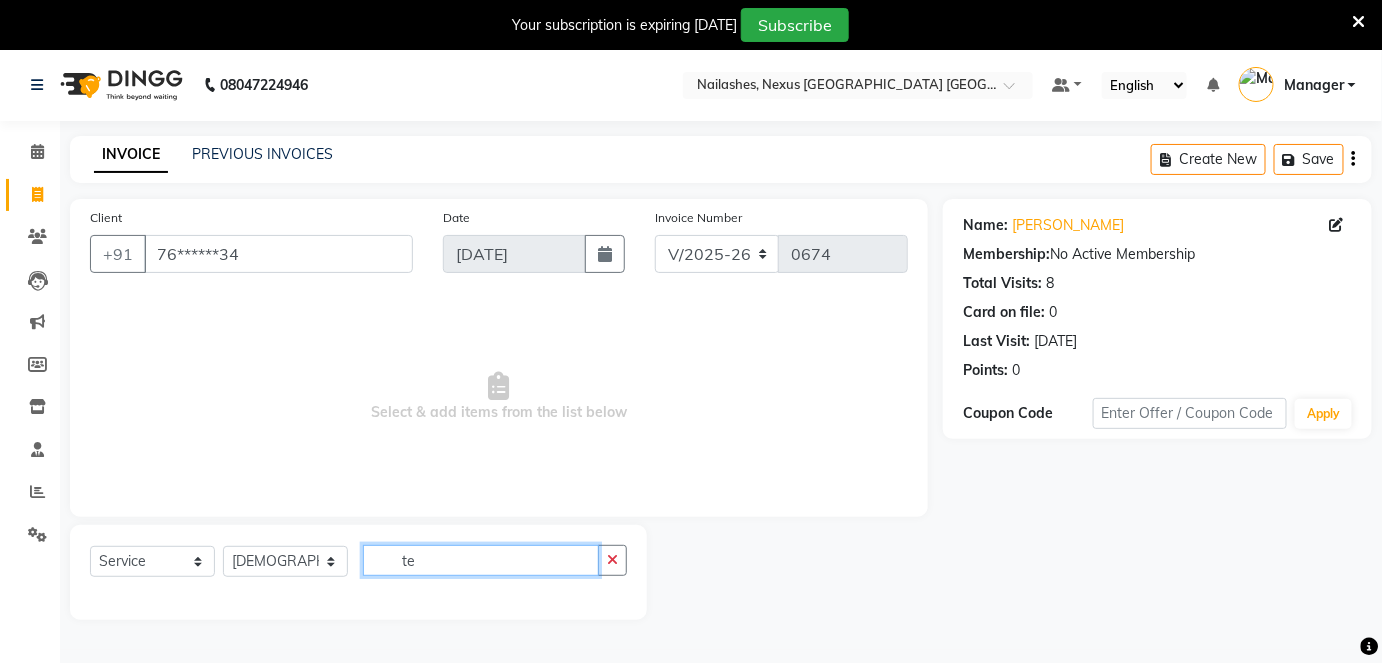 type on "t" 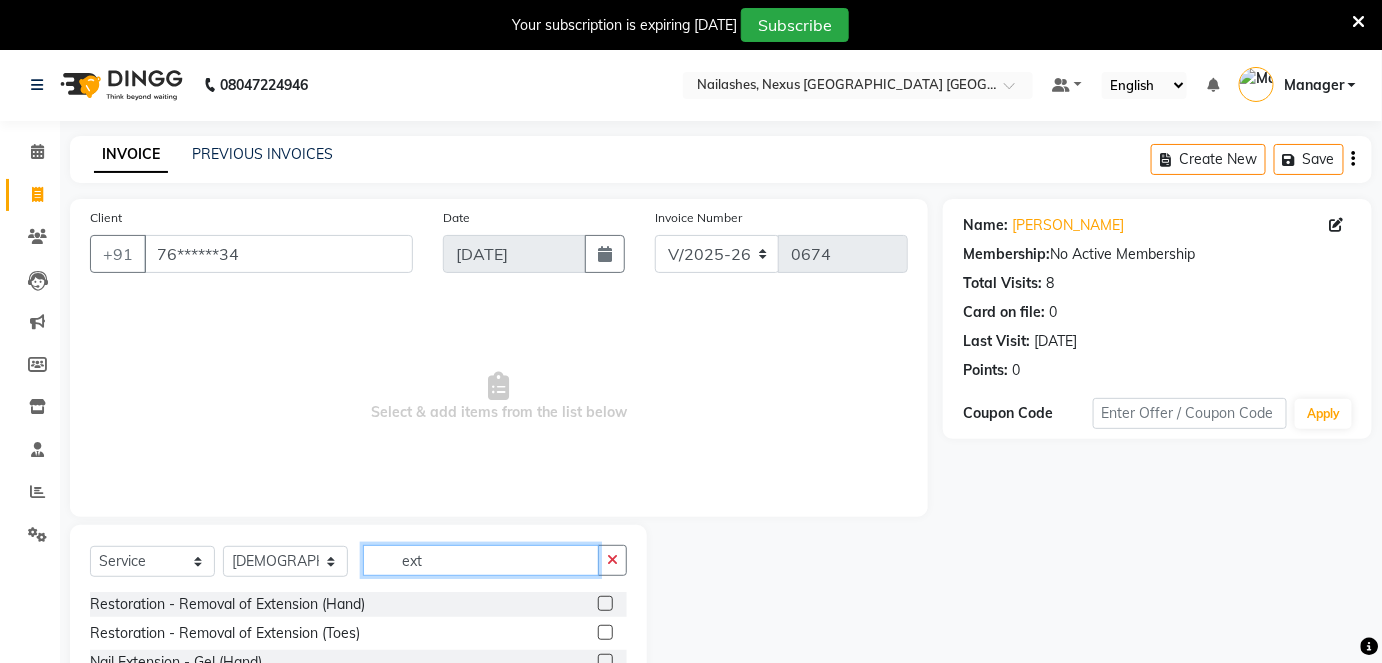 scroll, scrollTop: 138, scrollLeft: 0, axis: vertical 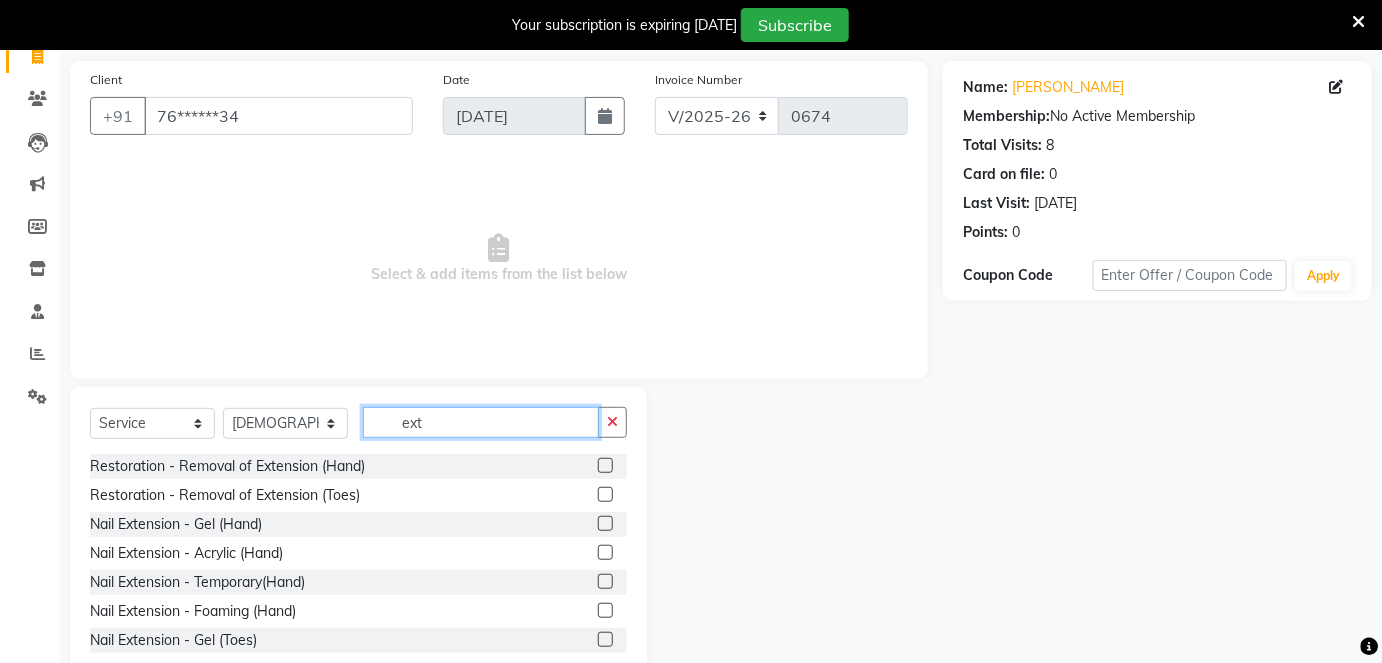 type on "ext" 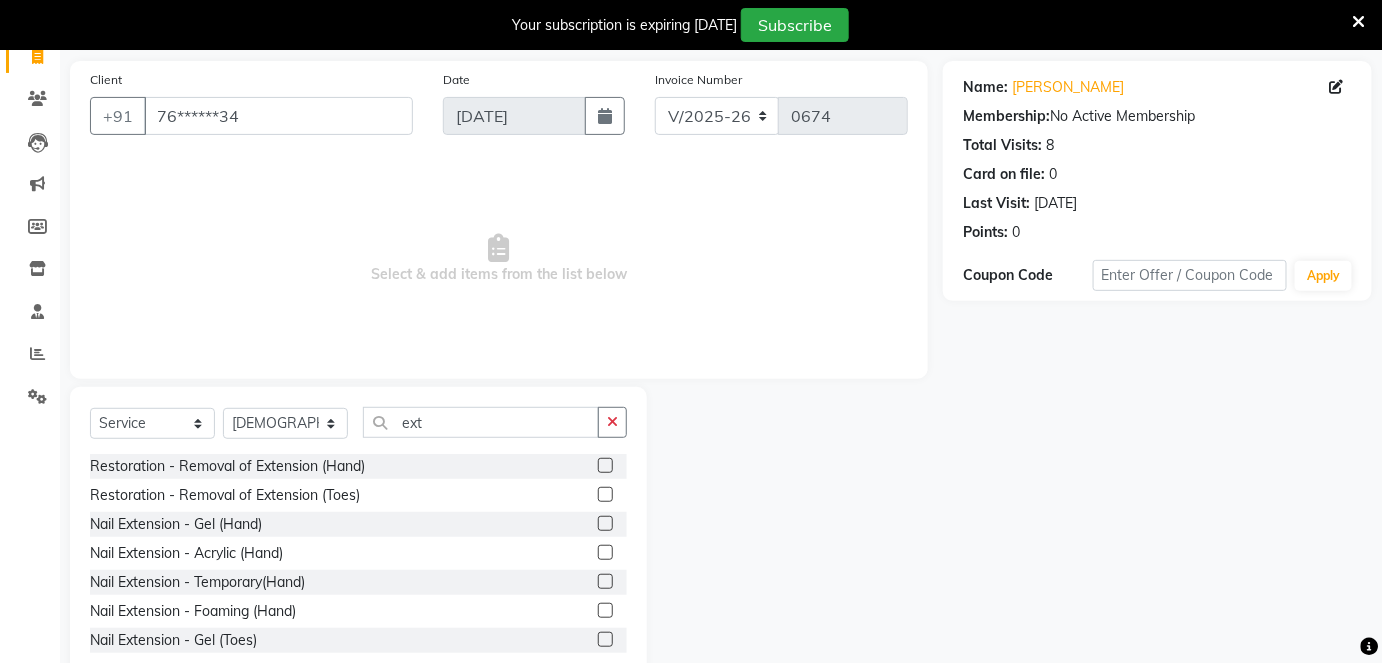 click 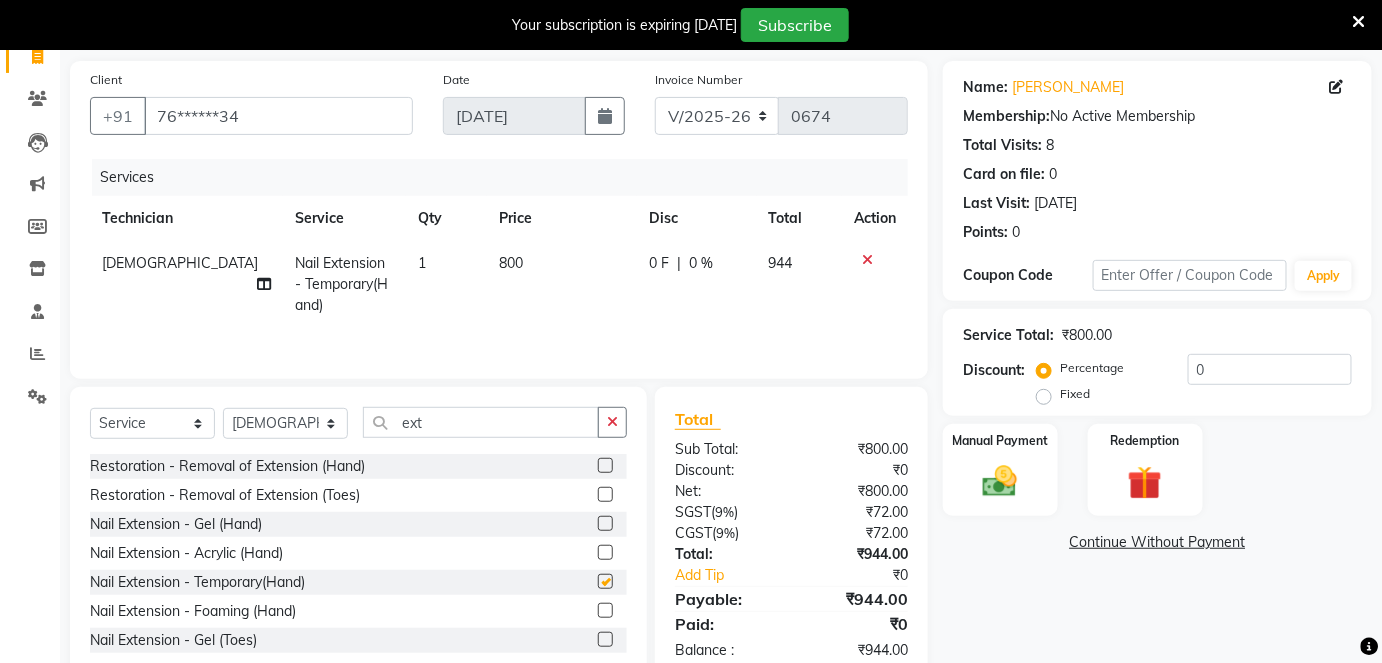 checkbox on "false" 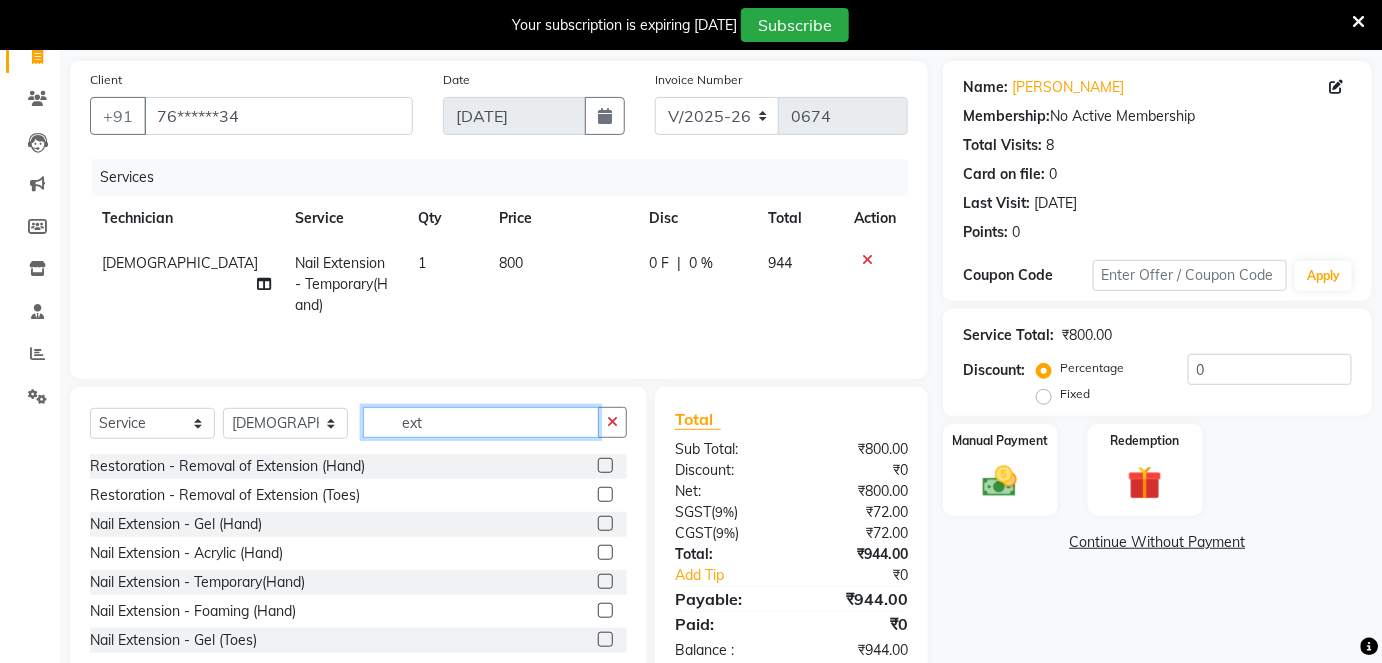click on "ext" 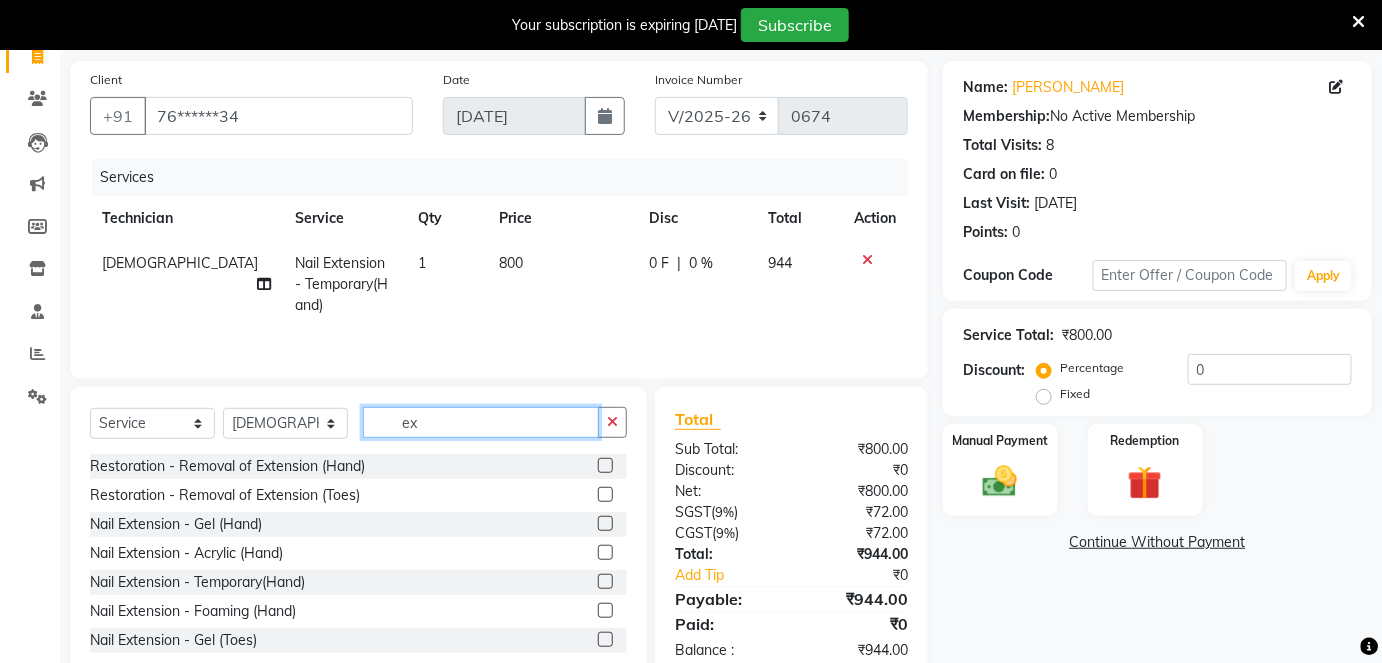 type on "e" 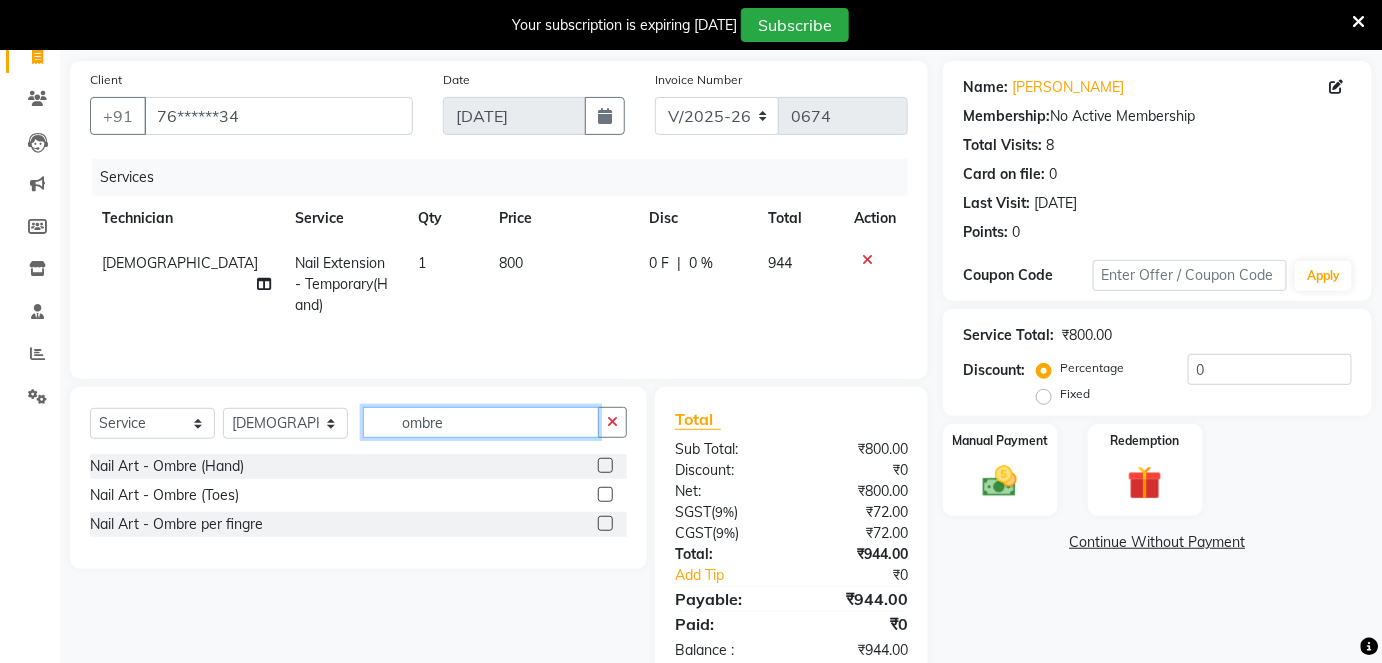 type on "ombre" 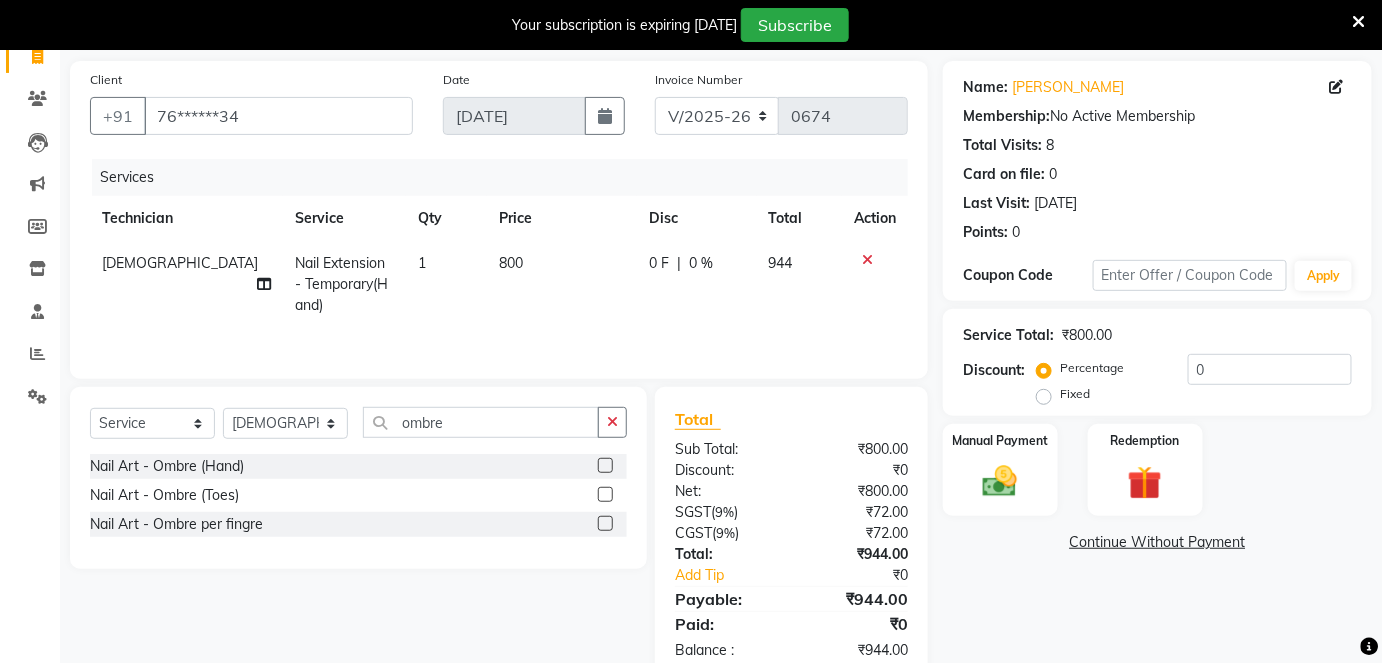 click 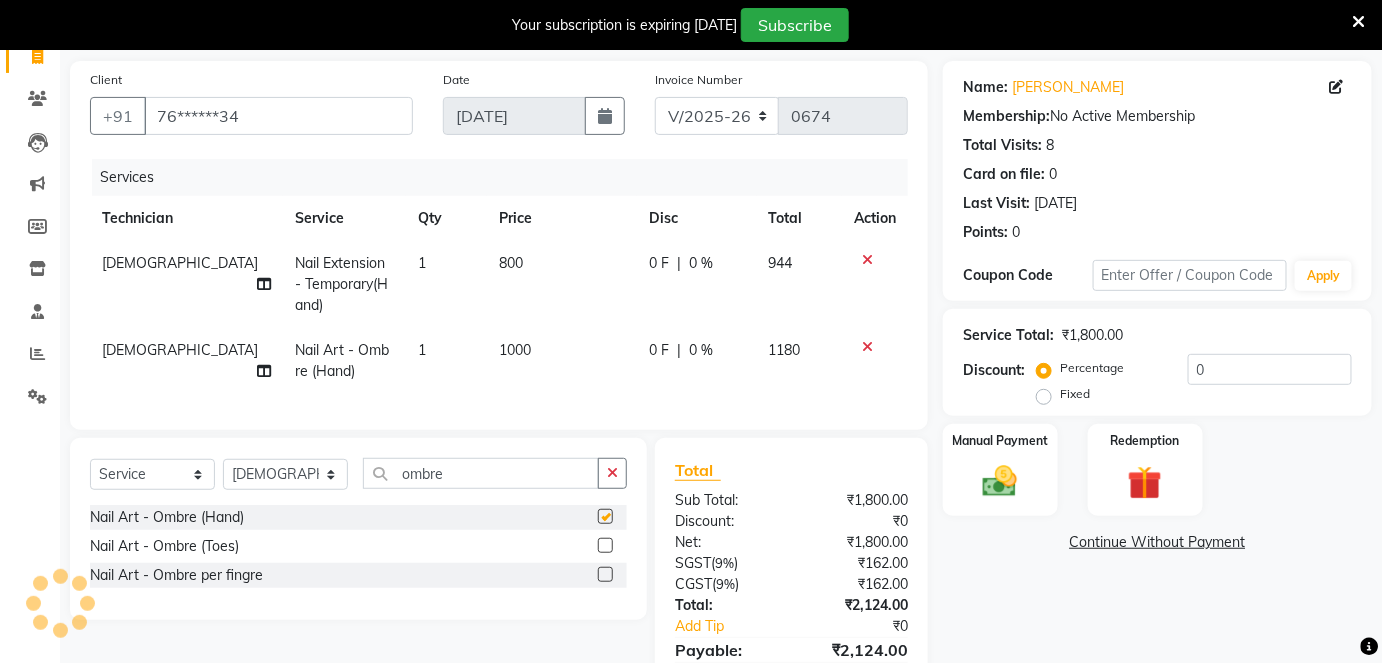 checkbox on "false" 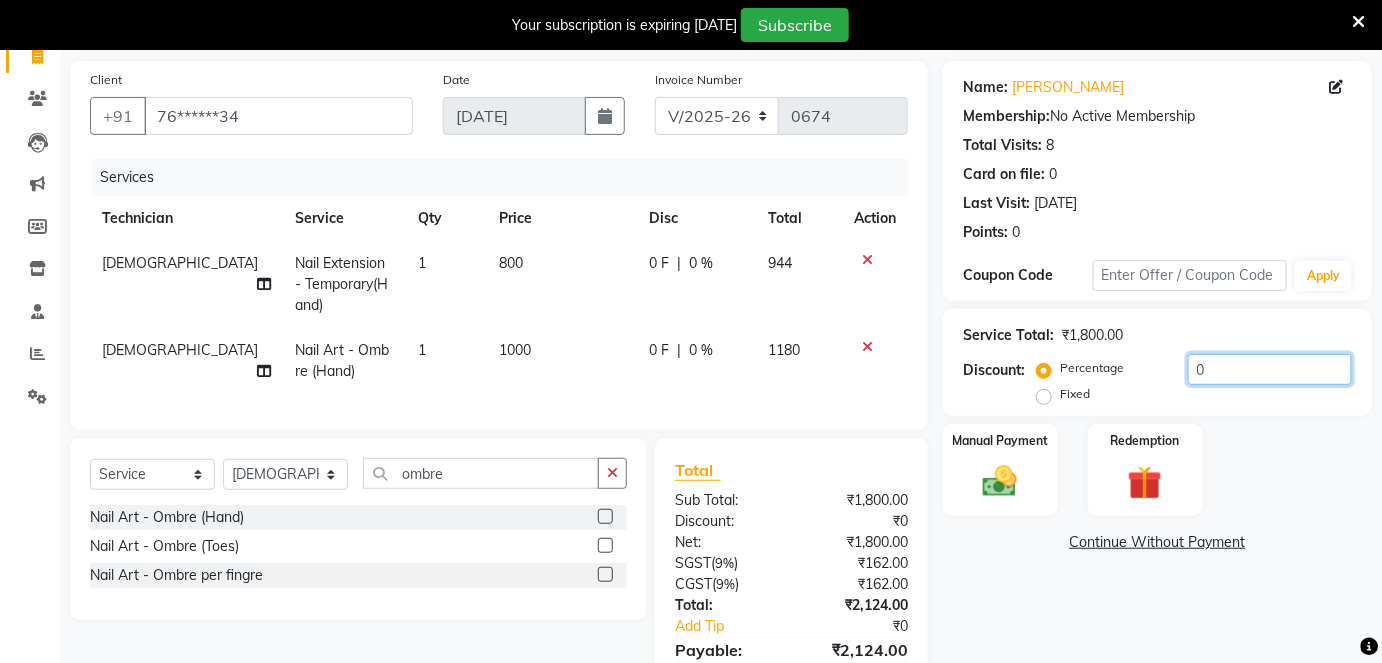 click on "0" 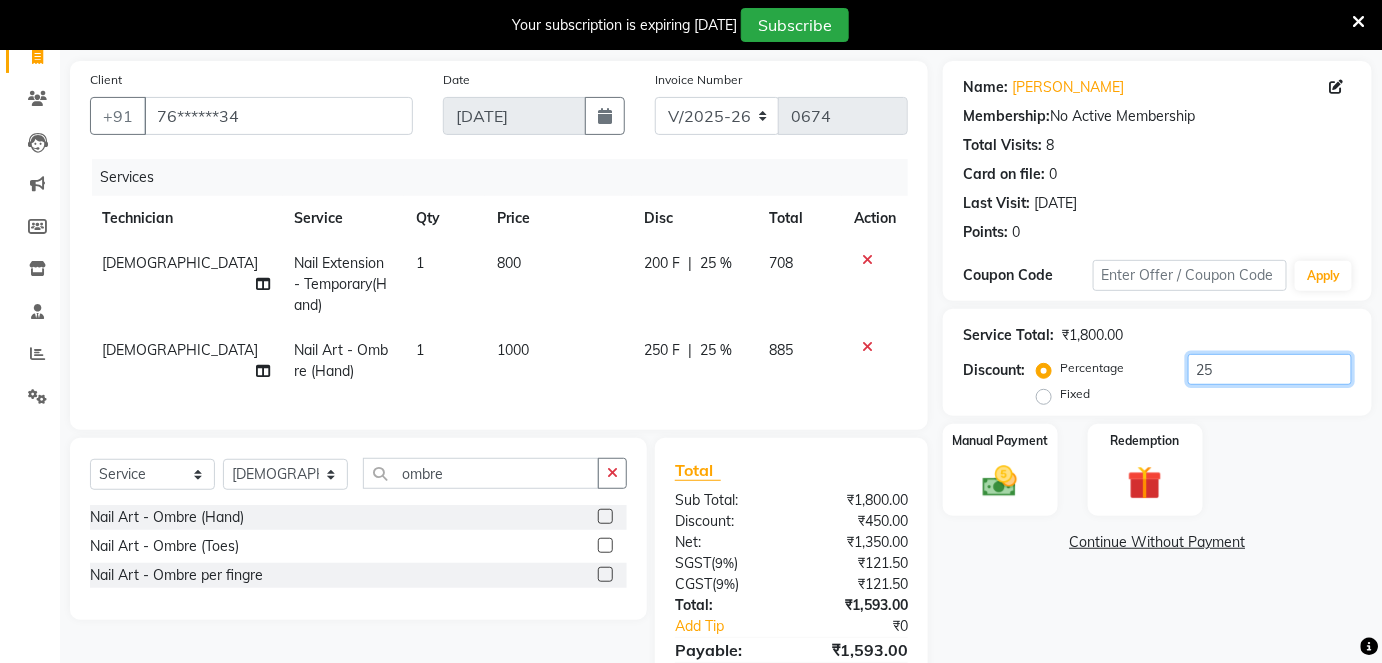 type on "25" 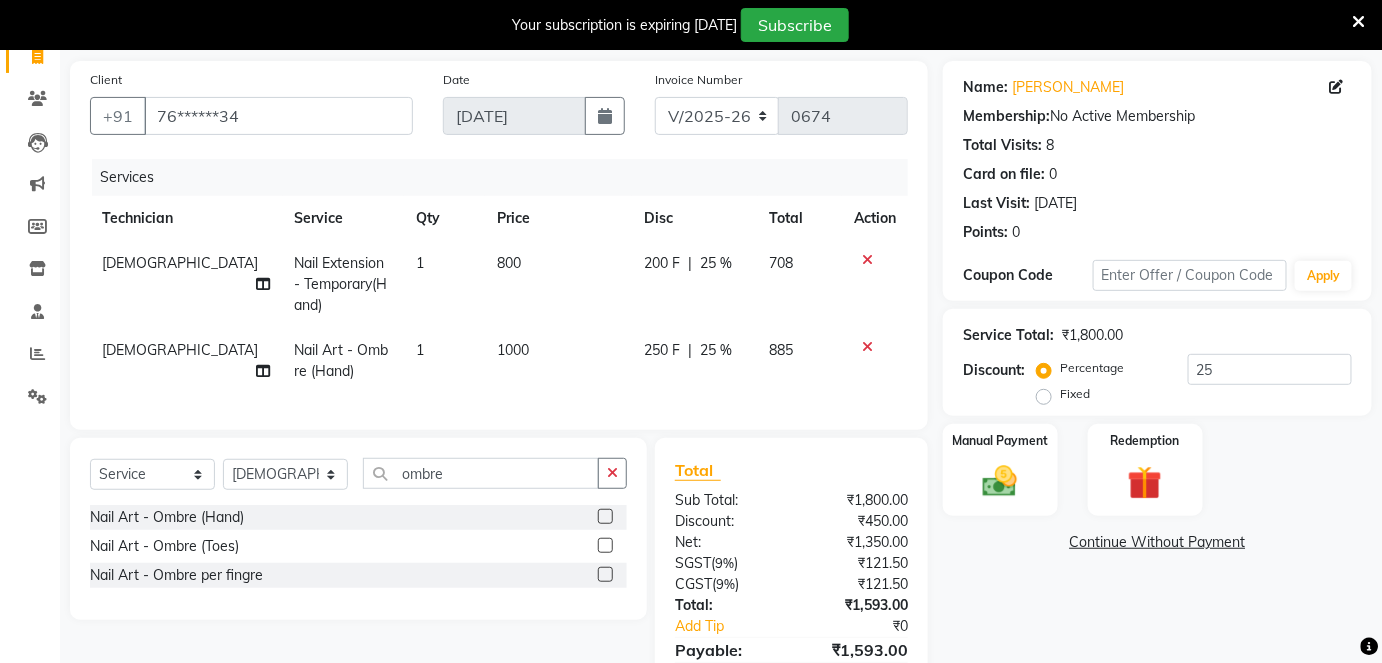 click on "885" 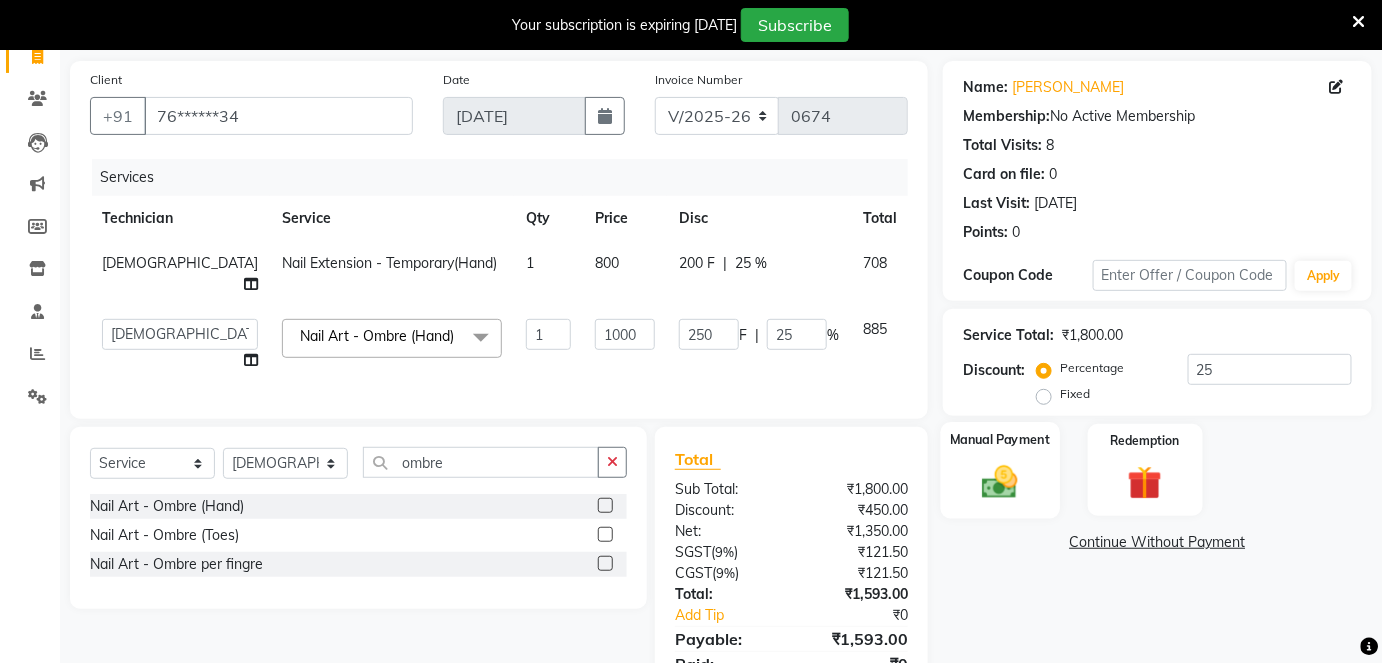 click 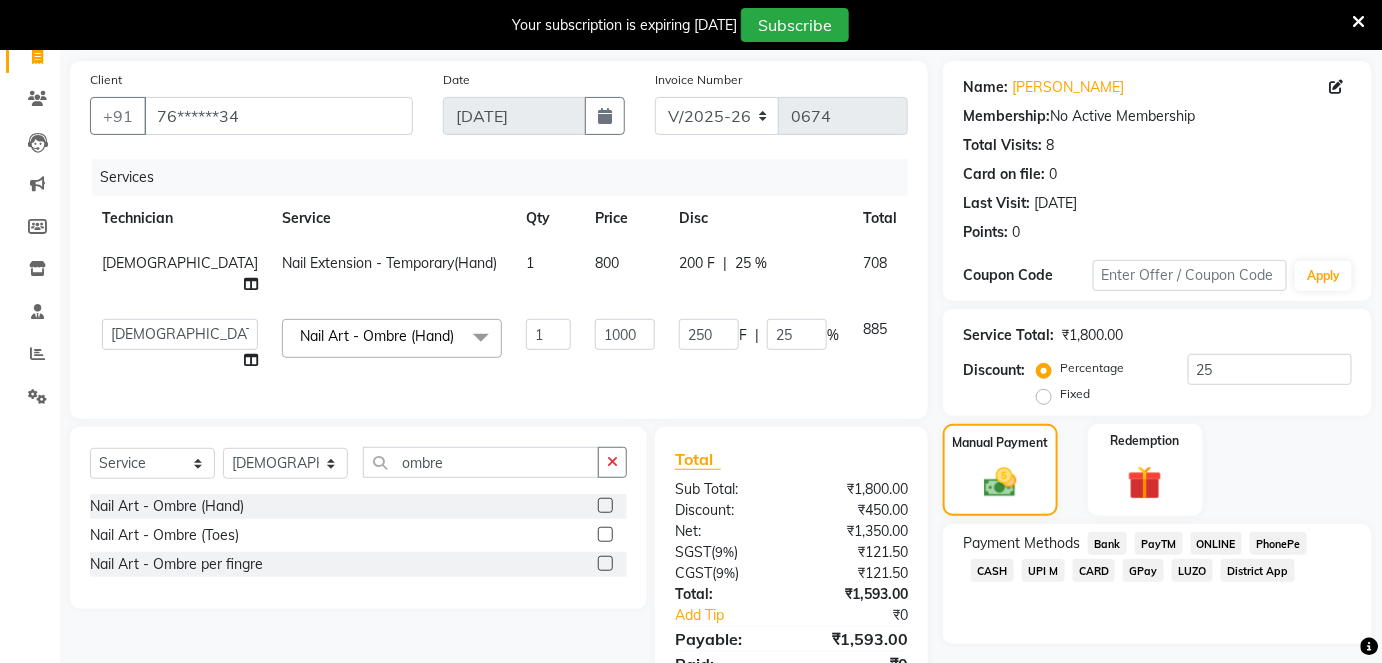 click on "ONLINE" 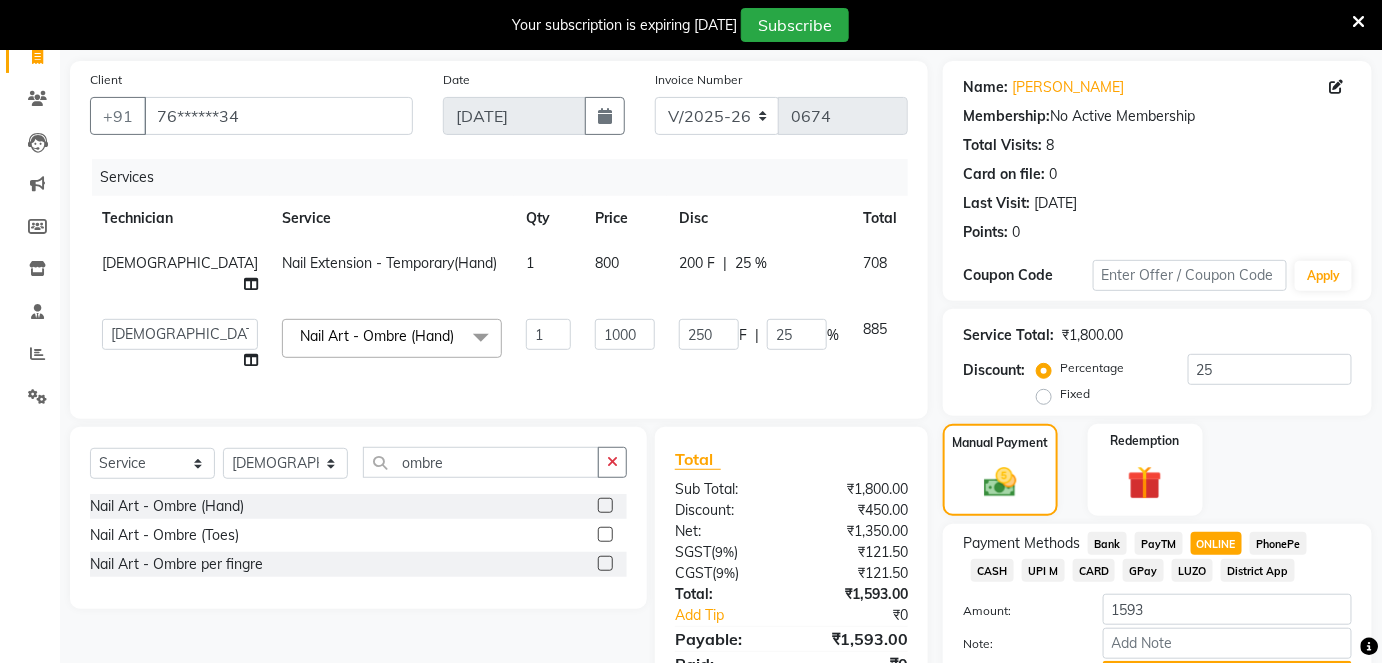 scroll, scrollTop: 245, scrollLeft: 0, axis: vertical 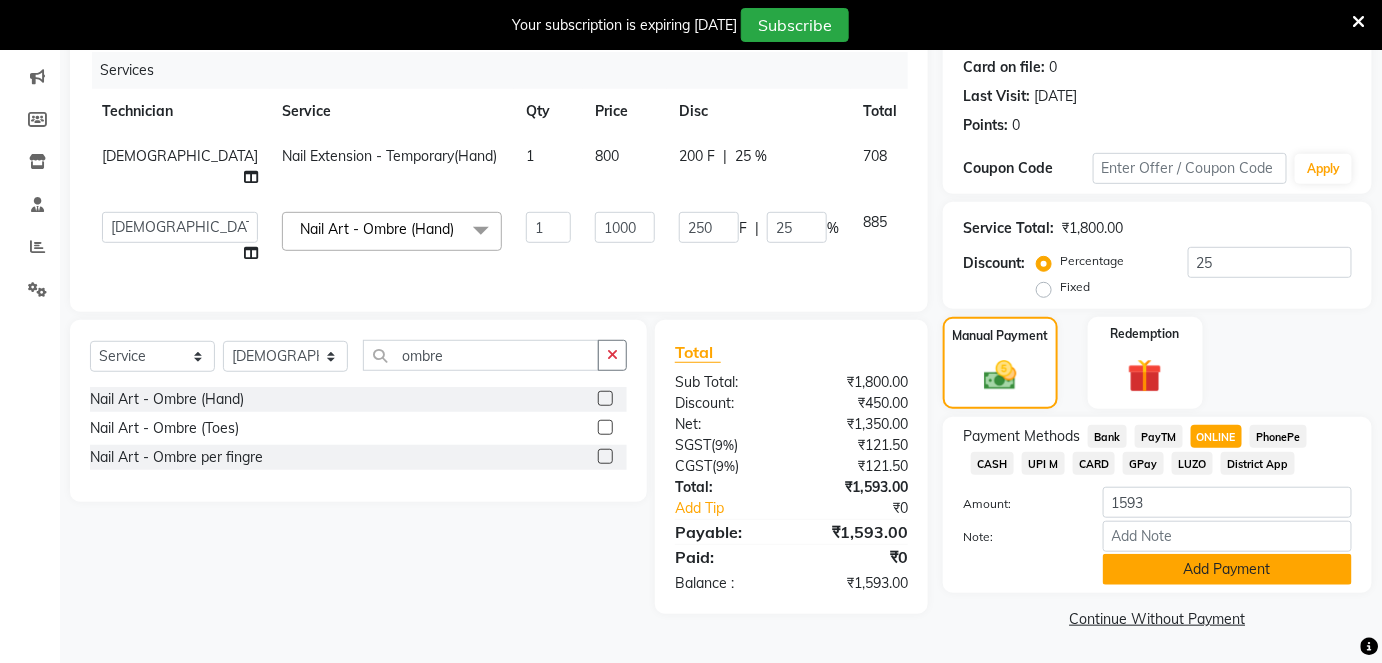 click on "Add Payment" 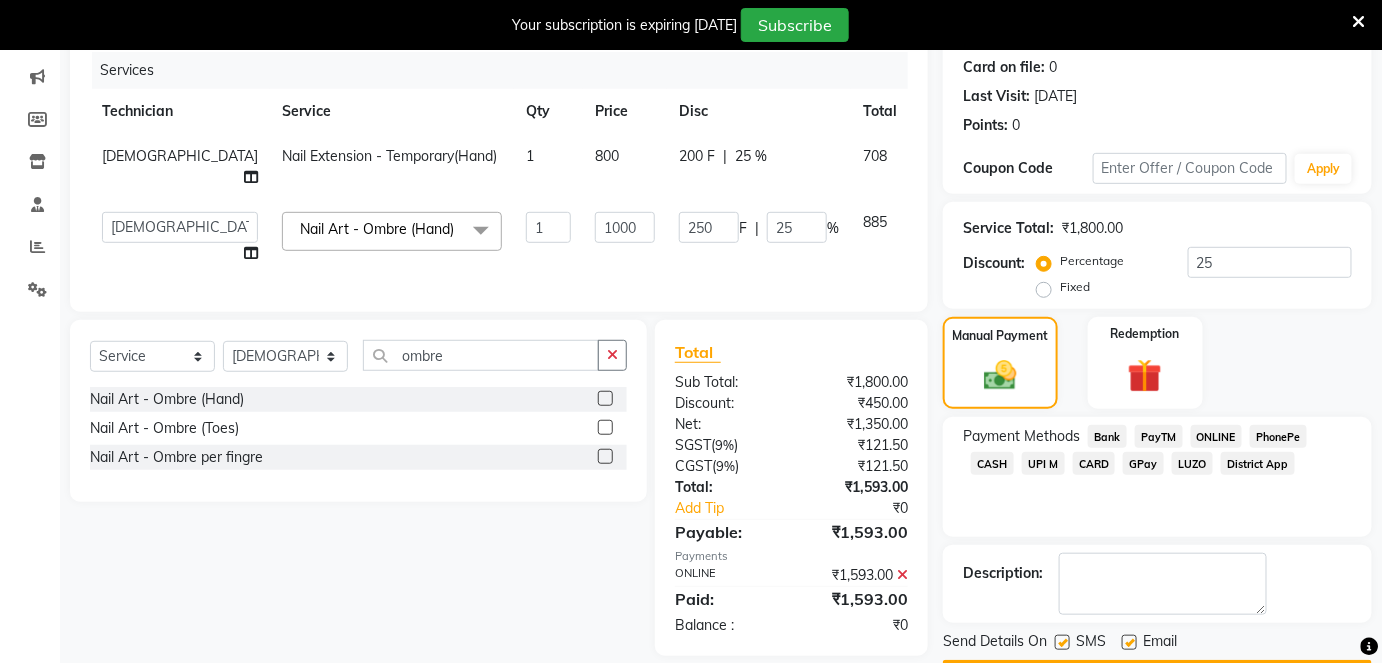 scroll, scrollTop: 301, scrollLeft: 0, axis: vertical 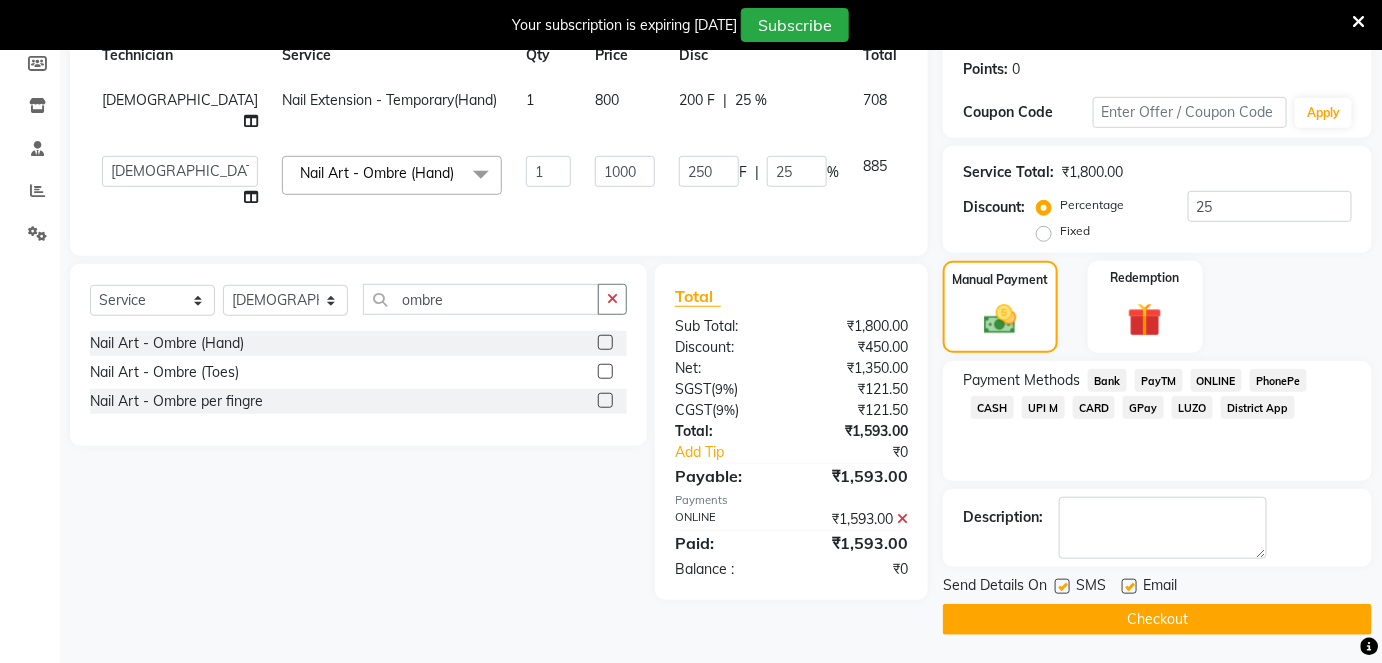 click on "Checkout" 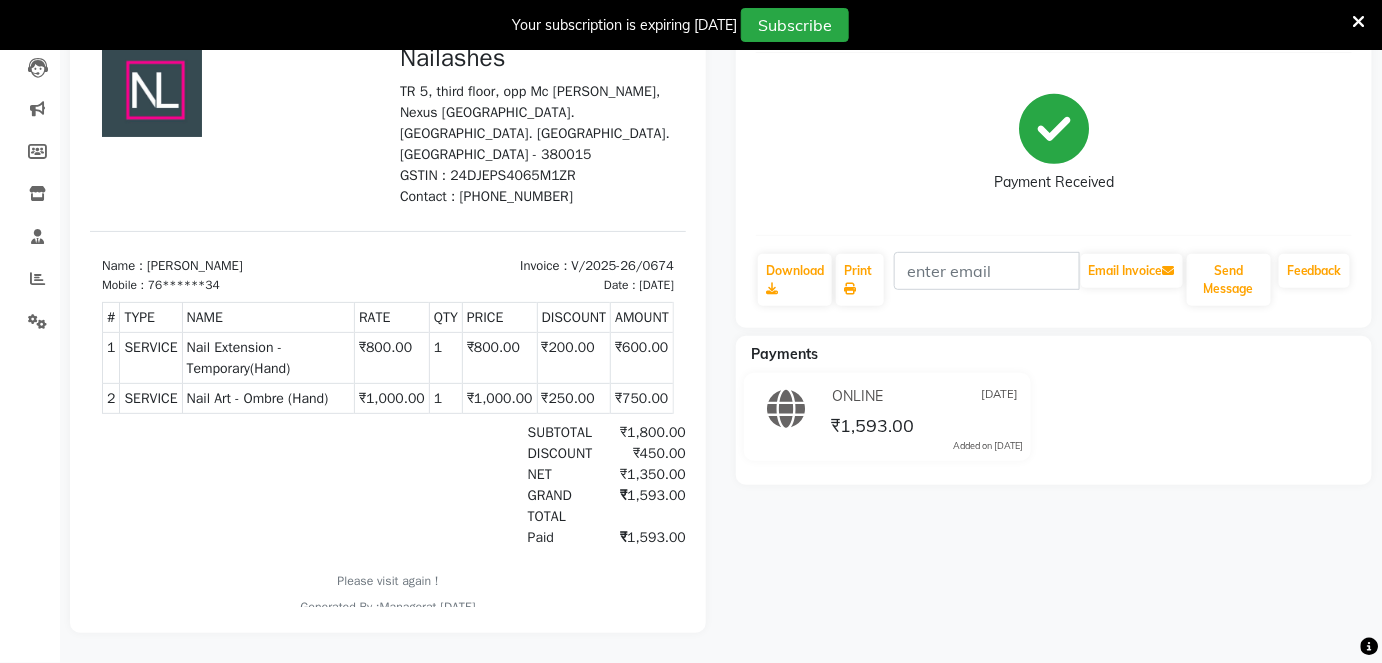 scroll, scrollTop: 0, scrollLeft: 0, axis: both 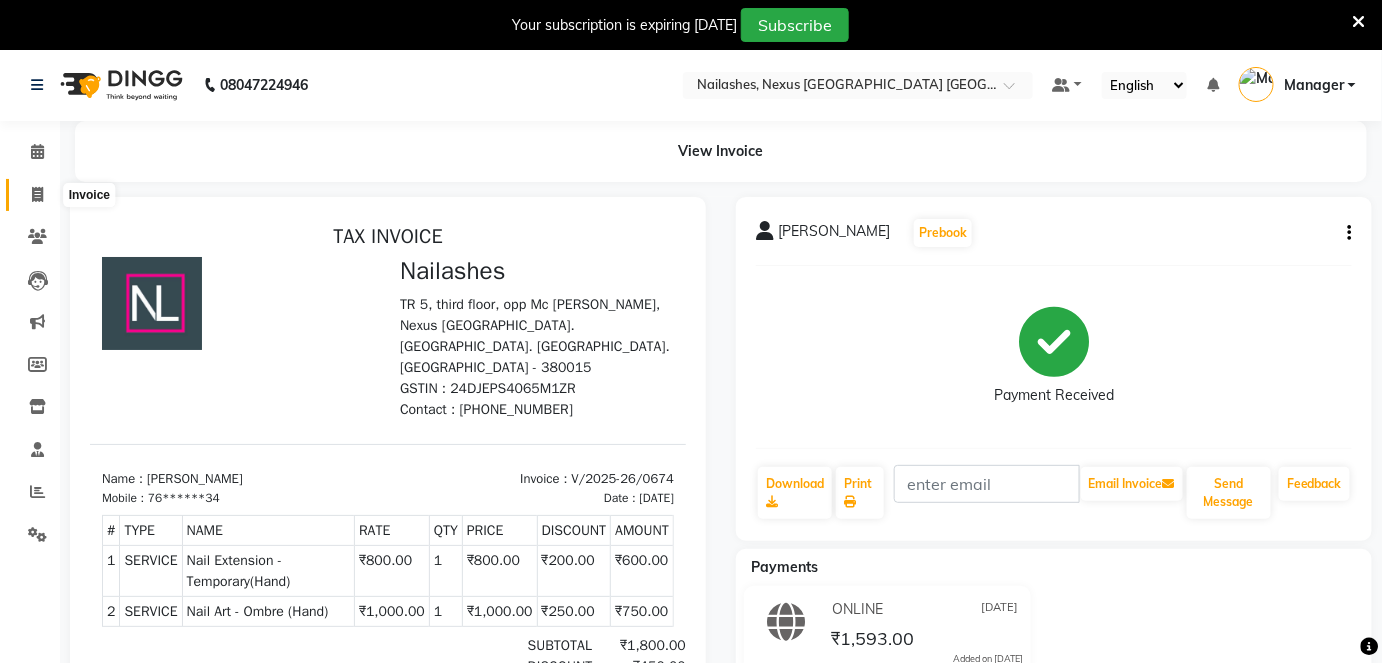 click 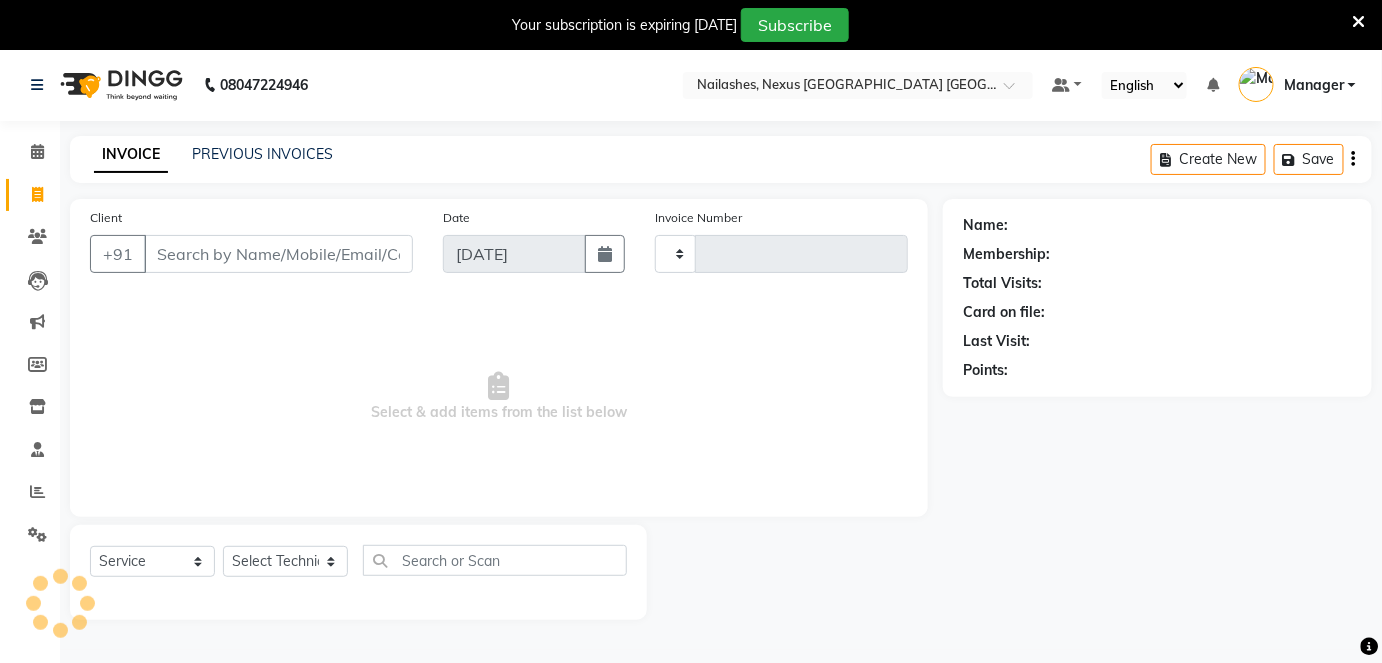 type on "0675" 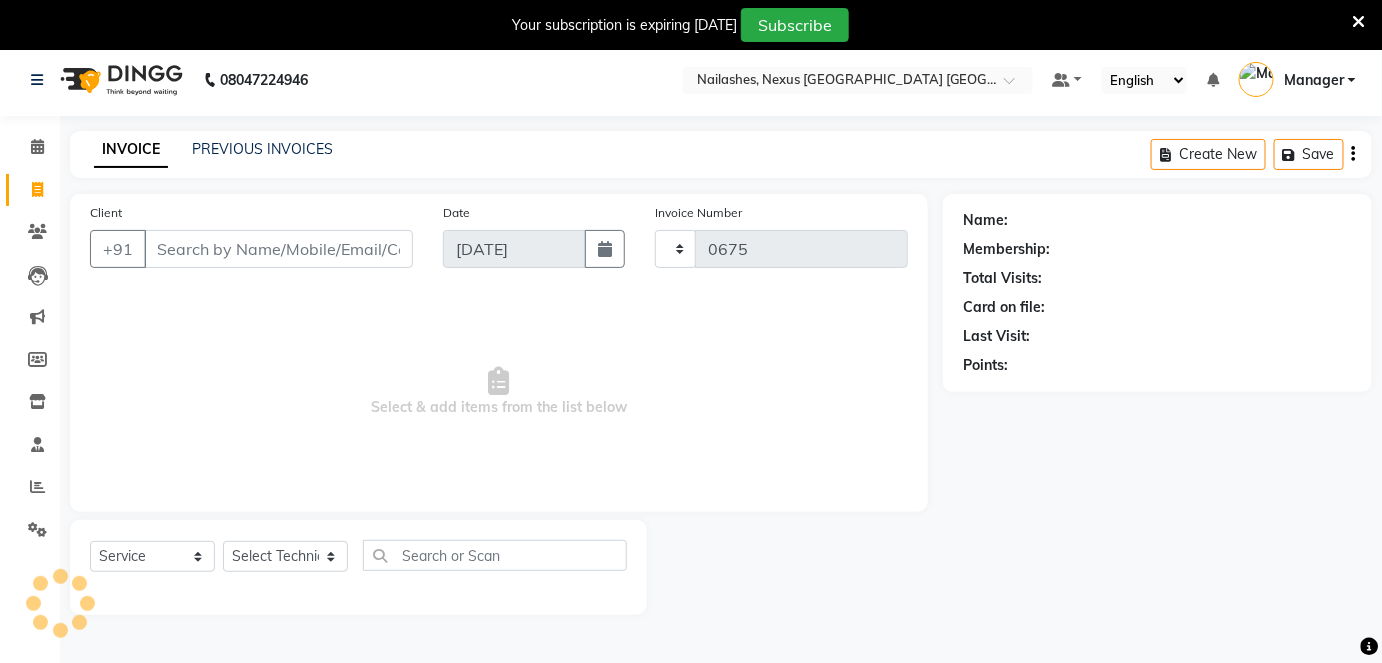 select on "4606" 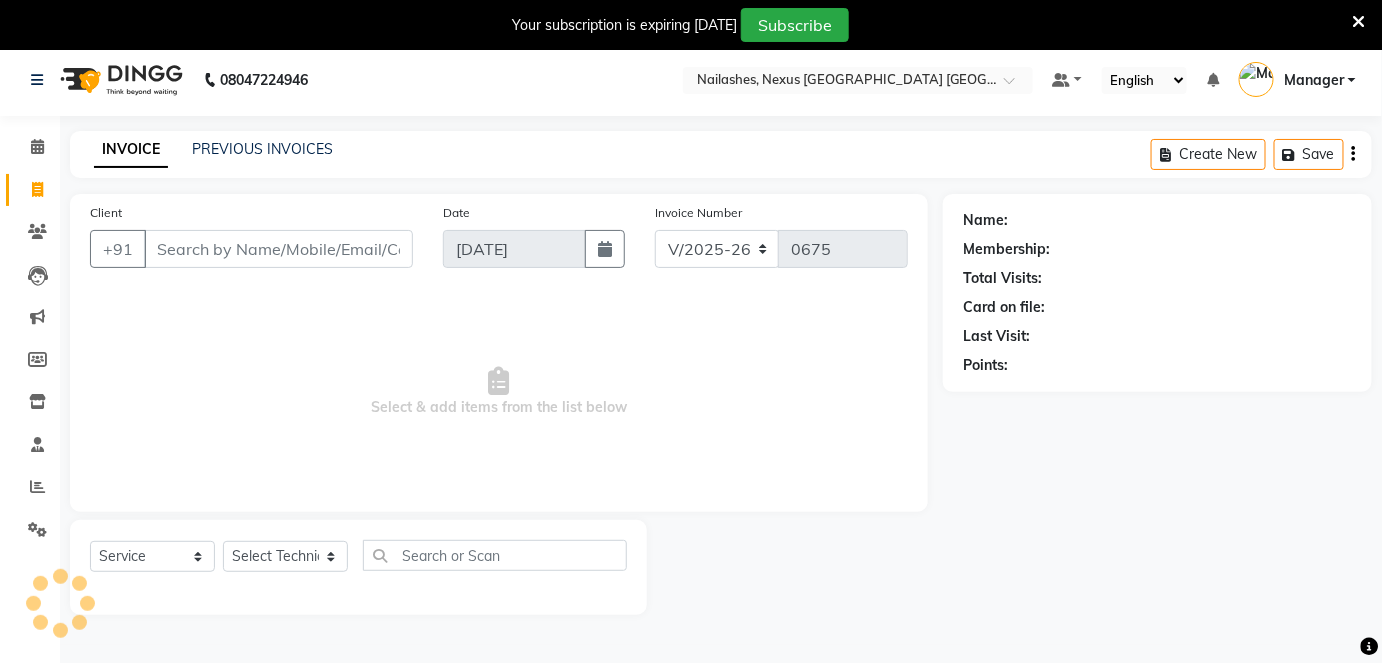 scroll, scrollTop: 48, scrollLeft: 0, axis: vertical 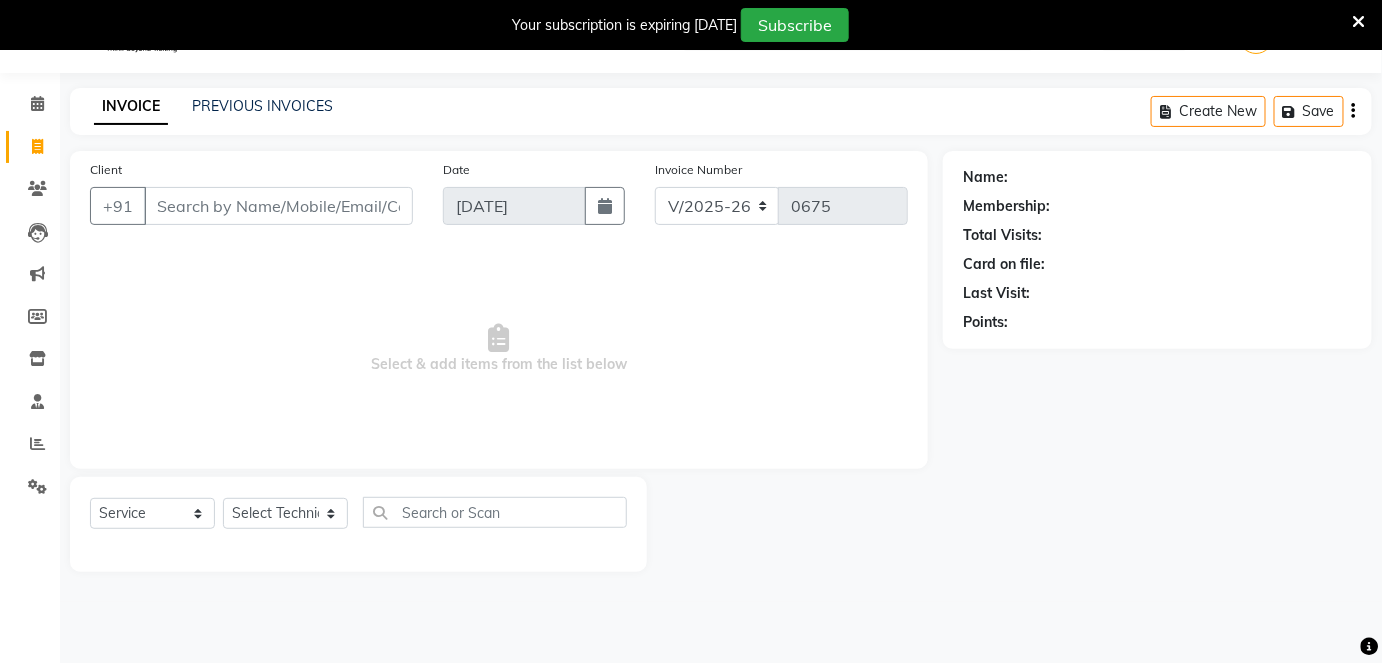 click on "Client" at bounding box center (278, 206) 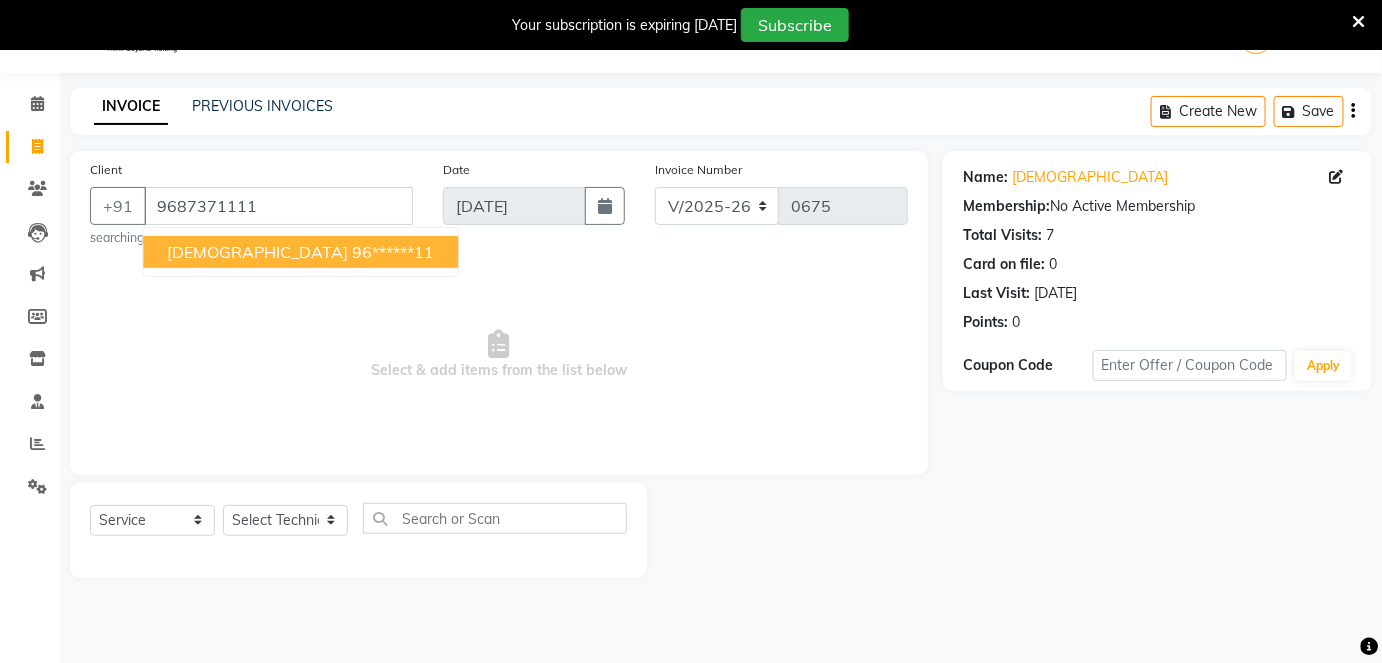 click on "96******11" at bounding box center [393, 252] 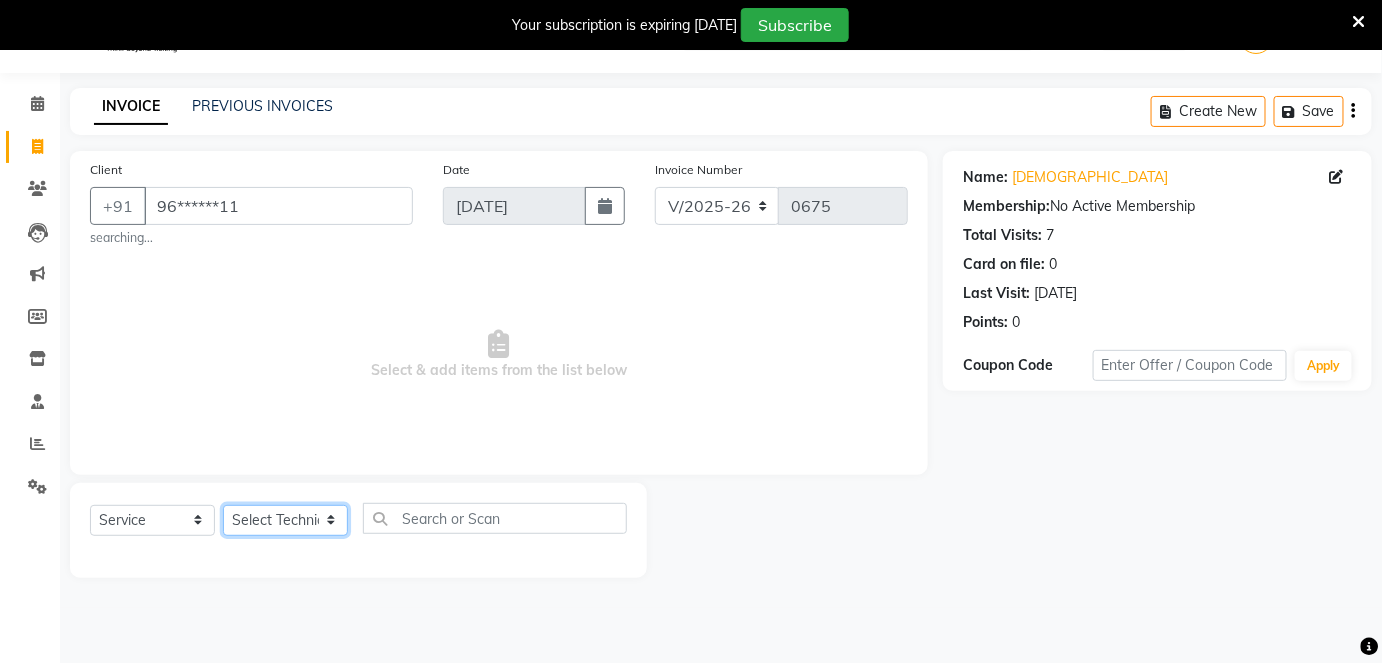 click on "Select Technician Aboto babita [PERSON_NAME] Manager Rakhi [PERSON_NAME] [PERSON_NAME] winish Sir" 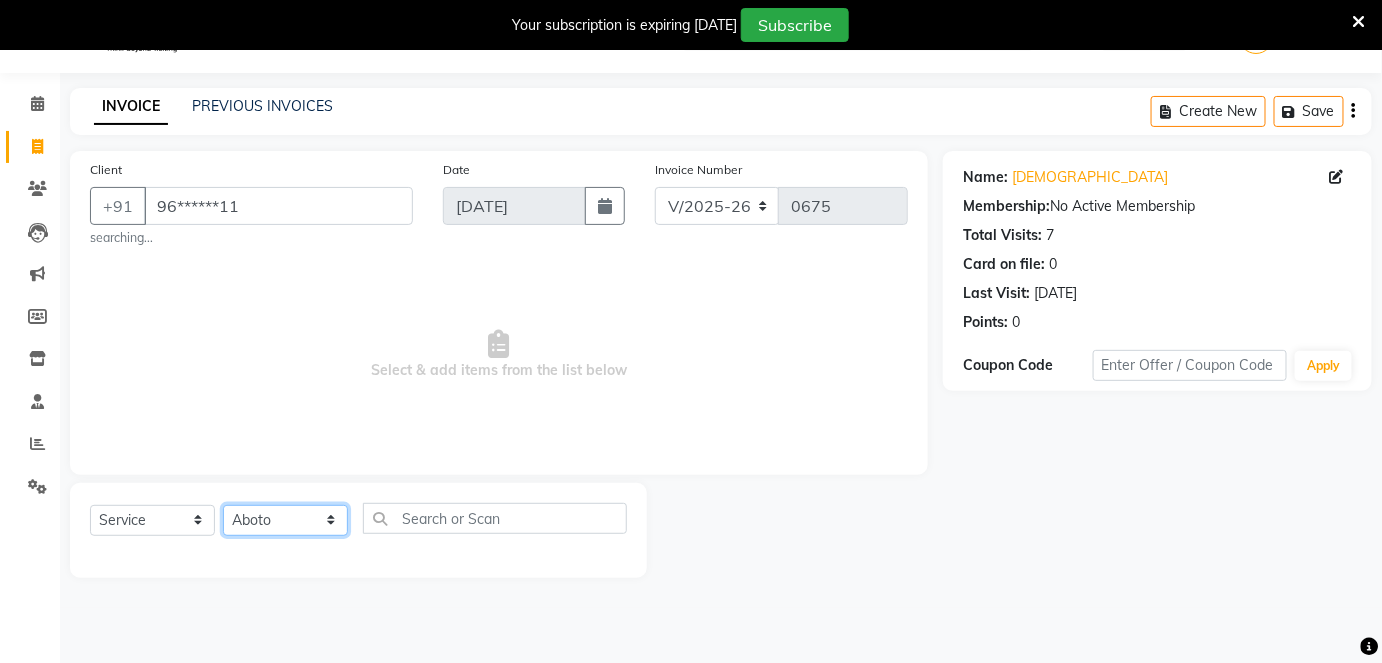 click on "Select Technician Aboto babita [PERSON_NAME] Manager Rakhi [PERSON_NAME] [PERSON_NAME] winish Sir" 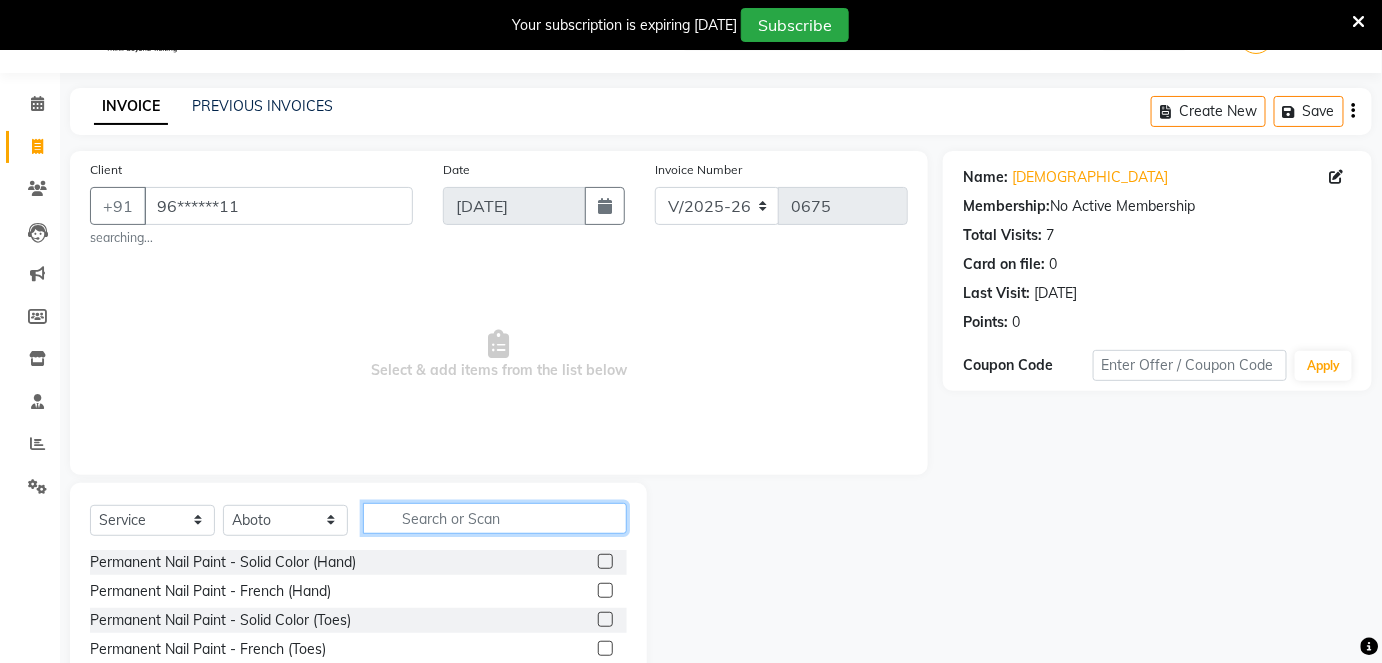 click 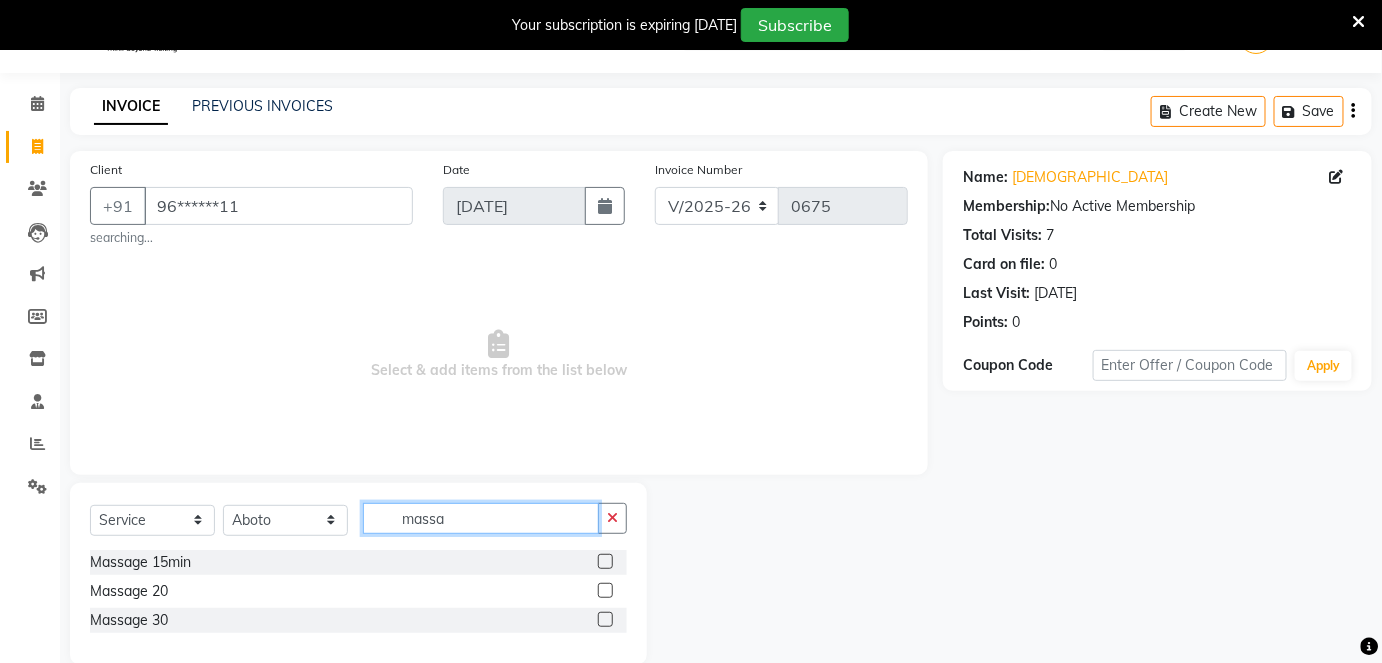 type on "massa" 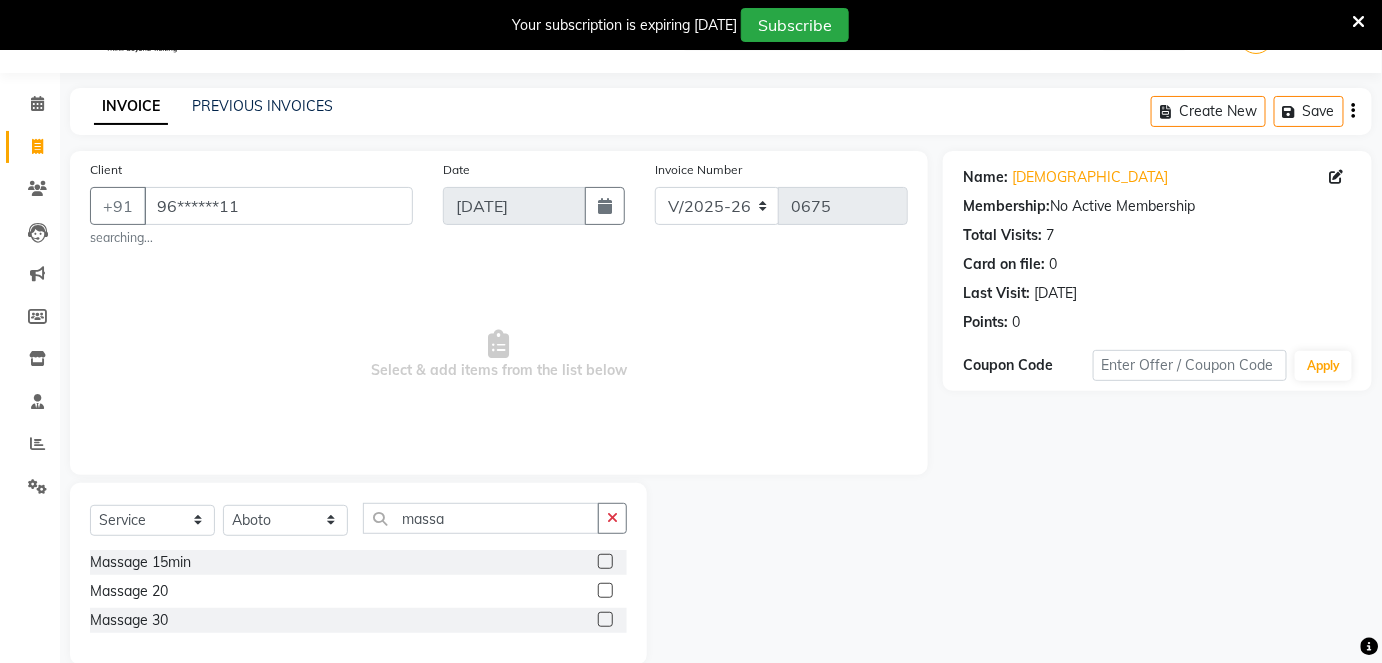 click 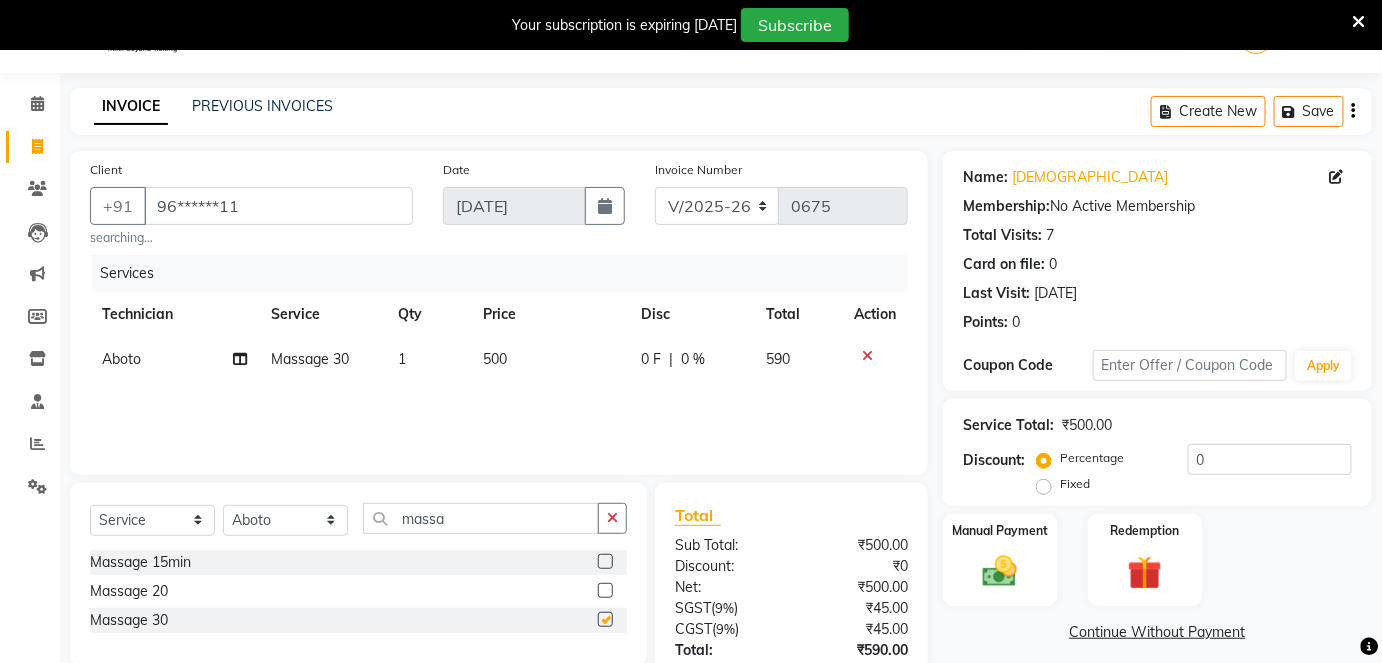 checkbox on "false" 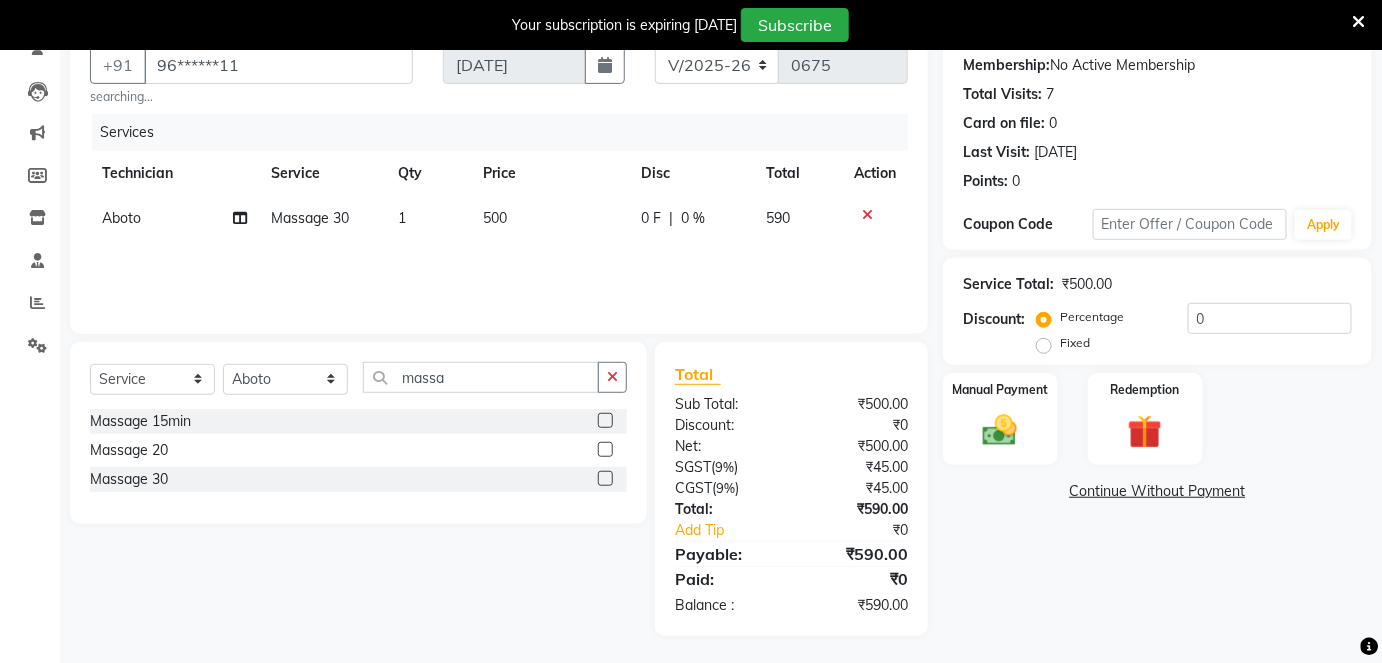 scroll, scrollTop: 190, scrollLeft: 0, axis: vertical 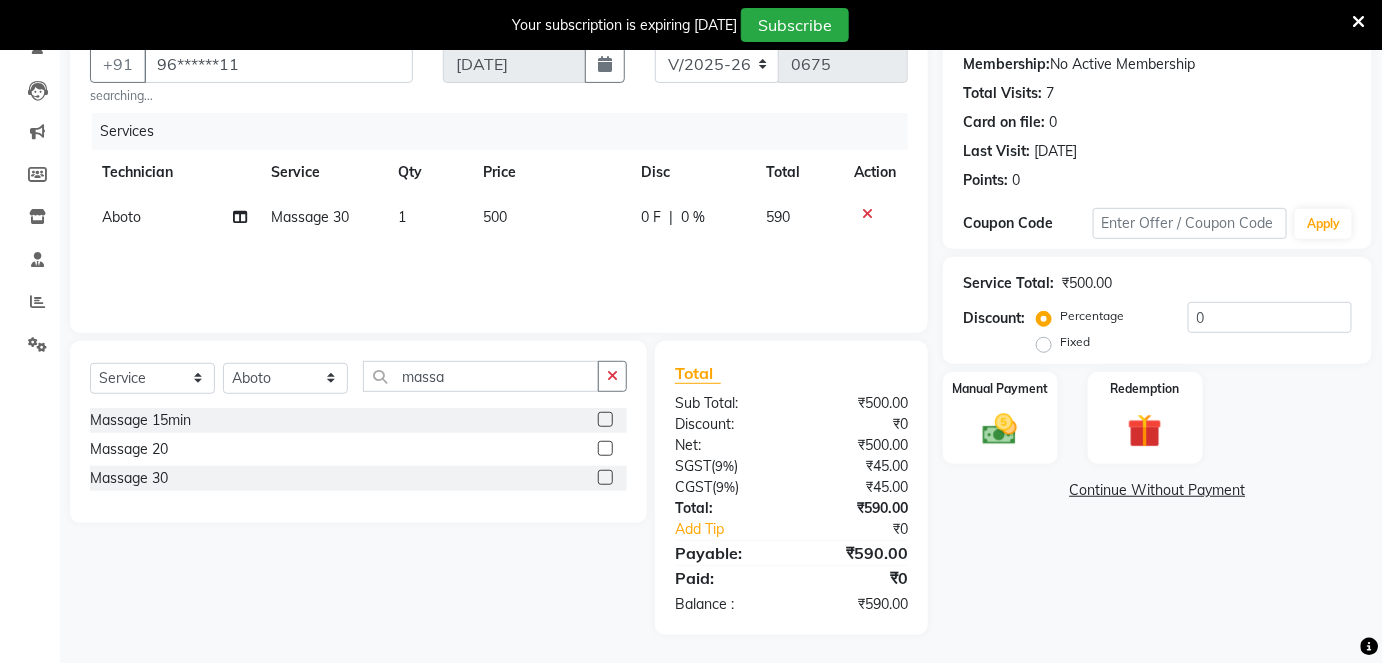 click on "500" 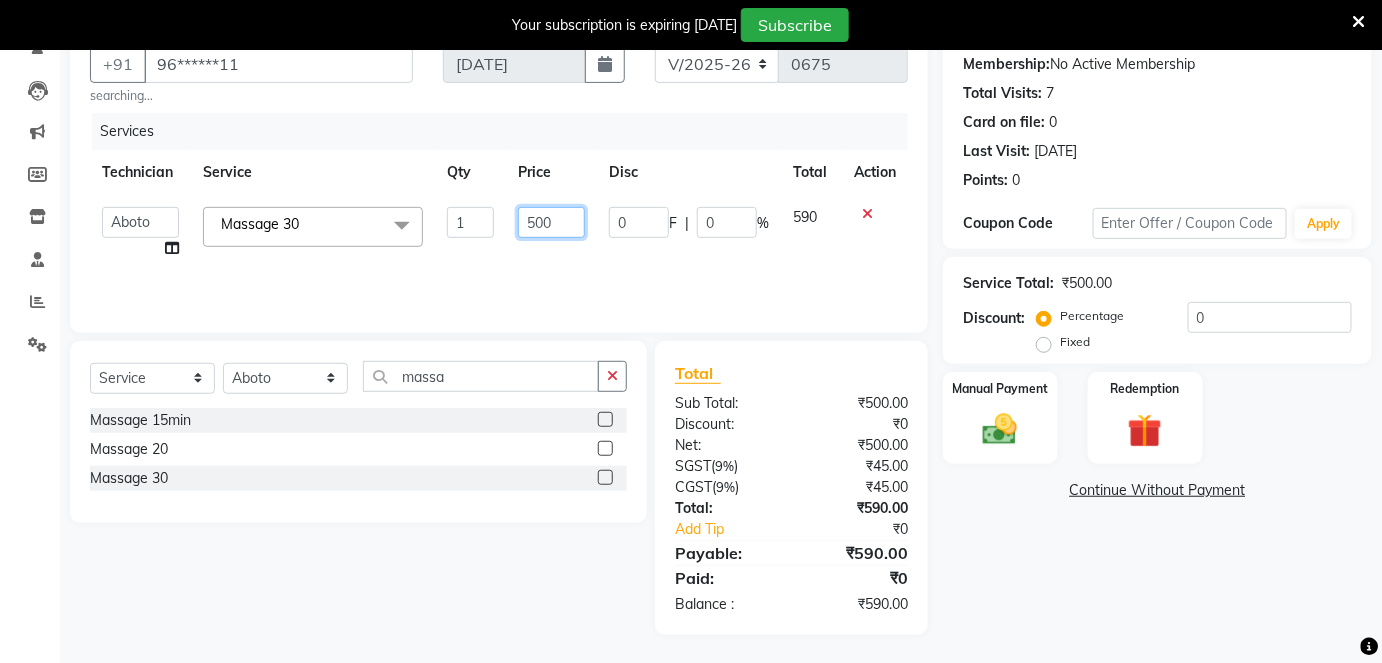 click on "500" 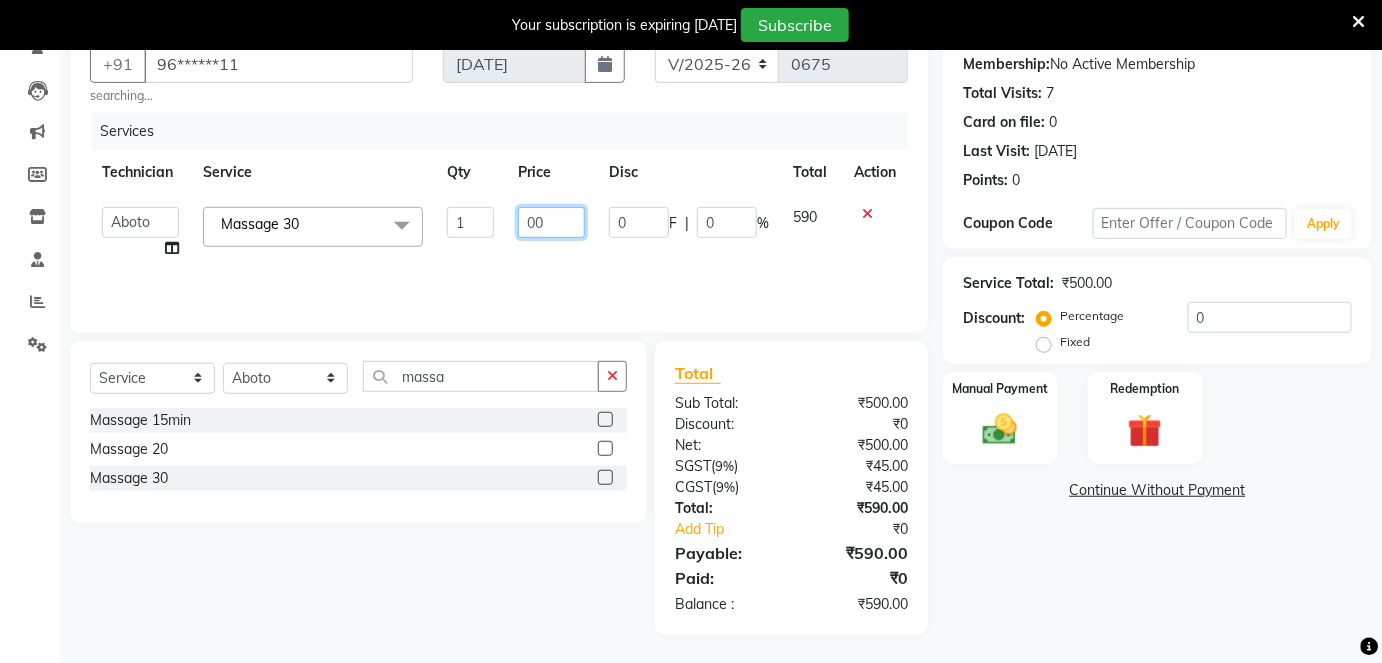 type on "600" 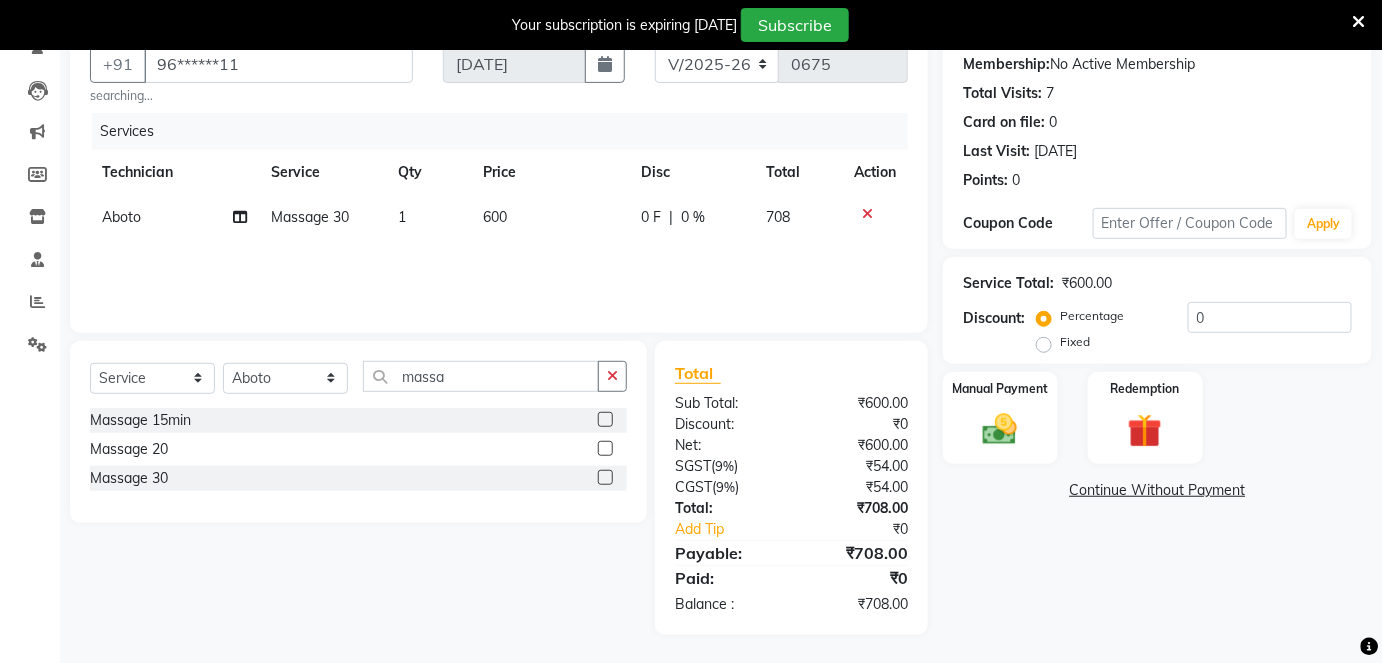 click on "Services Technician Service Qty Price Disc Total Action Aboto Massage 30 1 600 0 F | 0 % 708" 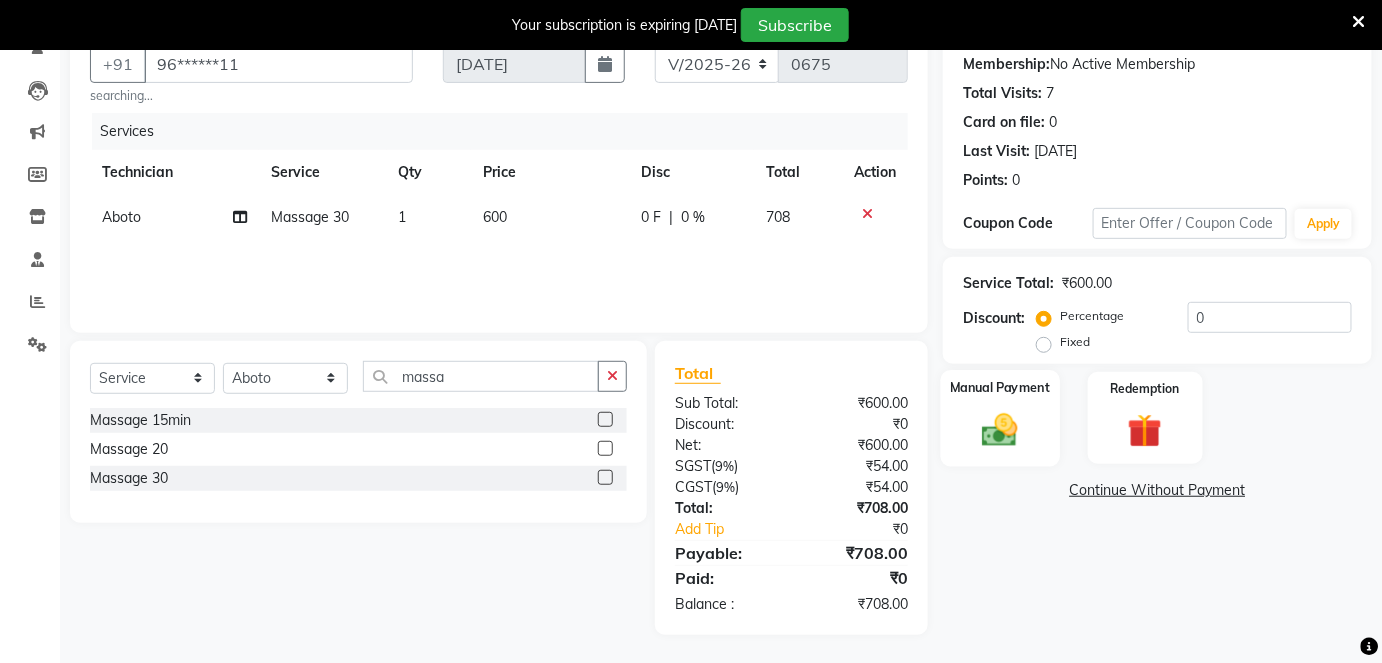 click on "Manual Payment" 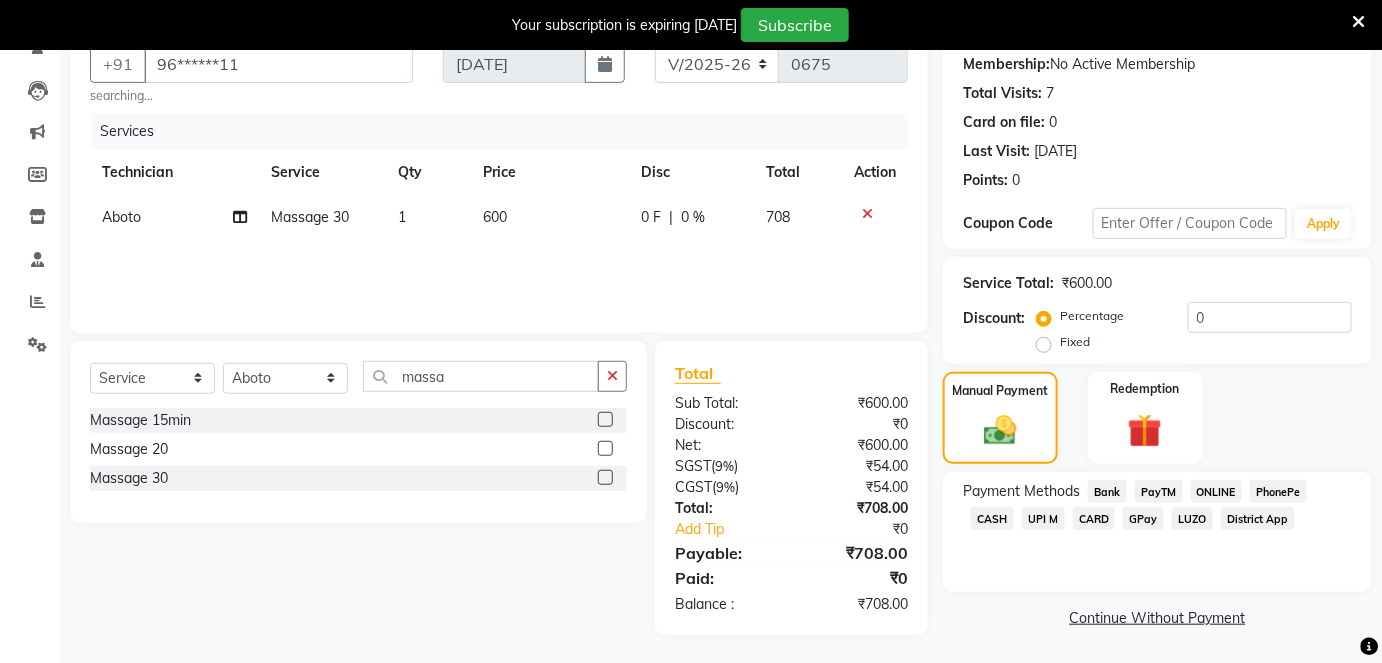 click on "CASH" 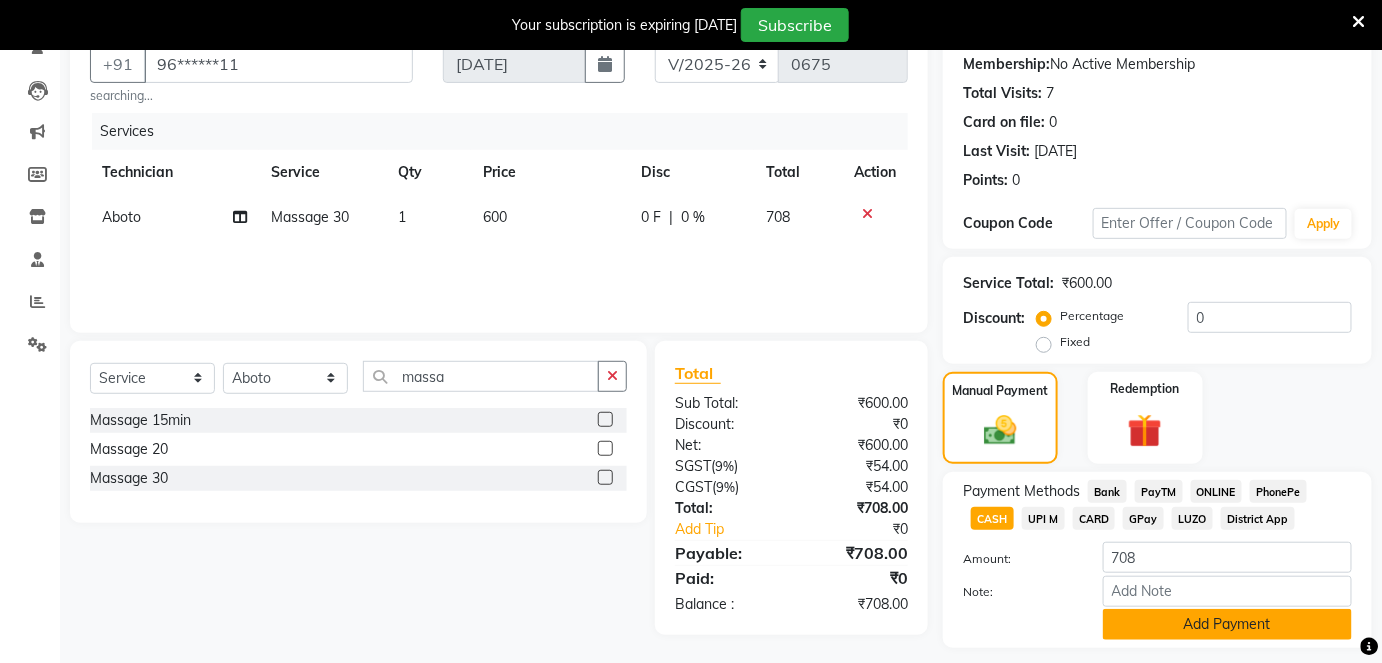 click on "Add Payment" 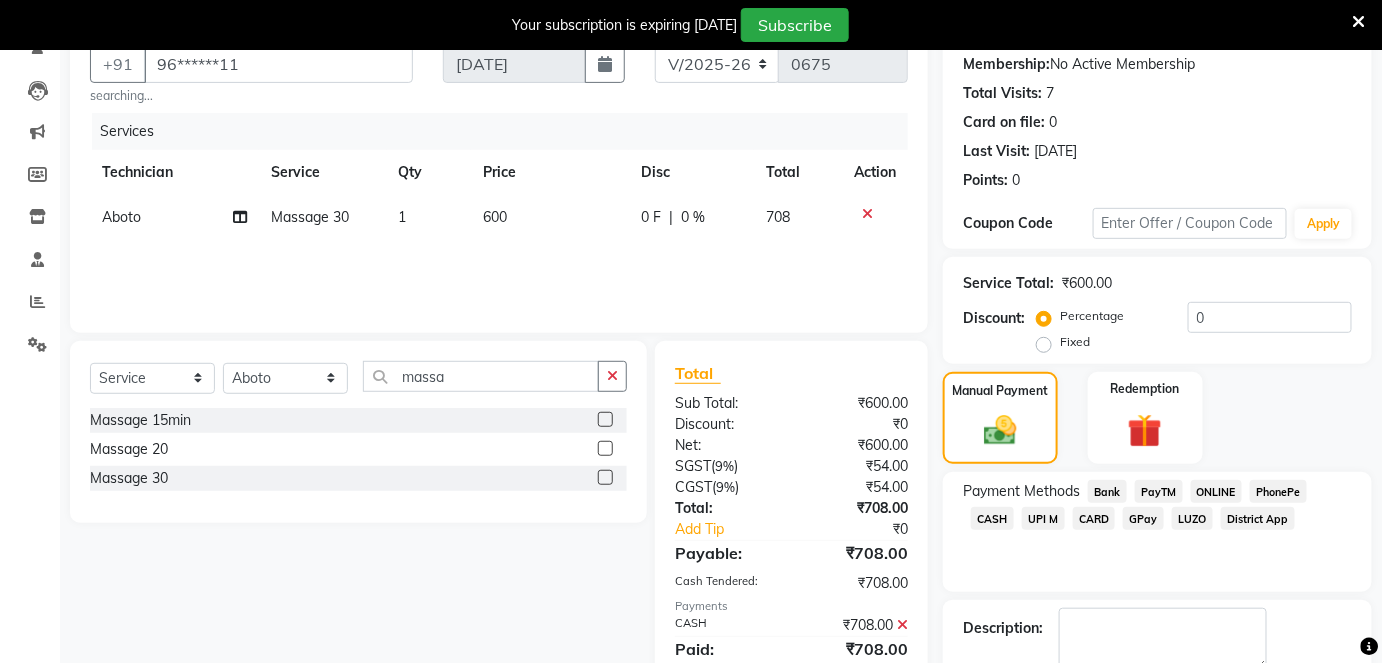 scroll, scrollTop: 301, scrollLeft: 0, axis: vertical 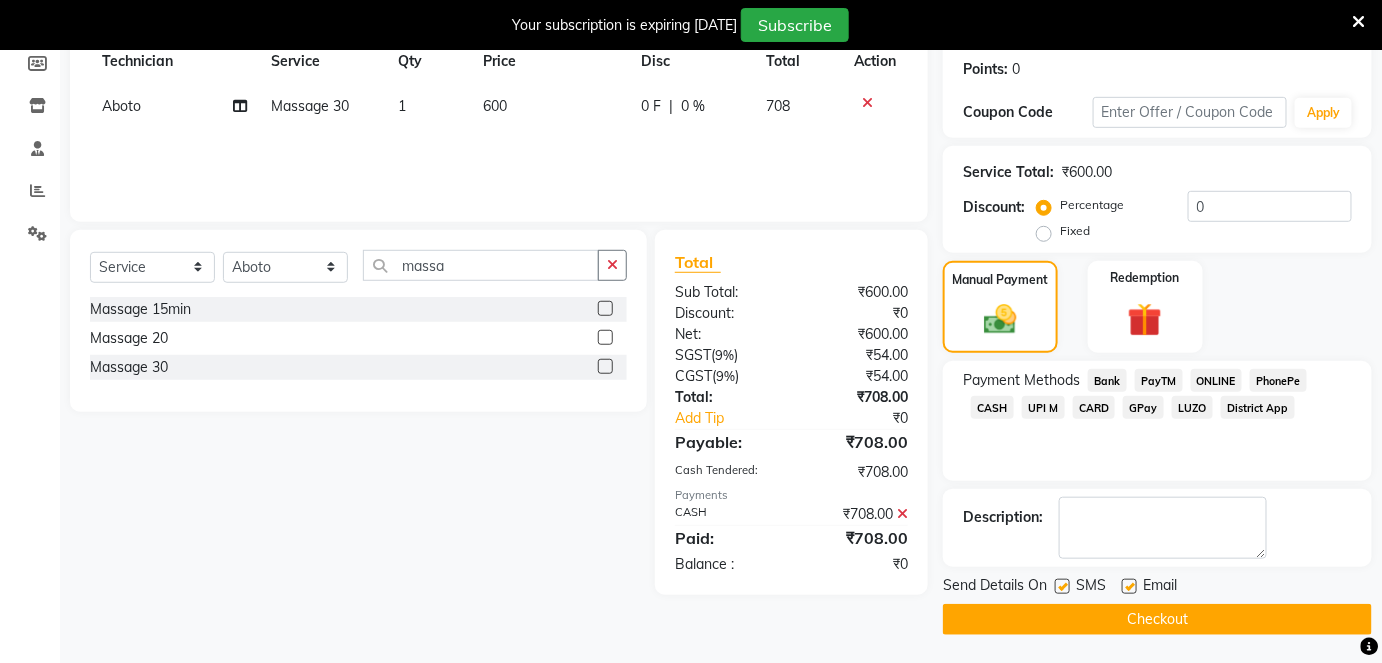 click on "Checkout" 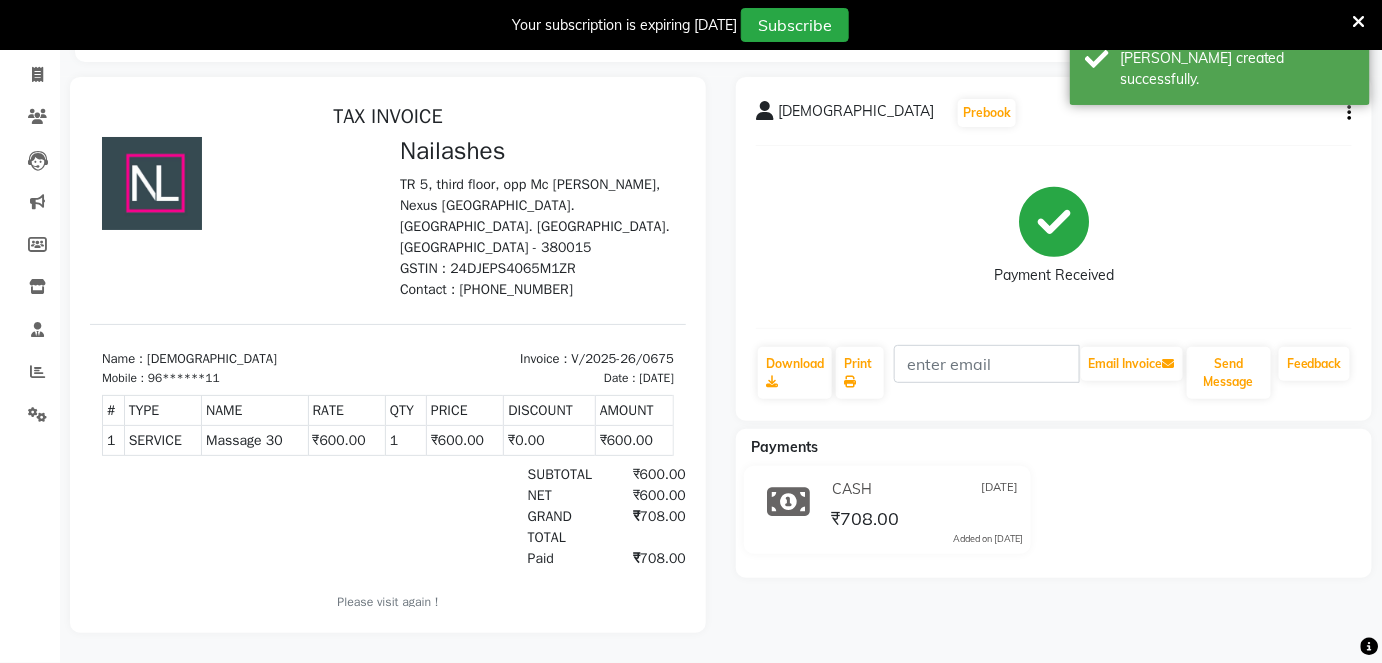 scroll, scrollTop: 0, scrollLeft: 0, axis: both 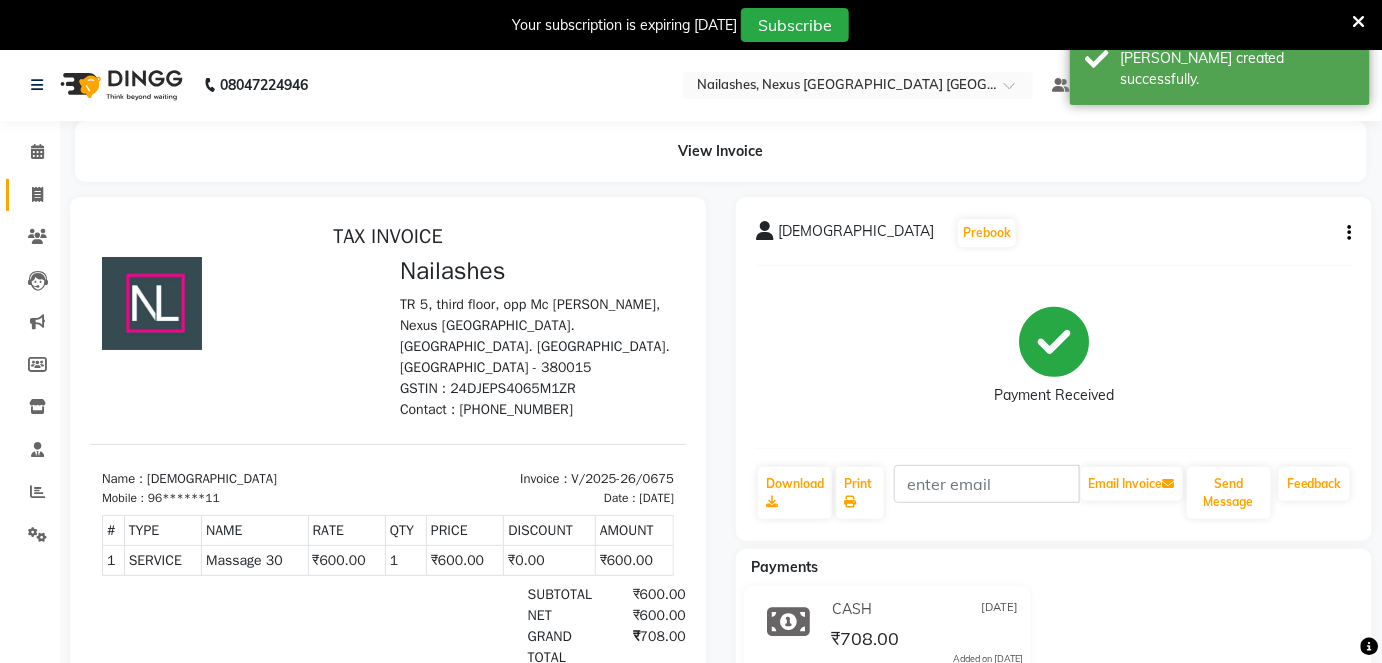 click on "Invoice" 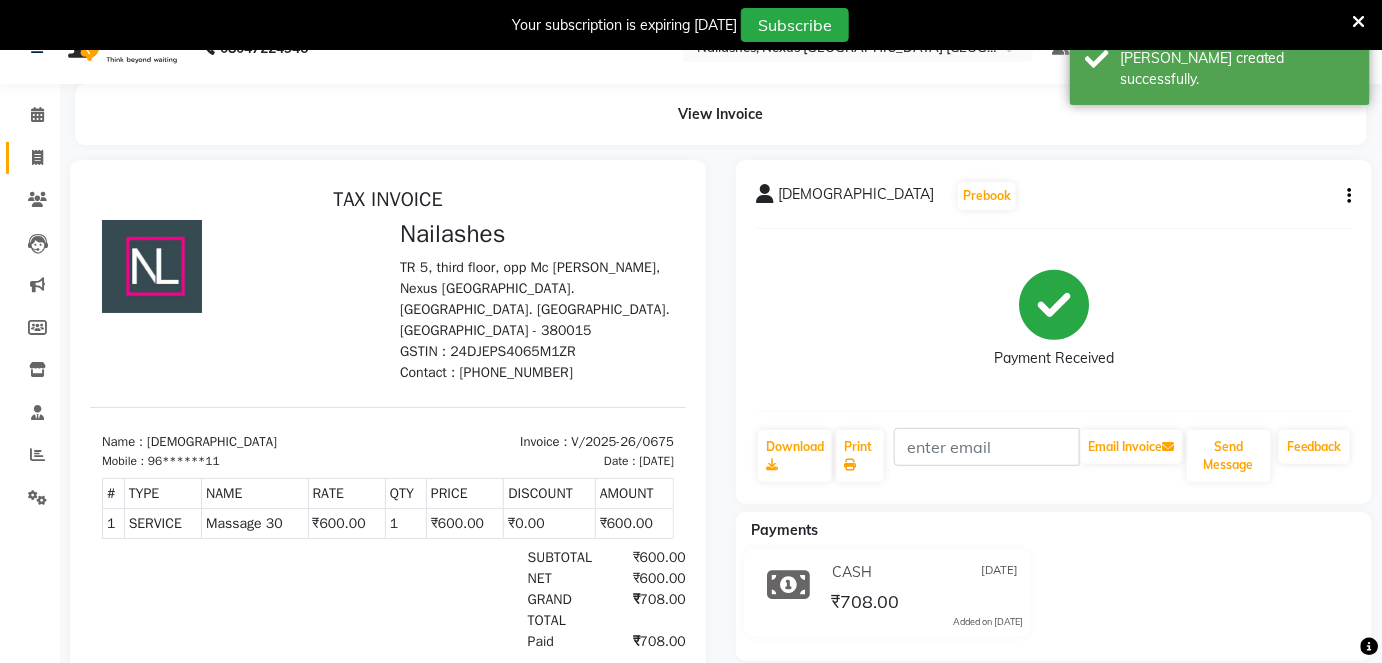 select on "4606" 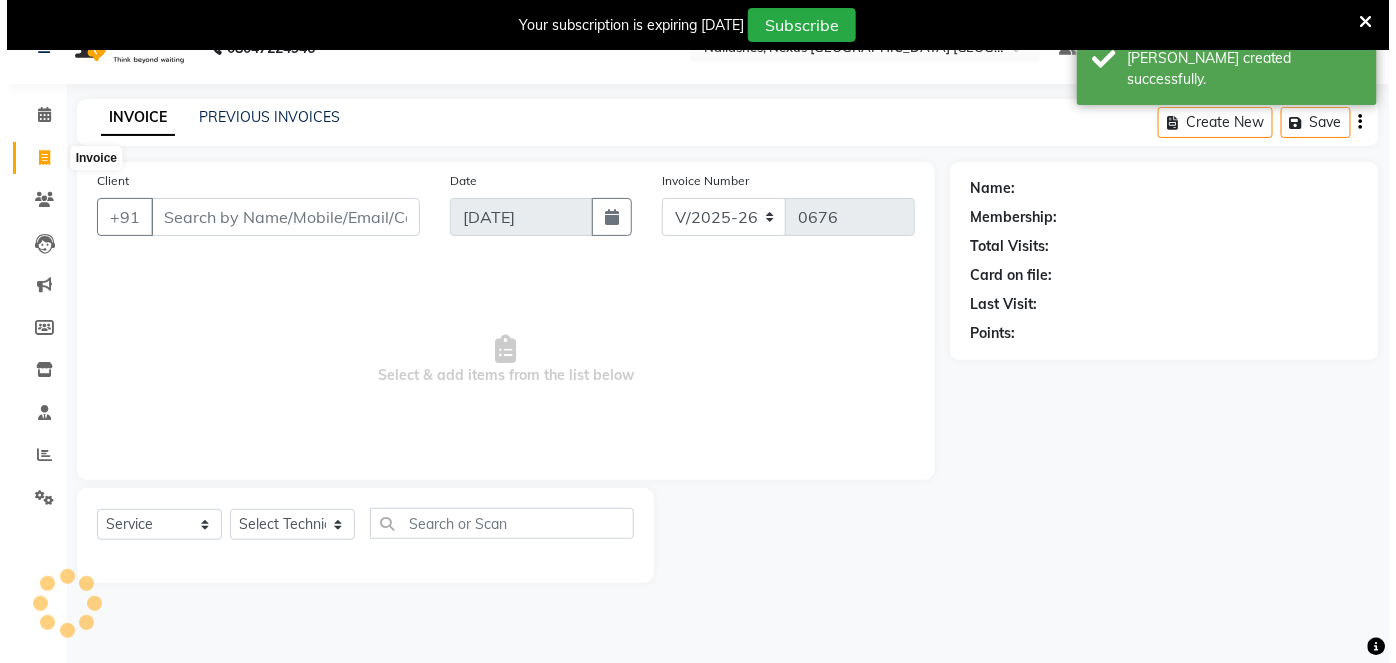 scroll, scrollTop: 48, scrollLeft: 0, axis: vertical 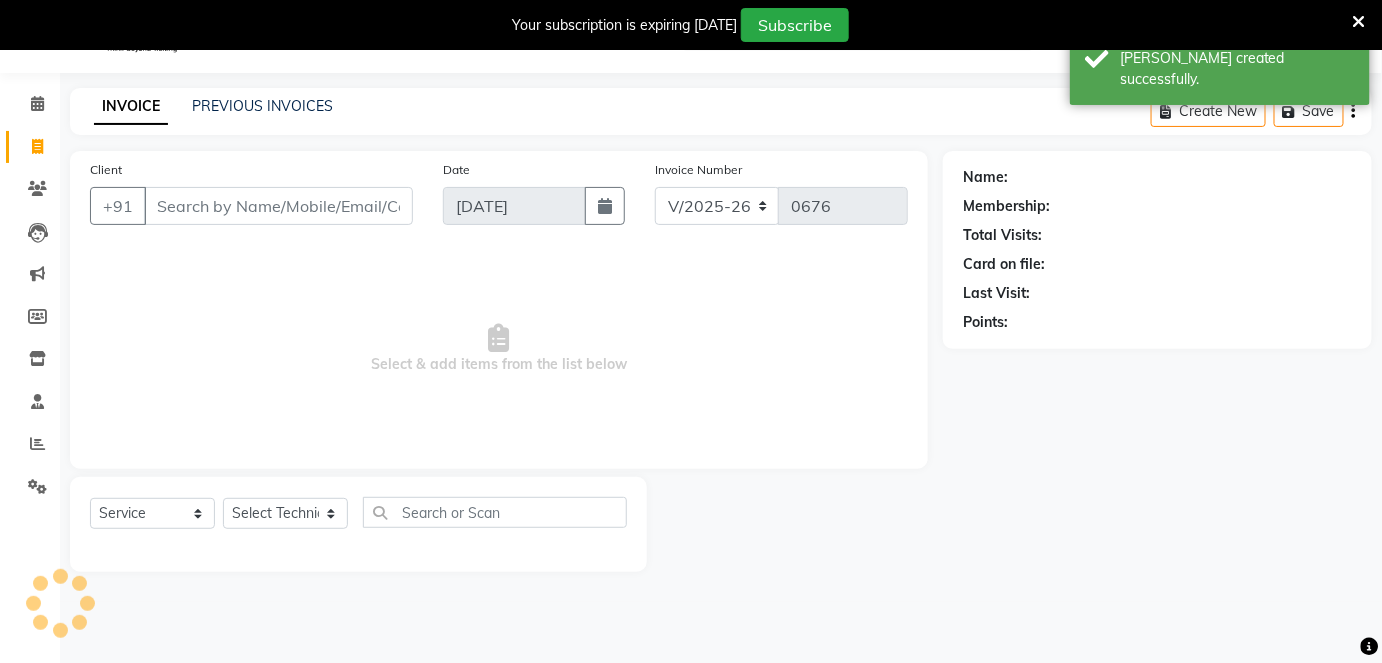 click on "Client" at bounding box center [278, 206] 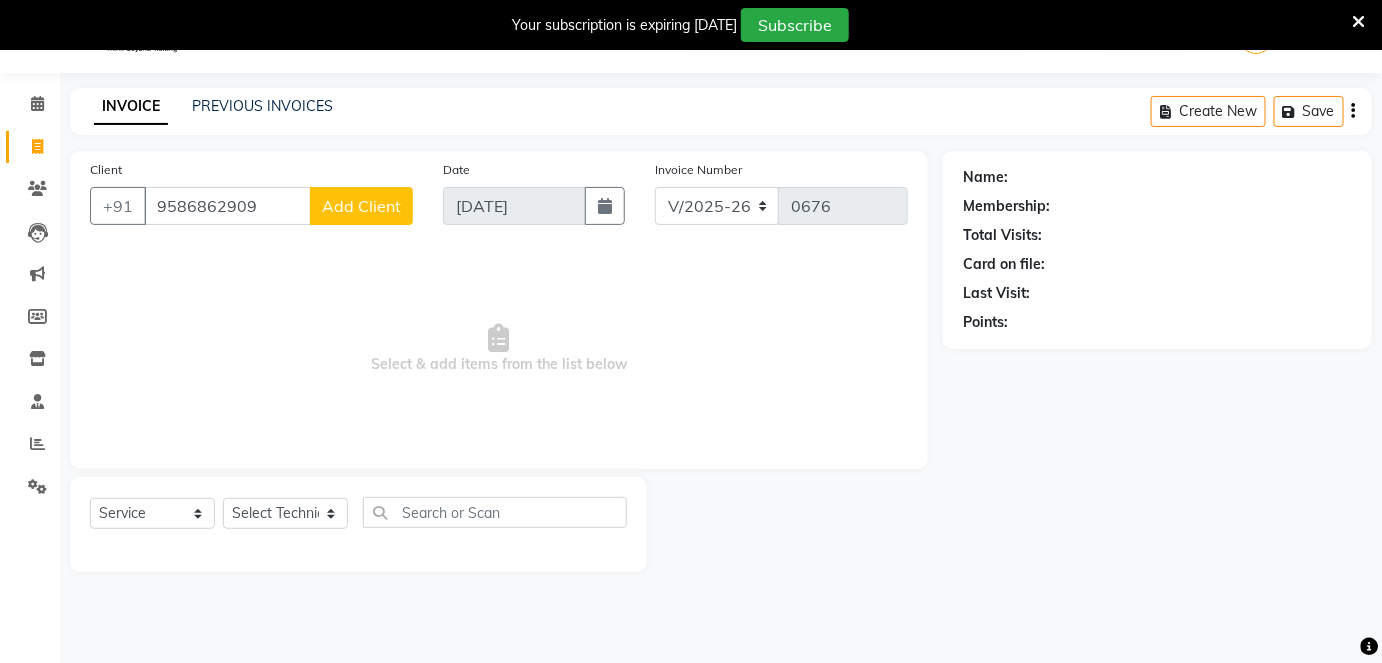 type on "9586862909" 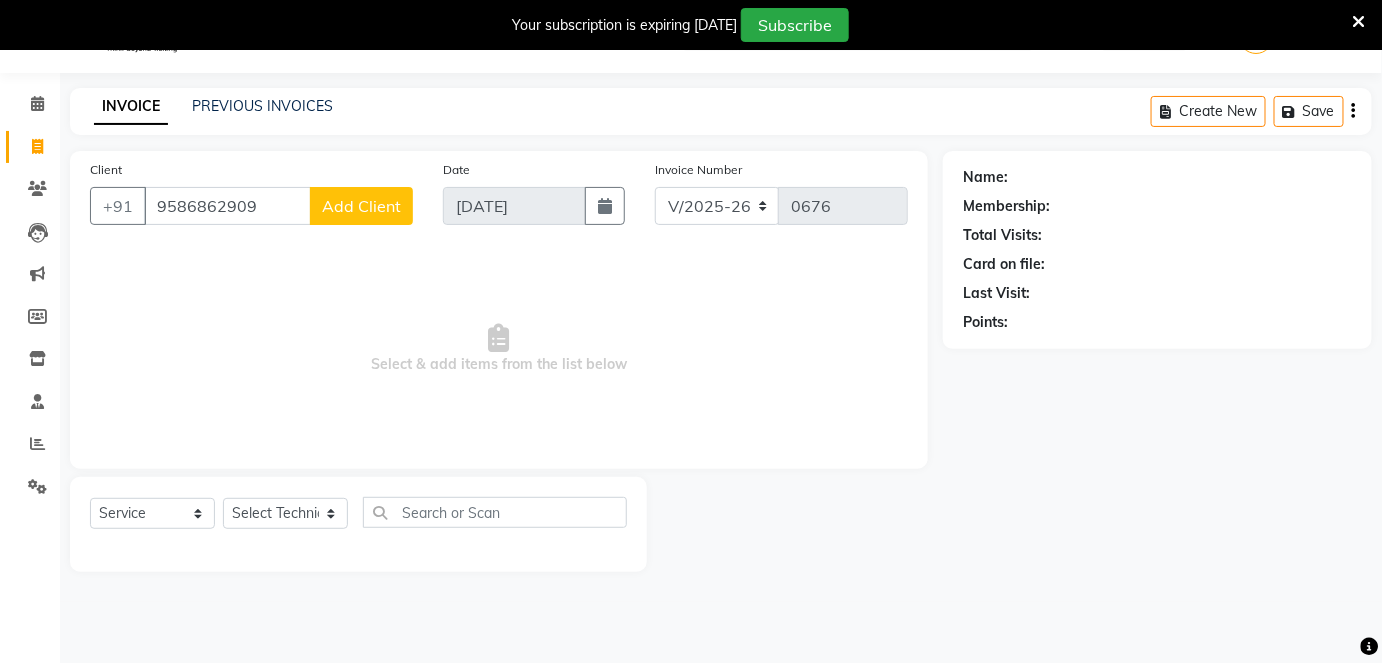 click on "Add Client" 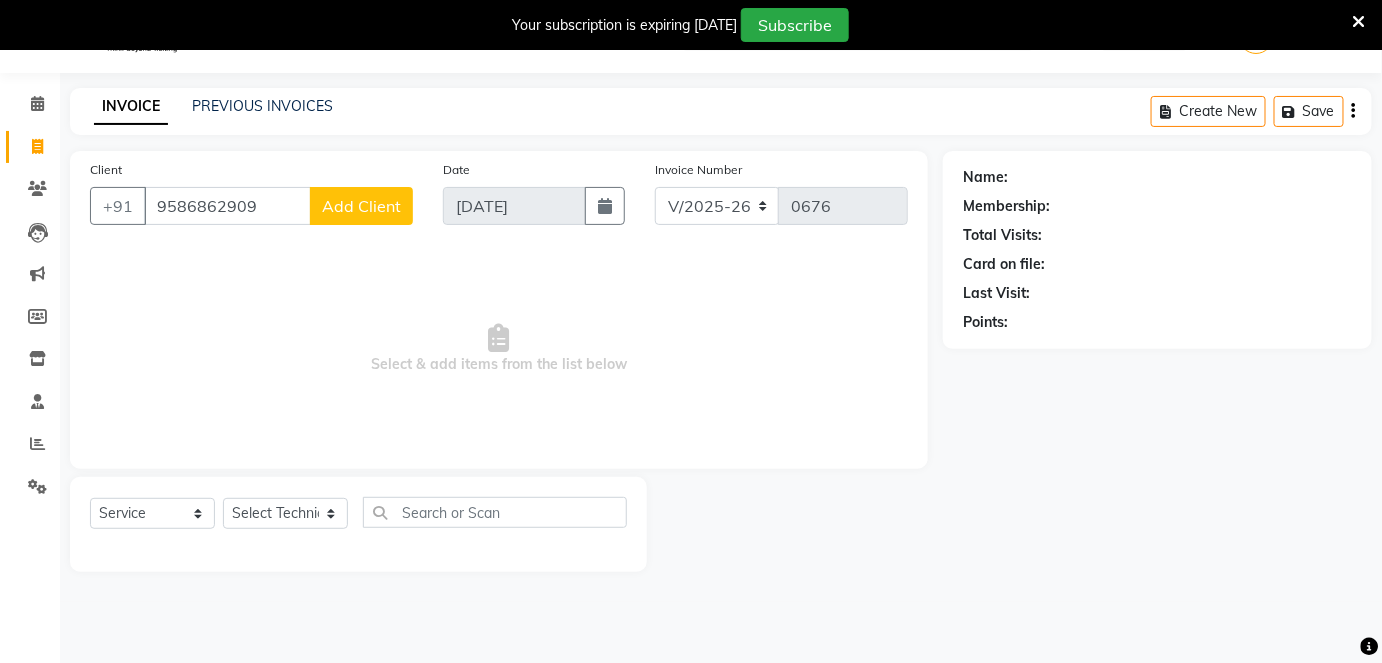 select on "21" 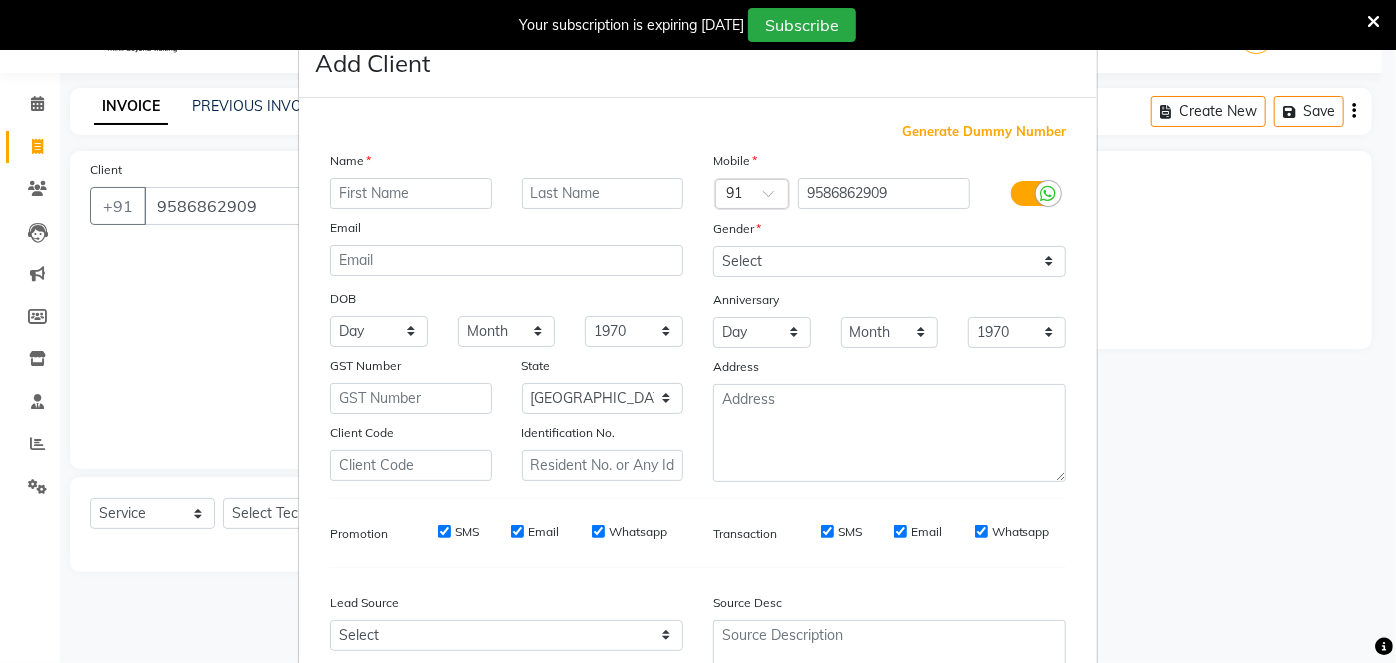 click at bounding box center [411, 193] 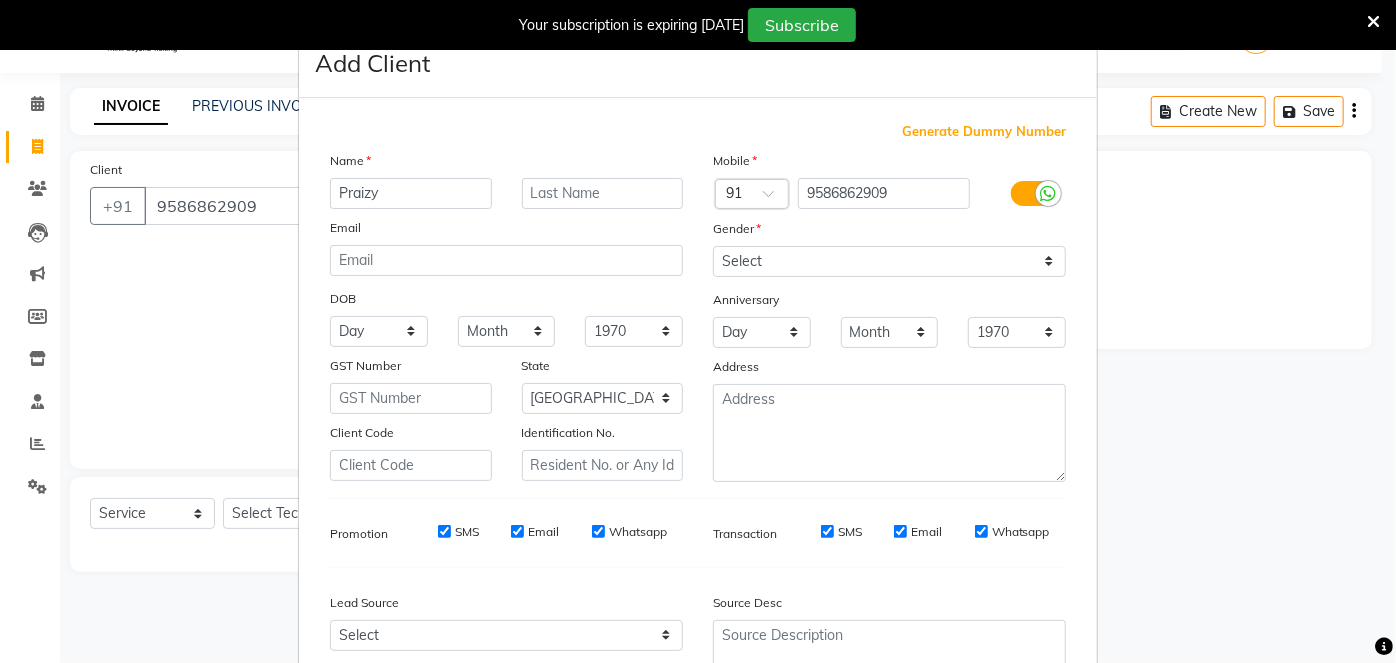 type on "Praizy" 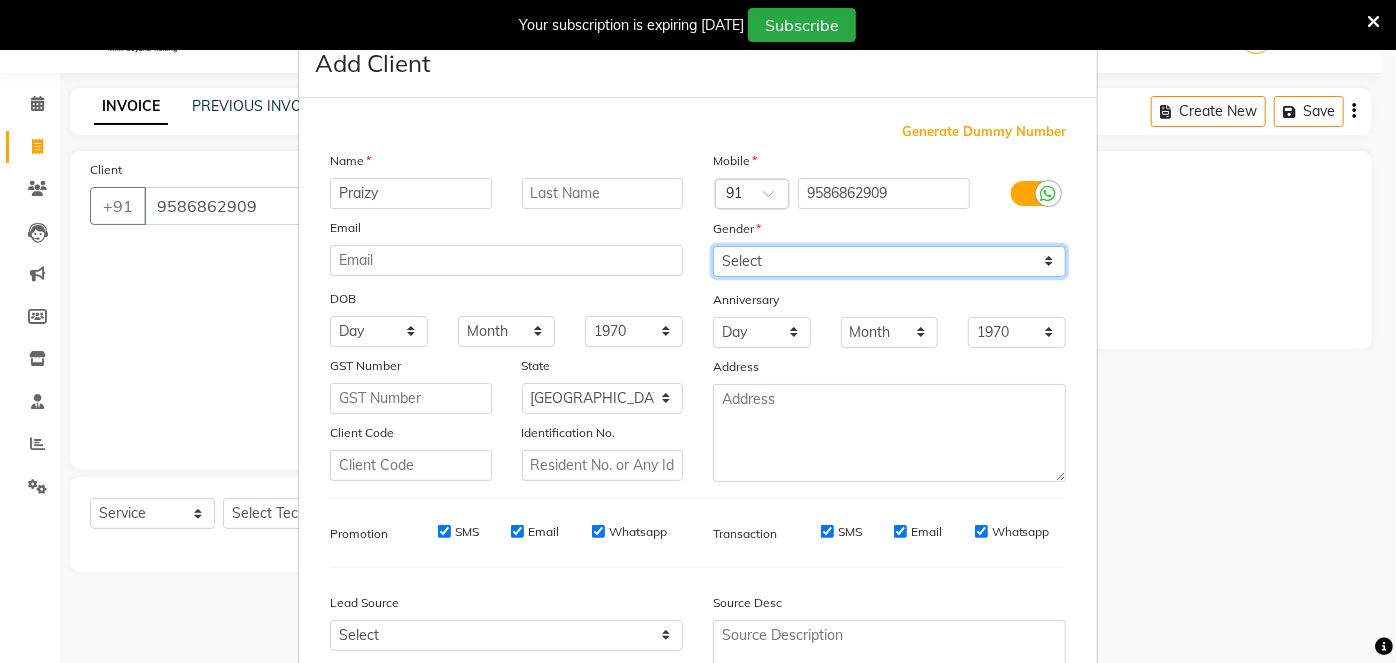drag, startPoint x: 923, startPoint y: 267, endPoint x: 873, endPoint y: 343, distance: 90.97253 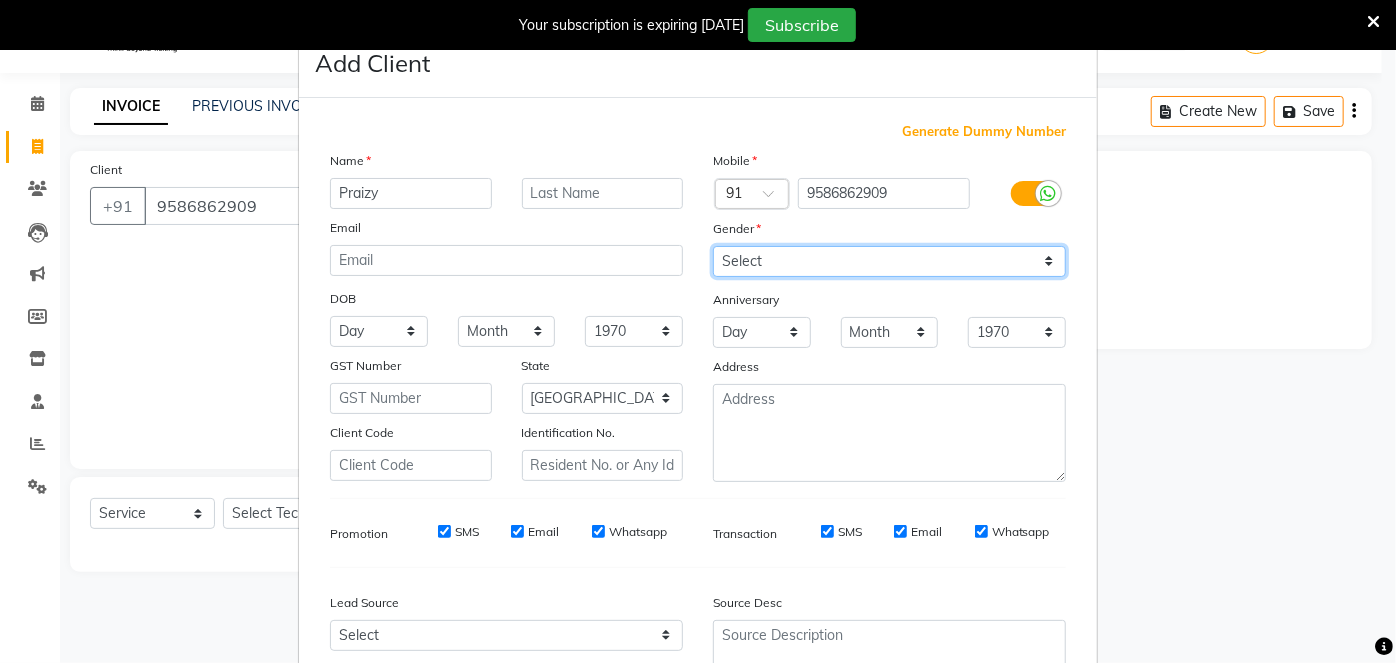 click on "Select Male Female Other Prefer Not To Say" at bounding box center (889, 261) 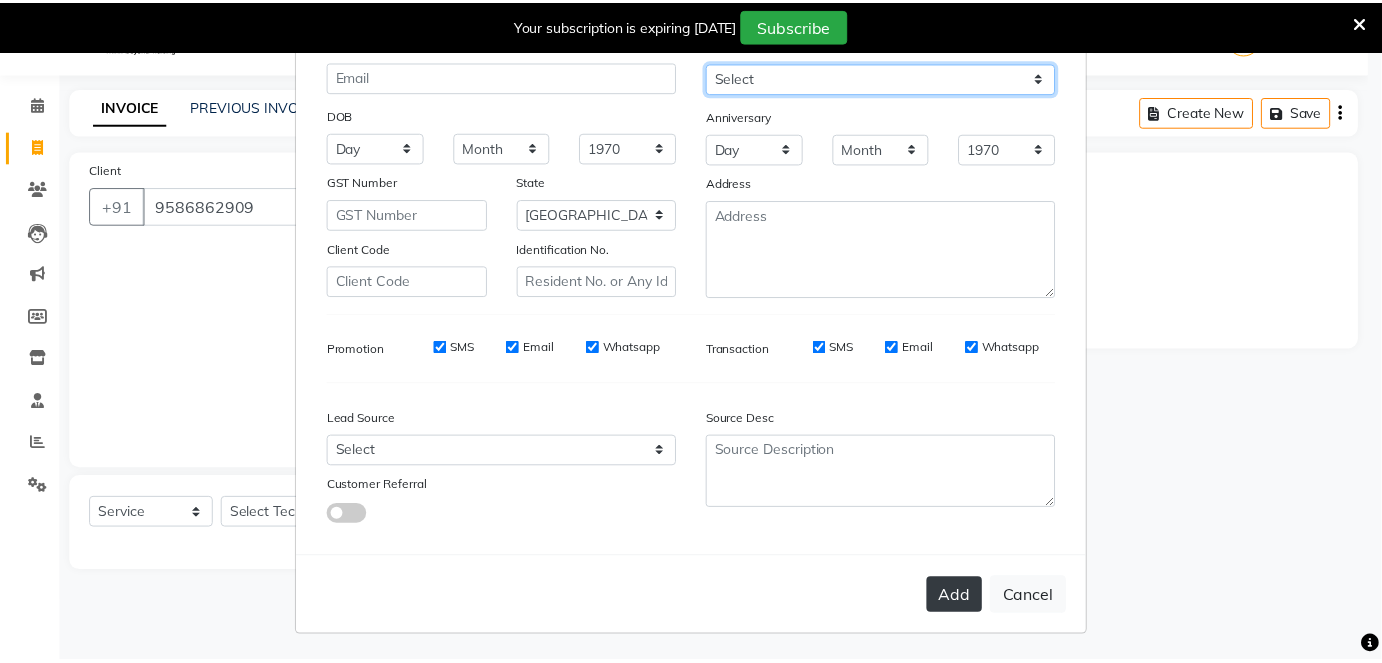 scroll, scrollTop: 183, scrollLeft: 0, axis: vertical 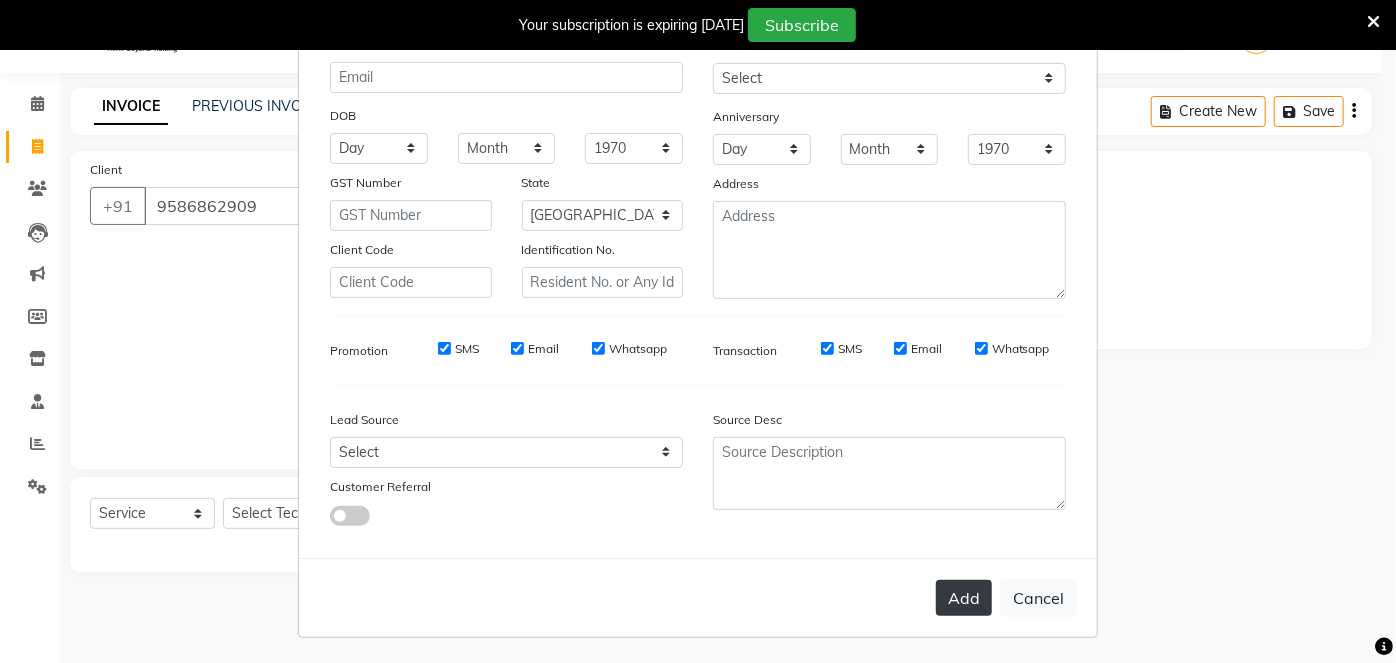 click on "Add" at bounding box center [964, 598] 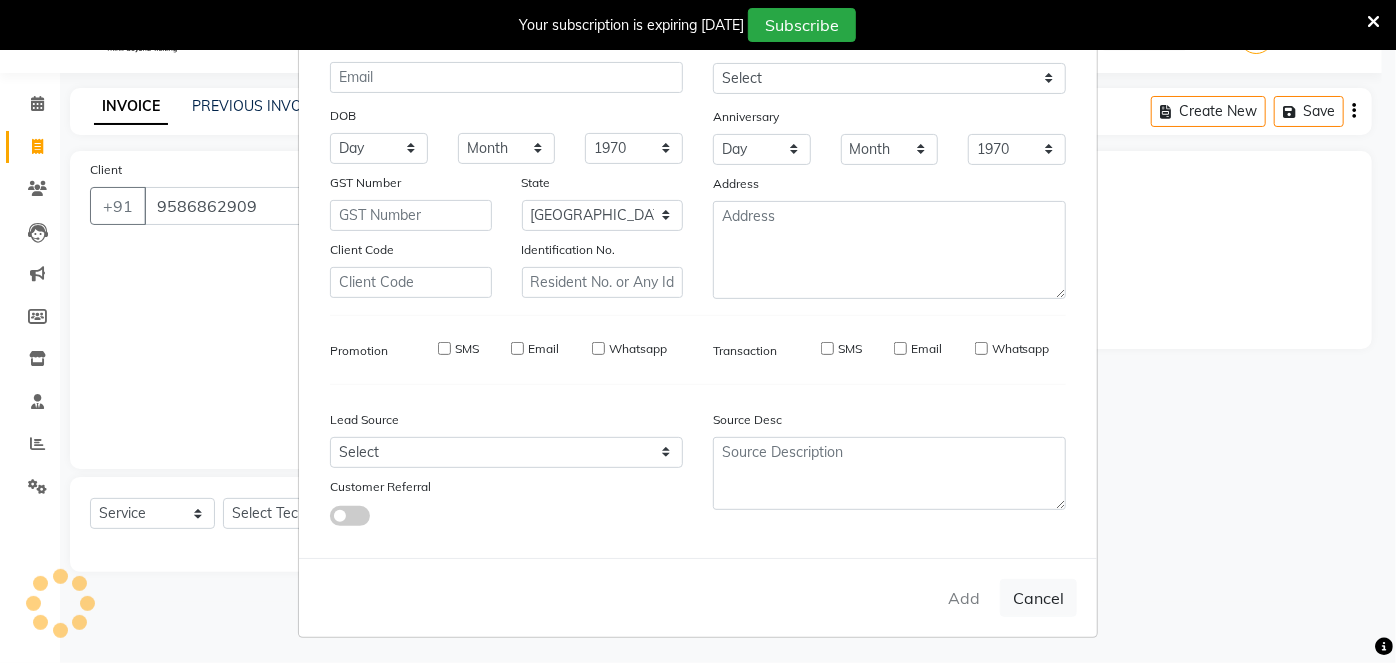 type on "95******09" 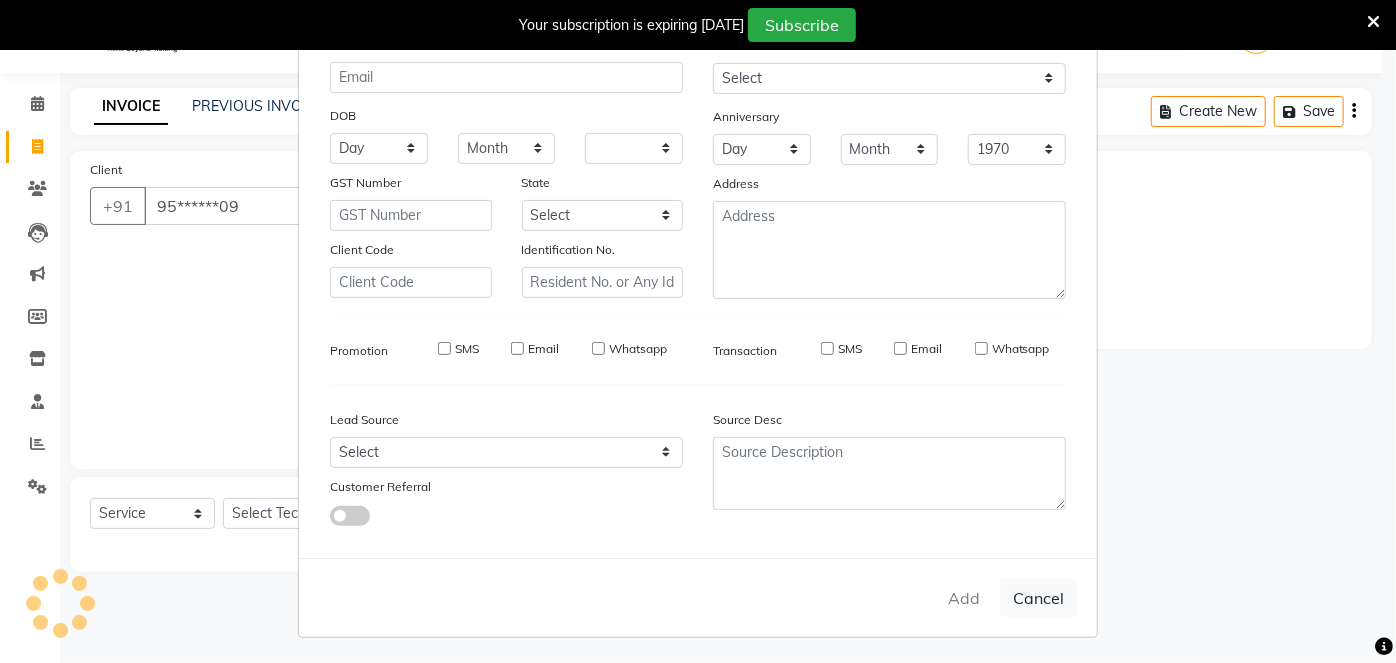 select 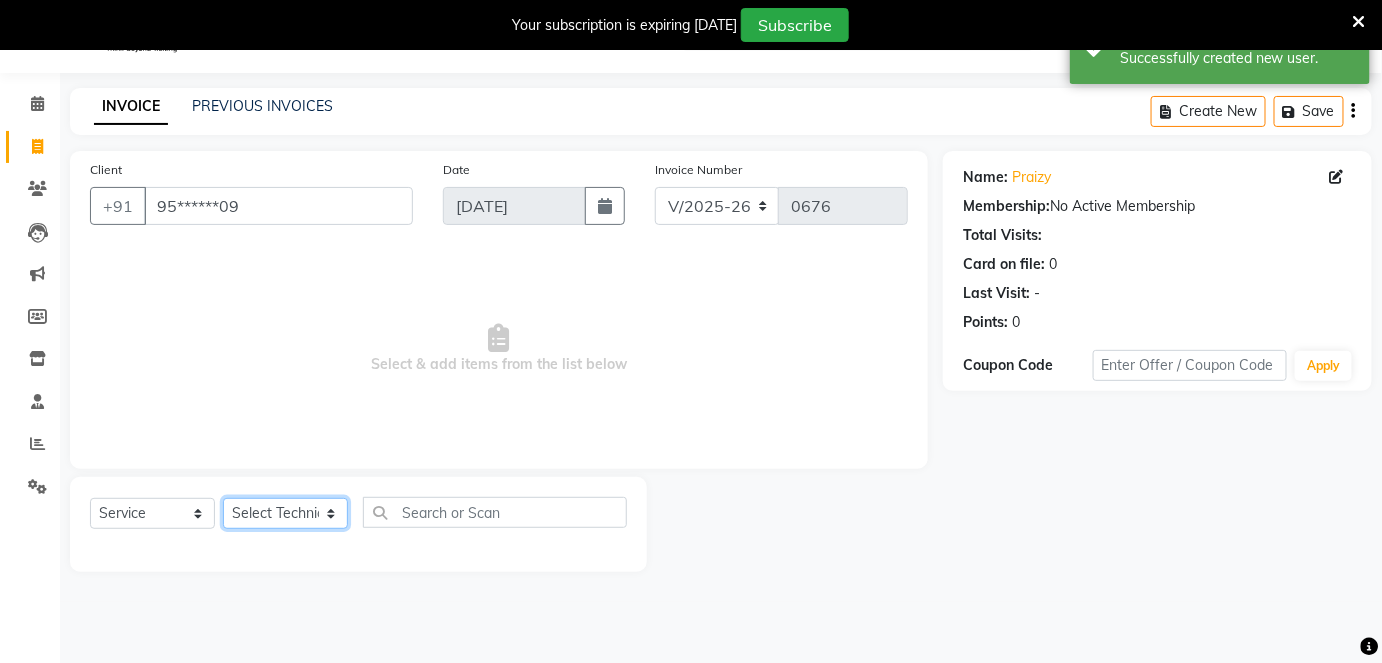 click on "Select Technician Aboto babita [PERSON_NAME] Manager Rakhi [PERSON_NAME] [PERSON_NAME] winish Sir" 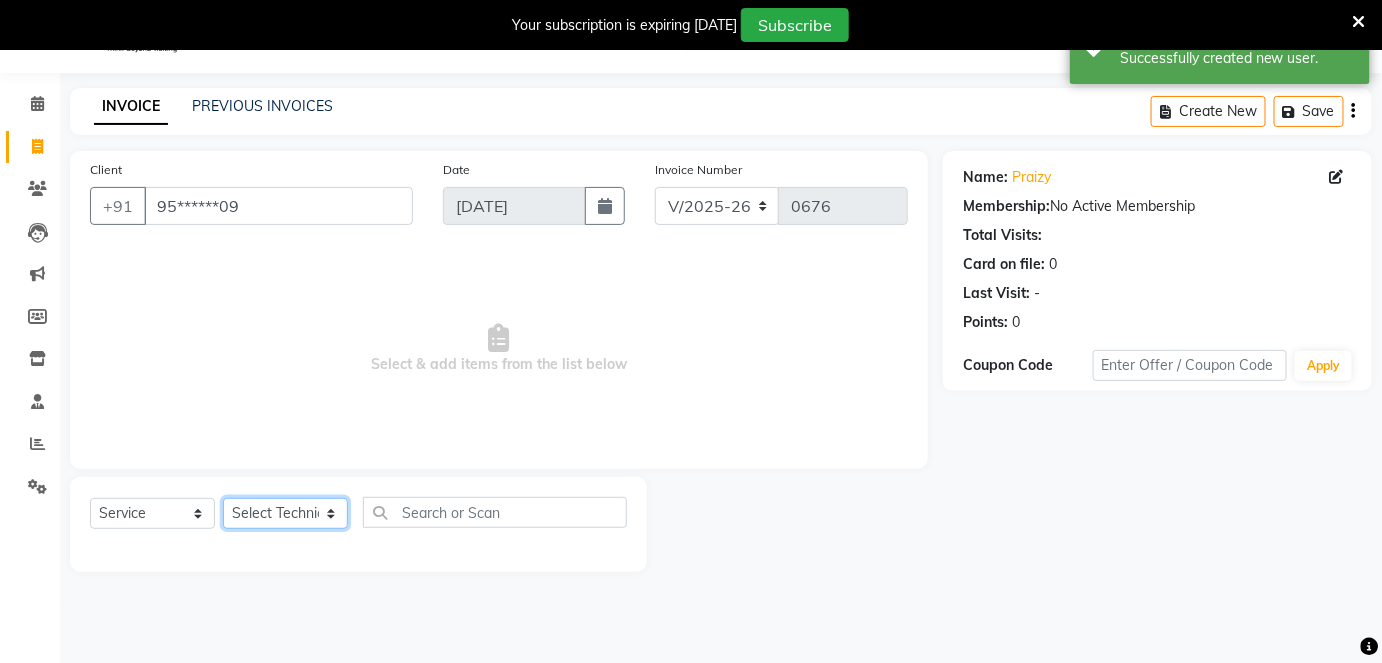 select on "77657" 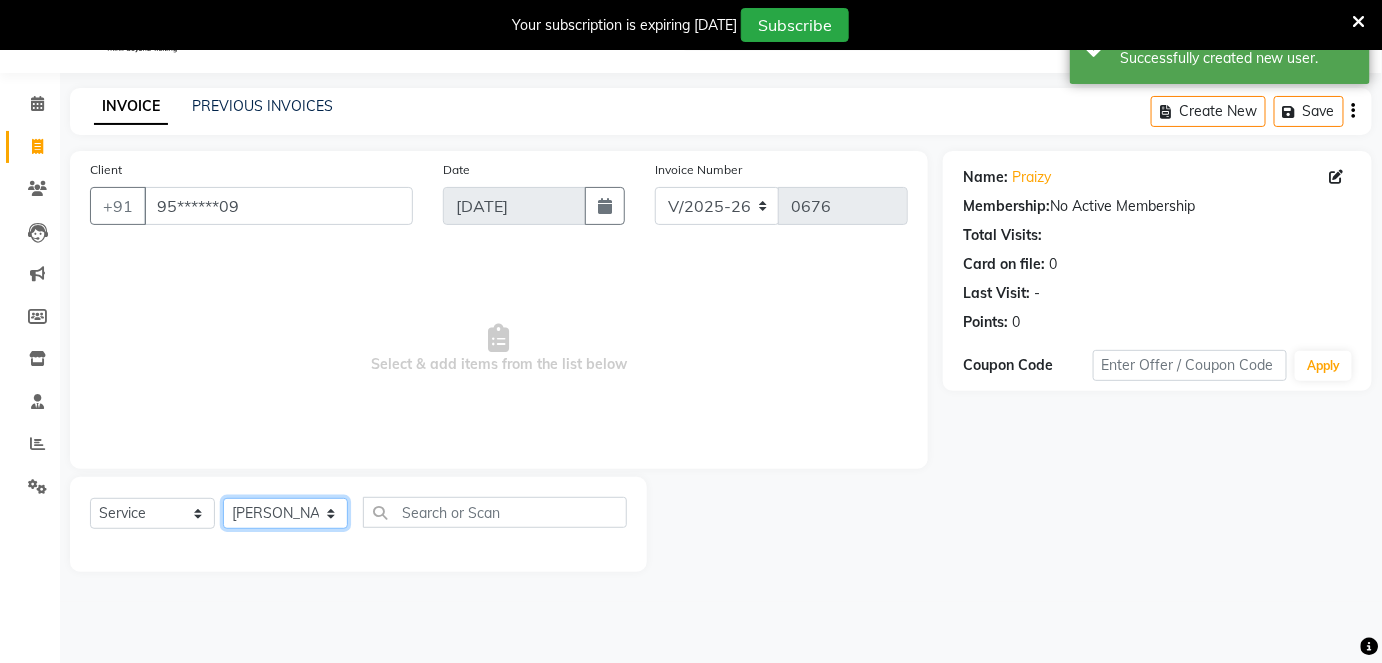 click on "Select Technician Aboto babita [PERSON_NAME] Manager Rakhi [PERSON_NAME] [PERSON_NAME] winish Sir" 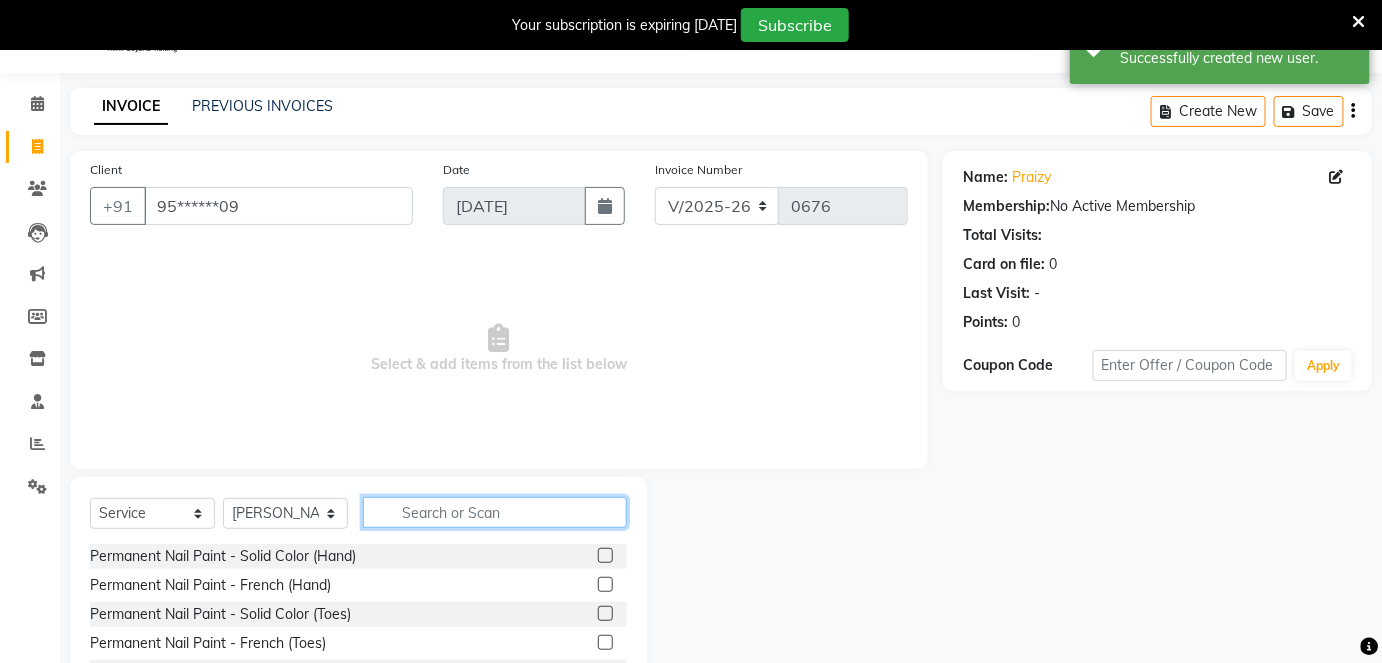 click 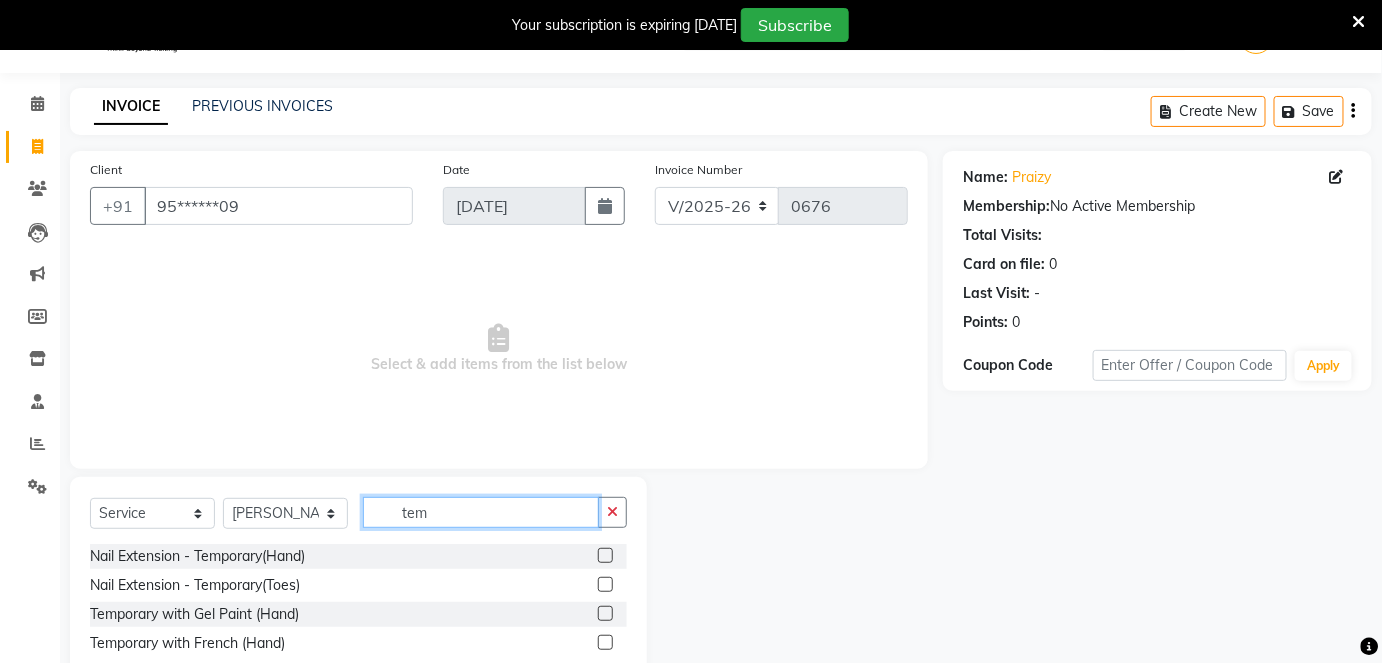 type on "tem" 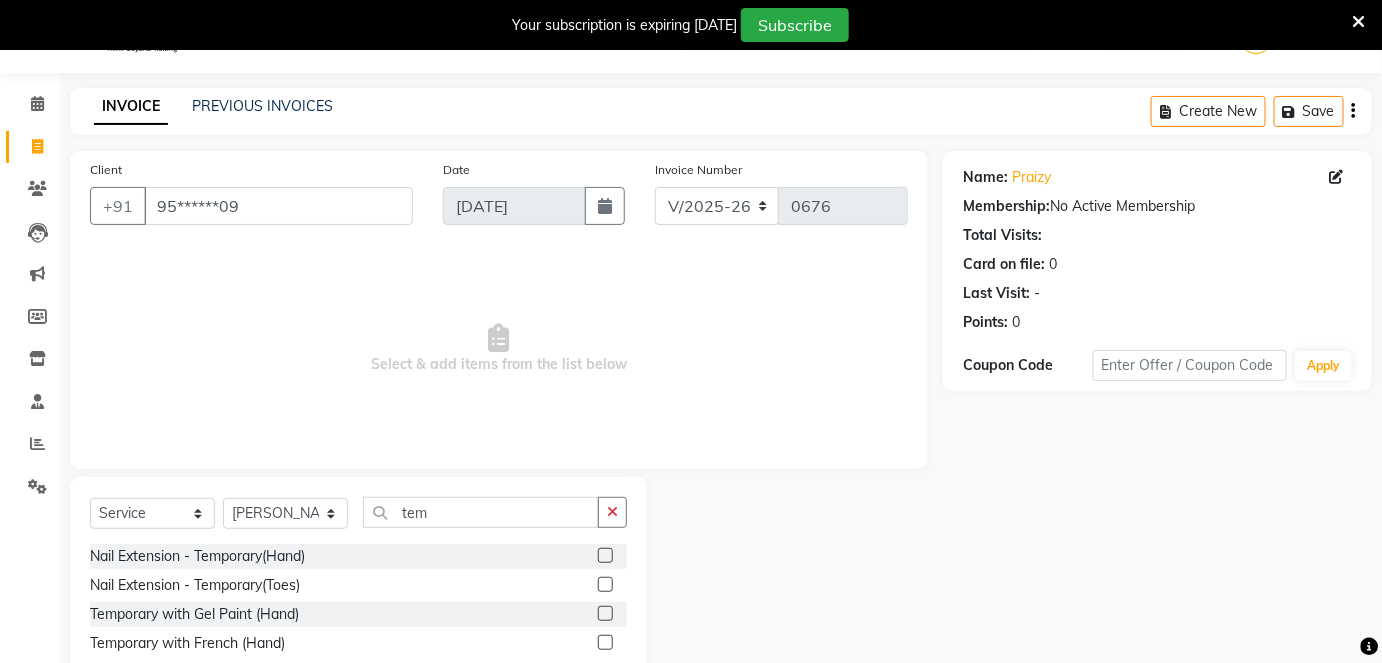 click 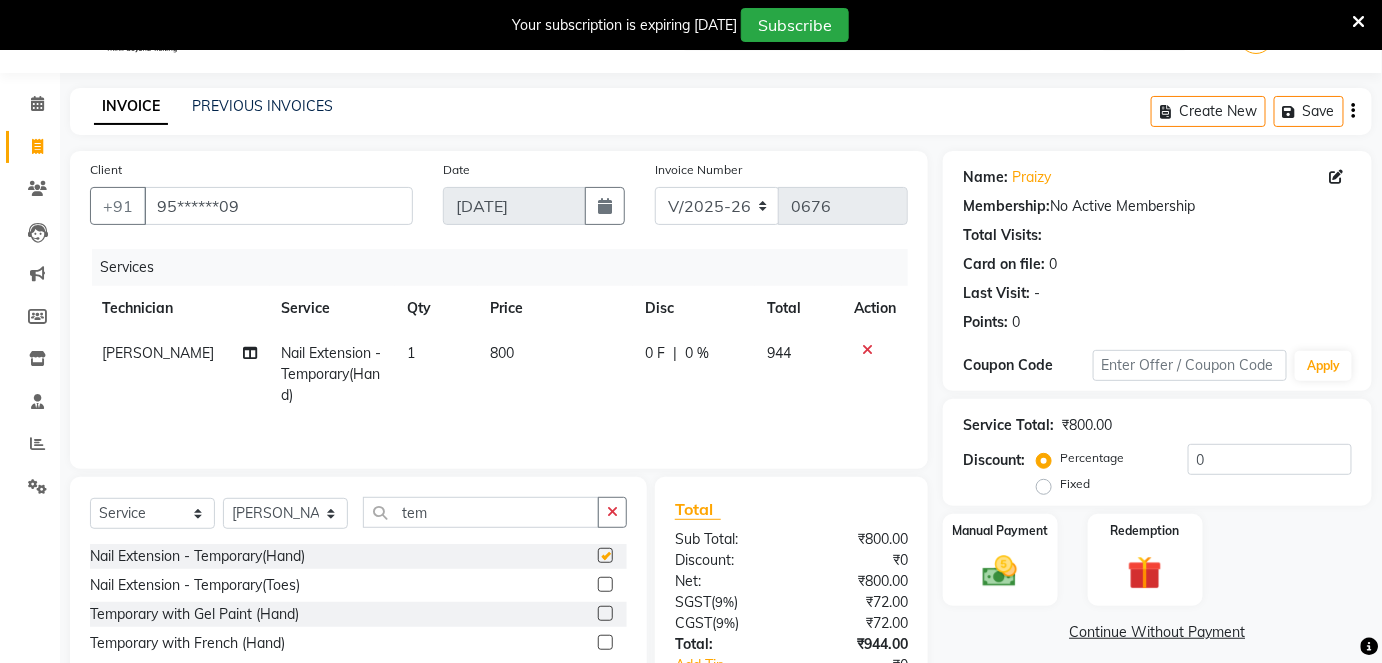 checkbox on "false" 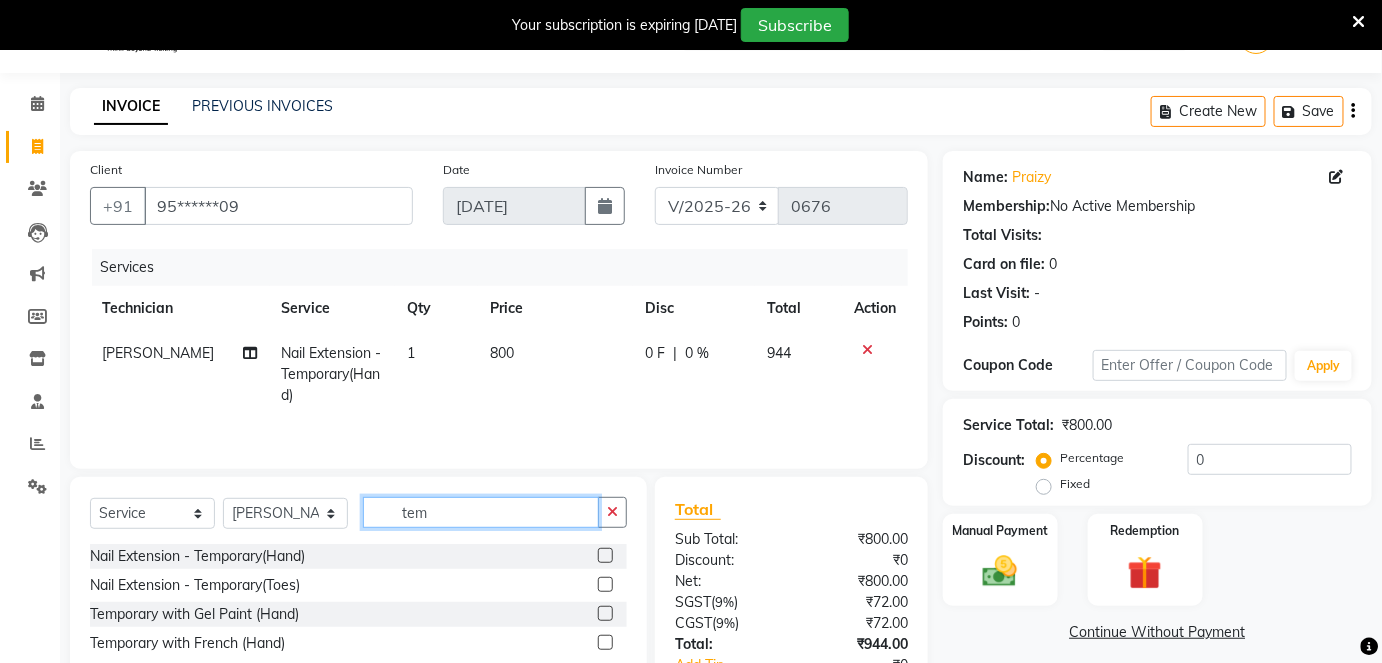 click on "tem" 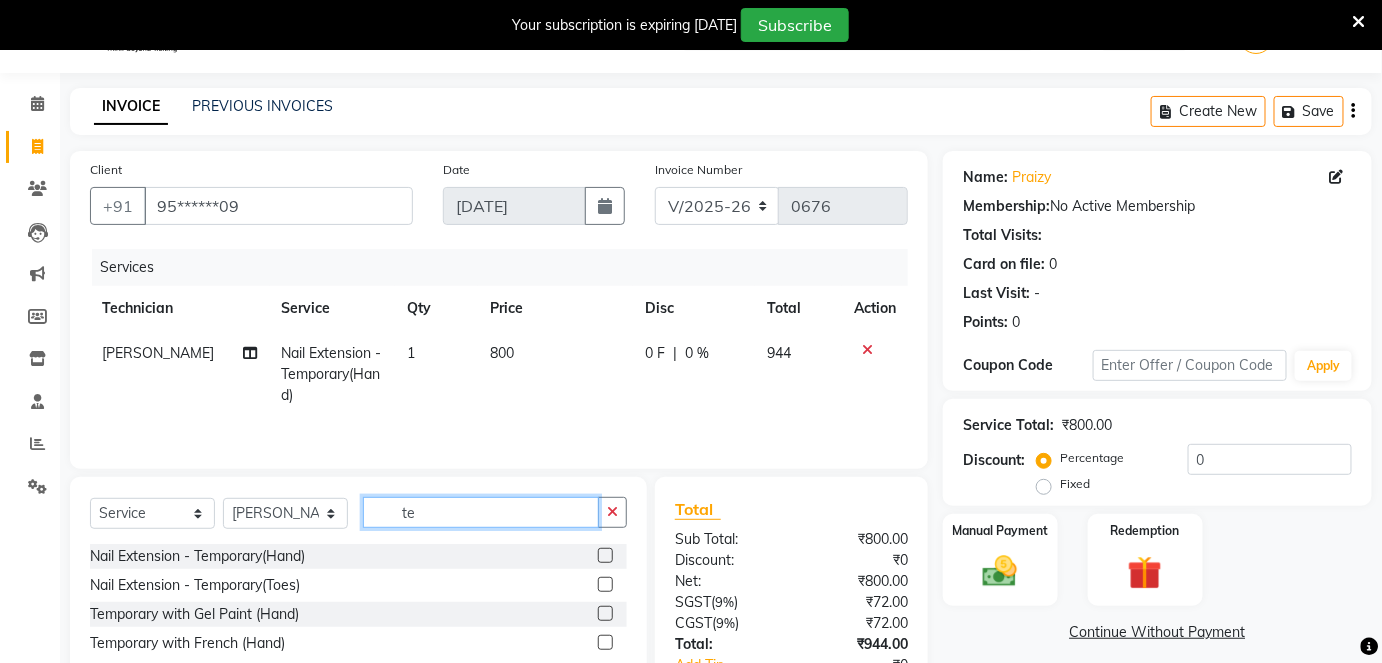 type on "t" 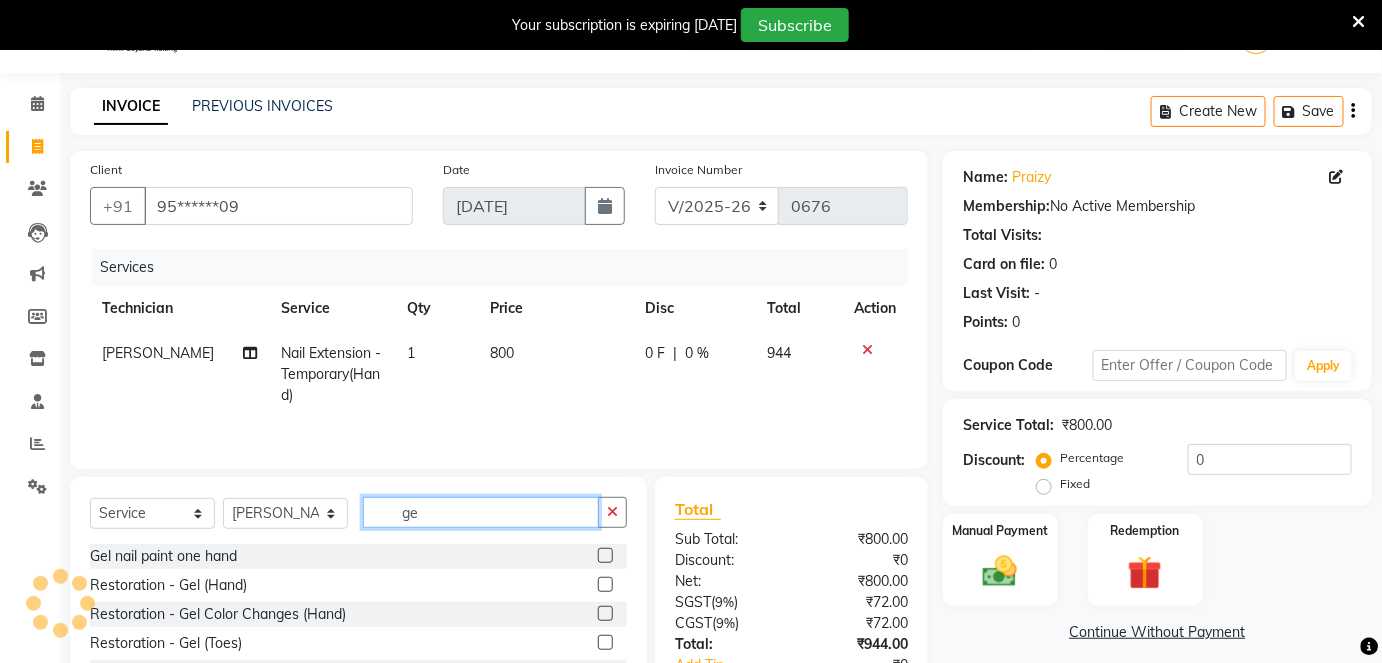 type on "g" 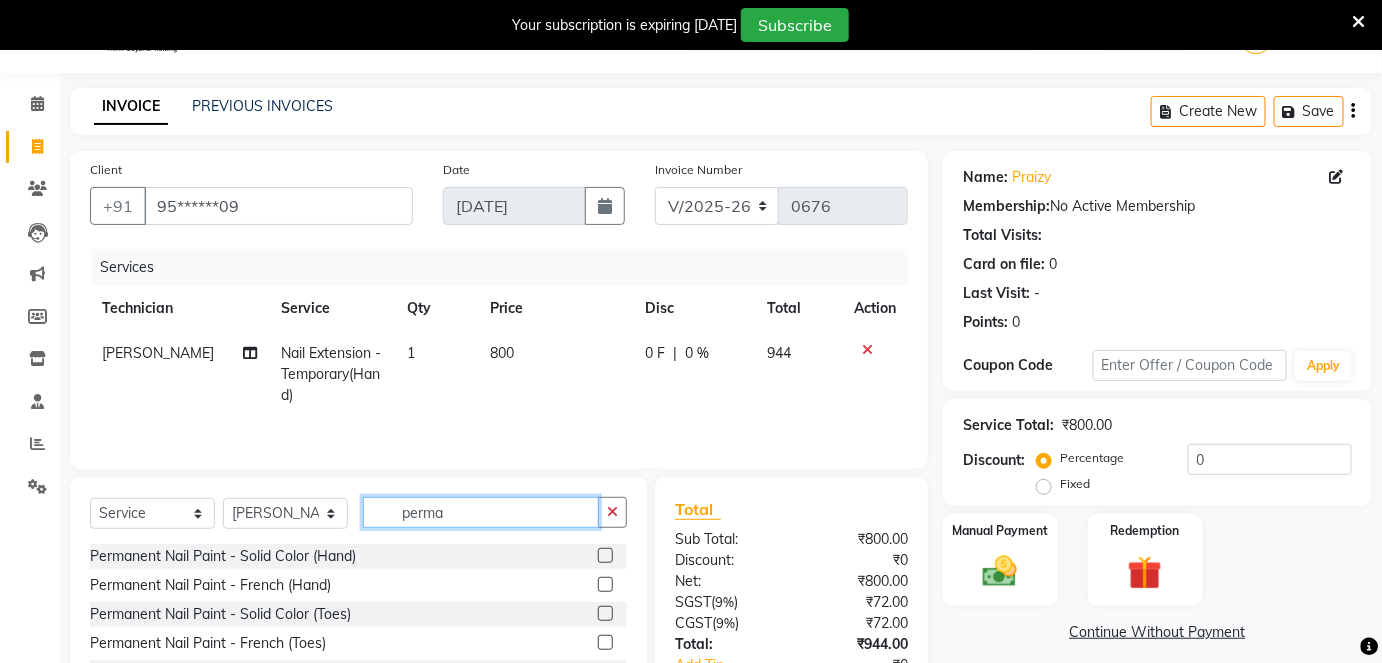 scroll, scrollTop: 140, scrollLeft: 0, axis: vertical 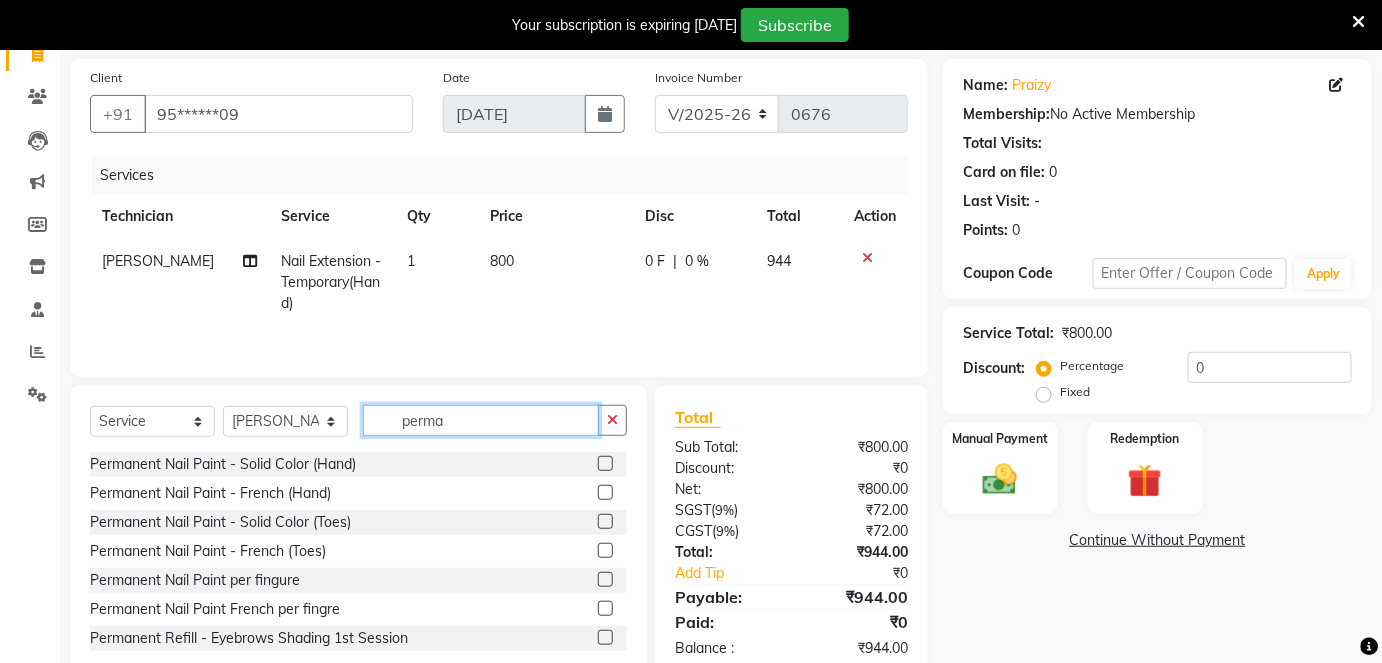 type on "perma" 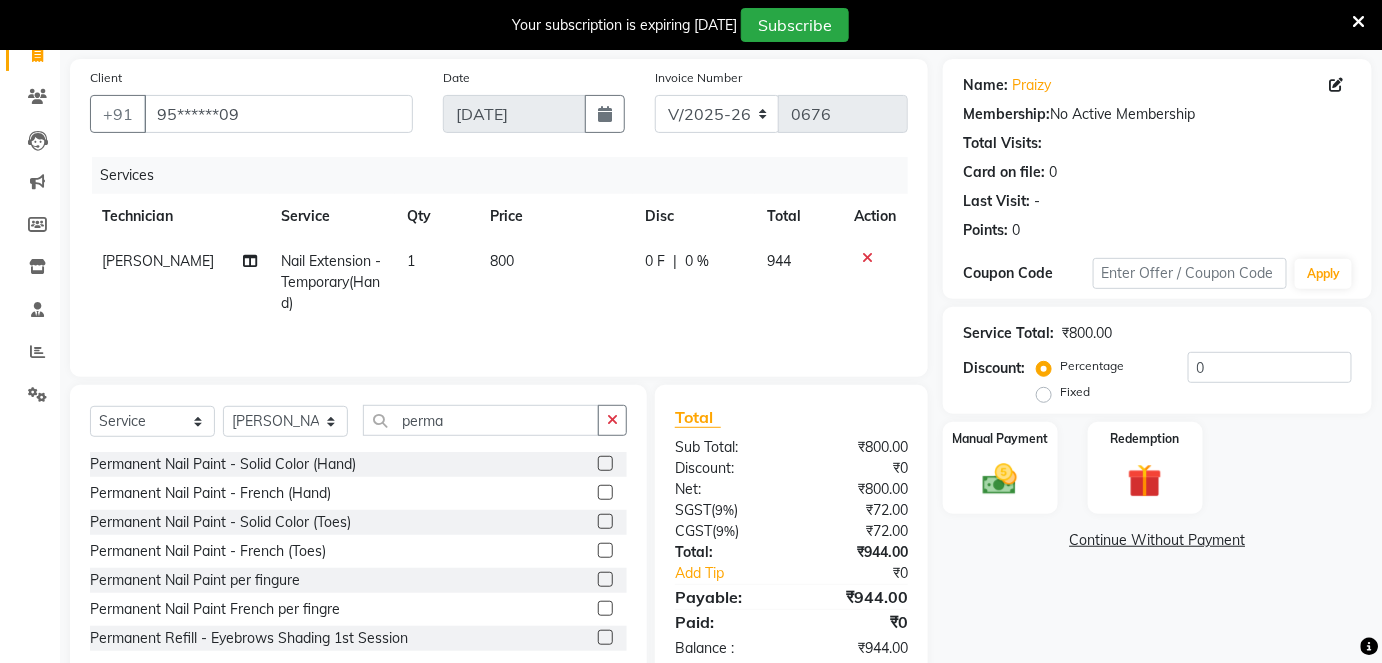 click 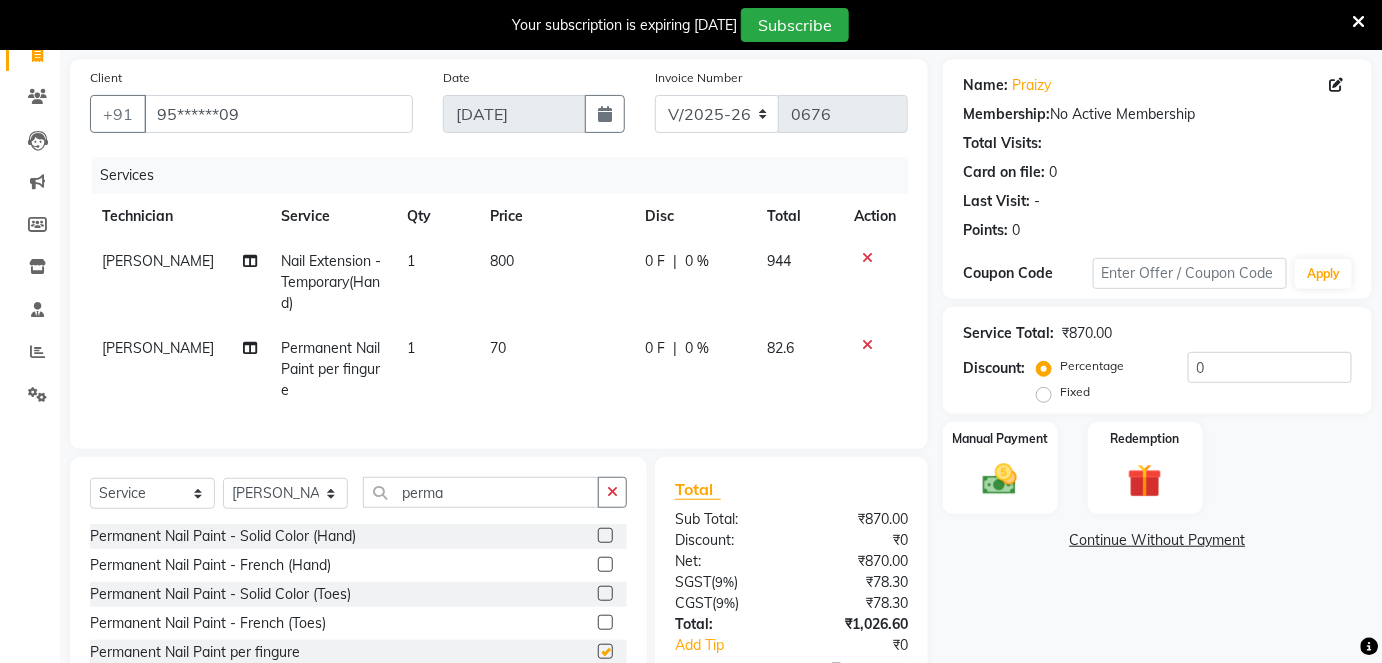 checkbox on "false" 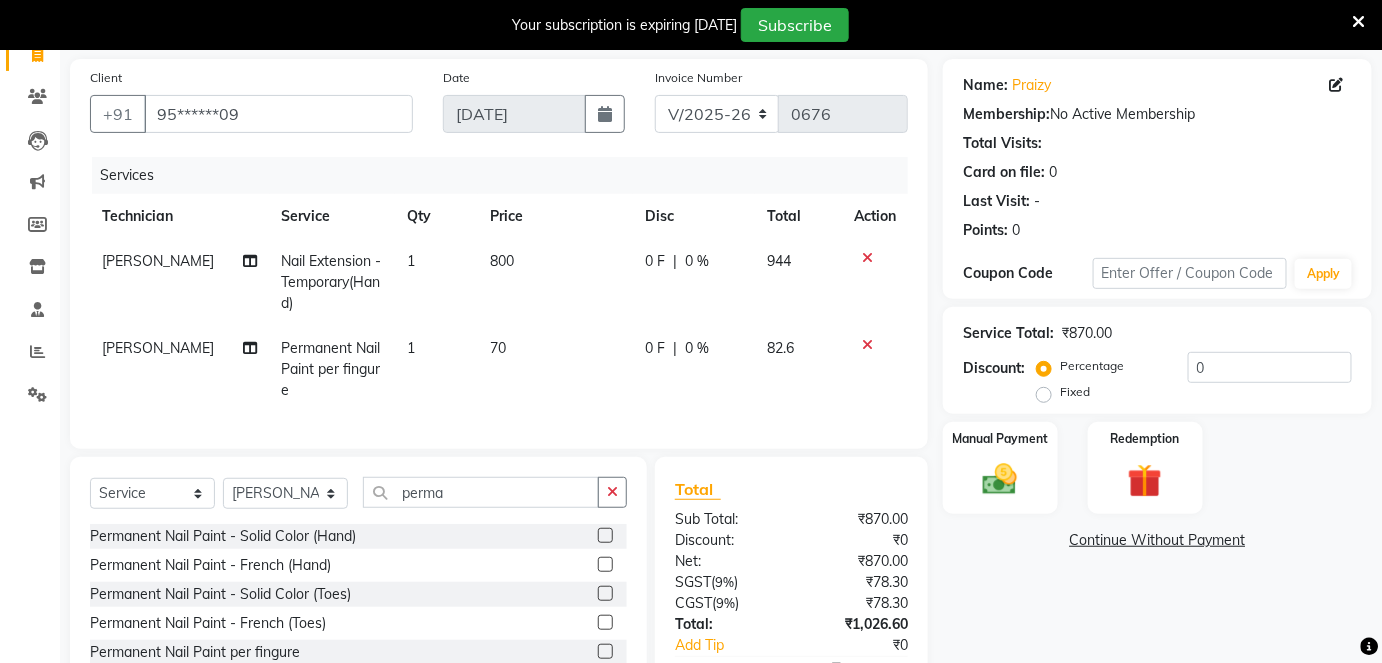 click on "1" 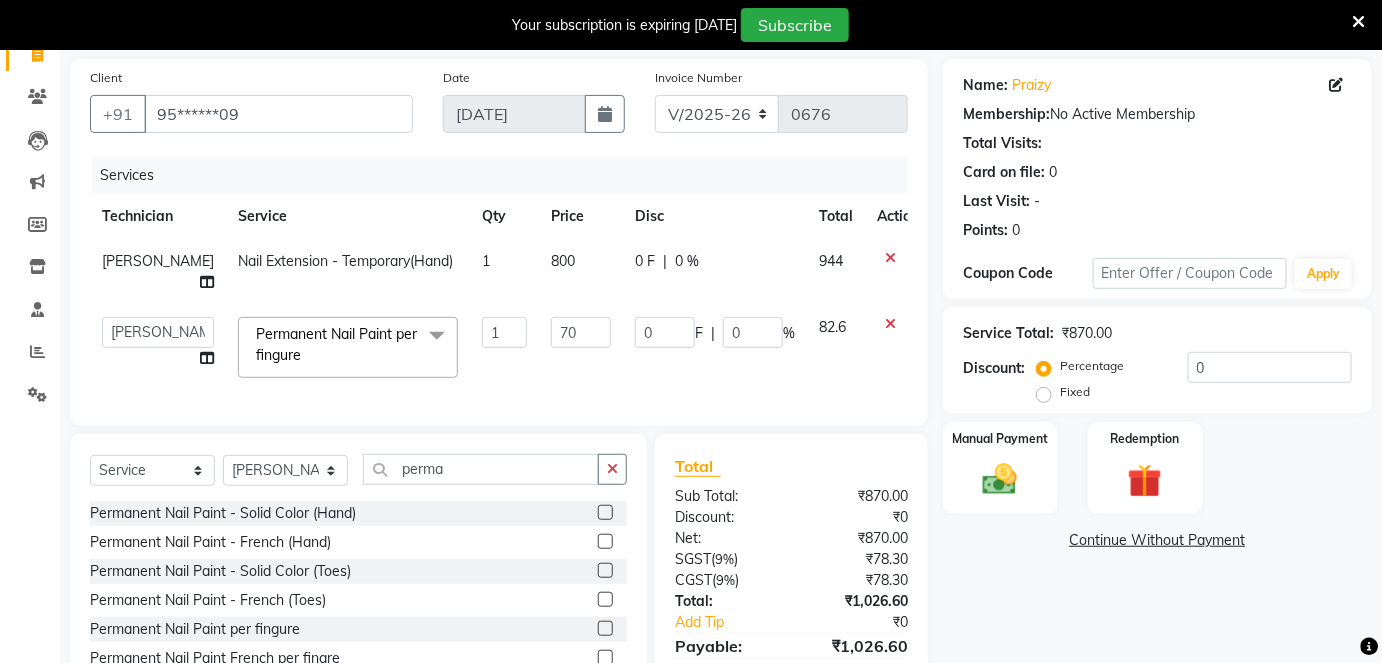 click on "Permanent Nail Paint per fingure  x Permanent Nail Paint - Solid Color (Hand) Permanent Nail Paint - French (Hand) Permanent Nail Paint - Solid Color (Toes) Permanent Nail Paint - French (Toes) Permanent Nail Paint per fingure Permanent Nail Paint French per fingre Gel nail paint one hand Restoration - Gel (Hand) Restoration - Tip Replacement (Hand) Restoration - Touch -up (Hand) Restoration - Gel Color Changes (Hand) Restoration - Removal of Extension (Hand) Restoration - Removal of Nail Paint (Hand) Restoration - Gel (Toes) Restoration - Tip Replacement (Toes) Restoration - Touch -up (Toes) Restoration - Gel Color Changes (Toes) Restoration - Removal of Extension (Toes) Restoration - Removal of Nail Paint (Toes) TIK TOK (Hand) TIK TOK (Toes) Regular Nail Paint (Hand) Regular Nail Paint (Toes) Cuticle oil Sweet - 16 pedicure Tooty Footy pedicure Organic Marine Sea Algae pedicure Salt of the Earth pedicure Massage 15min Massage 20 Massage 30 Sweet - 16 manicure Tooty Footy manicure Salt of the Earth manicure" 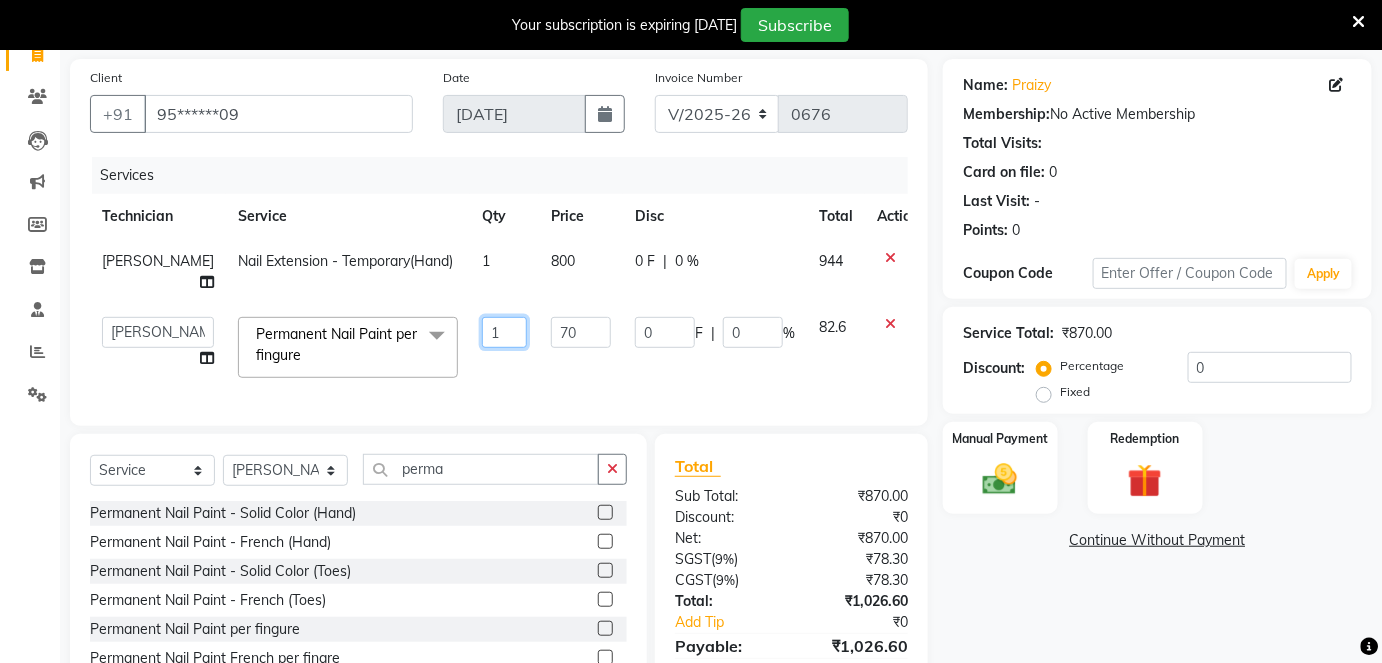 click on "1" 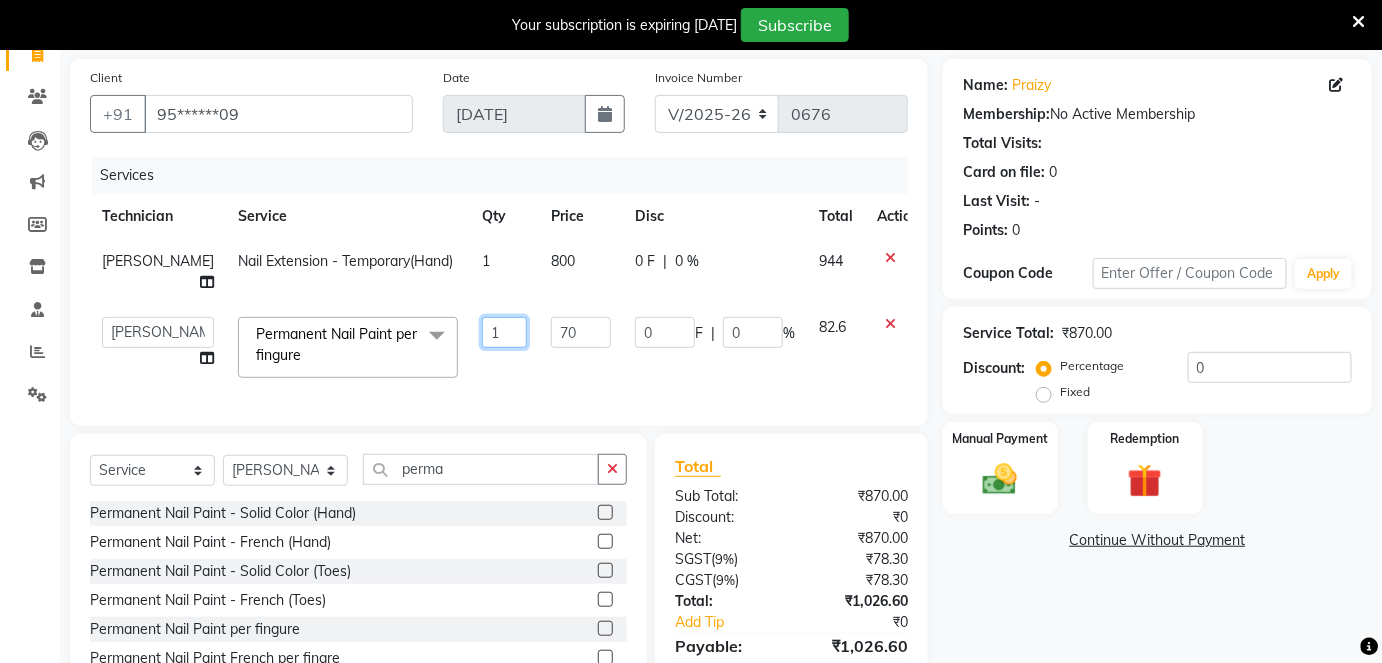 click on "1" 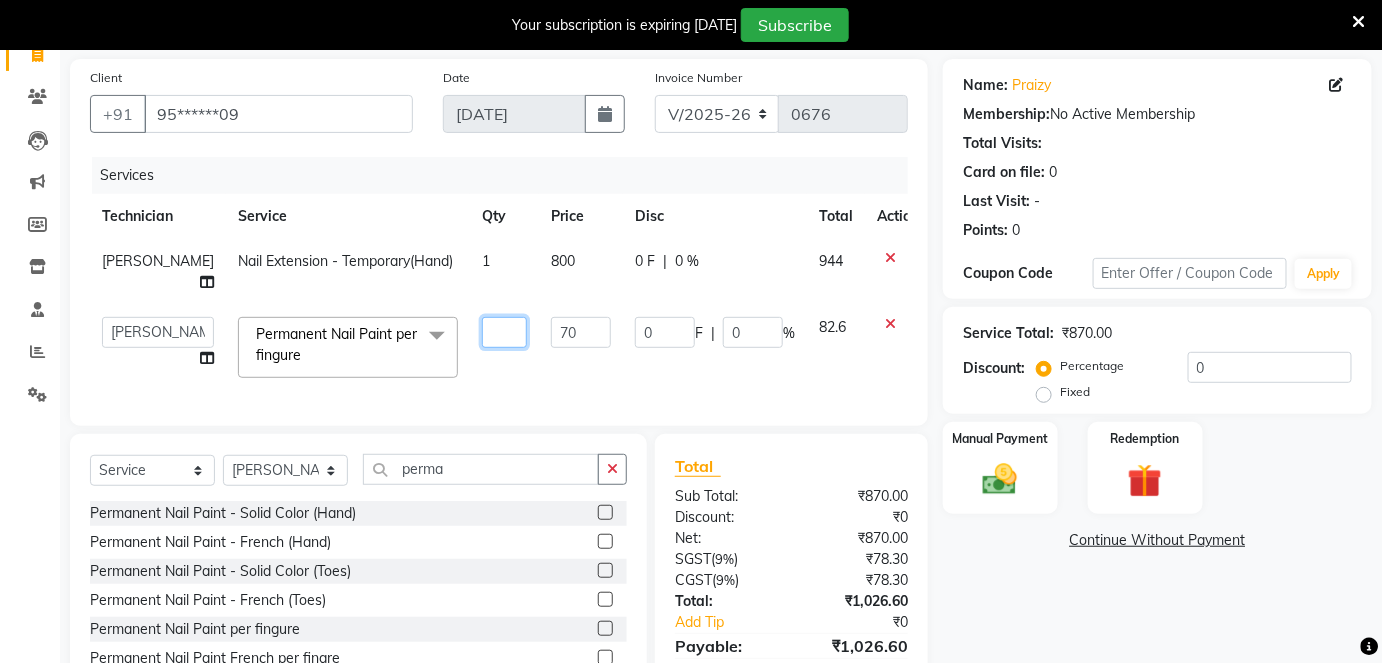 type on "8" 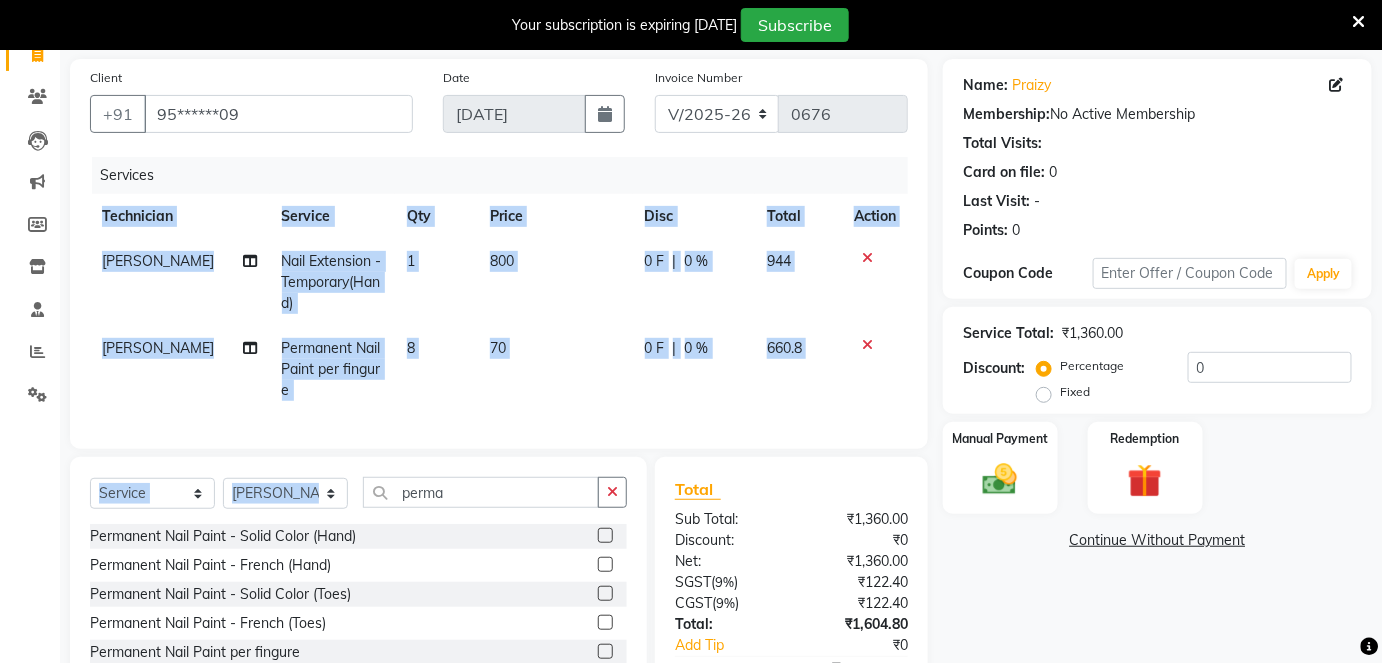 drag, startPoint x: 546, startPoint y: 422, endPoint x: 514, endPoint y: 497, distance: 81.5414 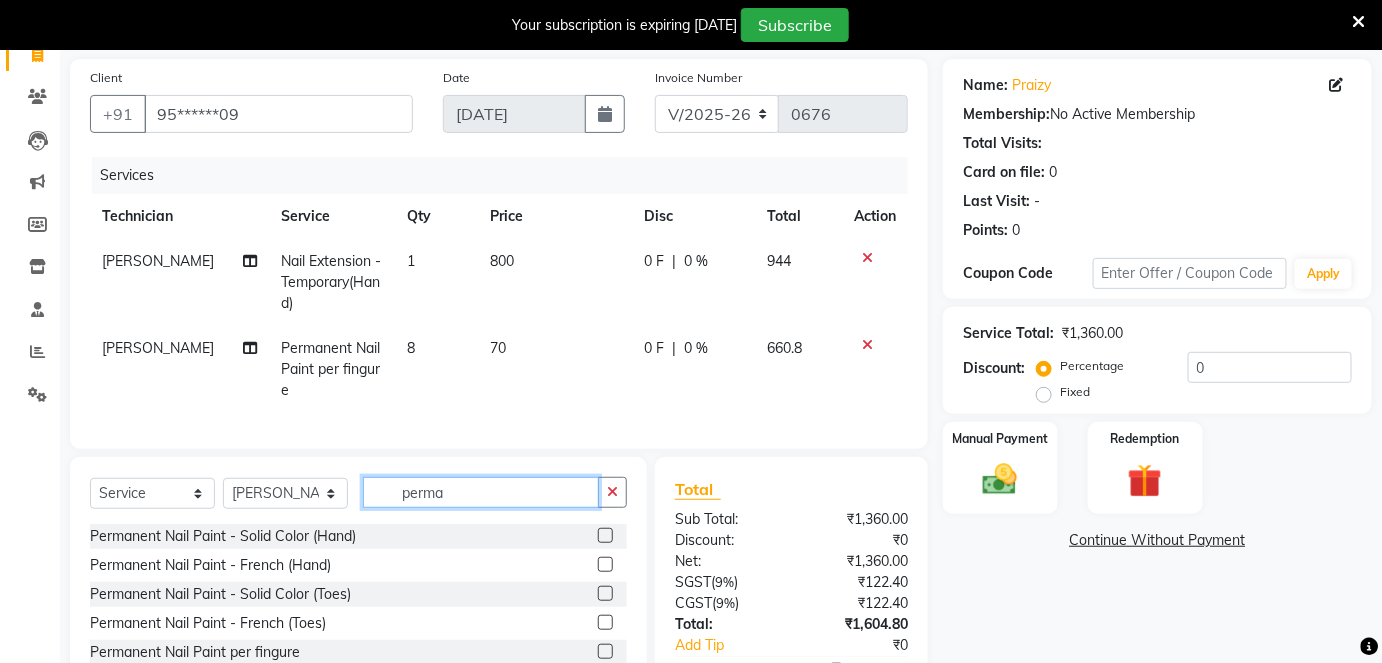 click on "perma" 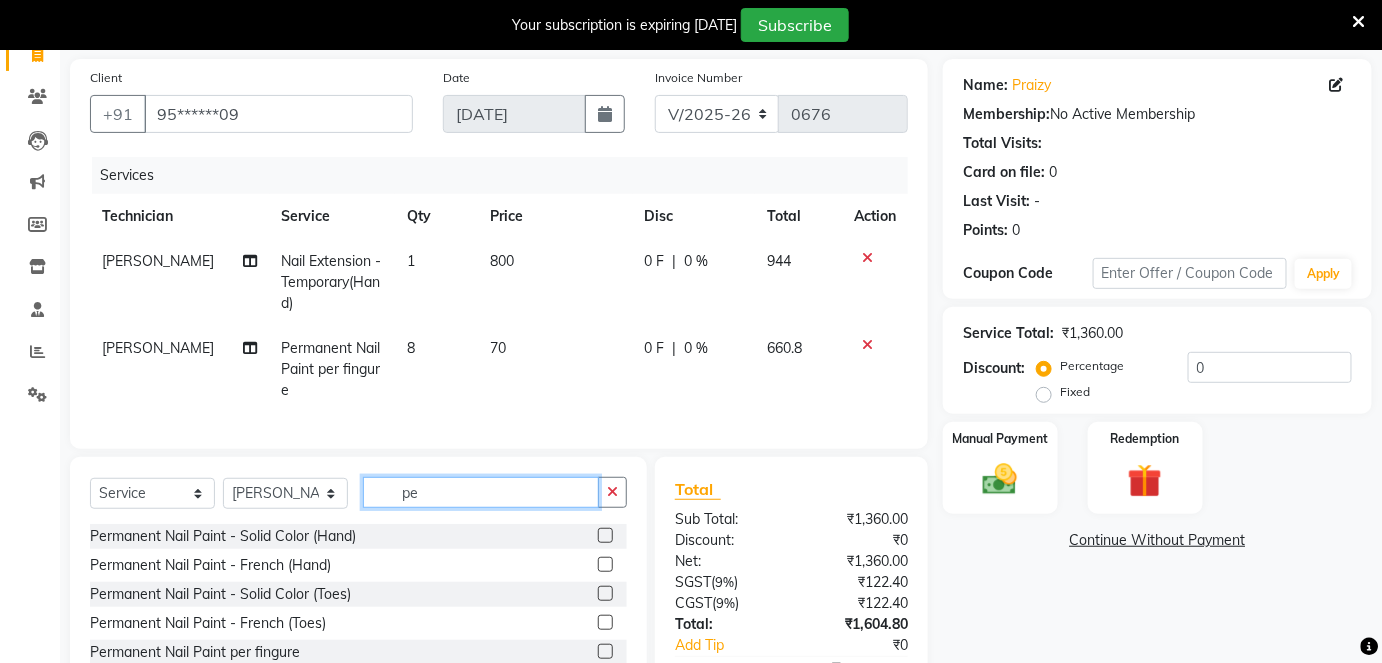 type on "p" 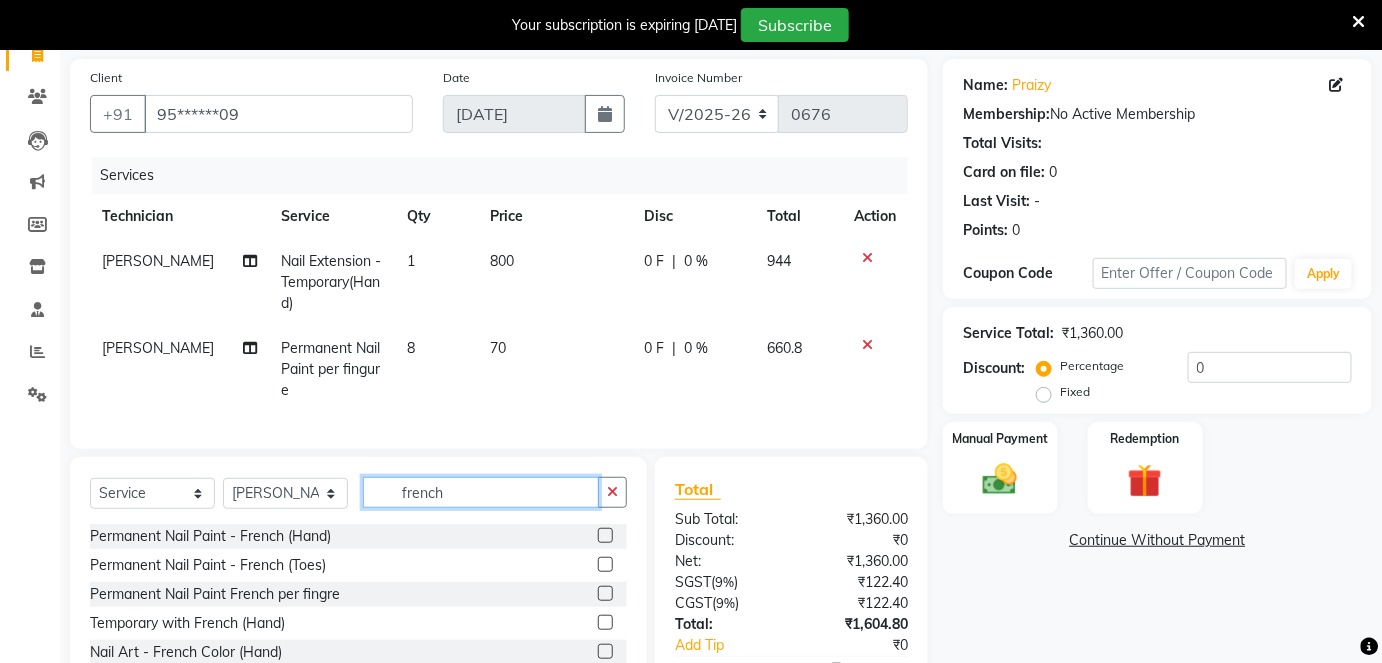 type on "french" 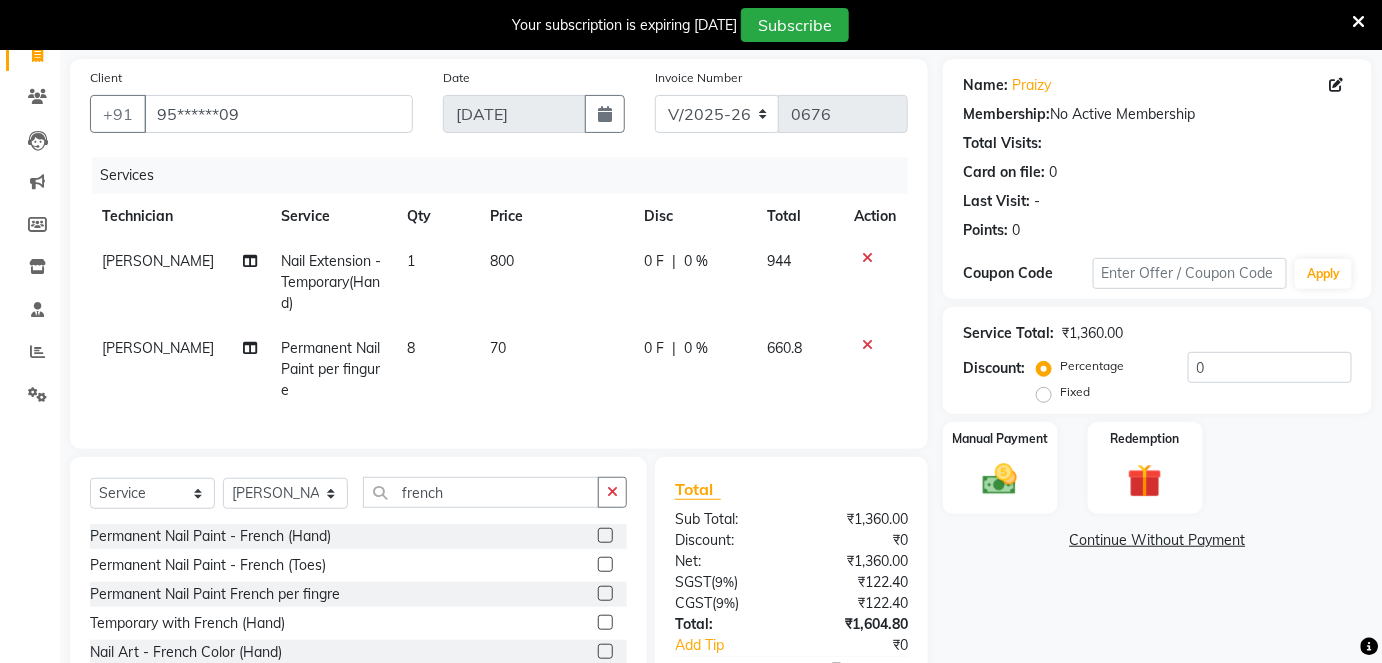 click 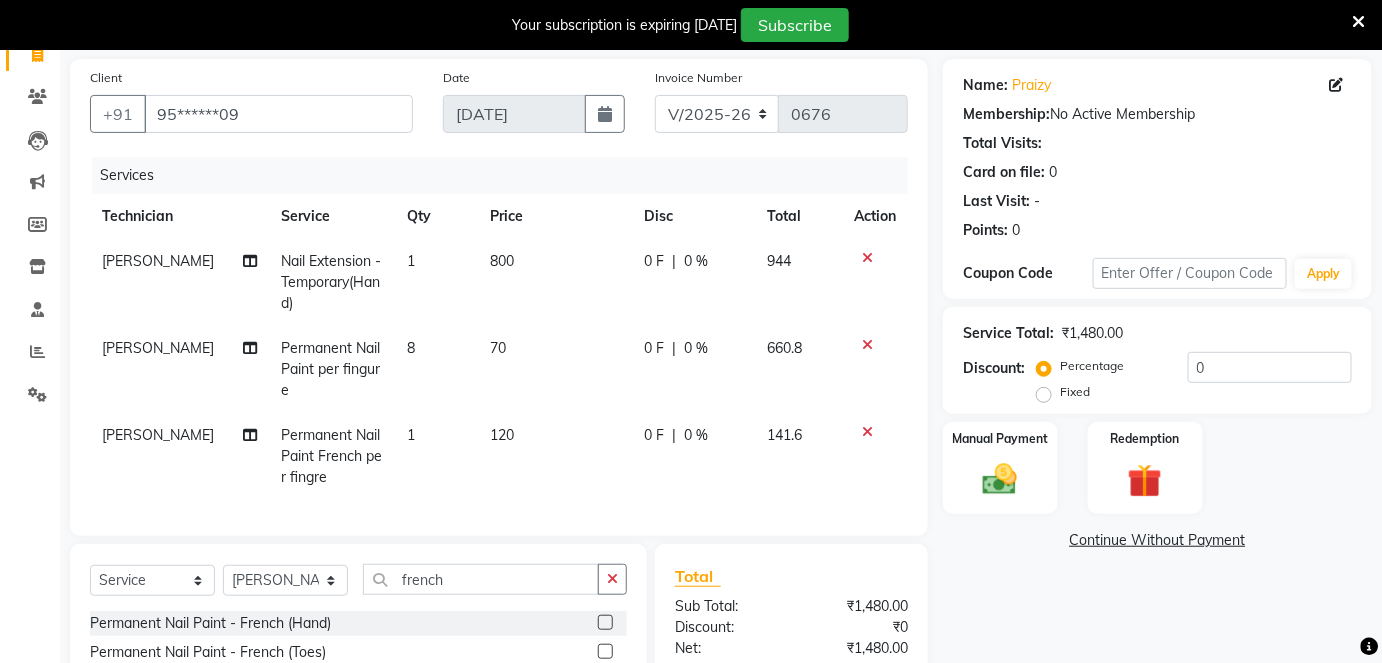 checkbox on "false" 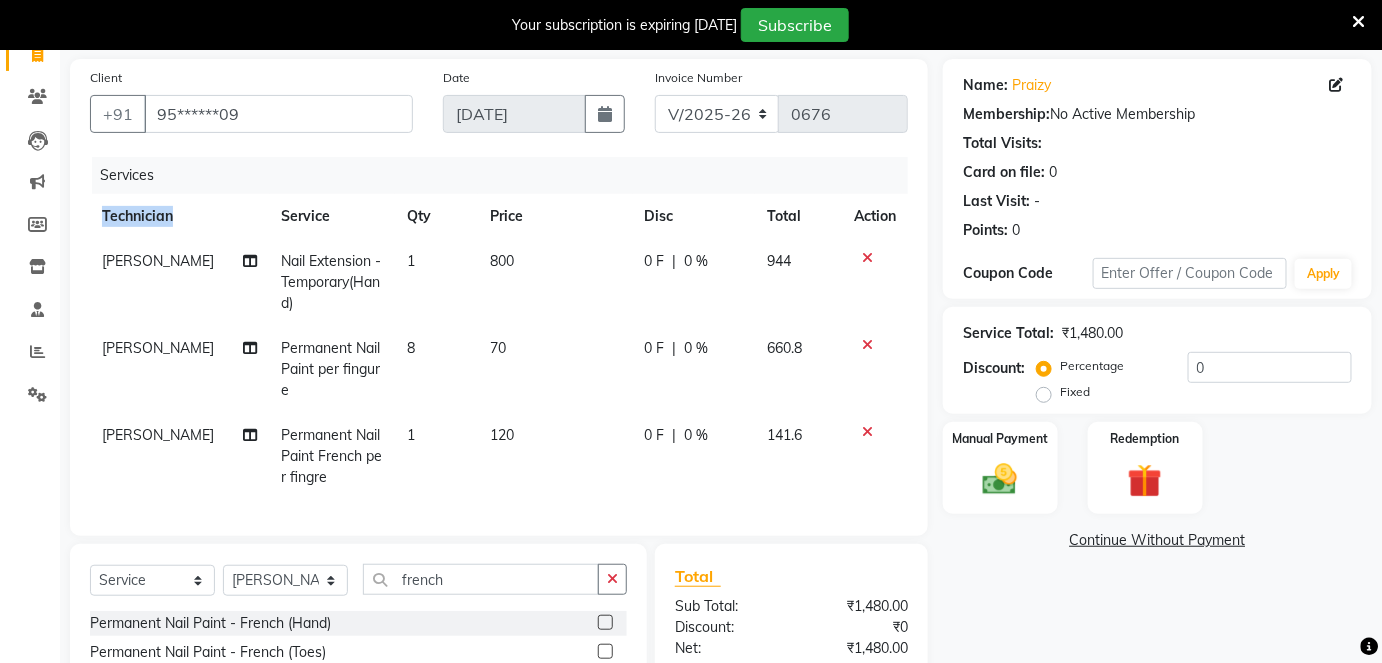 select on "77657" 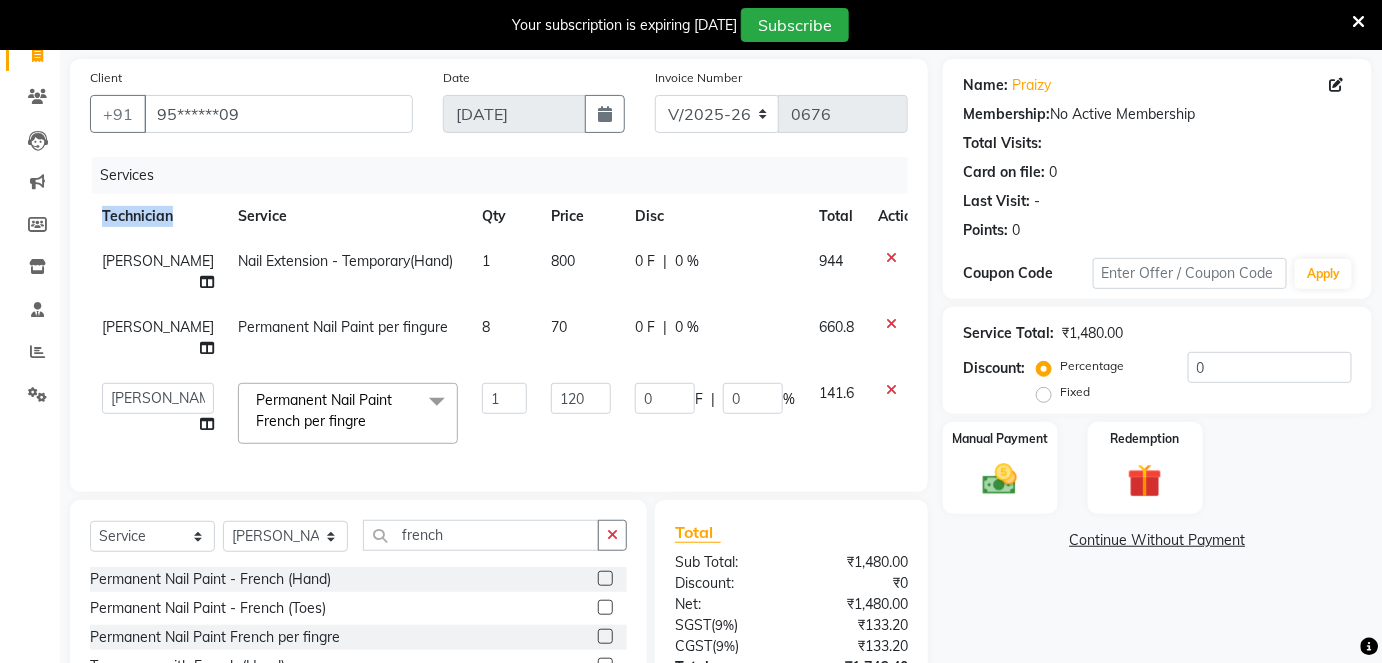click on "Services Technician Service Qty Price Disc Total Action Rita Nail Extension - Temporary(Hand) 1 800 0 F | 0 % 944 Rita Permanent Nail Paint per fingure 8 70 0 F | 0 % 660.8  Aboto   babita   Deepti   Kinto   Manager   Rakhi   Rita   Sita   Vaishali   winish Sir  Permanent Nail Paint French per fingre  x Permanent Nail Paint - Solid Color (Hand) Permanent Nail Paint - French (Hand) Permanent Nail Paint - Solid Color (Toes) Permanent Nail Paint - French (Toes) Permanent Nail Paint per fingure Permanent Nail Paint French per fingre Gel nail paint one hand Restoration - Gel (Hand) Restoration - Tip Replacement (Hand) Restoration - Touch -up (Hand) Restoration - Gel Color Changes (Hand) Restoration - Removal of Extension (Hand) Restoration - Removal of Nail Paint (Hand) Restoration - Gel (Toes) Restoration - Tip Replacement (Toes) Restoration - Touch -up (Toes) Restoration - Gel Color Changes (Toes) Restoration - Removal of Extension (Toes) Restoration - Removal of Nail Paint (Toes) TIK TOK (Hand) TIK TOK (Toes)" 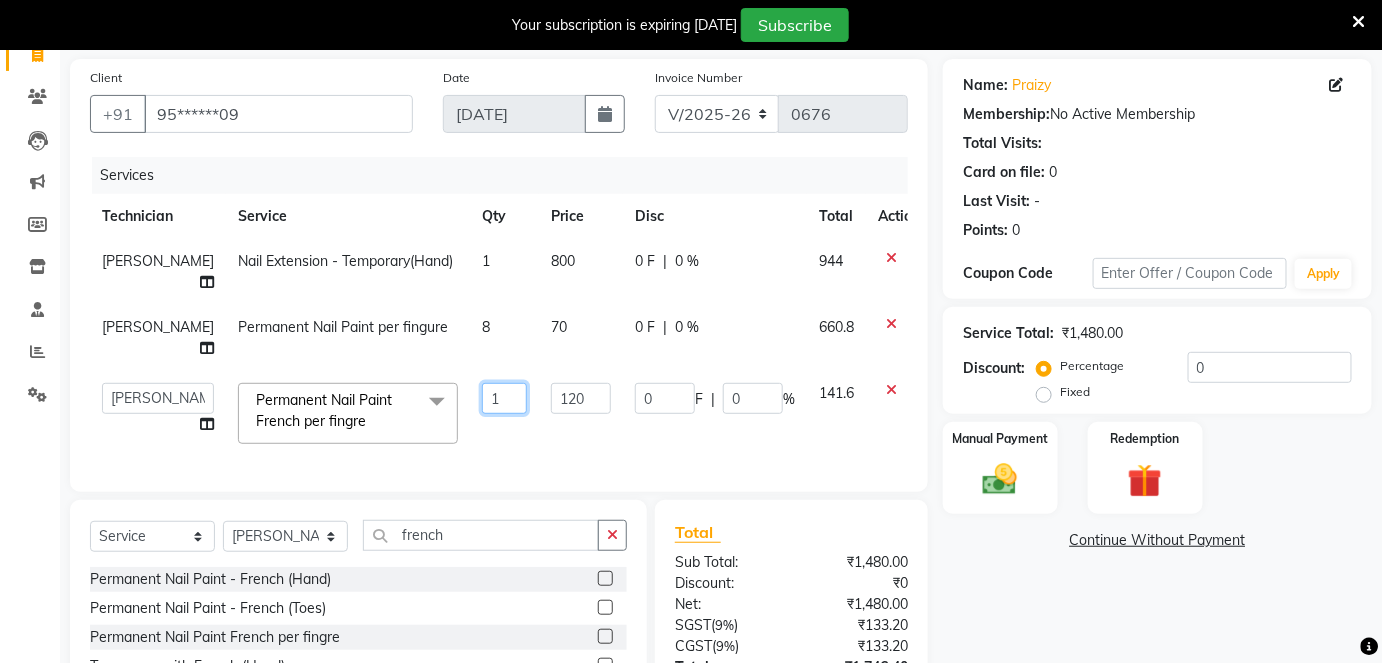 click on "1" 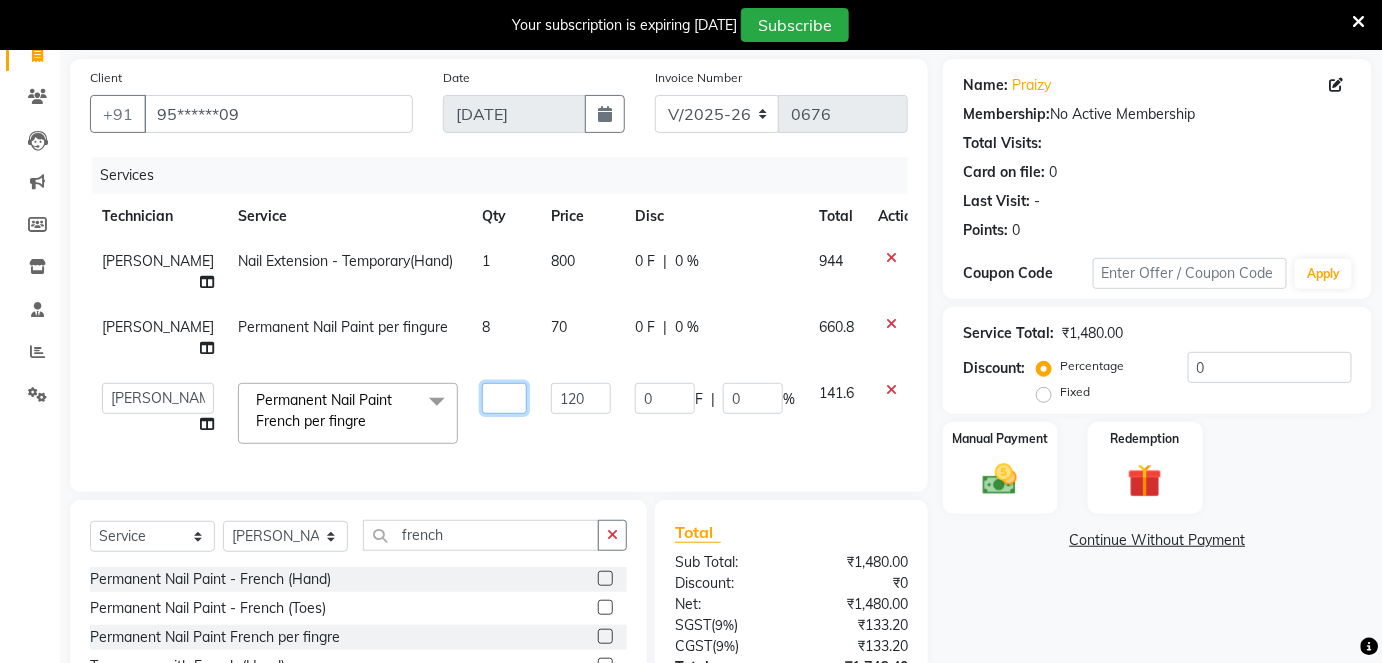 type on "2" 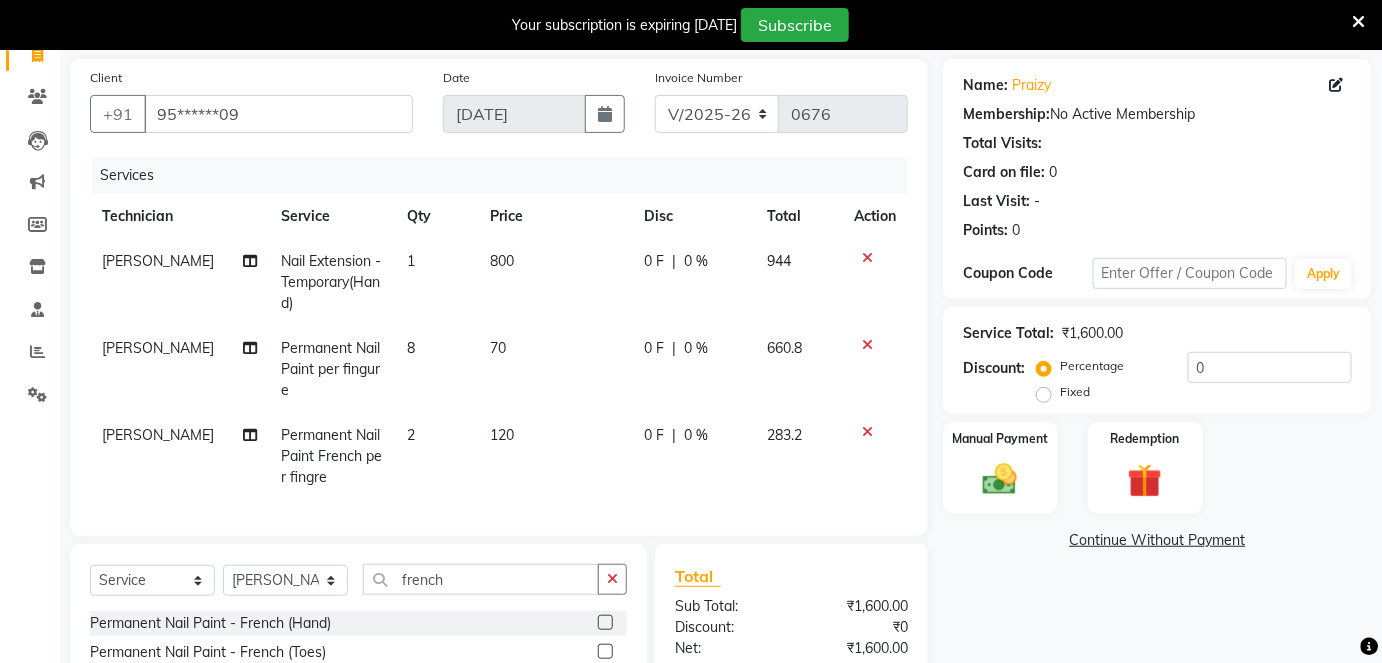 click on "Rita Nail Extension - Temporary(Hand) 1 800 0 F | 0 % 944 Rita Permanent Nail Paint per fingure 8 70 0 F | 0 % 660.8 Rita Permanent Nail Paint French per fingre 2 120 0 F | 0 % 283.2" 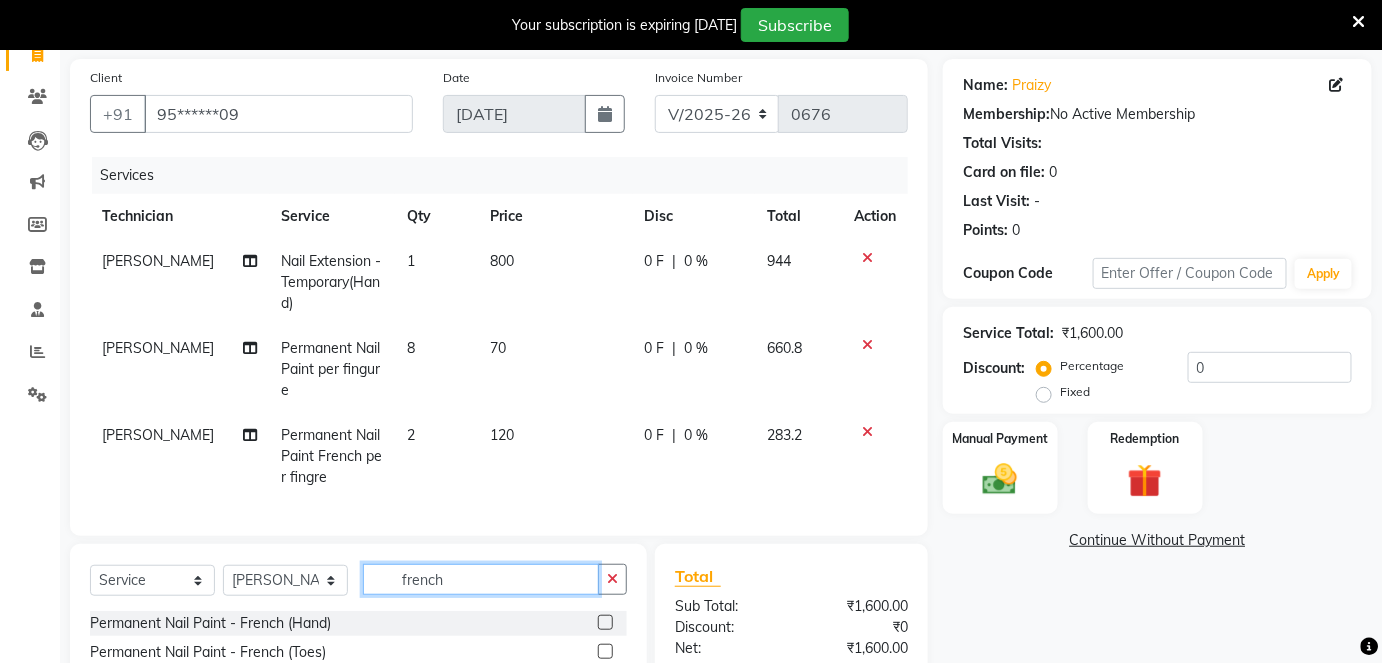 click on "french" 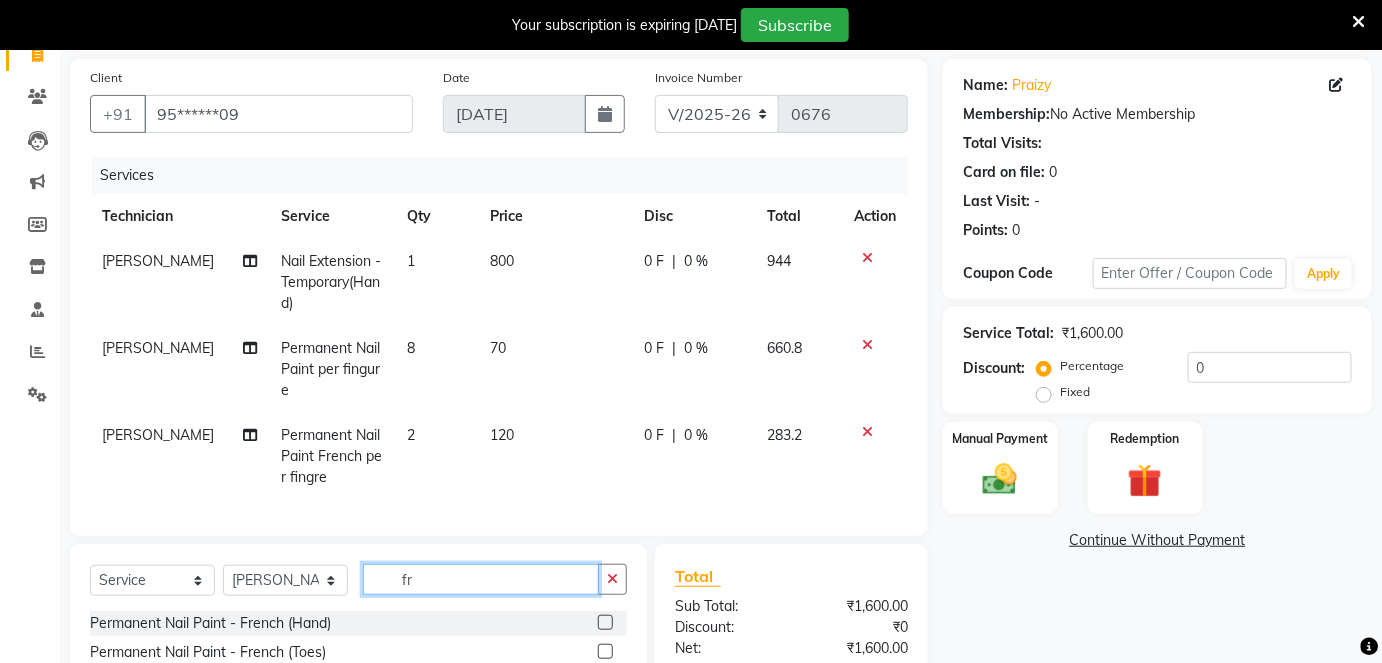 type on "f" 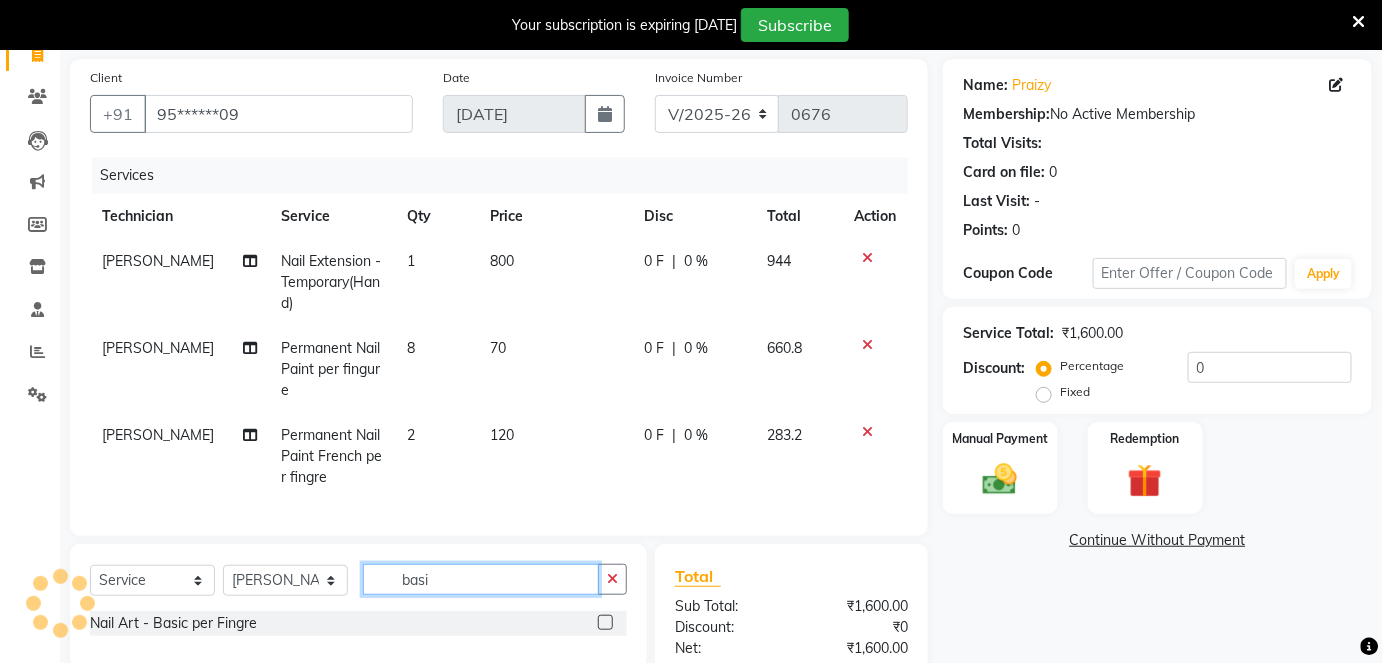 scroll, scrollTop: 209, scrollLeft: 0, axis: vertical 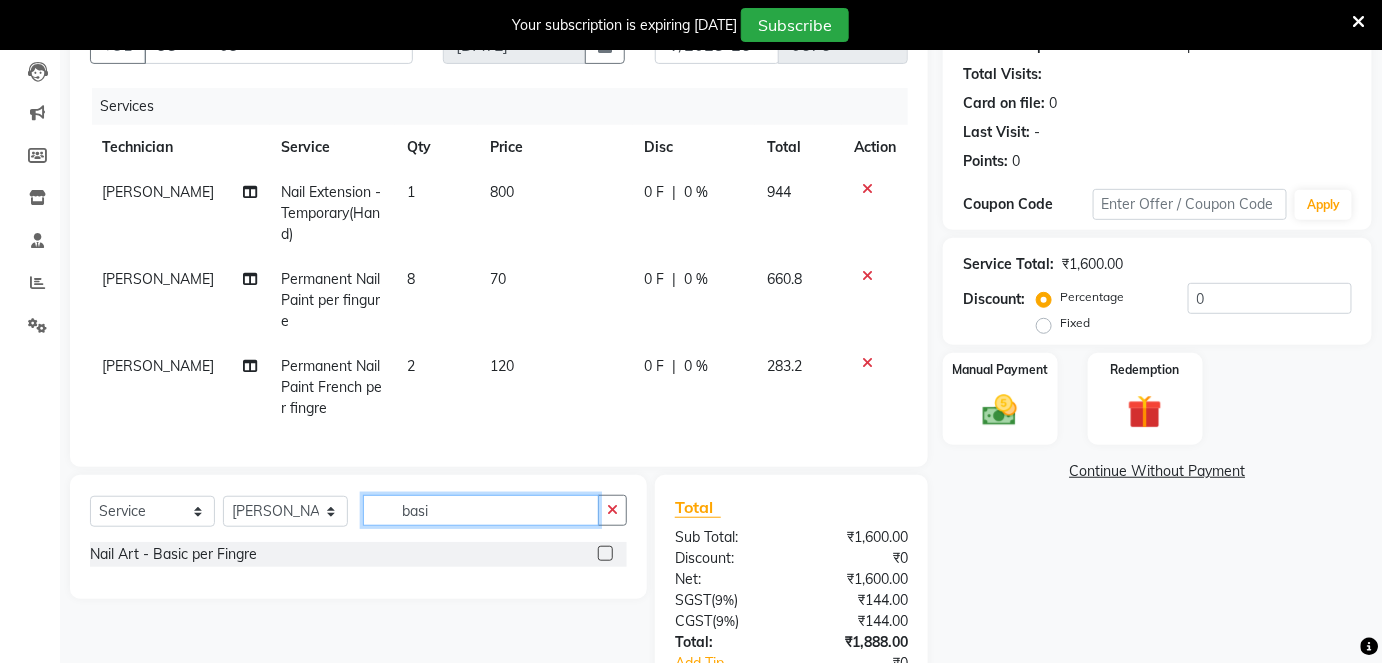 type on "basi" 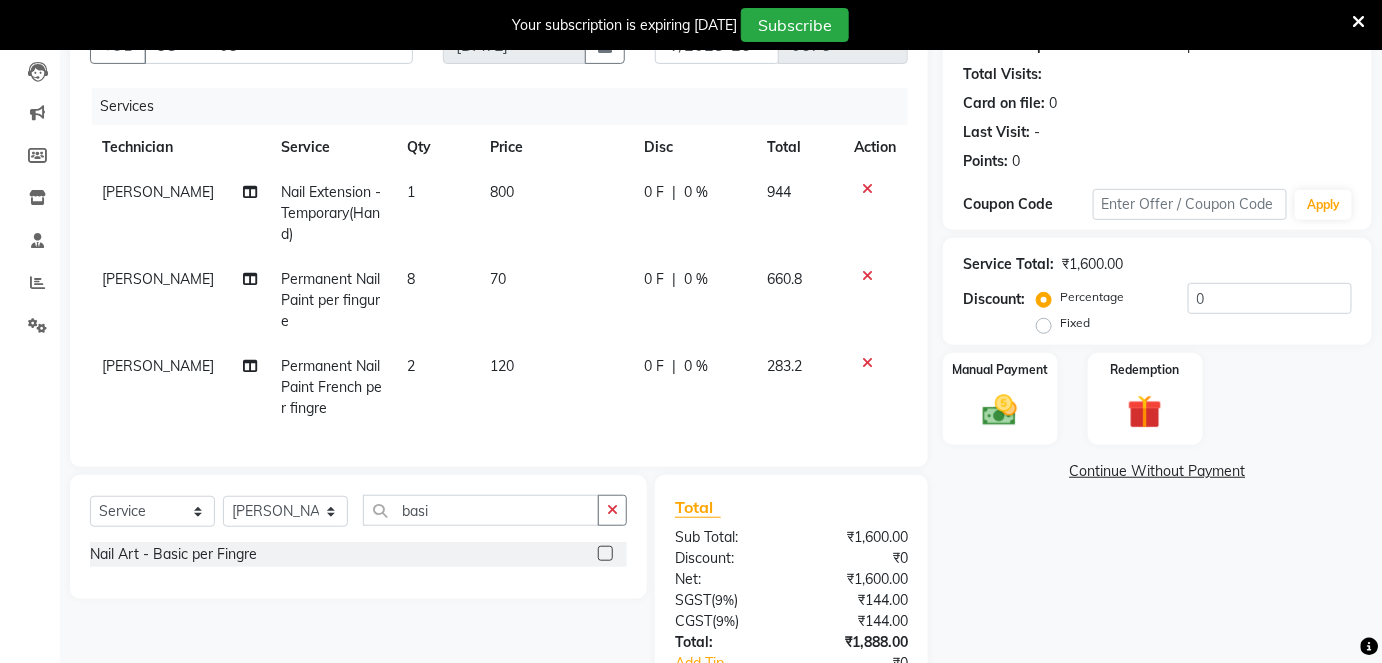 click 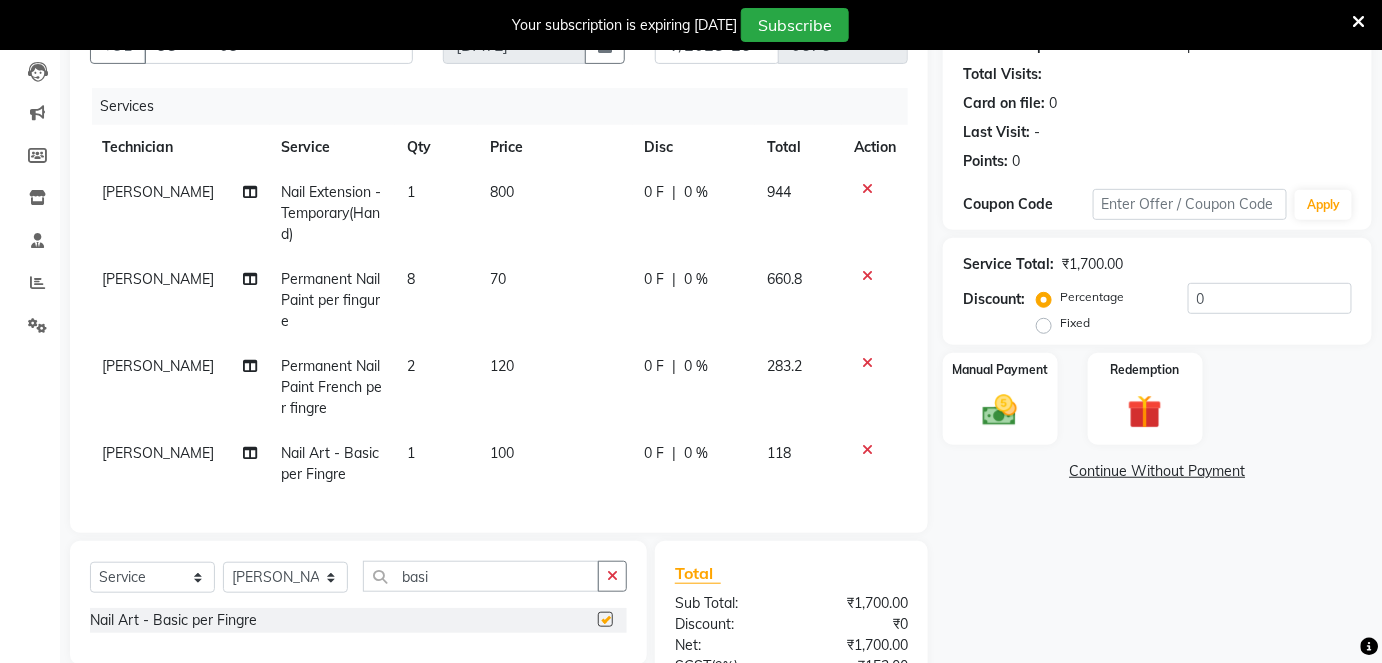 checkbox on "false" 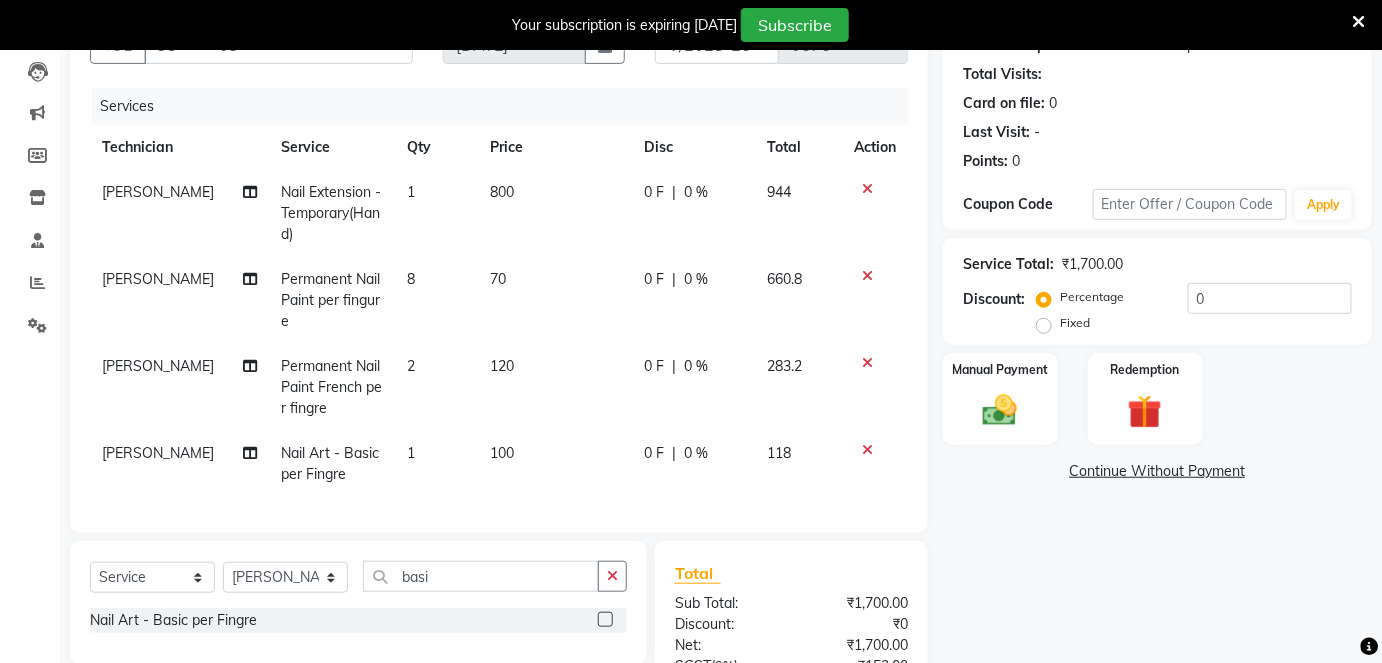 click on "1" 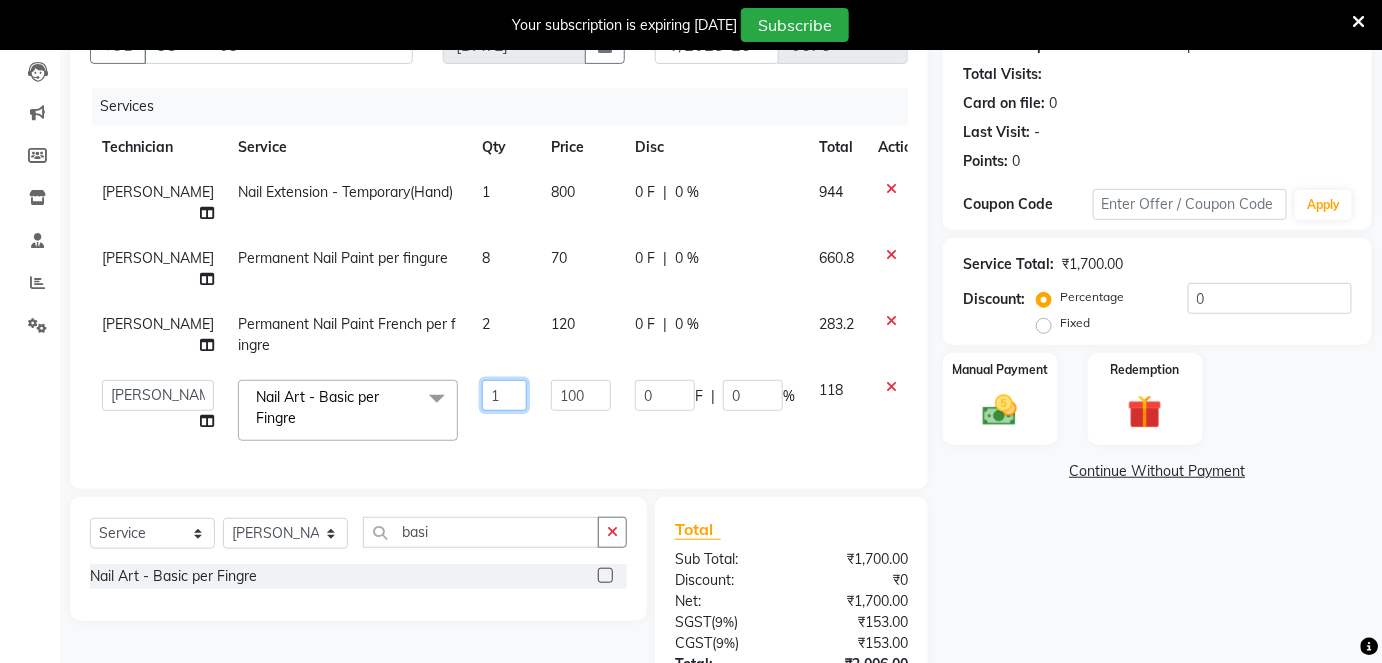 click on "1" 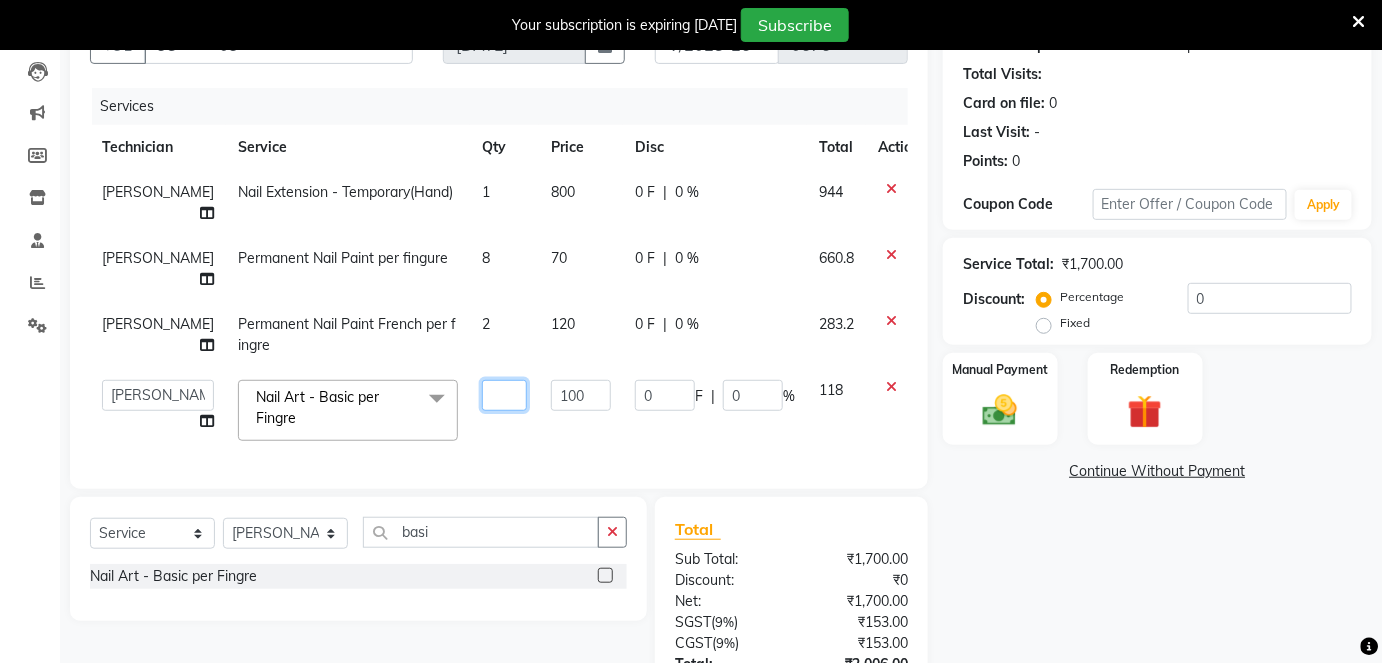 type on "2" 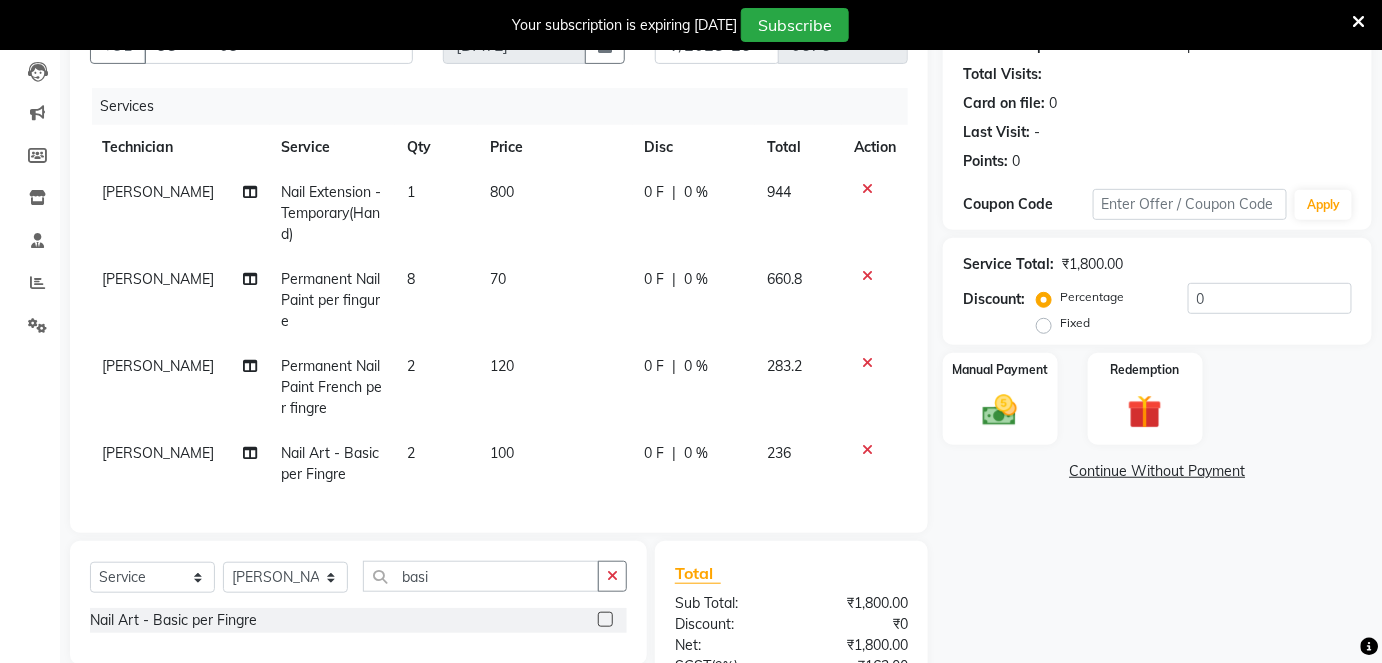 click on "Rita Nail Extension - Temporary(Hand) 1 800 0 F | 0 % 944 Rita Permanent Nail Paint per fingure 8 70 0 F | 0 % 660.8 Rita Permanent Nail Paint French per fingre 2 120 0 F | 0 % 283.2 Rita Nail Art - Basic per Fingre 2 100 0 F | 0 % 236" 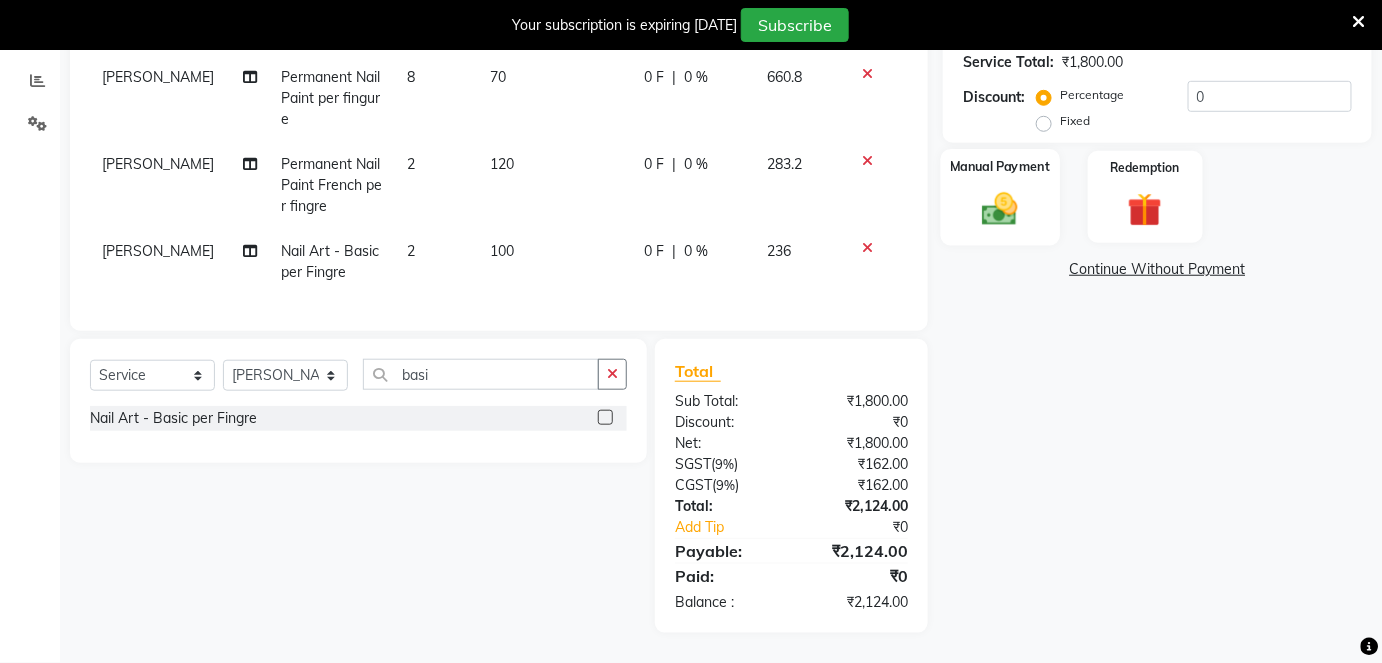click 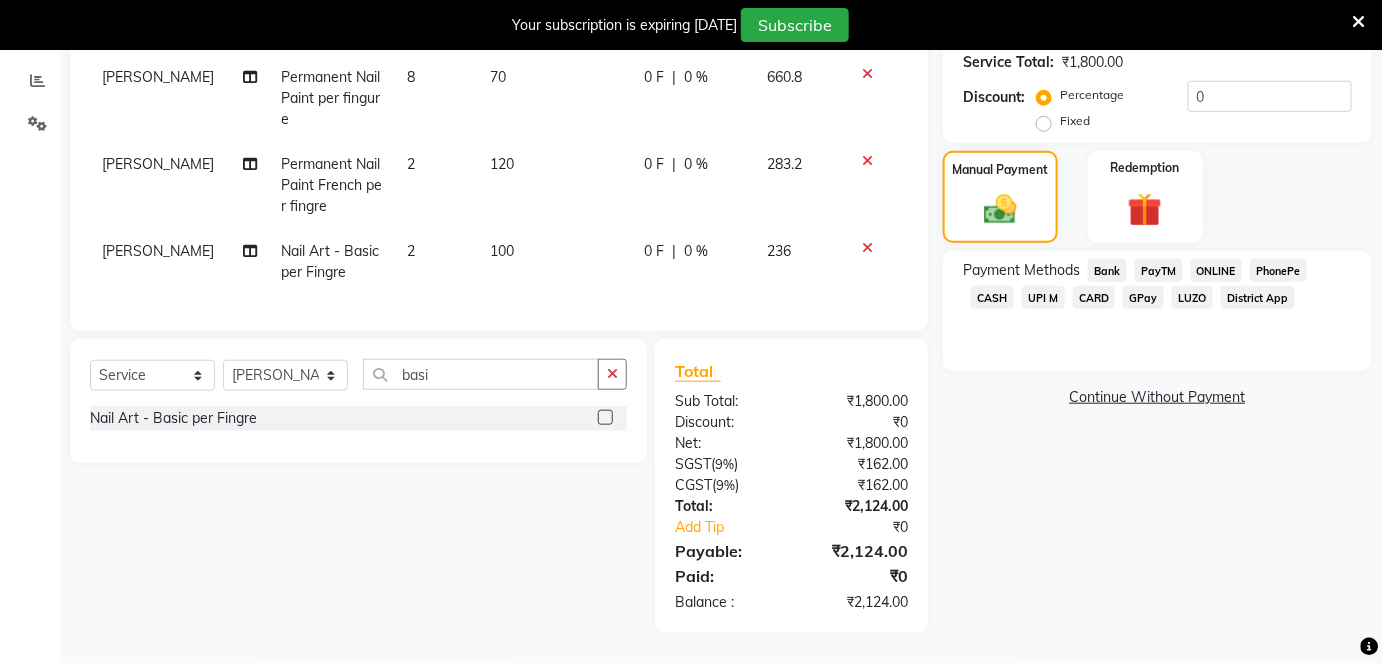click on "ONLINE" 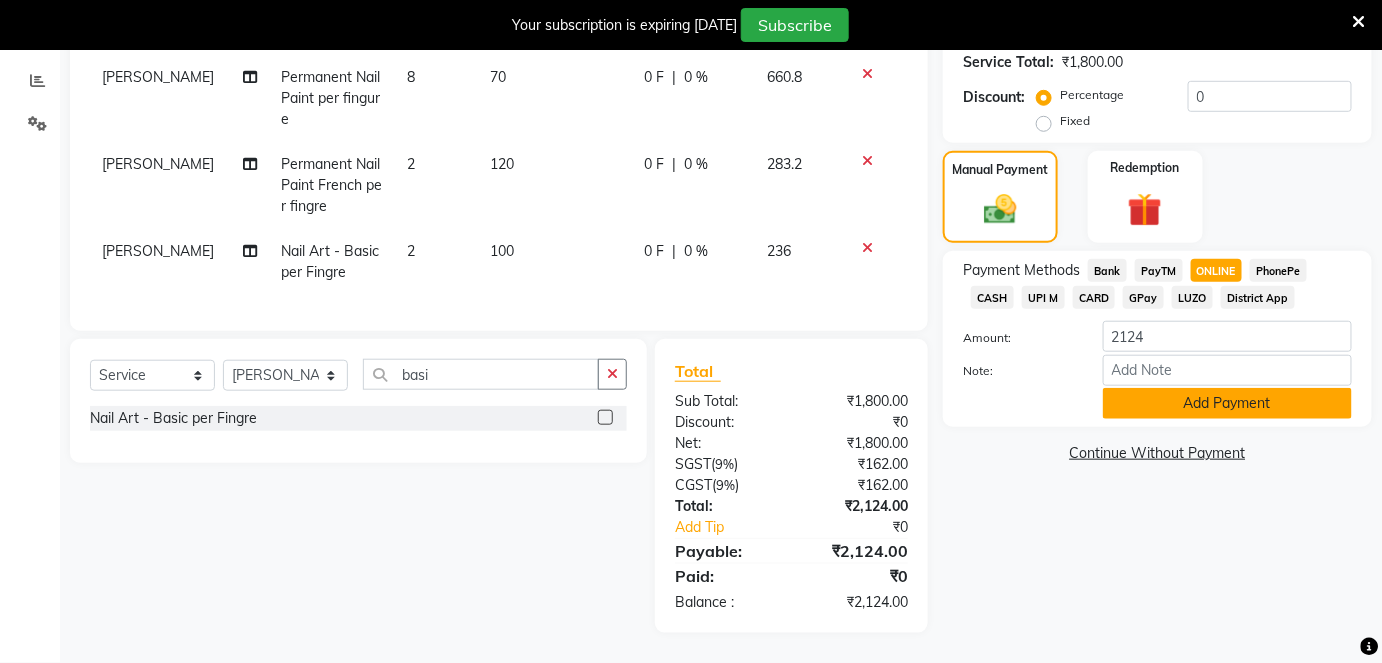 click on "Add Payment" 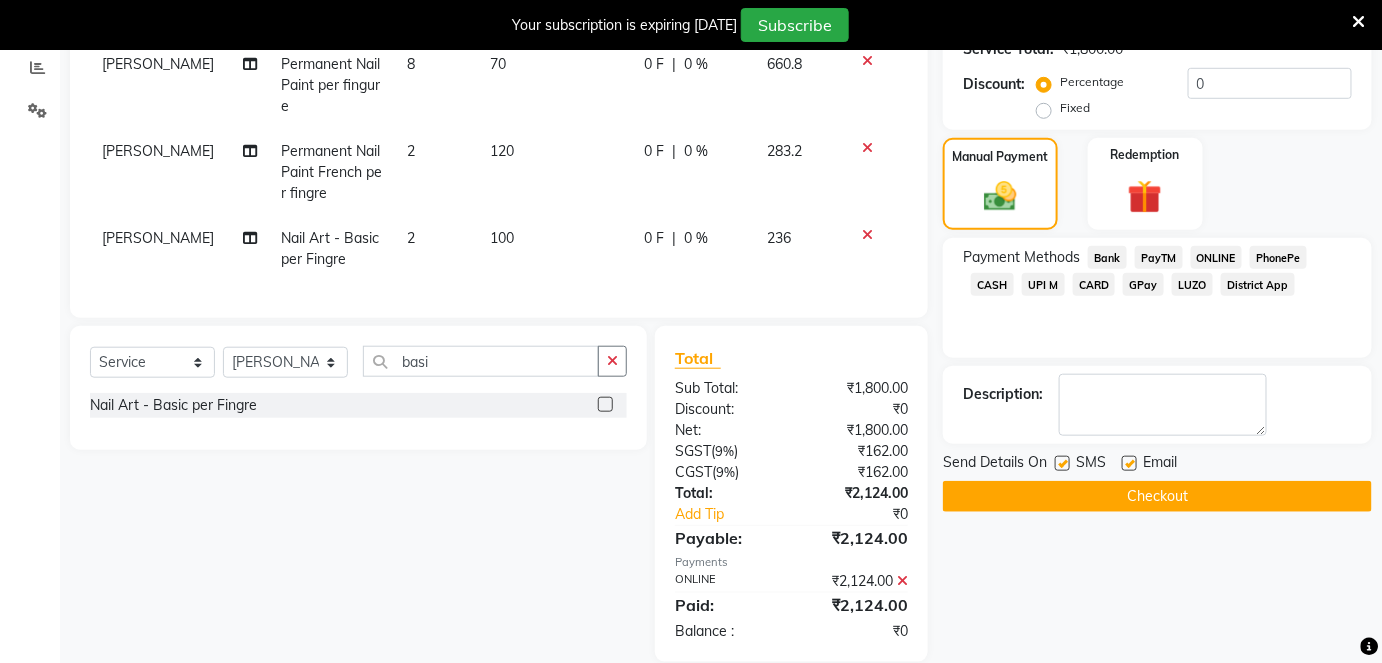 scroll, scrollTop: 465, scrollLeft: 0, axis: vertical 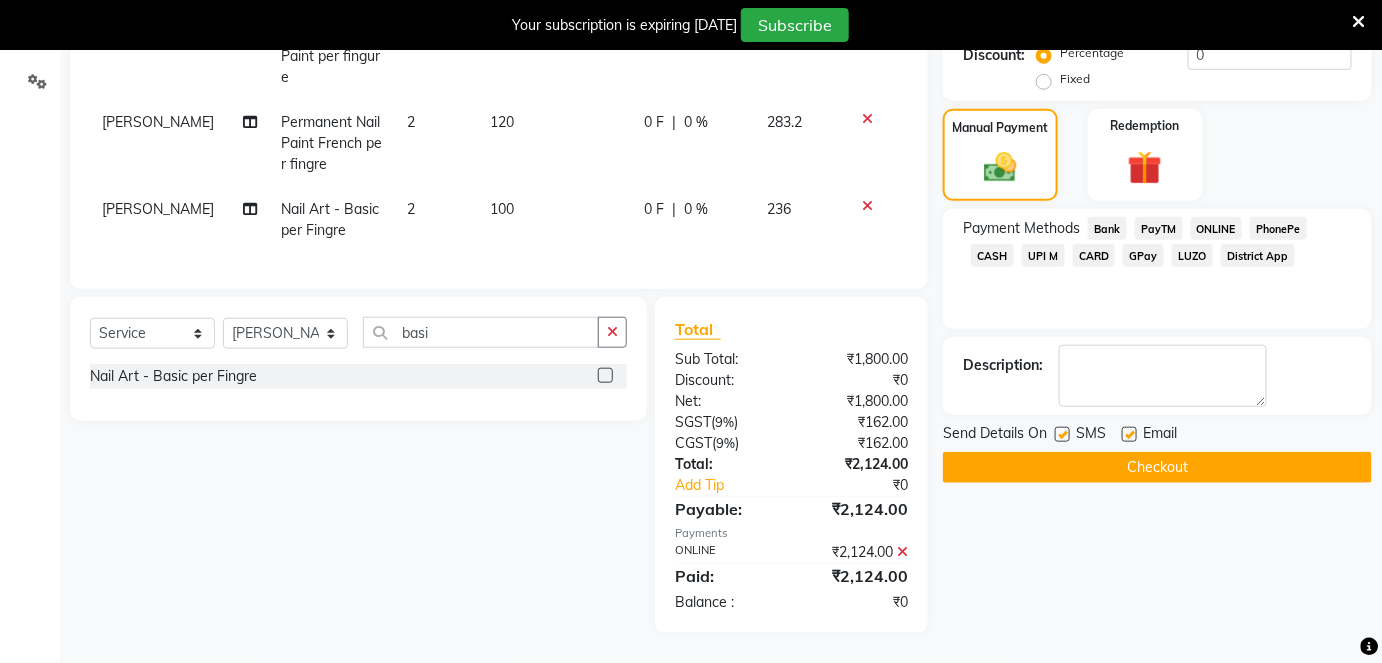 click on "Checkout" 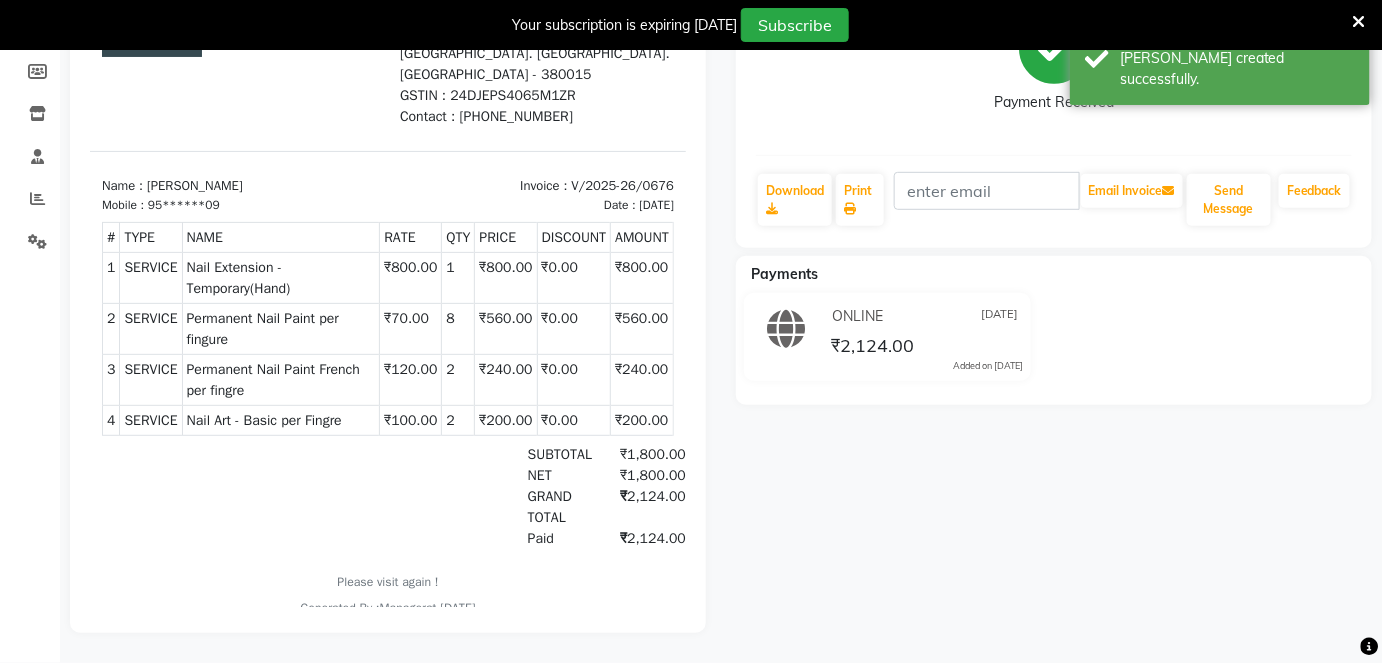 scroll, scrollTop: 0, scrollLeft: 0, axis: both 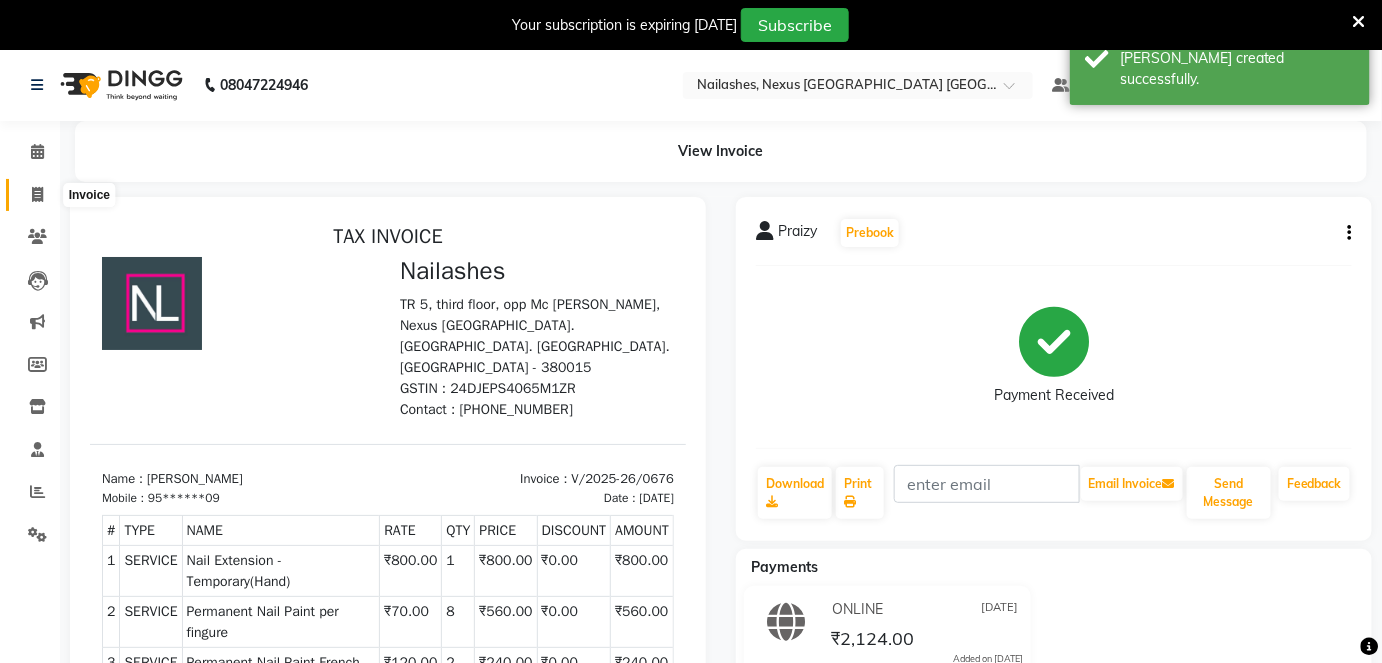 click 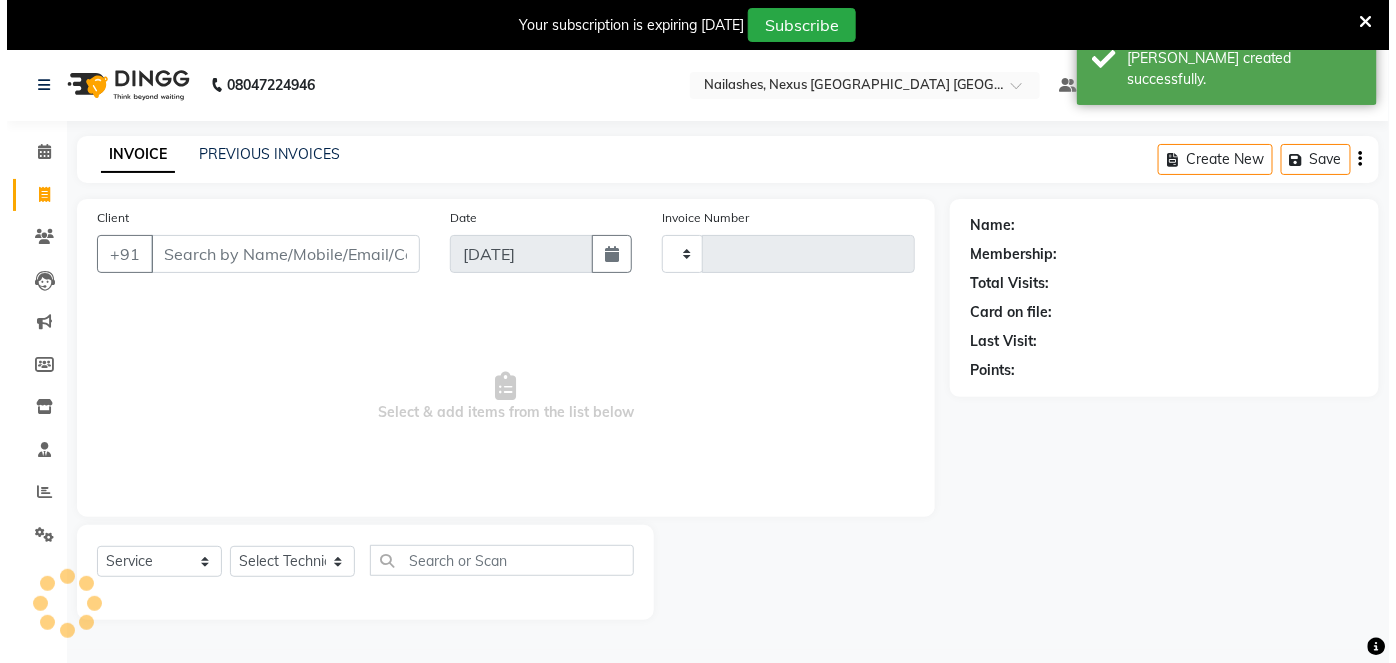 scroll, scrollTop: 48, scrollLeft: 0, axis: vertical 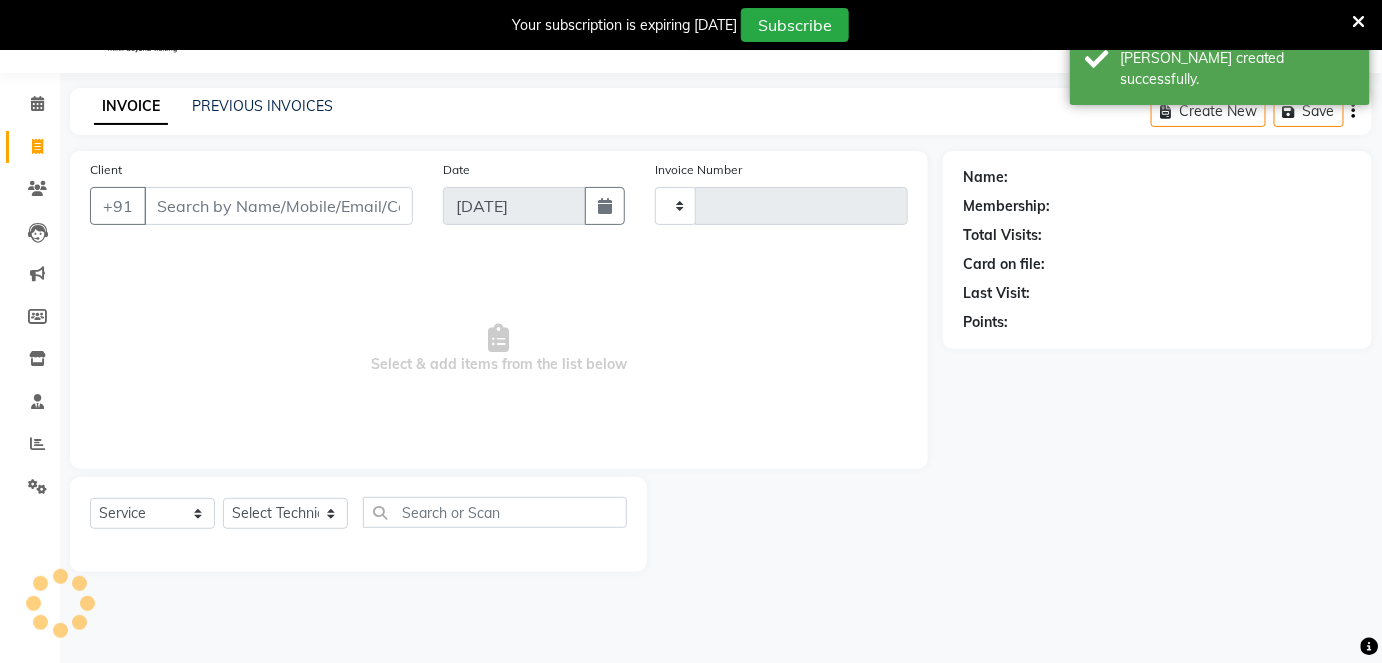 type on "0677" 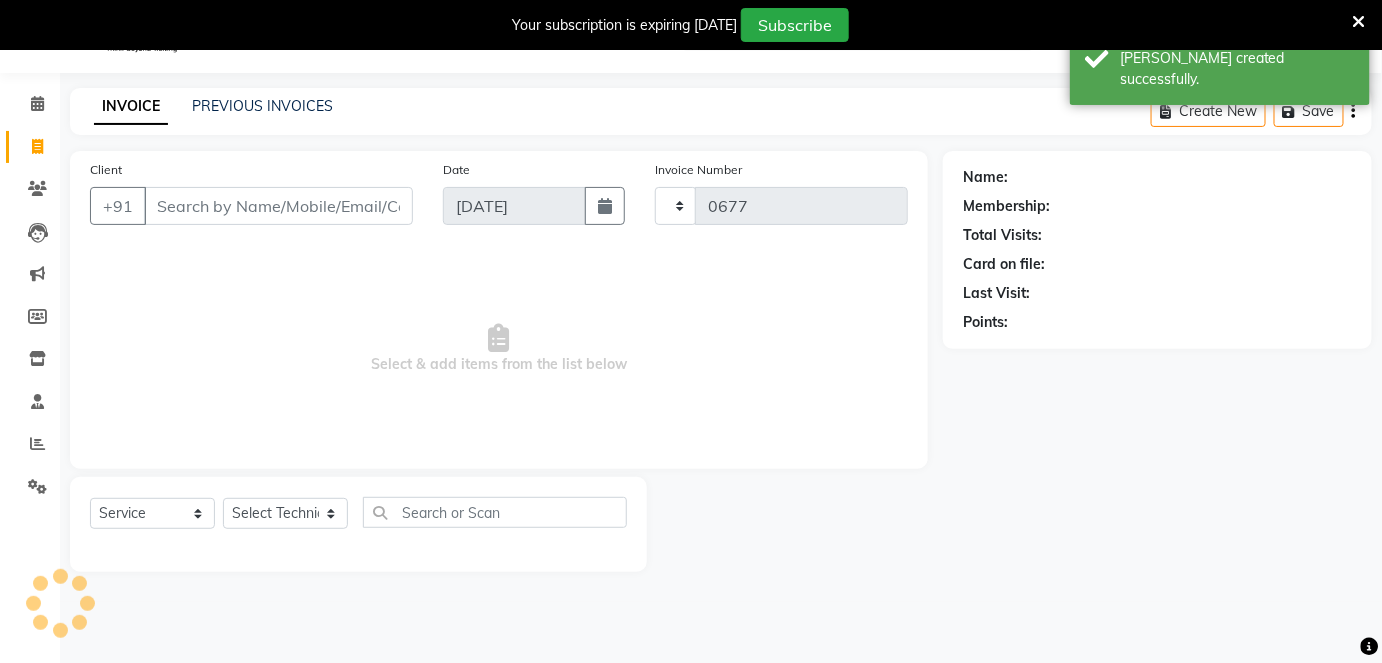 select on "4606" 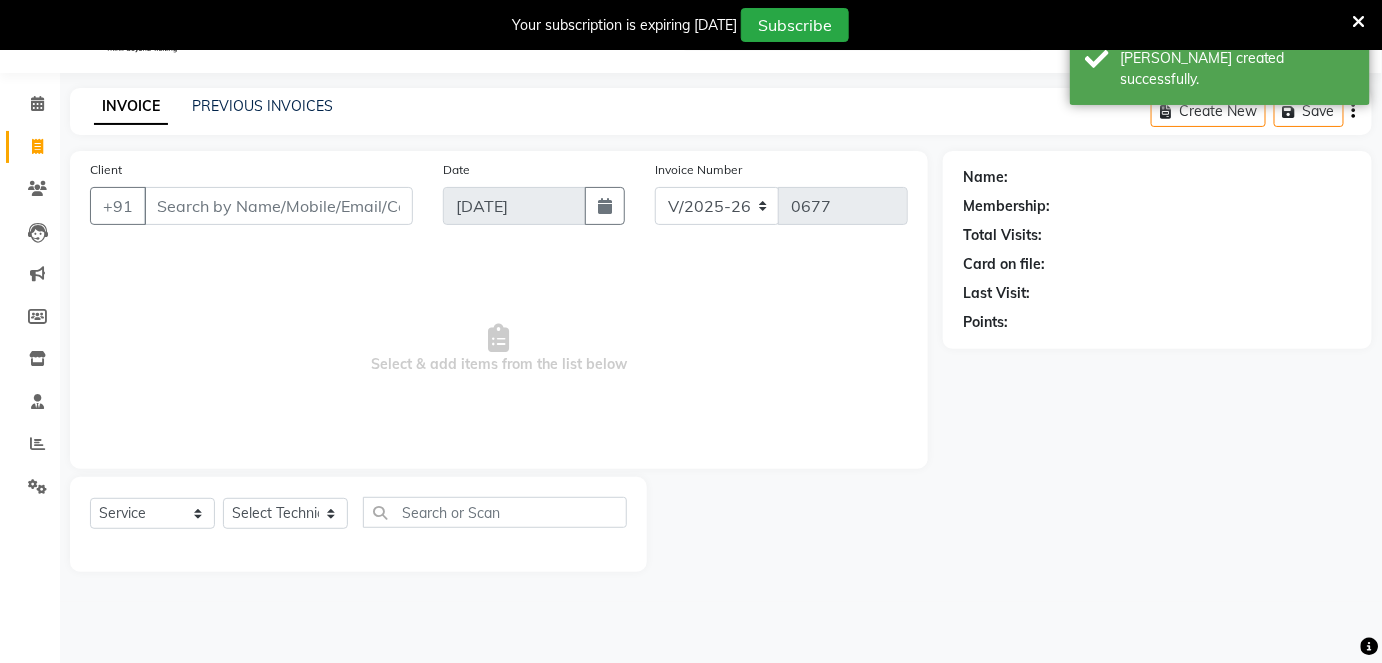 click on "Client" at bounding box center [278, 206] 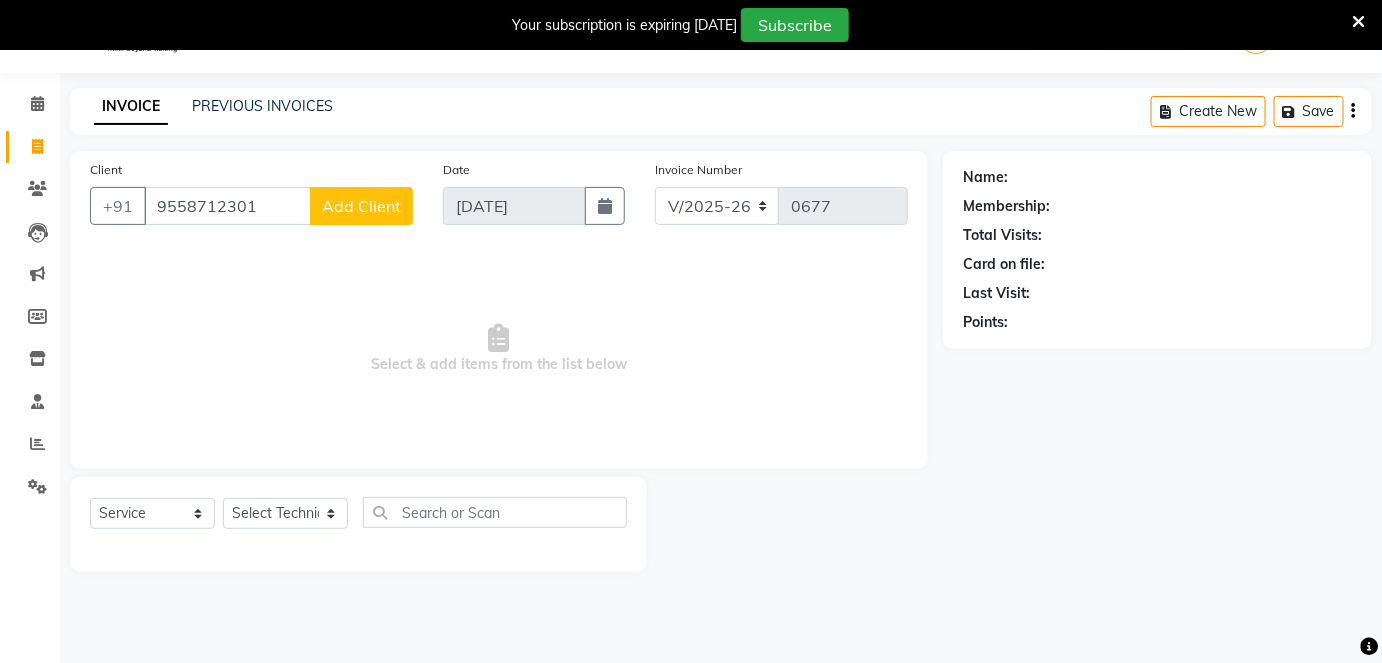 type on "9558712301" 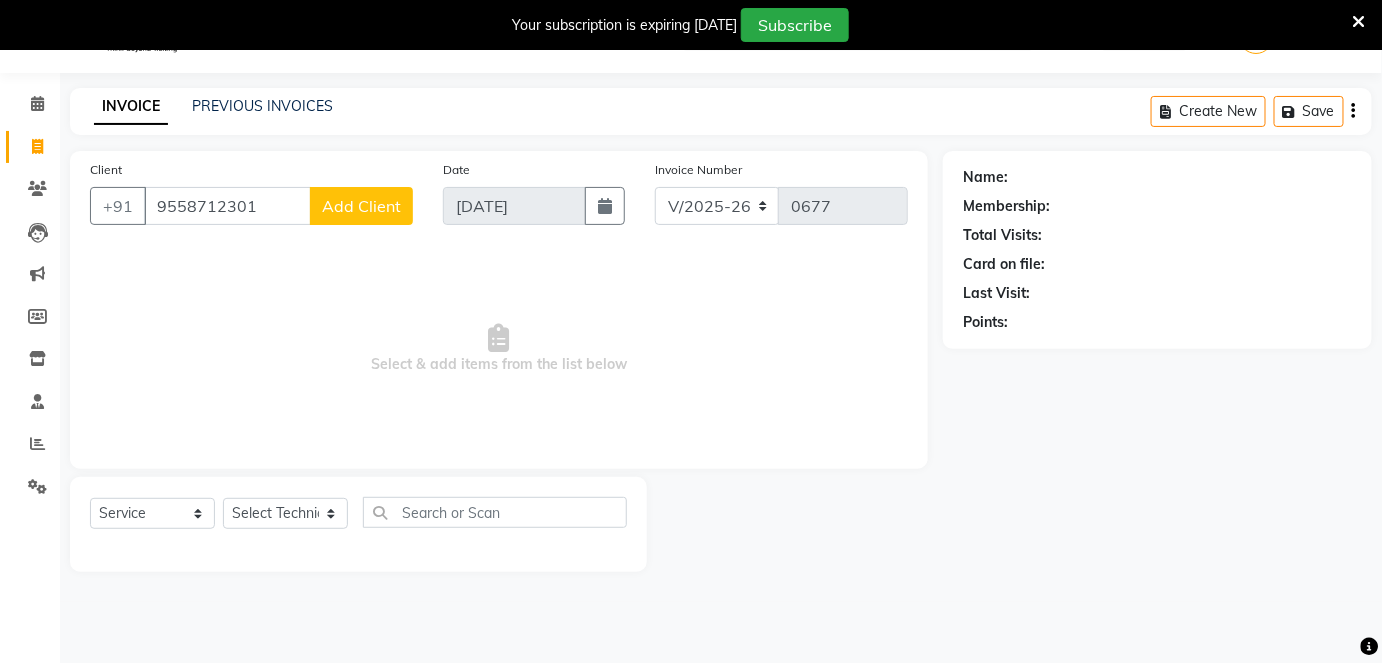 click on "Add Client" 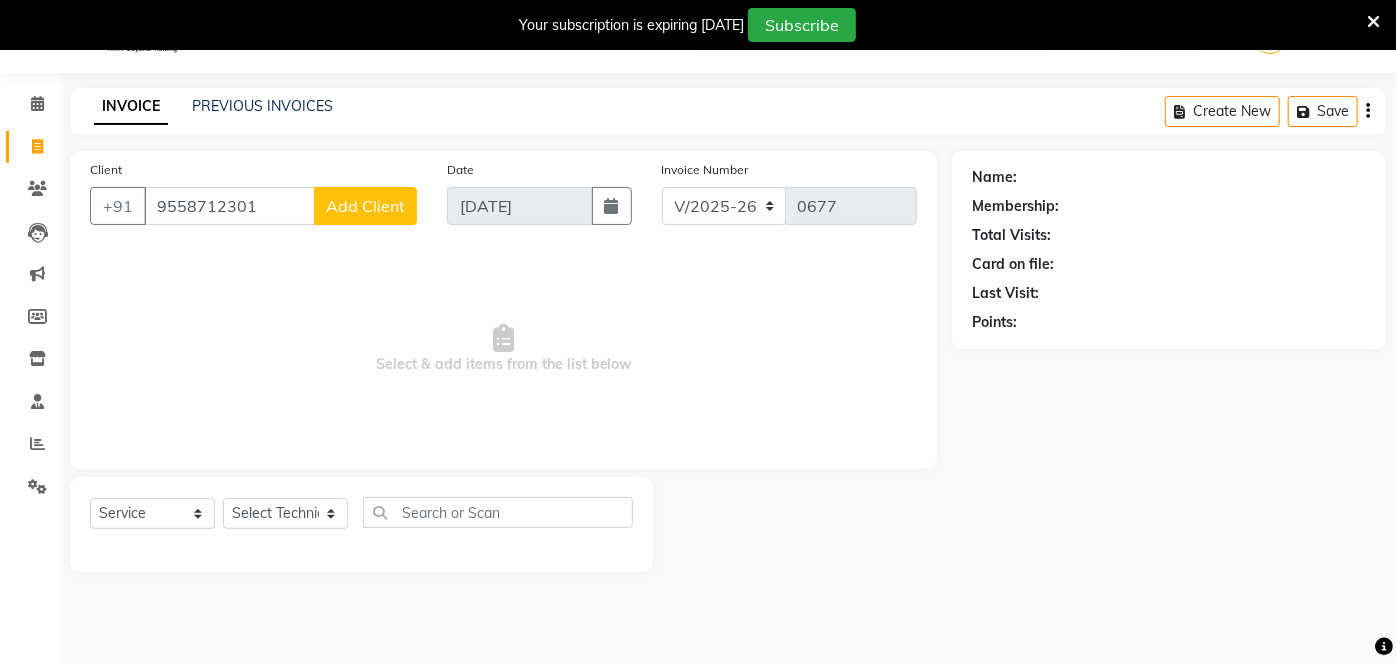 select on "21" 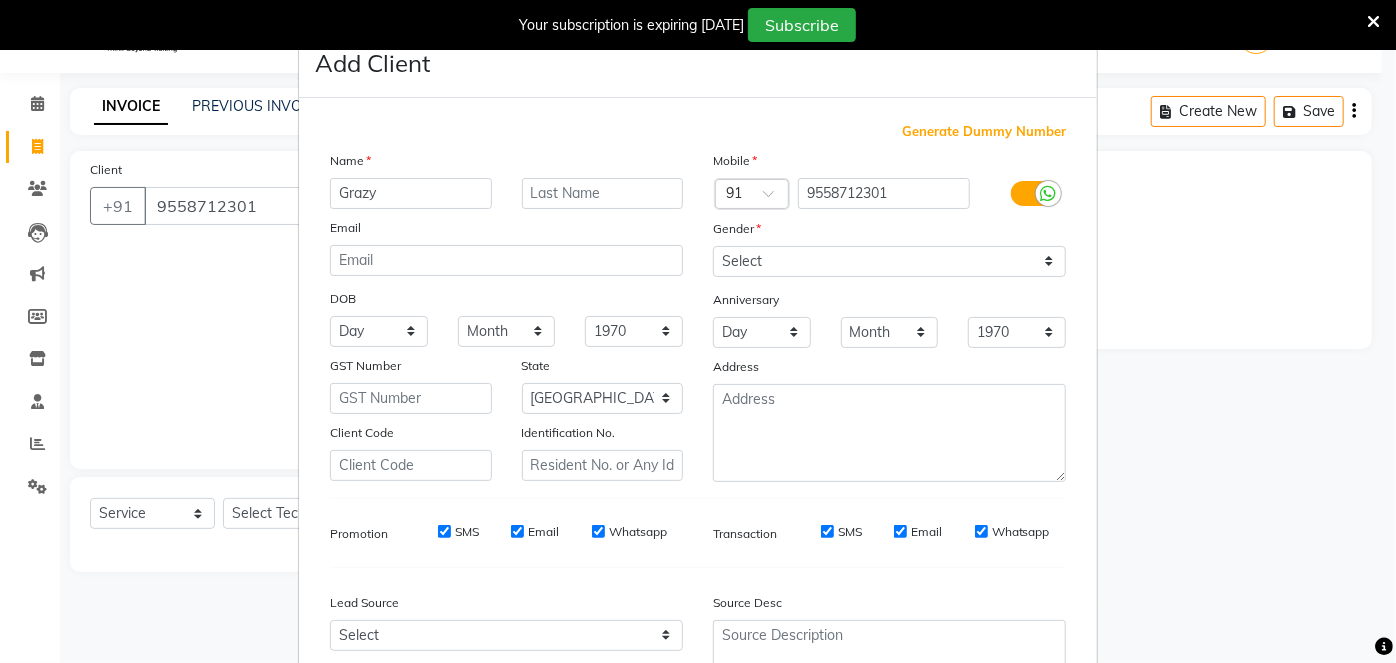 type on "Grazy" 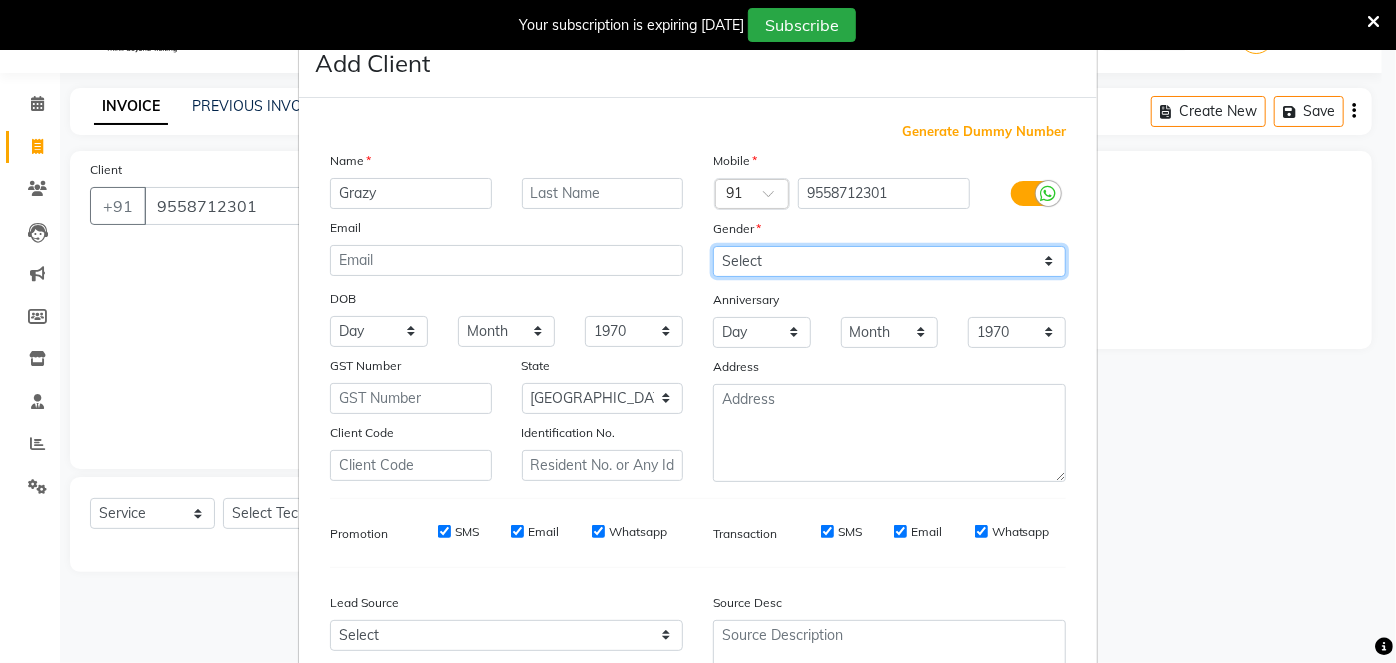 drag, startPoint x: 857, startPoint y: 270, endPoint x: 803, endPoint y: 335, distance: 84.50444 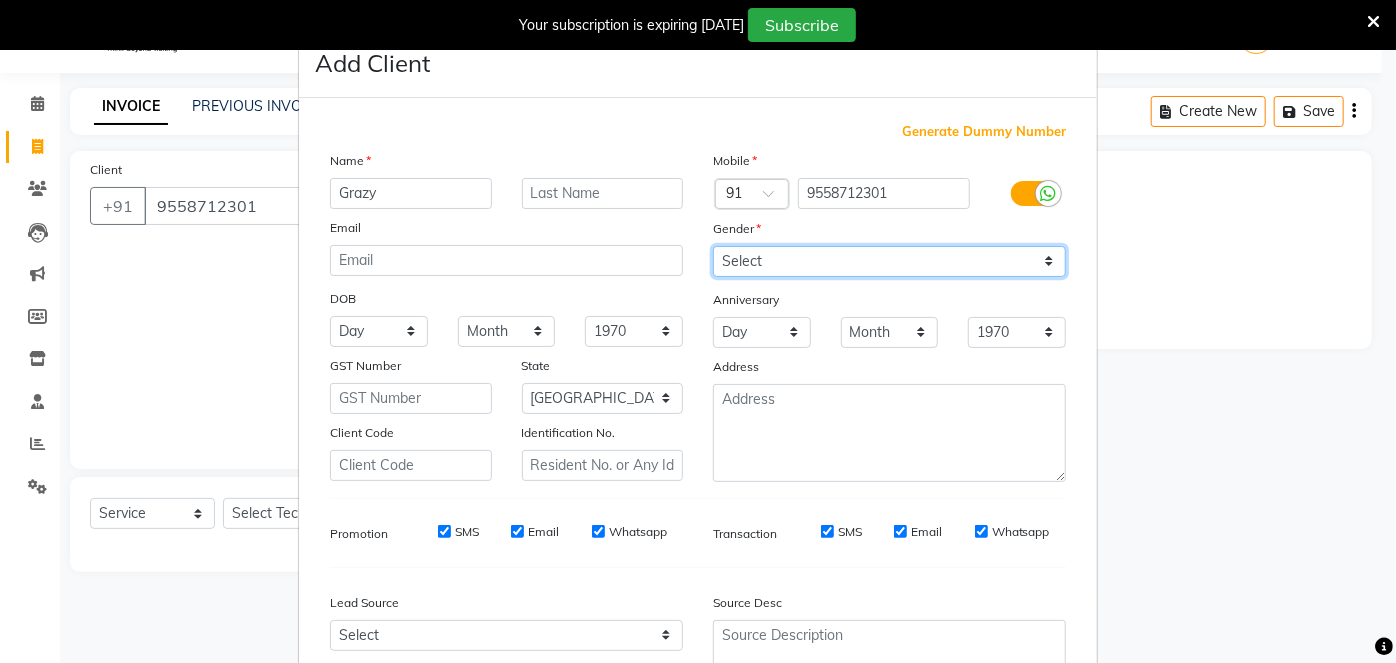 click on "Select Male Female Other Prefer Not To Say" at bounding box center [889, 261] 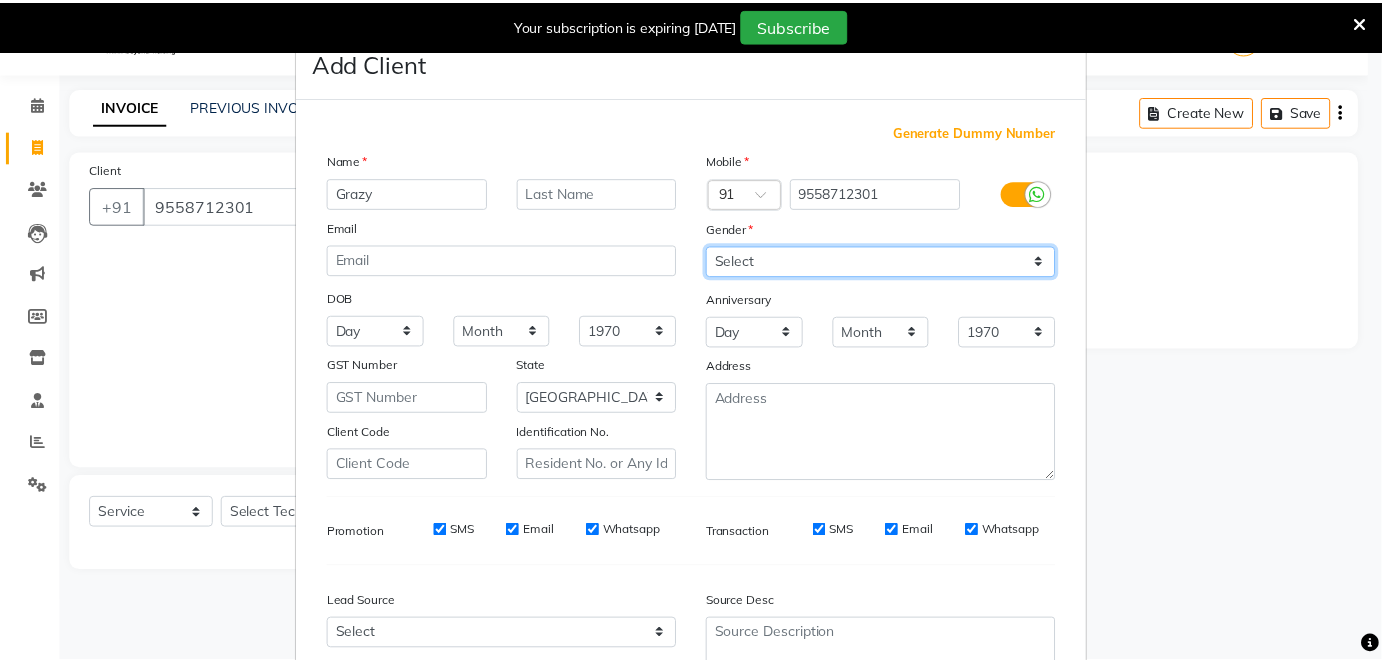 scroll, scrollTop: 184, scrollLeft: 0, axis: vertical 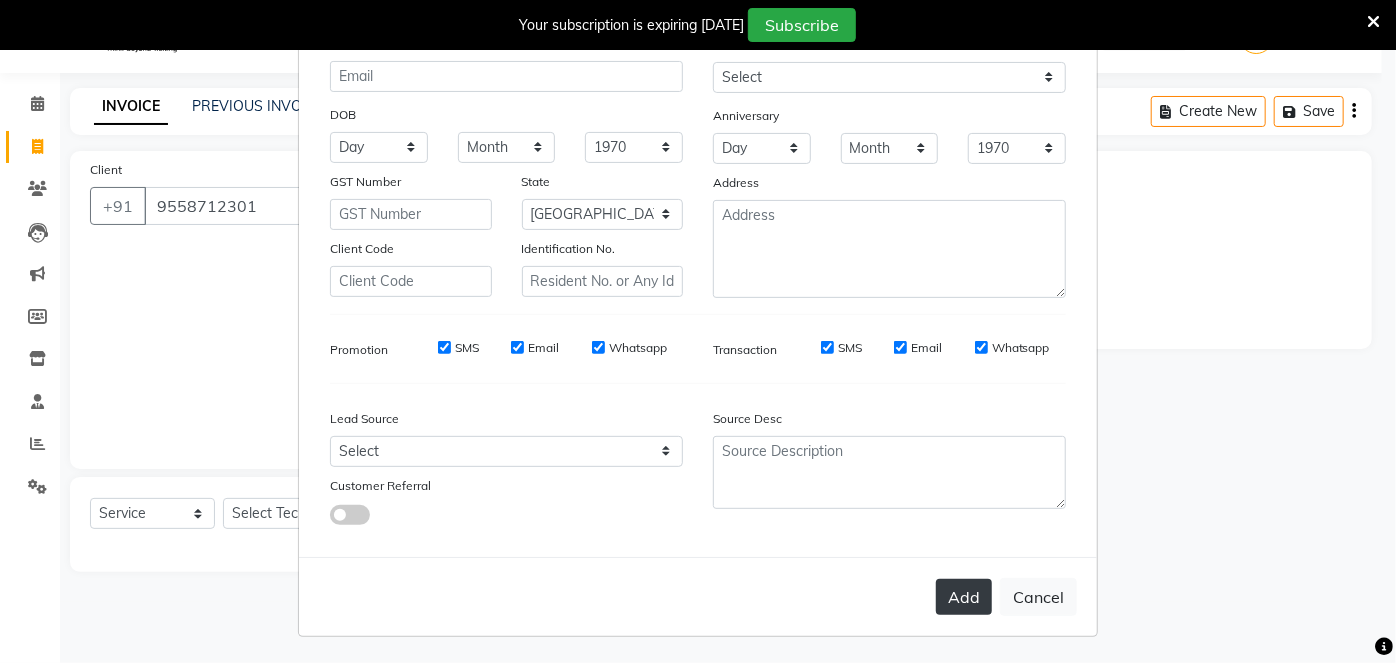 click on "Add" at bounding box center [964, 597] 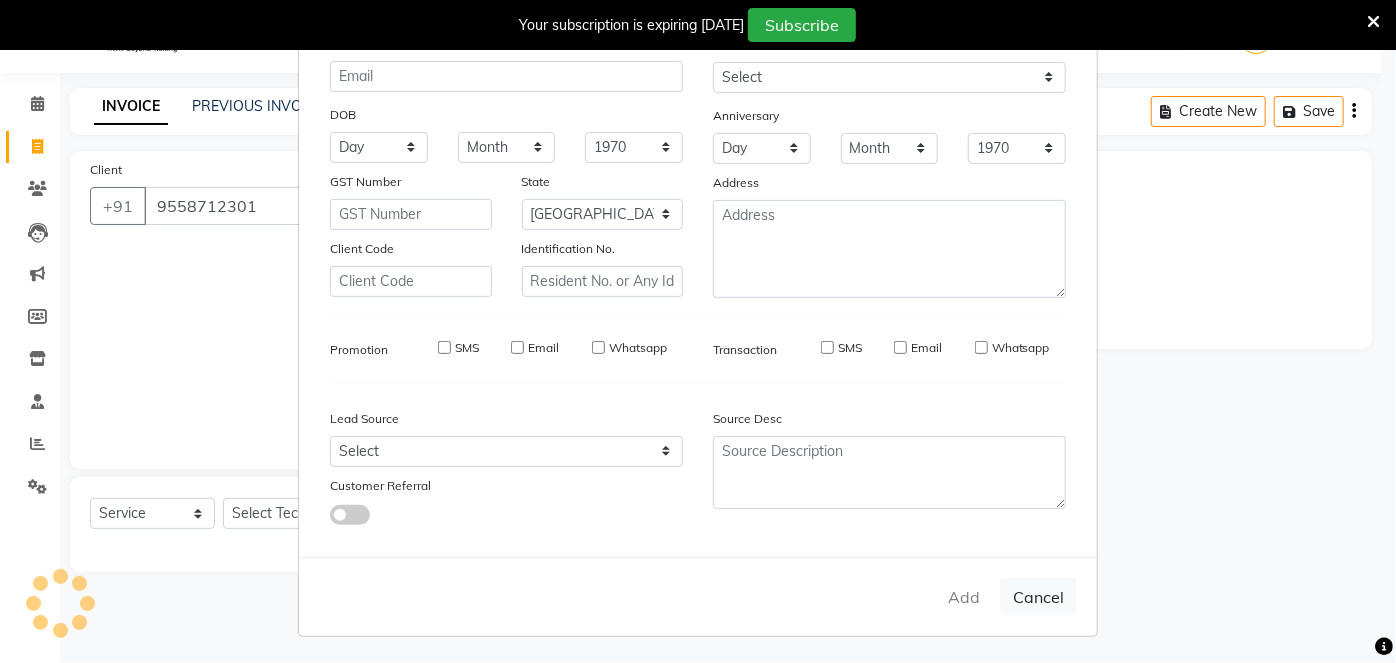 type on "95******01" 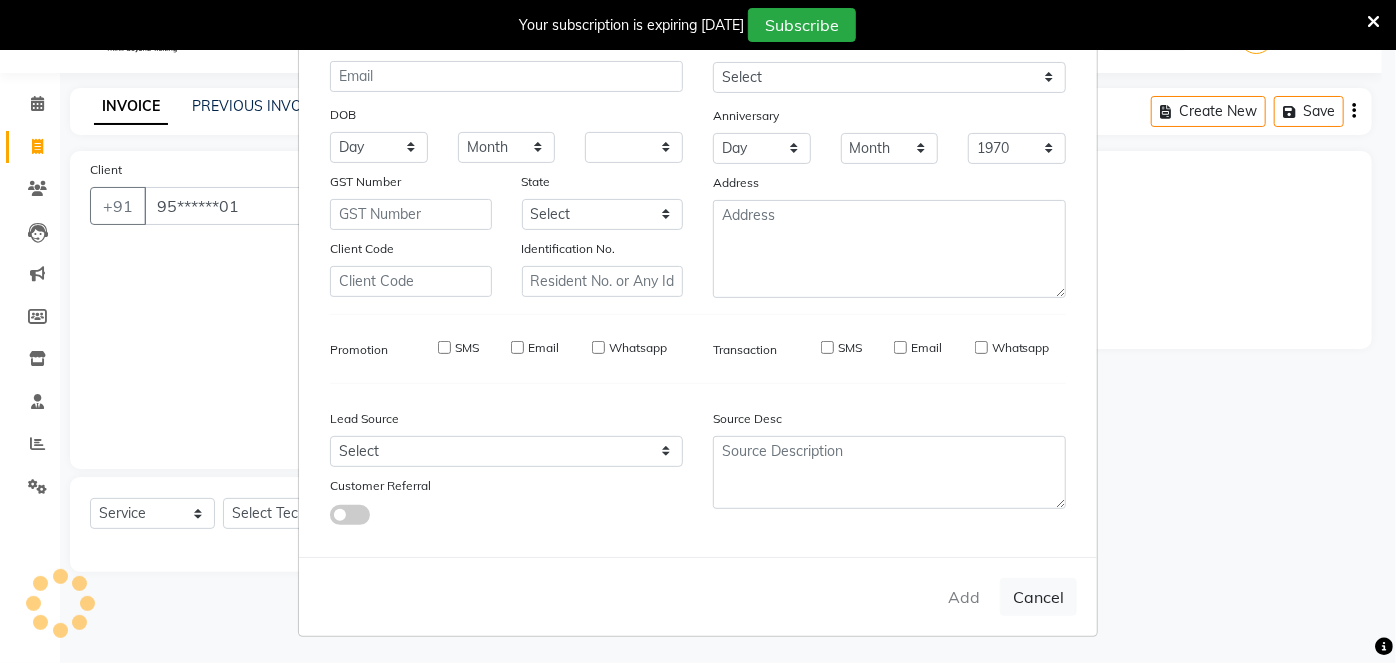 select 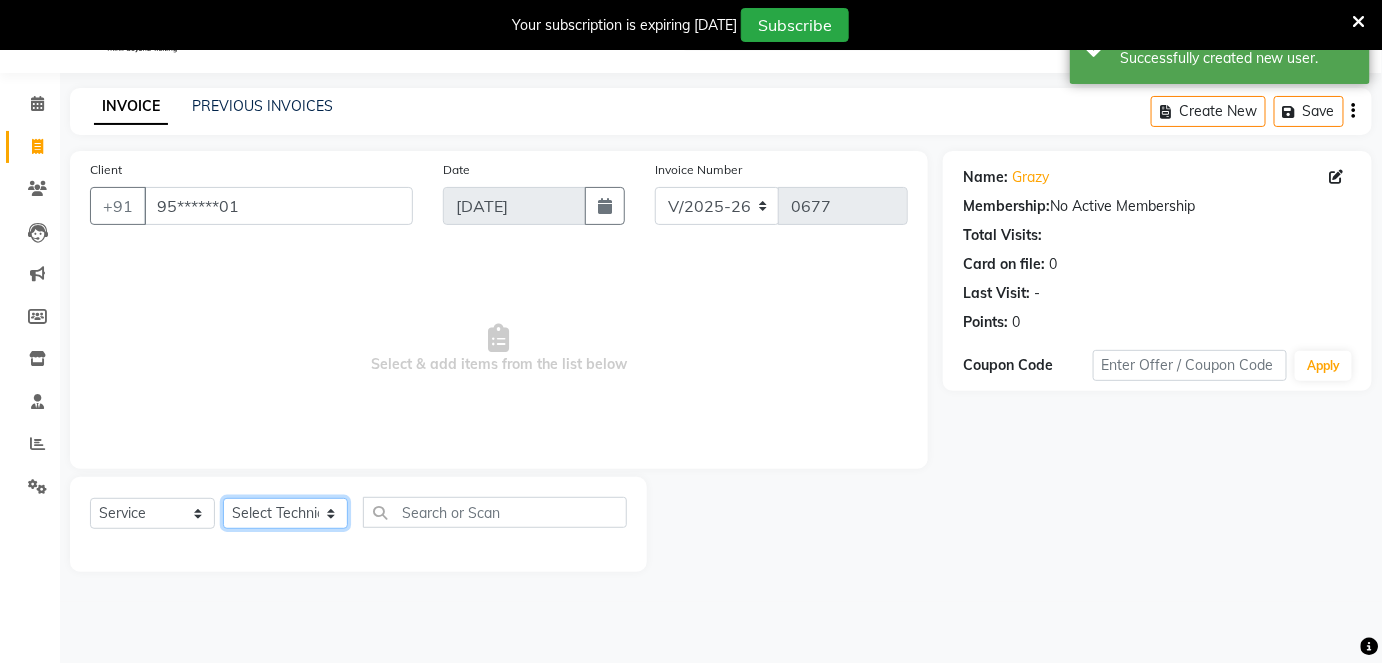 click on "Select Technician Aboto babita [PERSON_NAME] Manager Rakhi [PERSON_NAME] [PERSON_NAME] winish Sir" 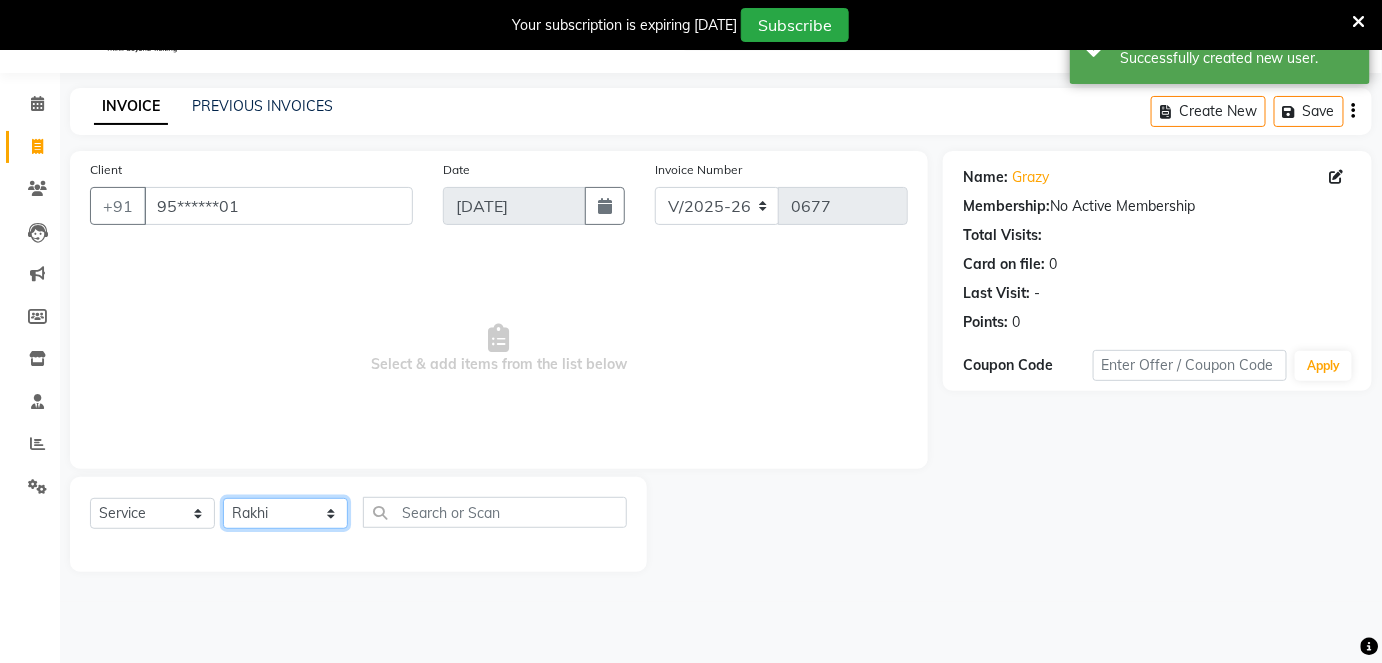 click on "Select Technician Aboto babita [PERSON_NAME] Manager Rakhi [PERSON_NAME] [PERSON_NAME] winish Sir" 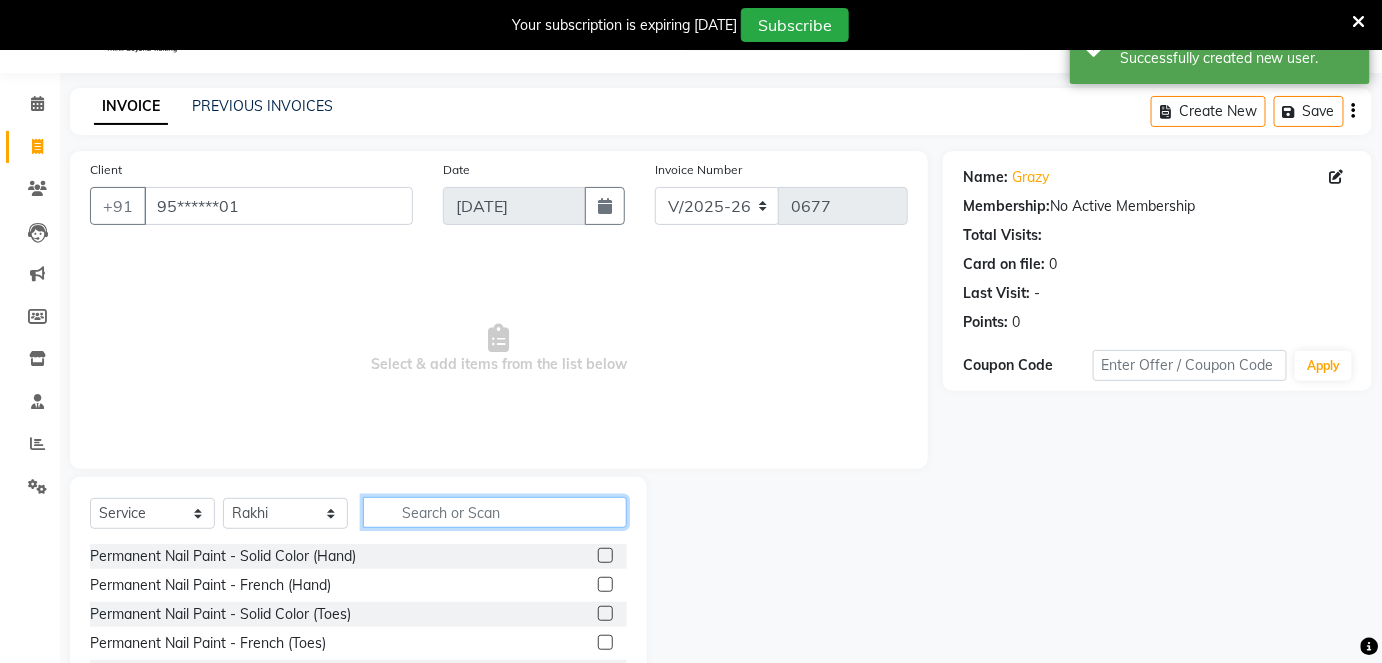 click 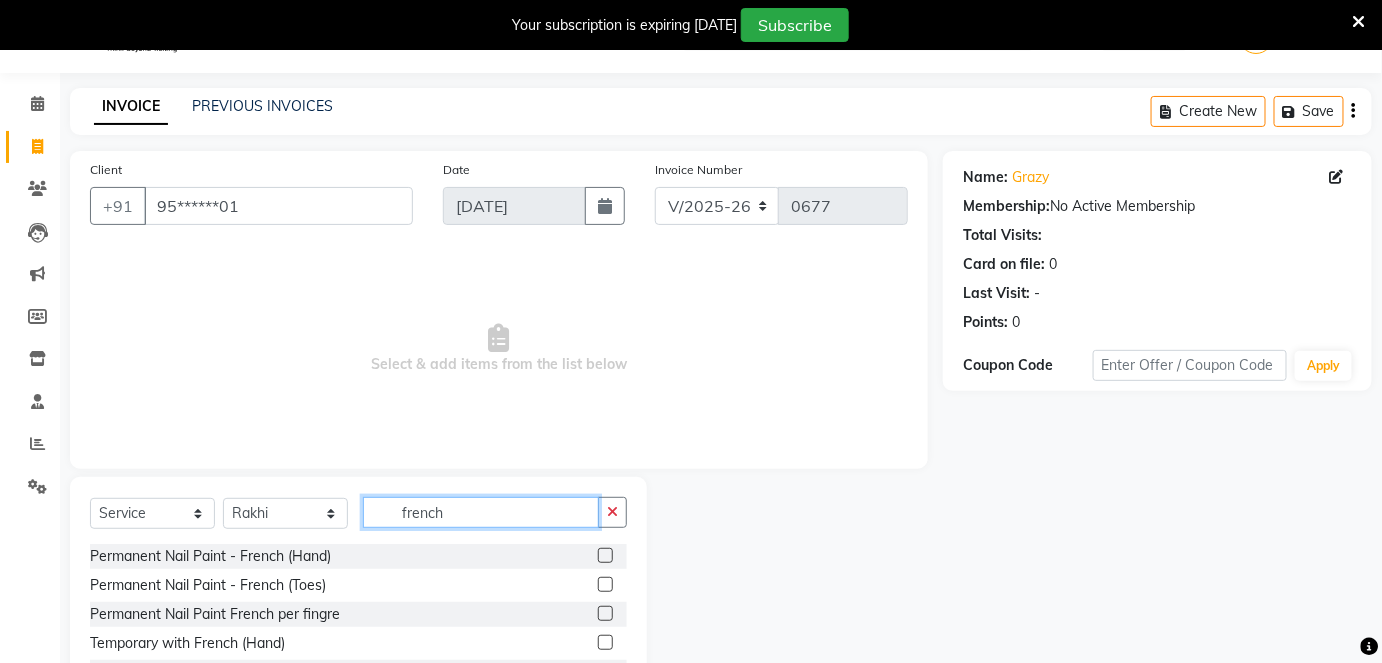 type on "french" 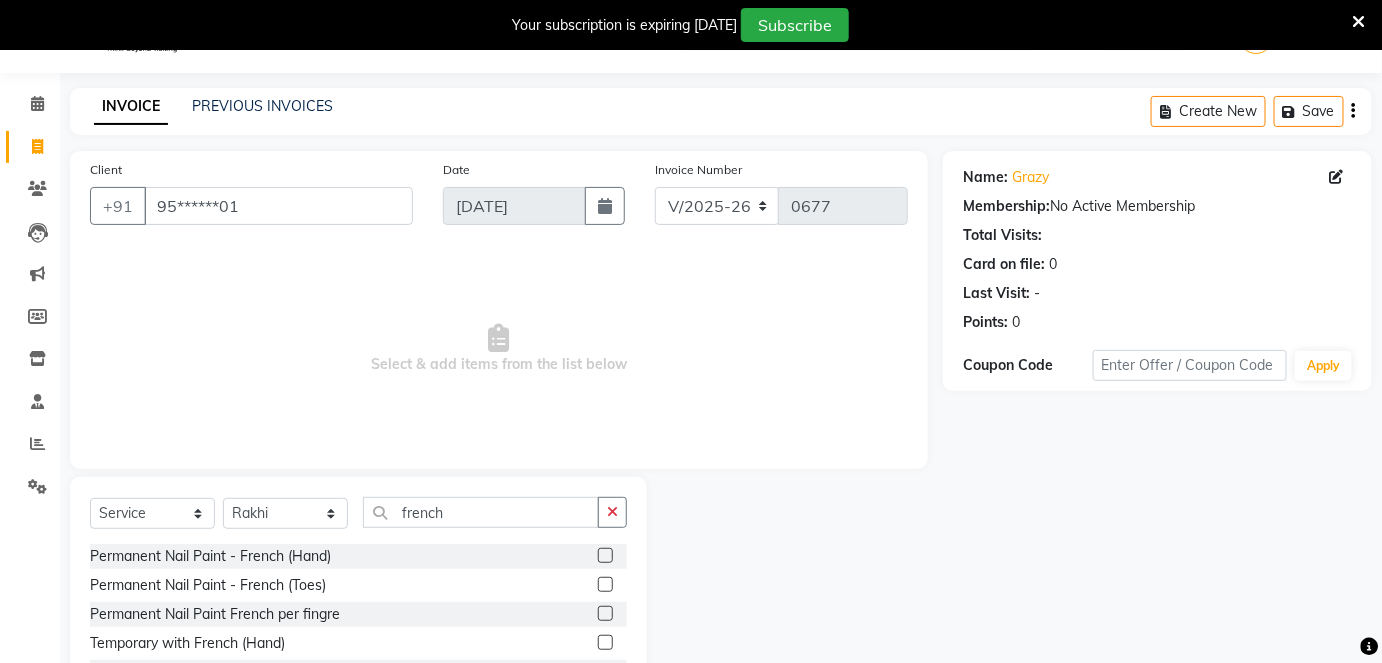 click 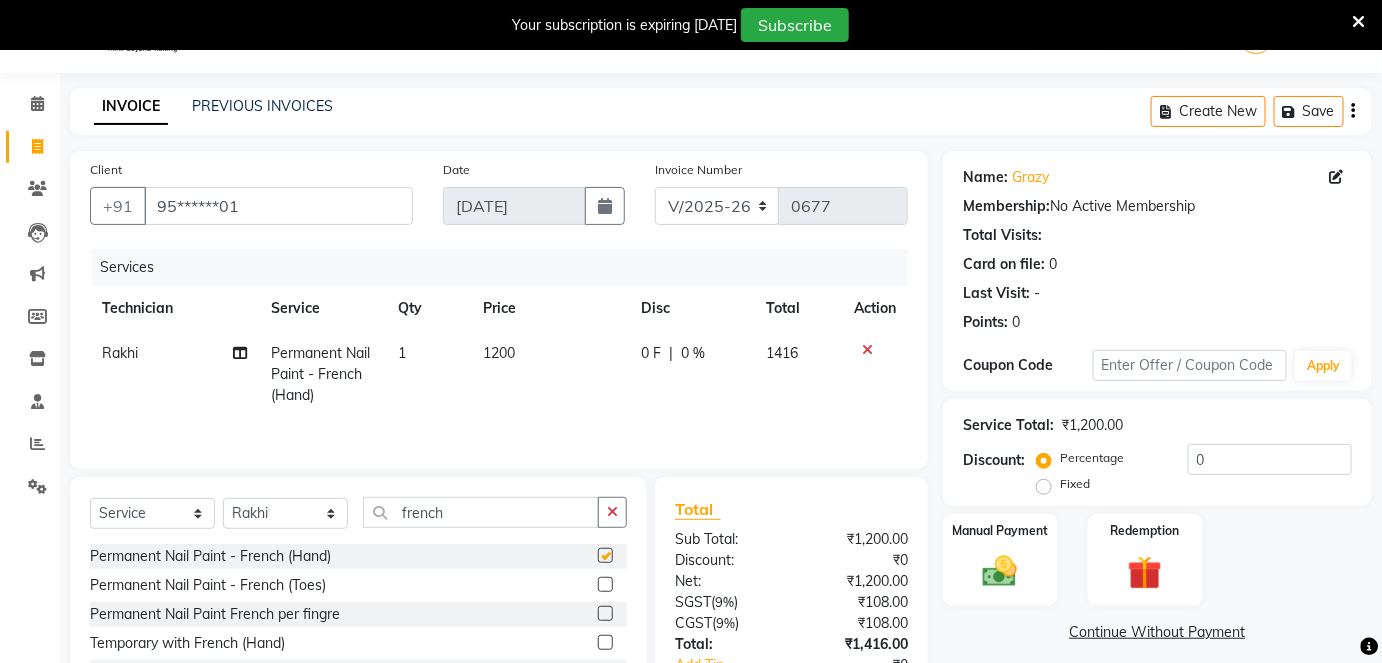checkbox on "false" 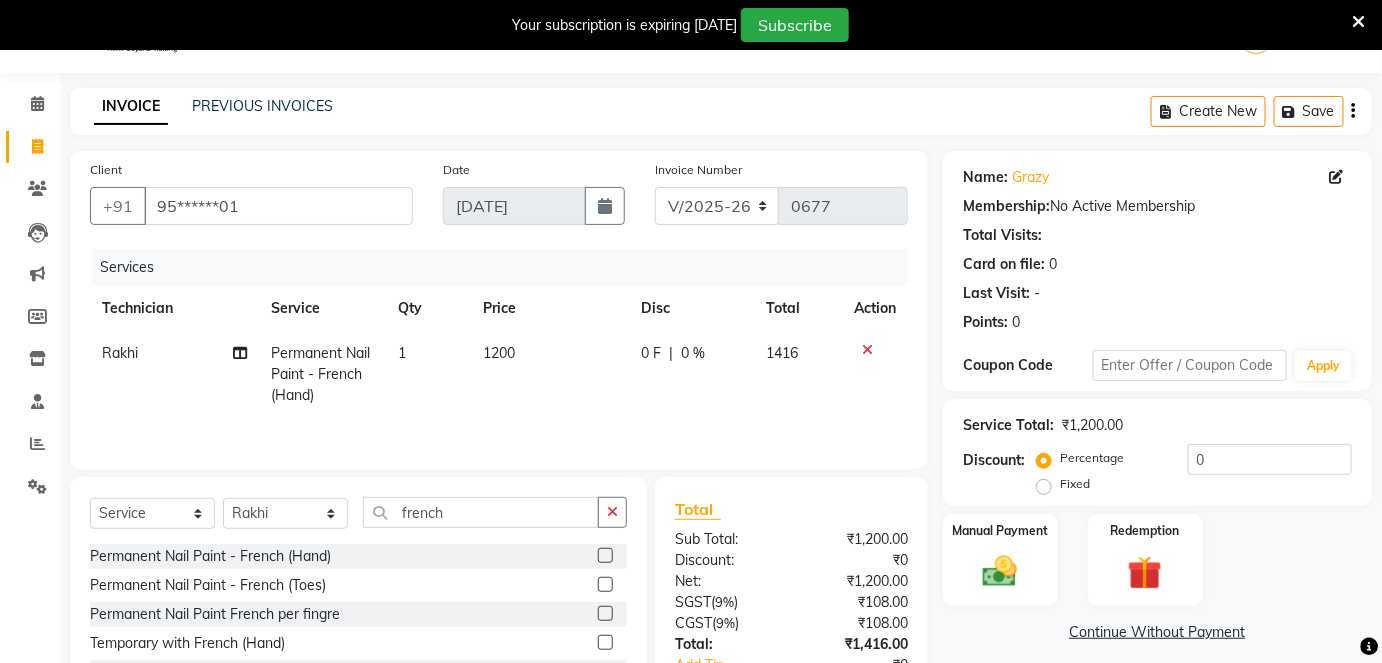 scroll, scrollTop: 184, scrollLeft: 0, axis: vertical 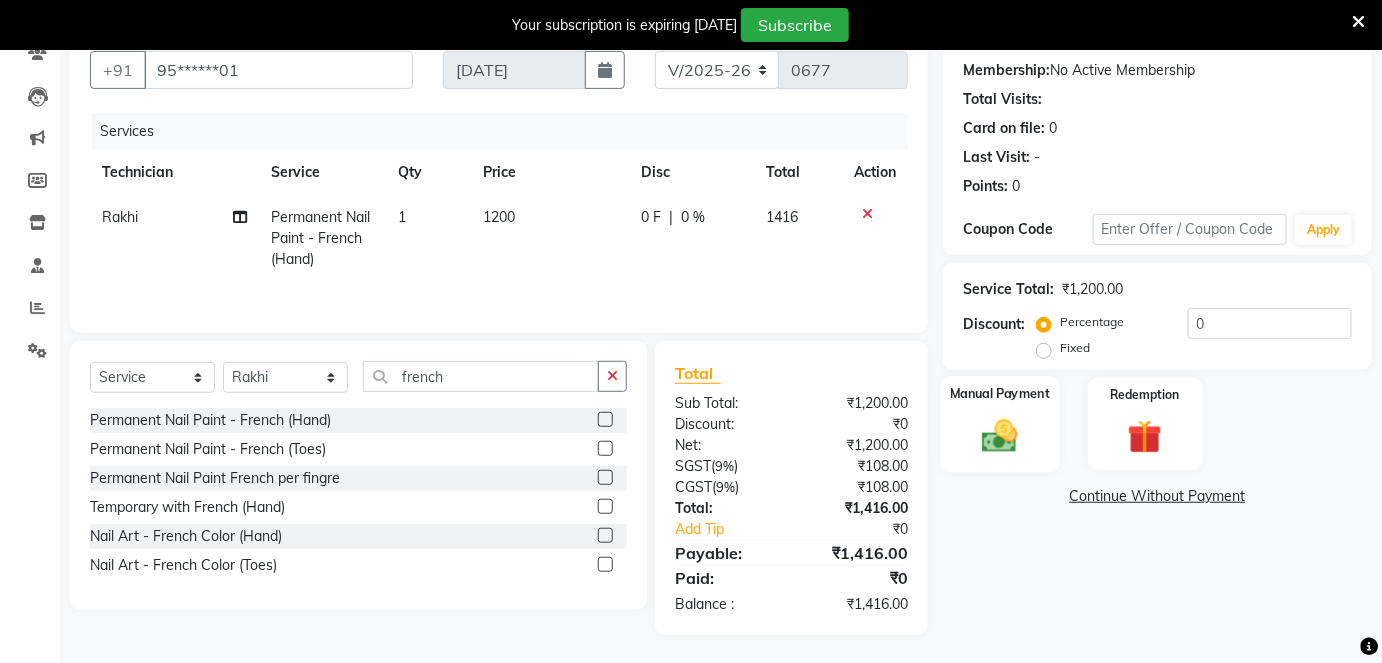 click 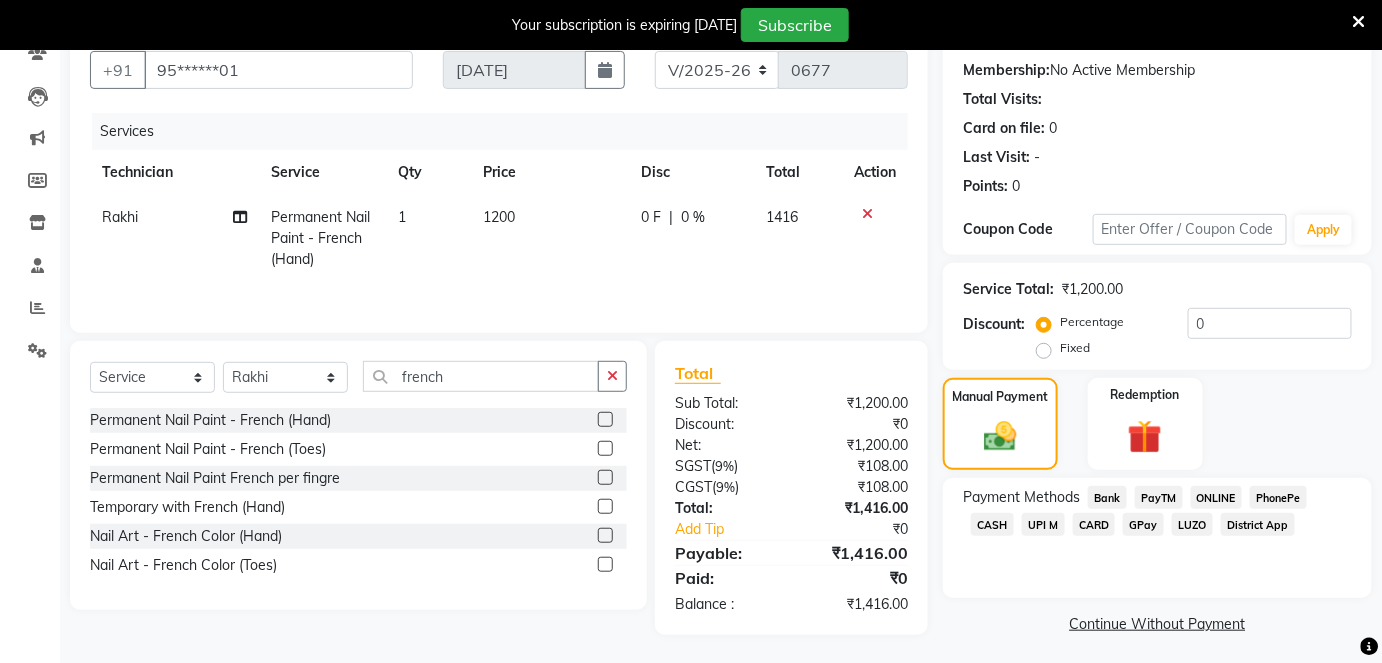 click on "ONLINE" 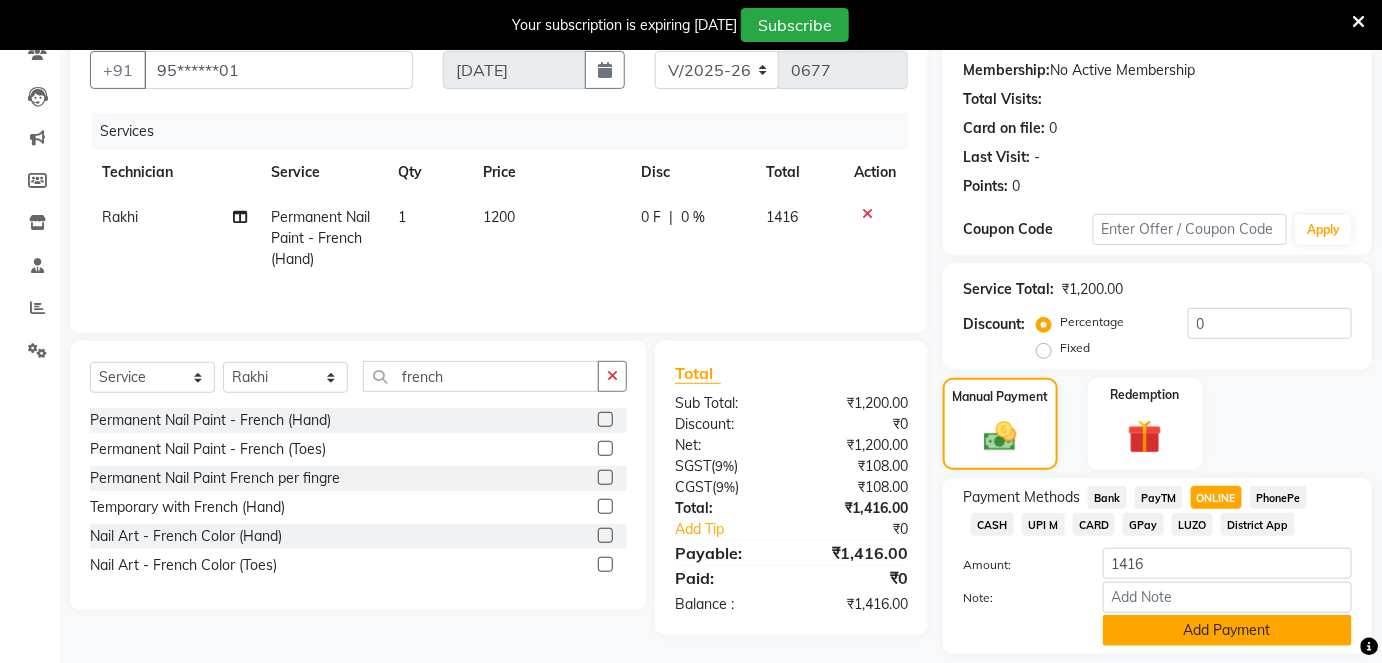 click on "Add Payment" 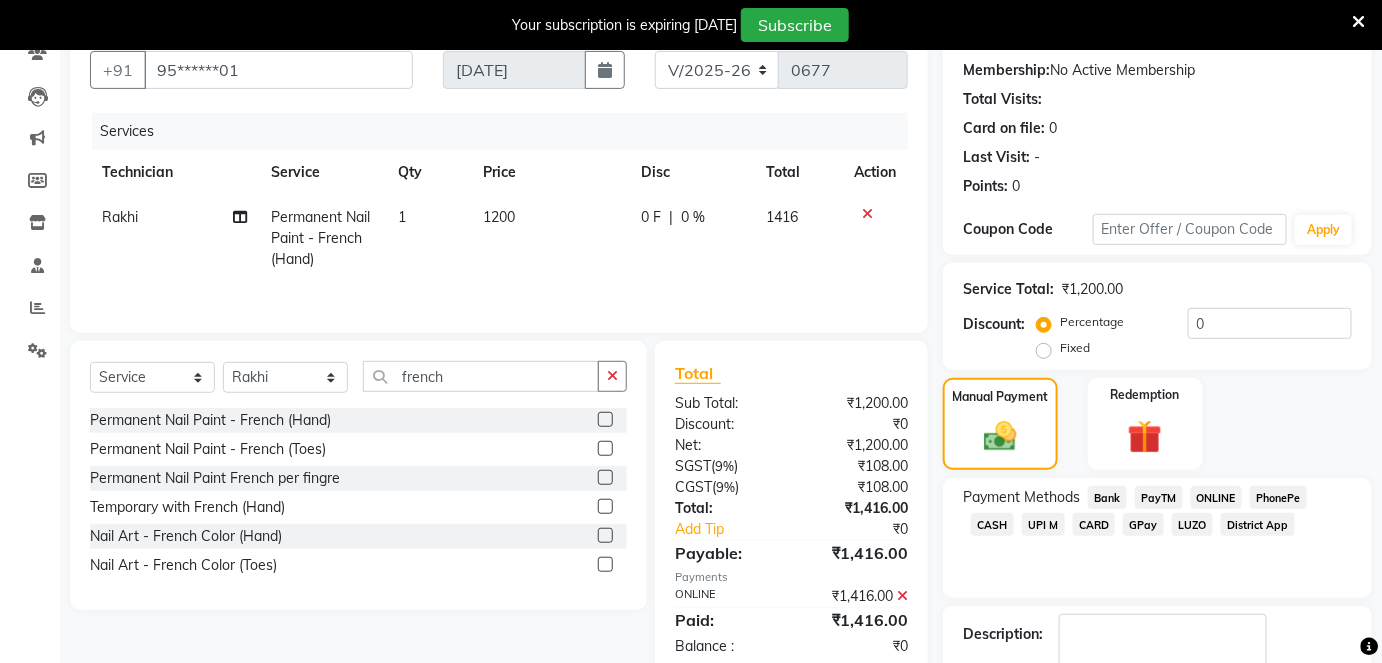scroll, scrollTop: 301, scrollLeft: 0, axis: vertical 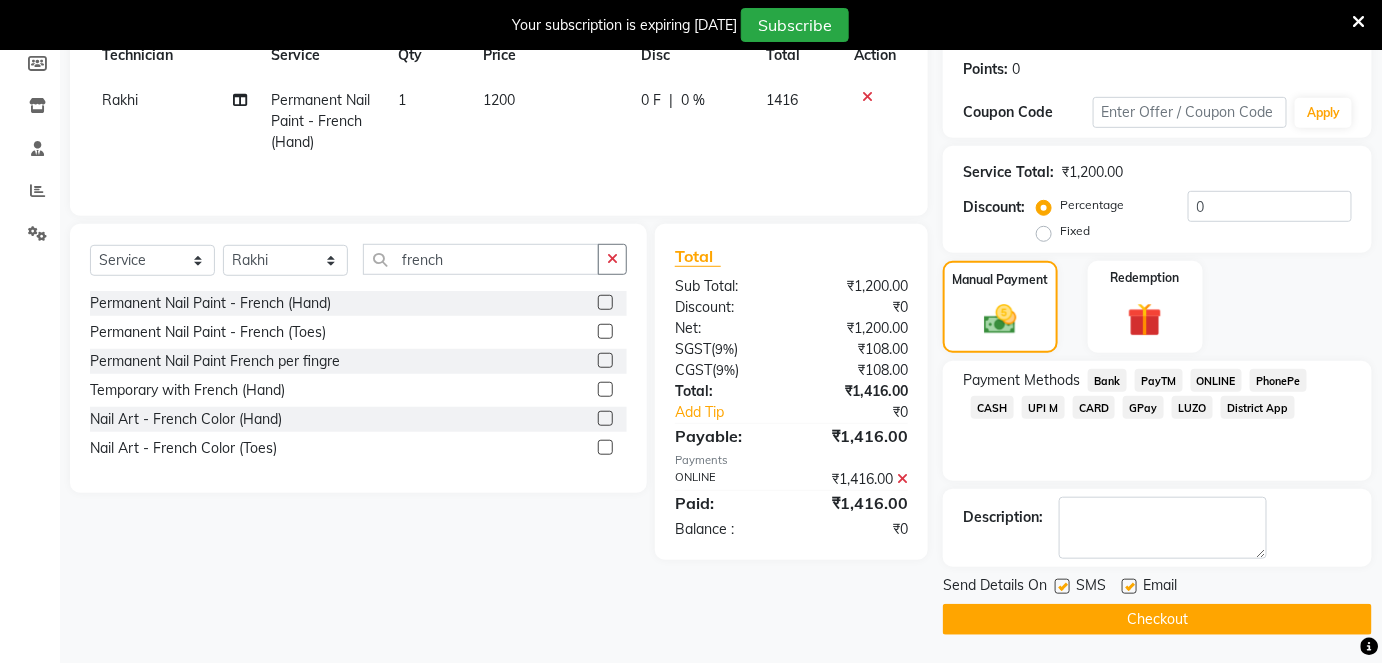 click on "Checkout" 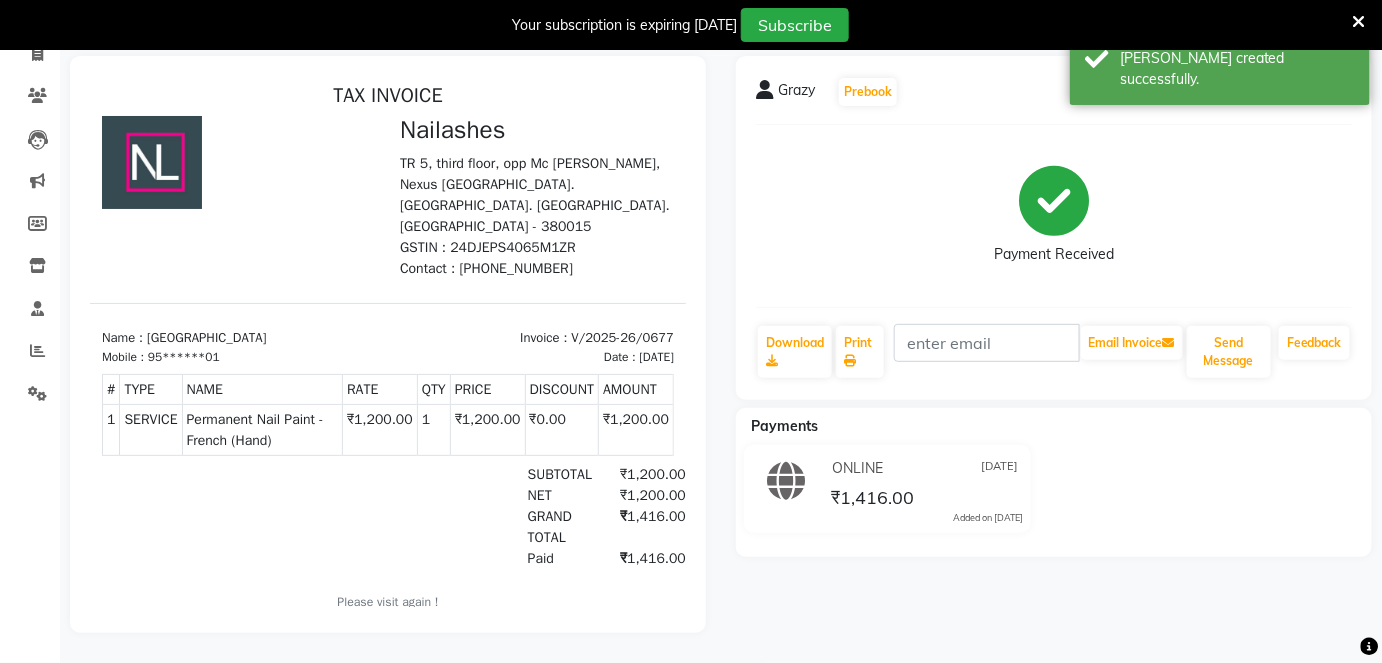 scroll, scrollTop: 0, scrollLeft: 0, axis: both 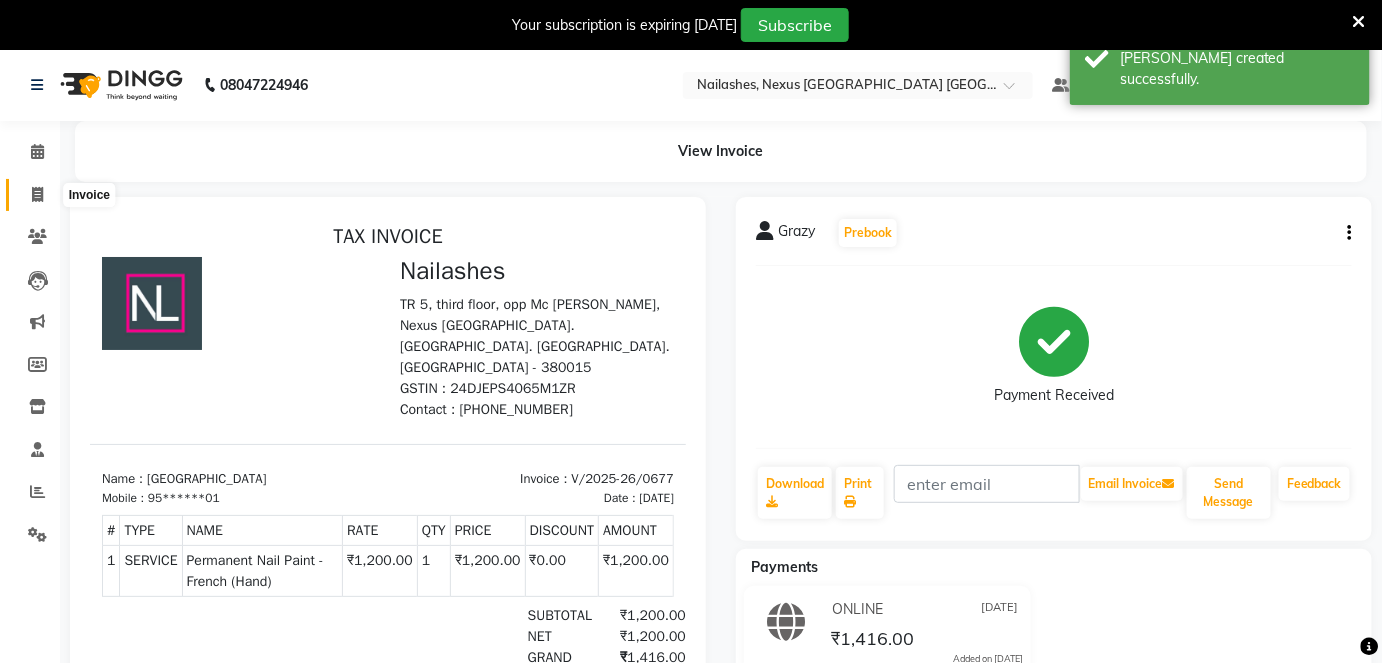click 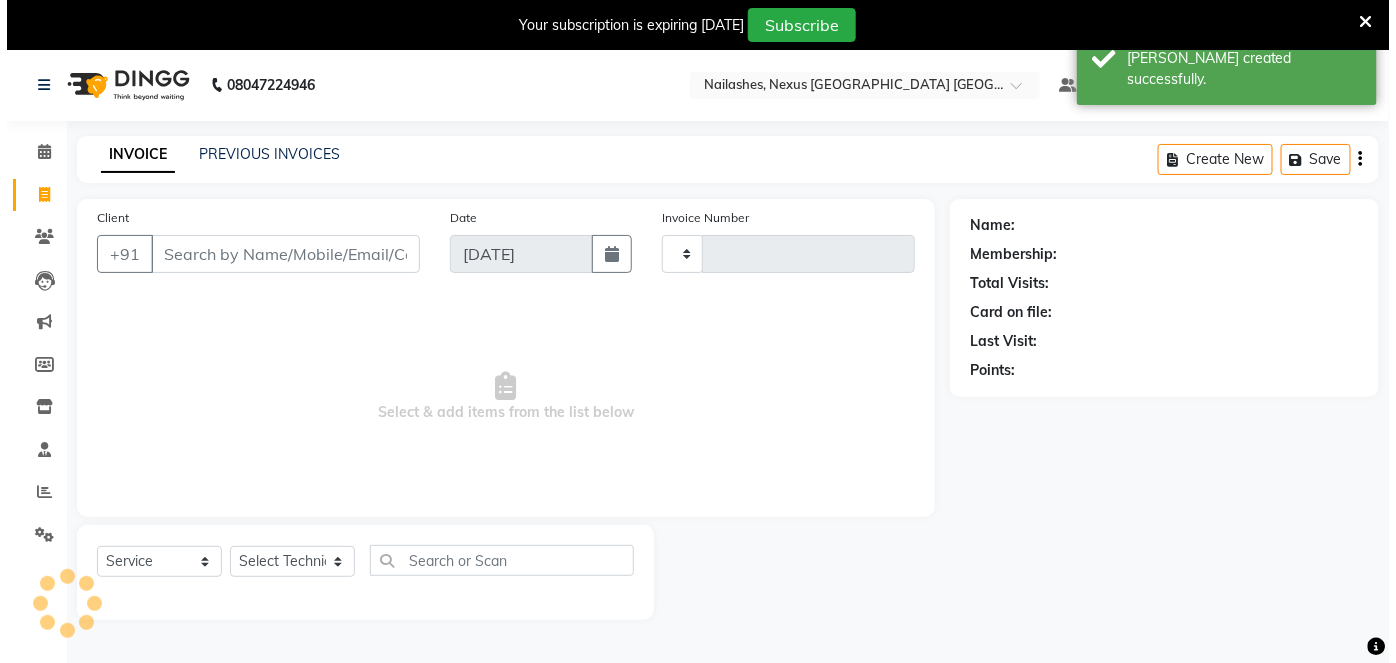 scroll, scrollTop: 48, scrollLeft: 0, axis: vertical 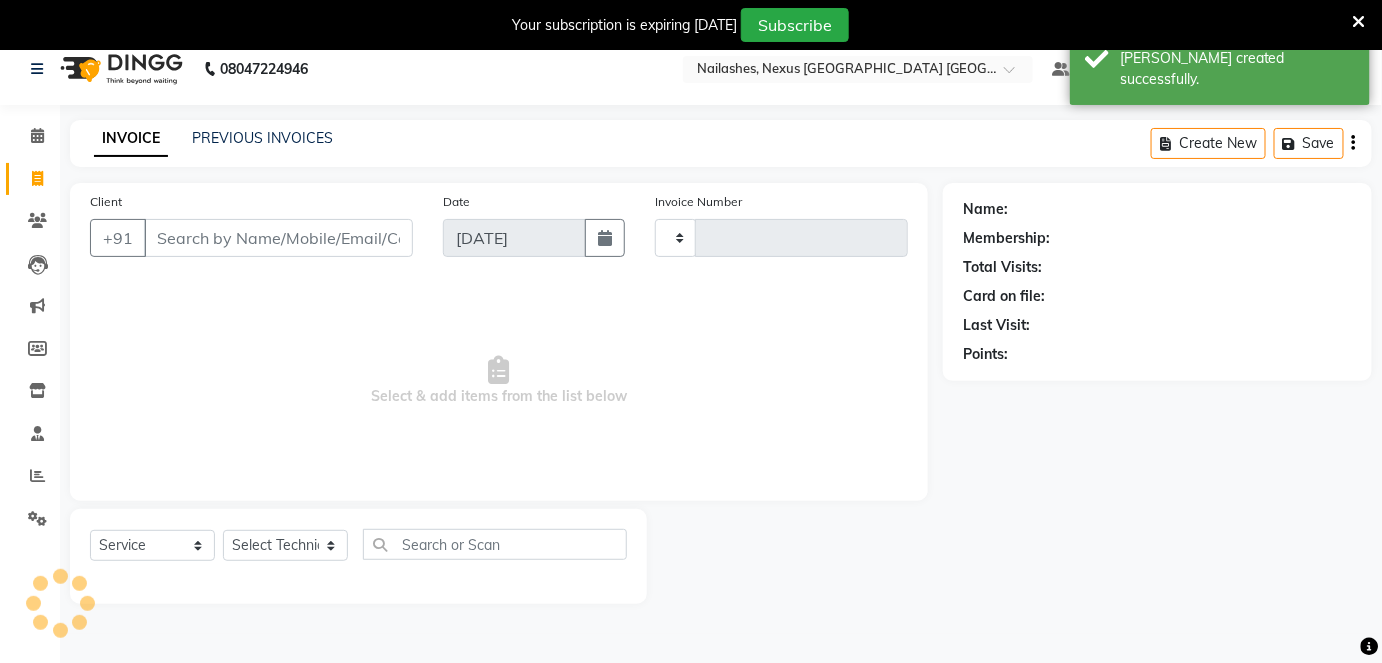 type on "0678" 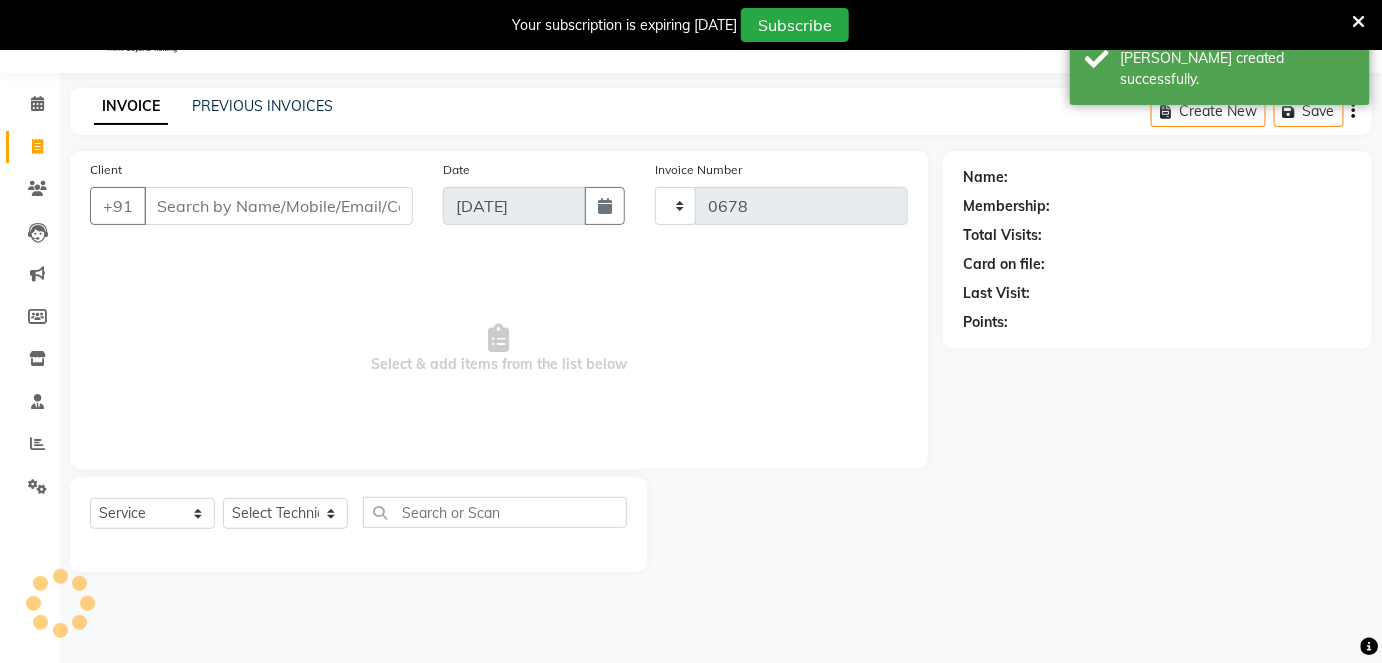 select on "4606" 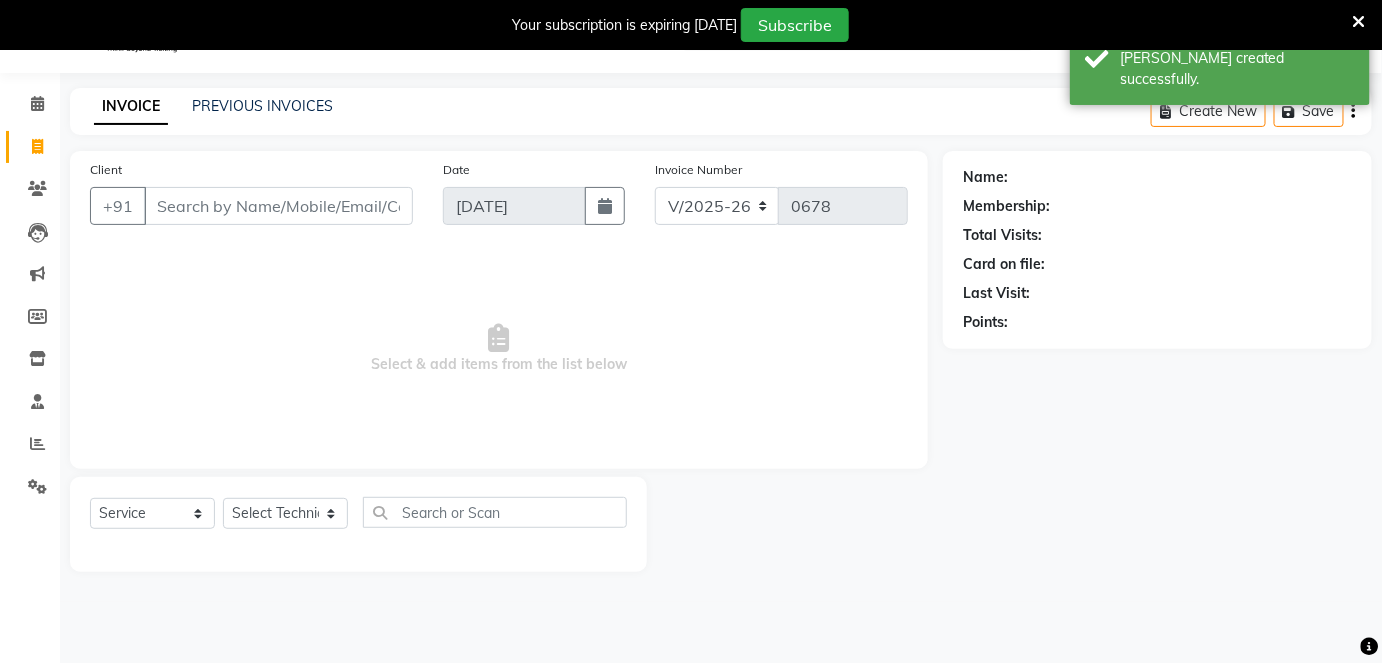 click on "Client" at bounding box center [278, 206] 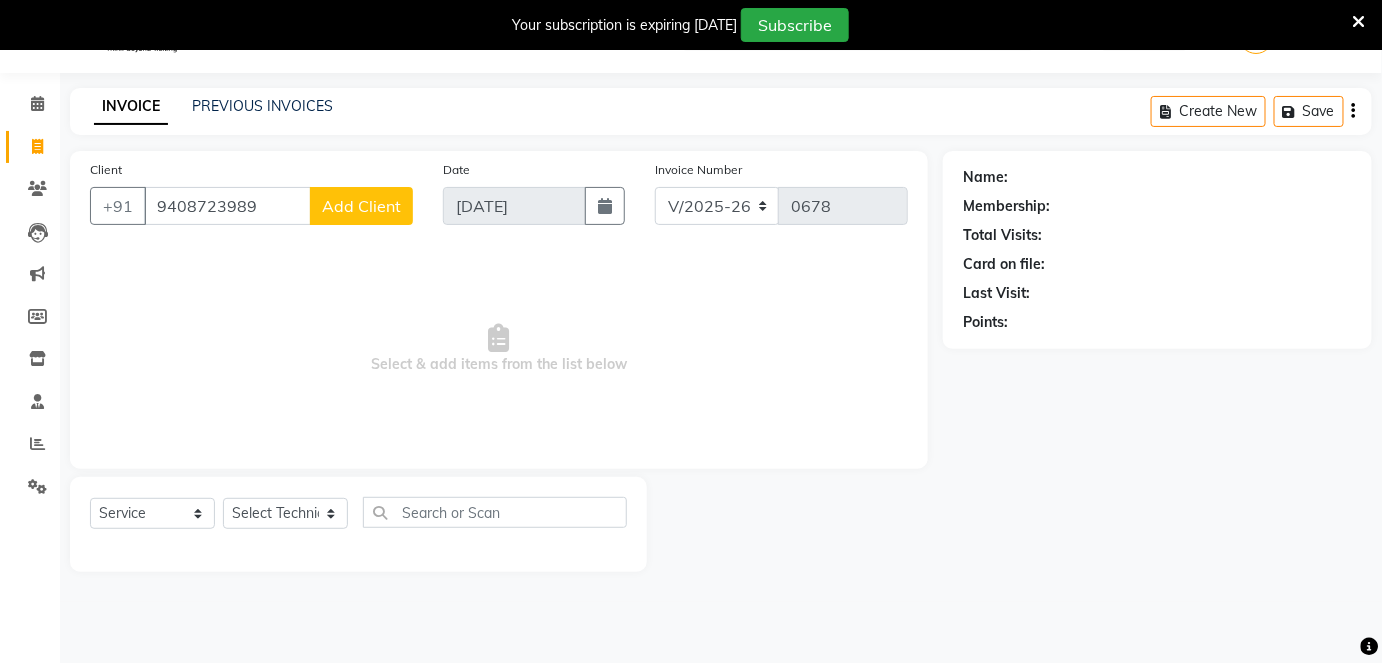type on "9408723989" 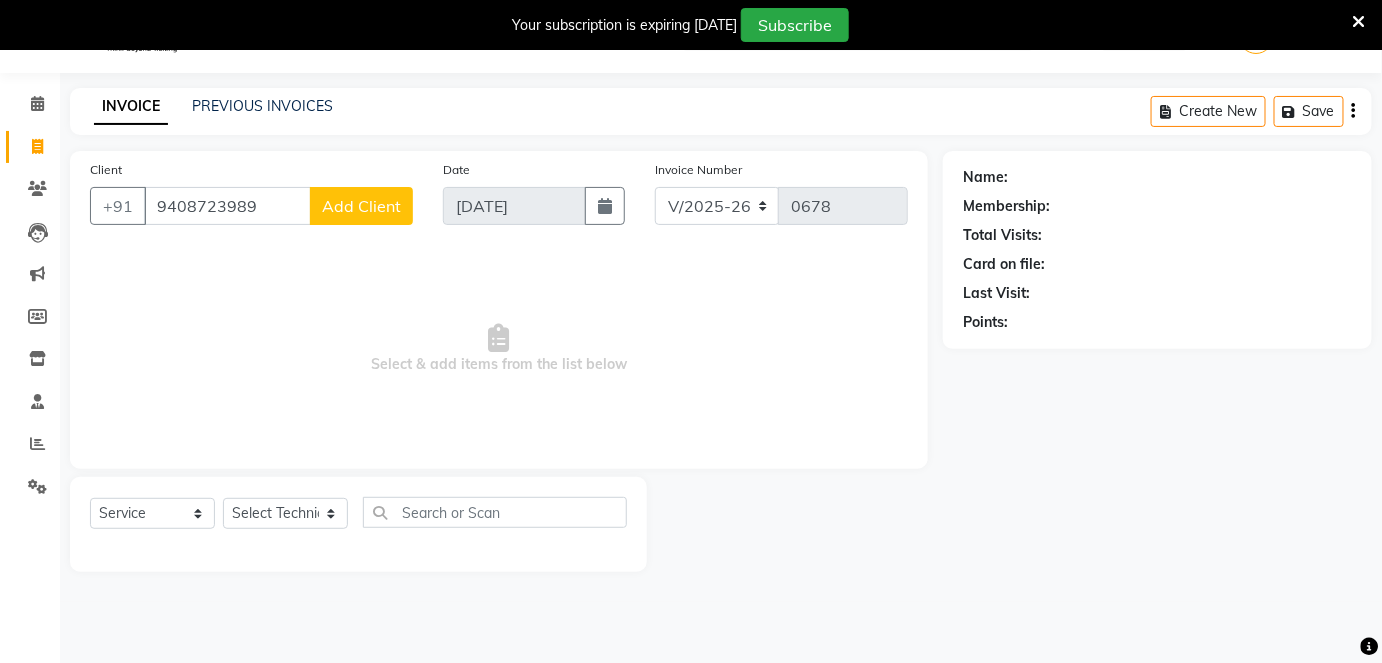 click on "Add Client" 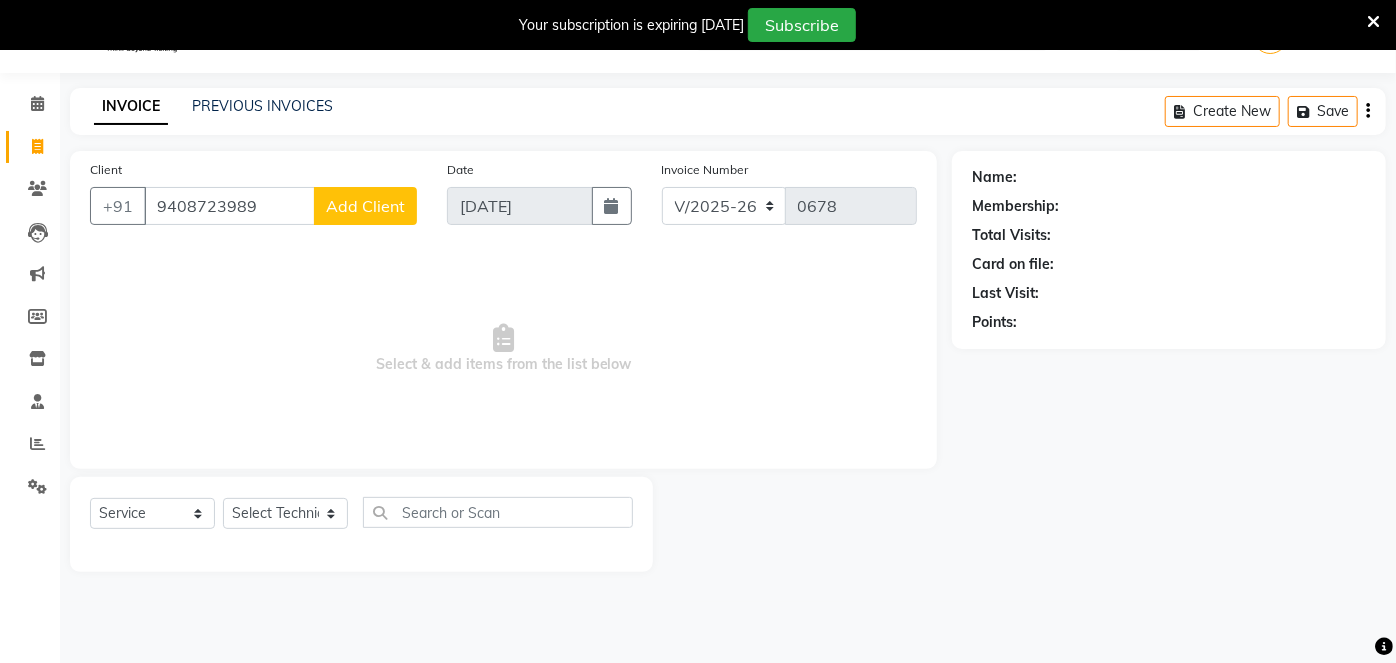 select on "21" 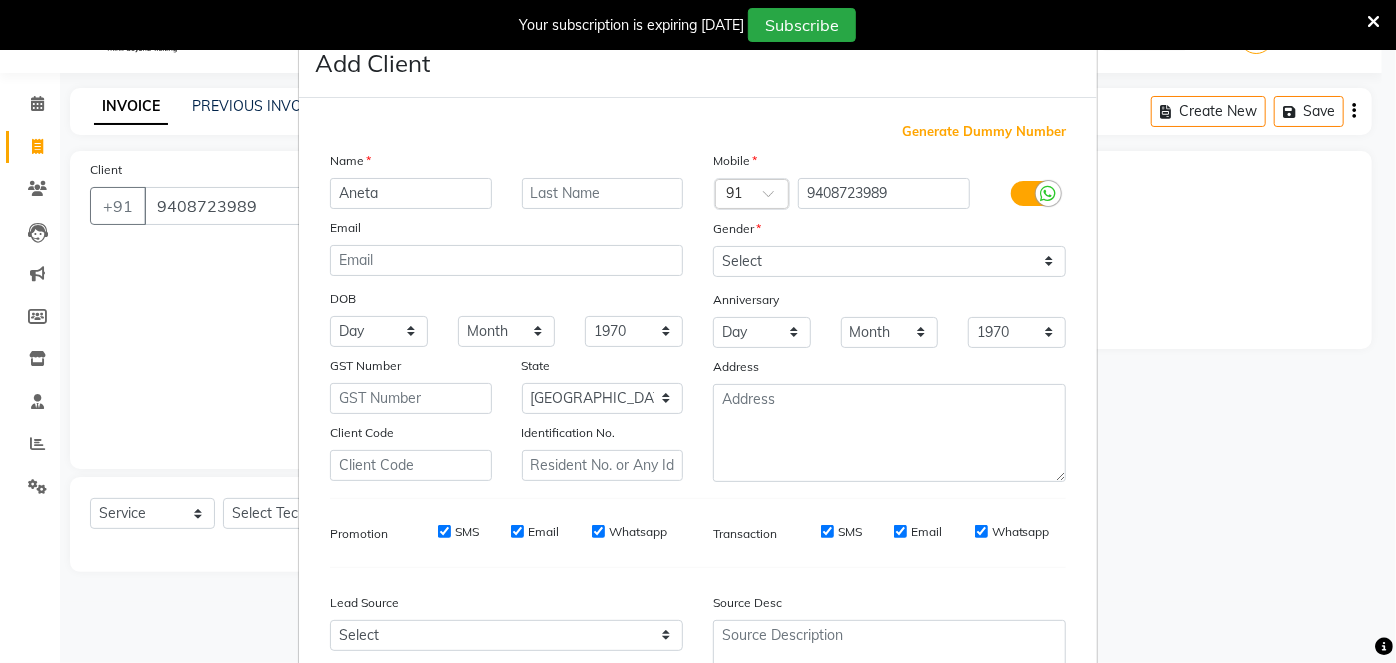 type on "Aneta" 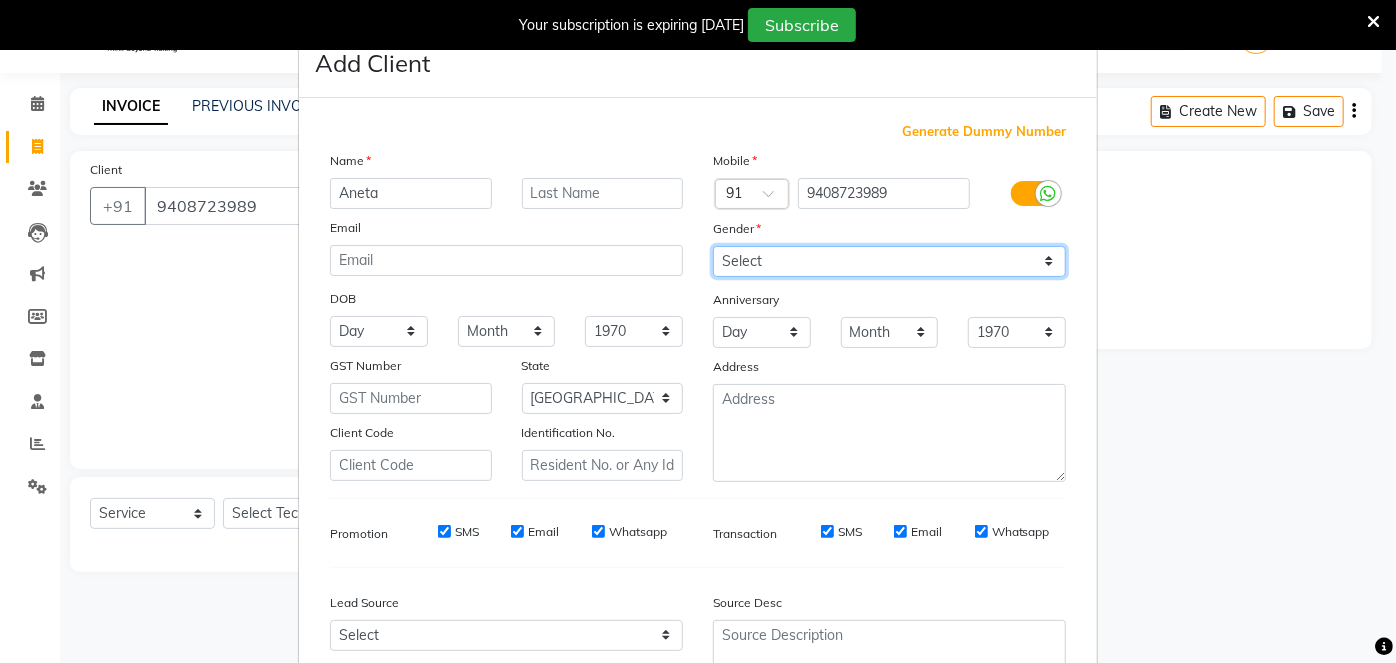 click on "Select Male Female Other Prefer Not To Say" at bounding box center (889, 261) 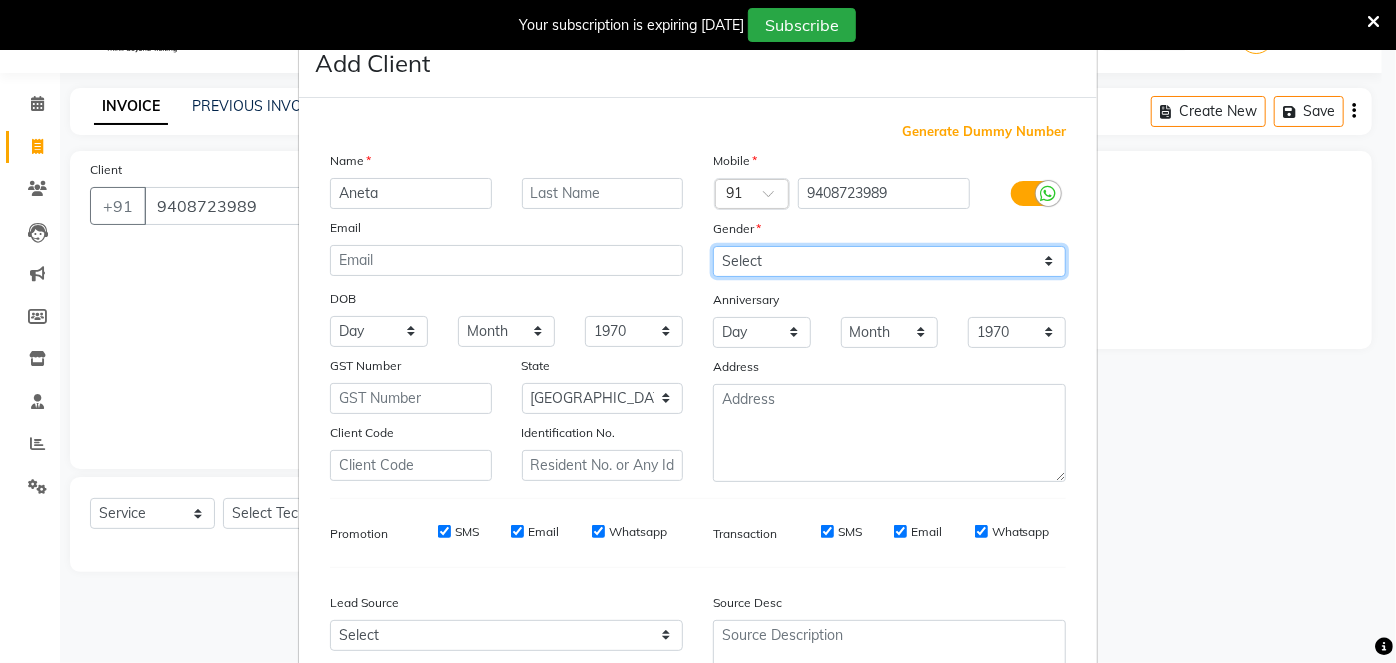select on "female" 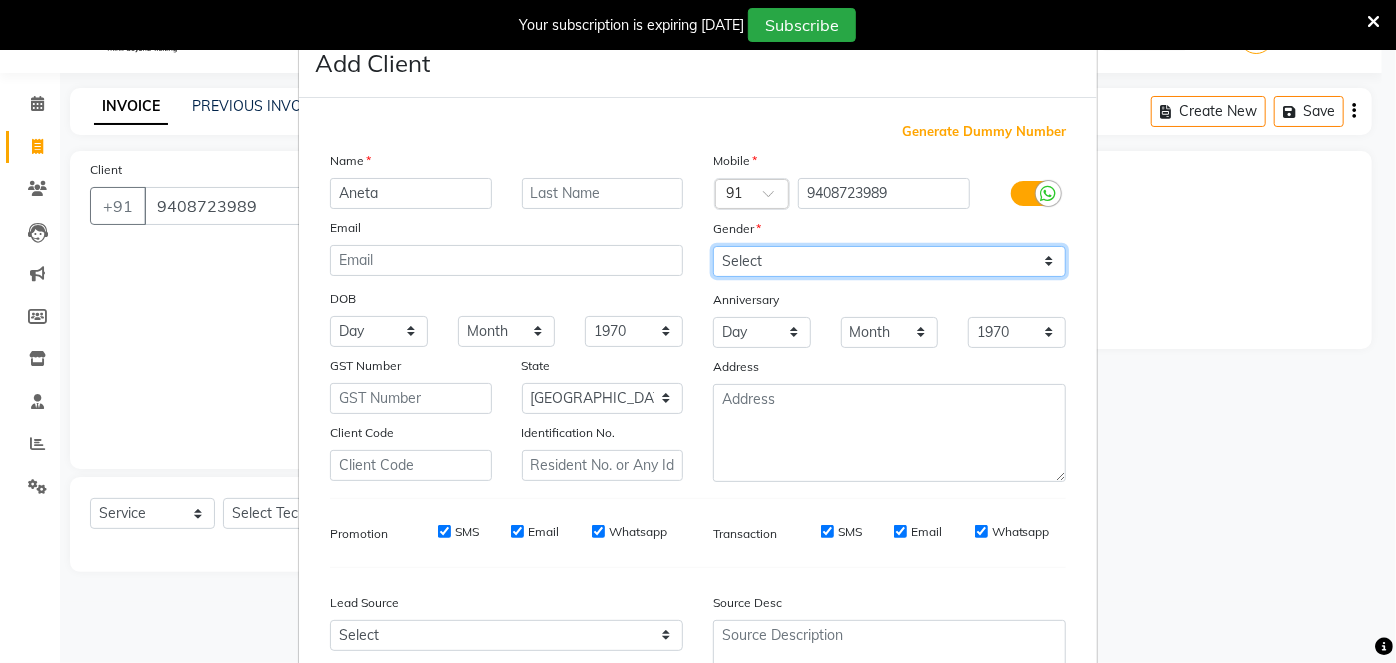 click on "Select Male Female Other Prefer Not To Say" at bounding box center (889, 261) 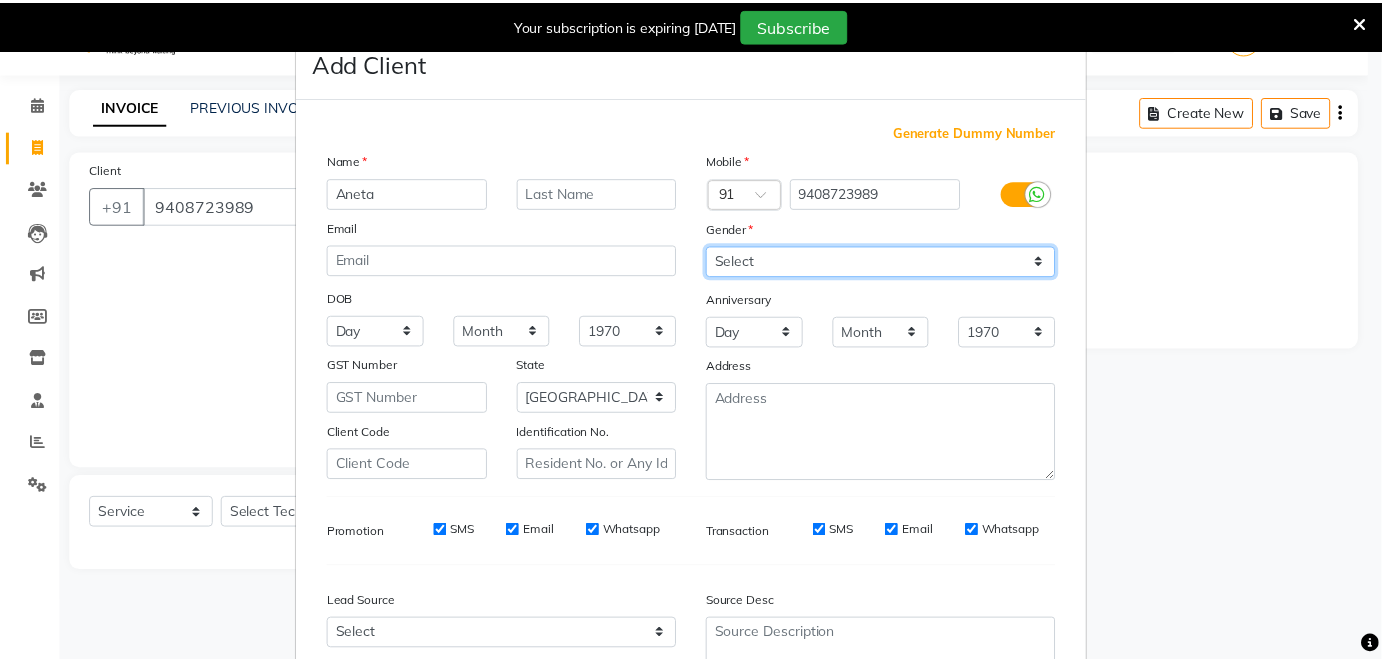 scroll, scrollTop: 184, scrollLeft: 0, axis: vertical 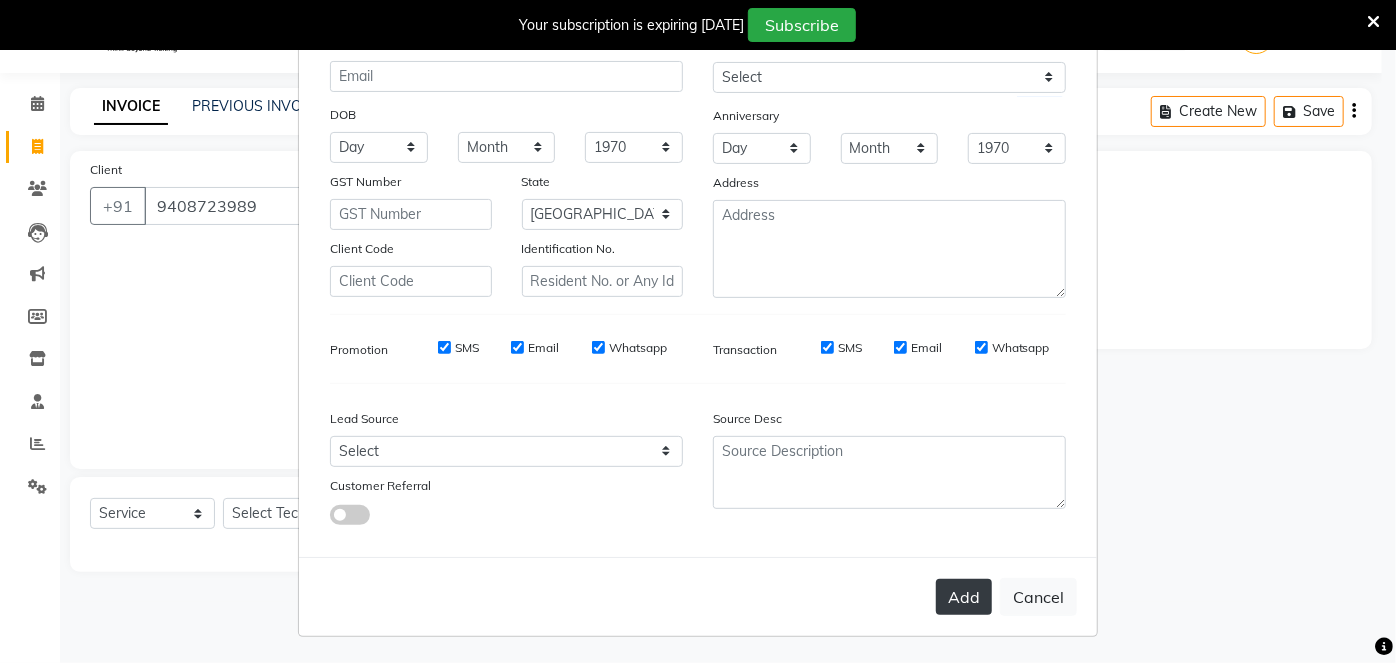 click on "Add" at bounding box center [964, 597] 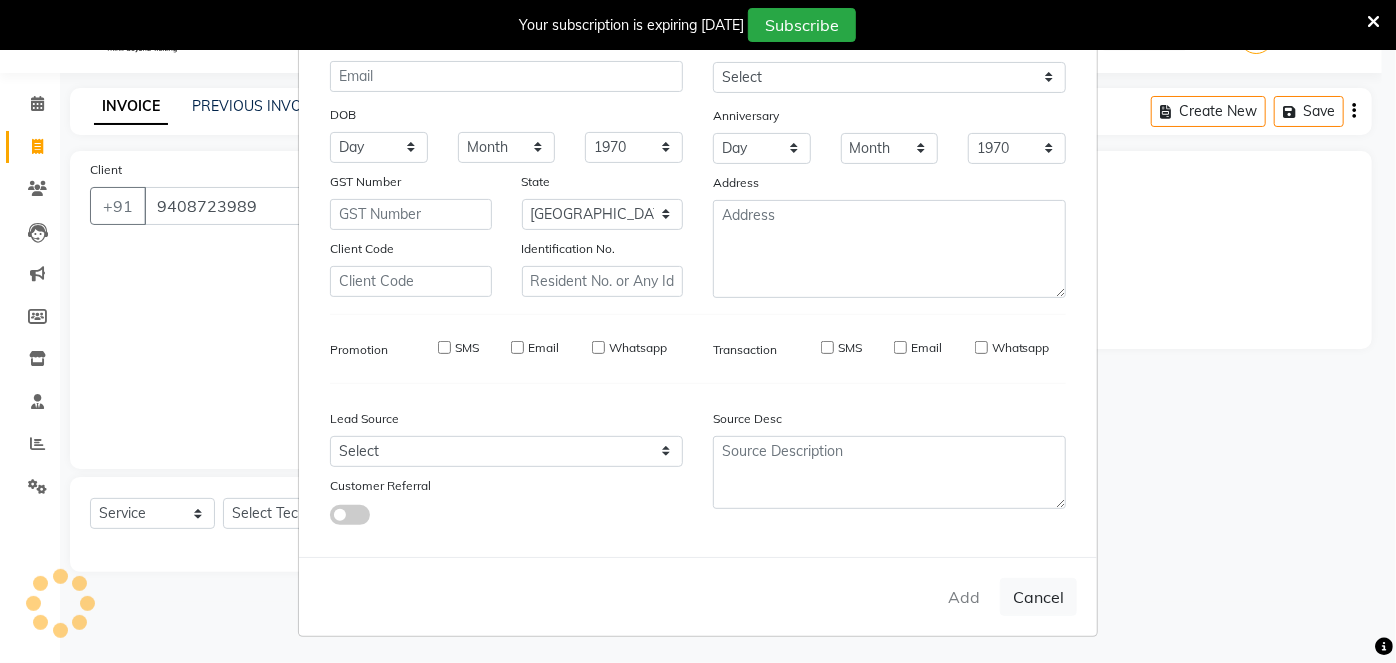 type on "94******89" 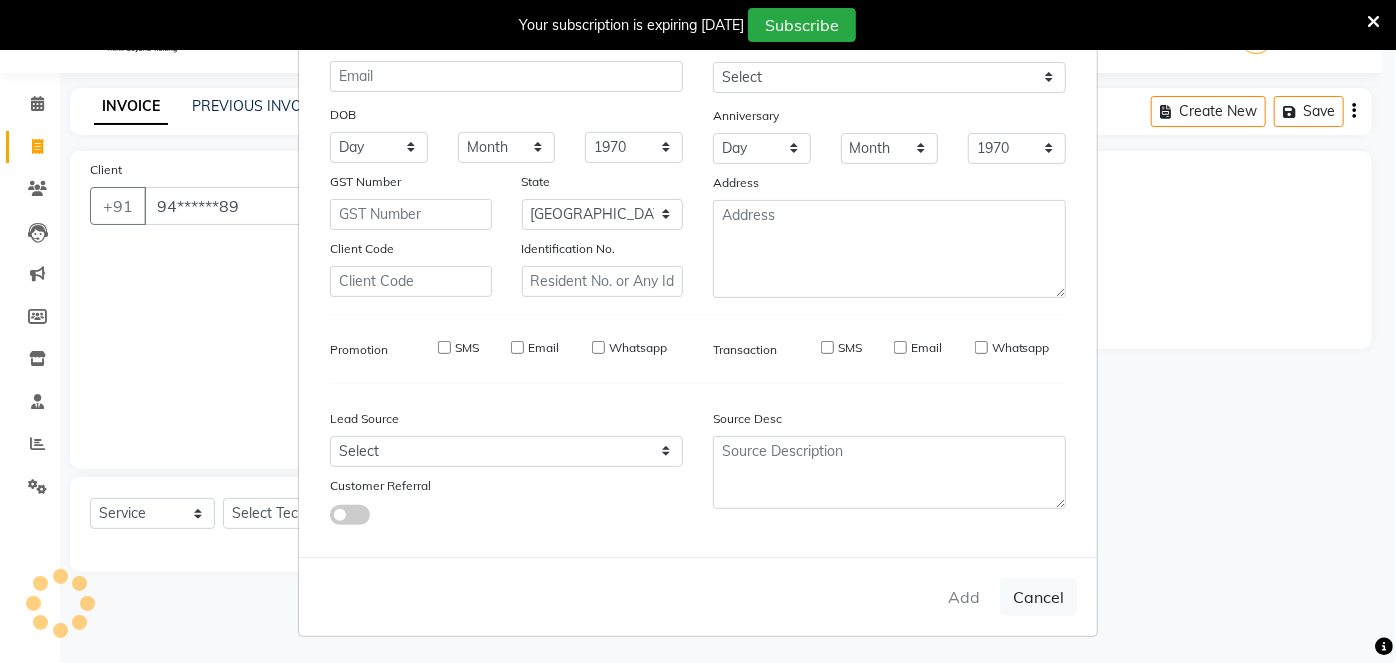 select 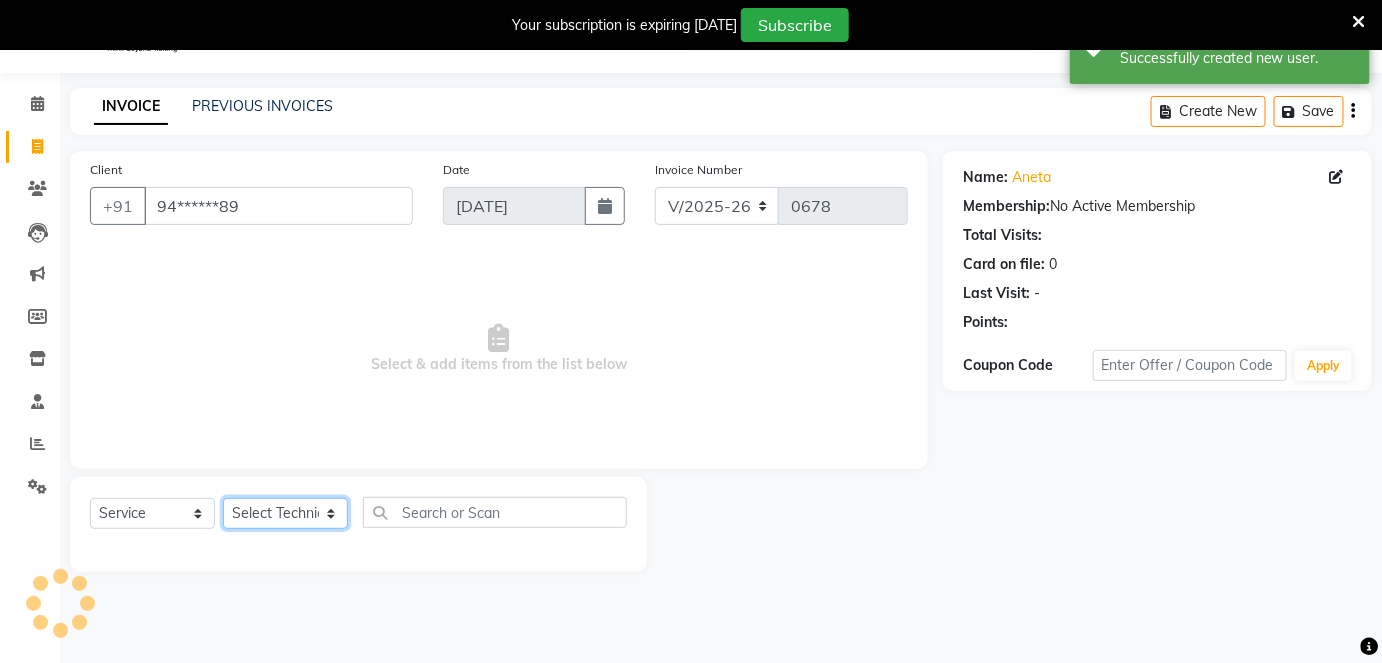 click on "Select Technician Aboto babita [PERSON_NAME] Manager Rakhi [PERSON_NAME] [PERSON_NAME] winish Sir" 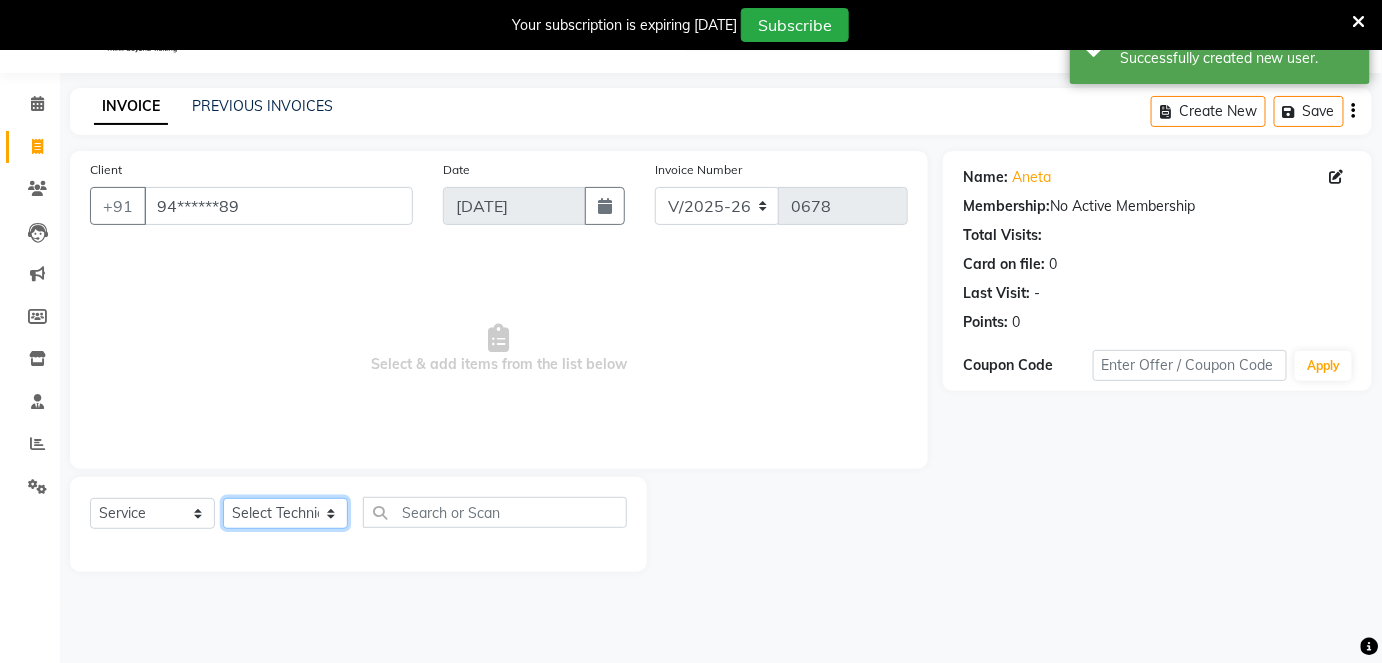 select on "77658" 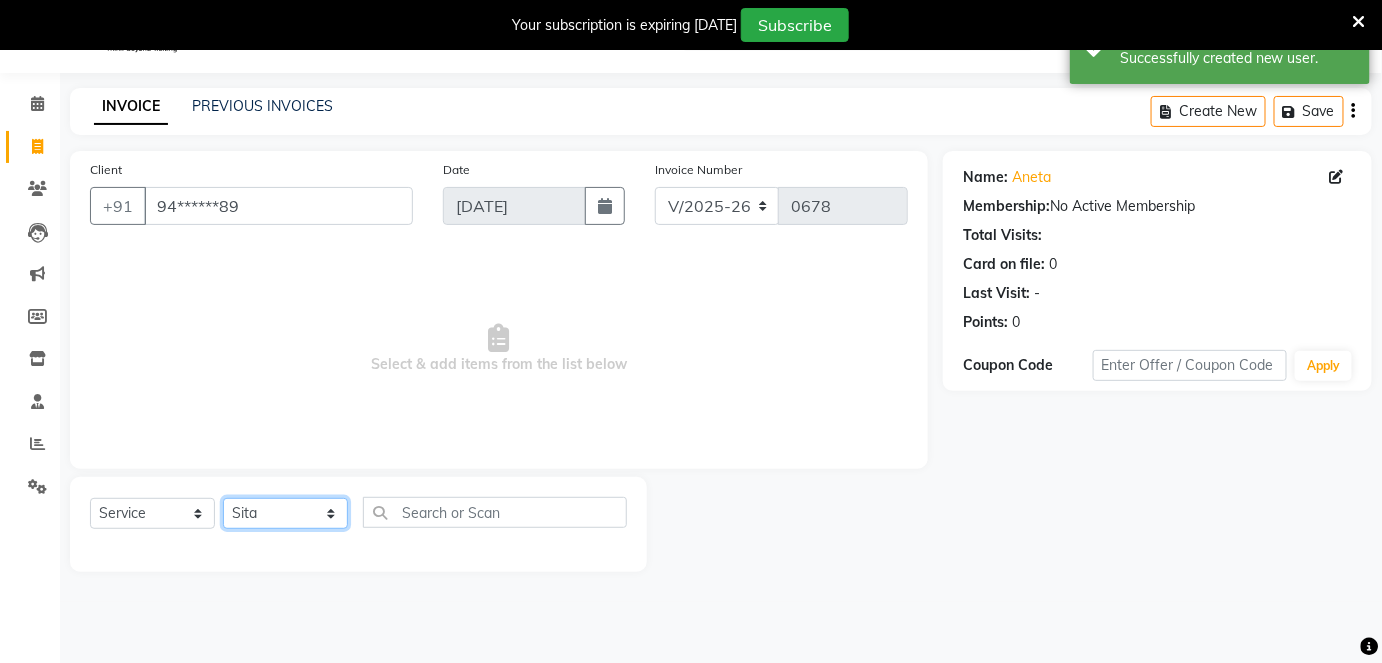 click on "Select Technician Aboto babita [PERSON_NAME] Manager Rakhi [PERSON_NAME] [PERSON_NAME] winish Sir" 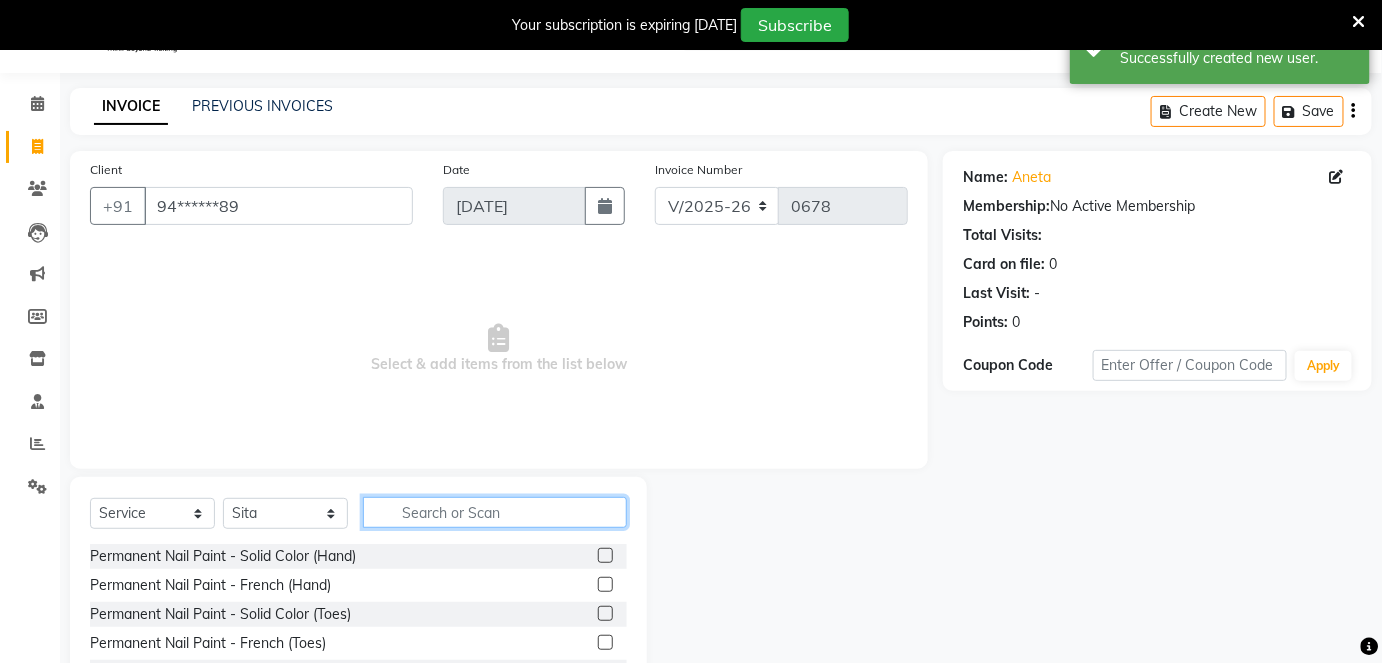 click 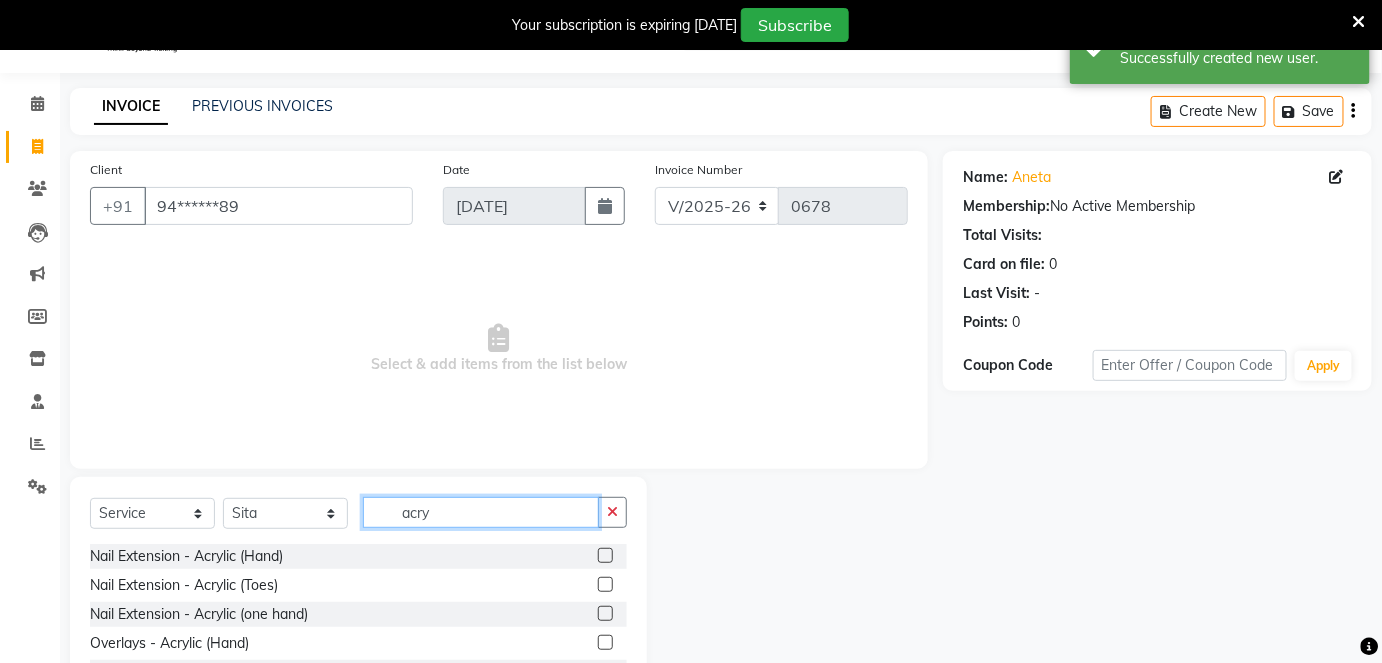 type on "acry" 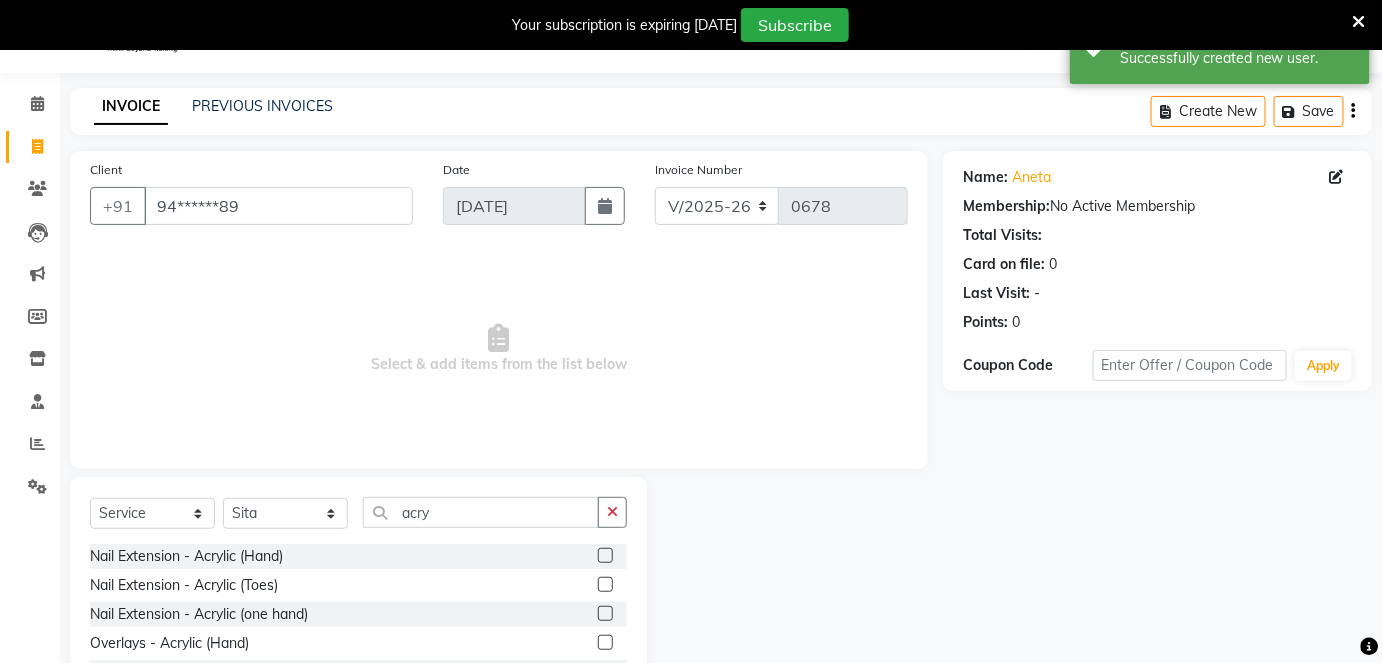 click 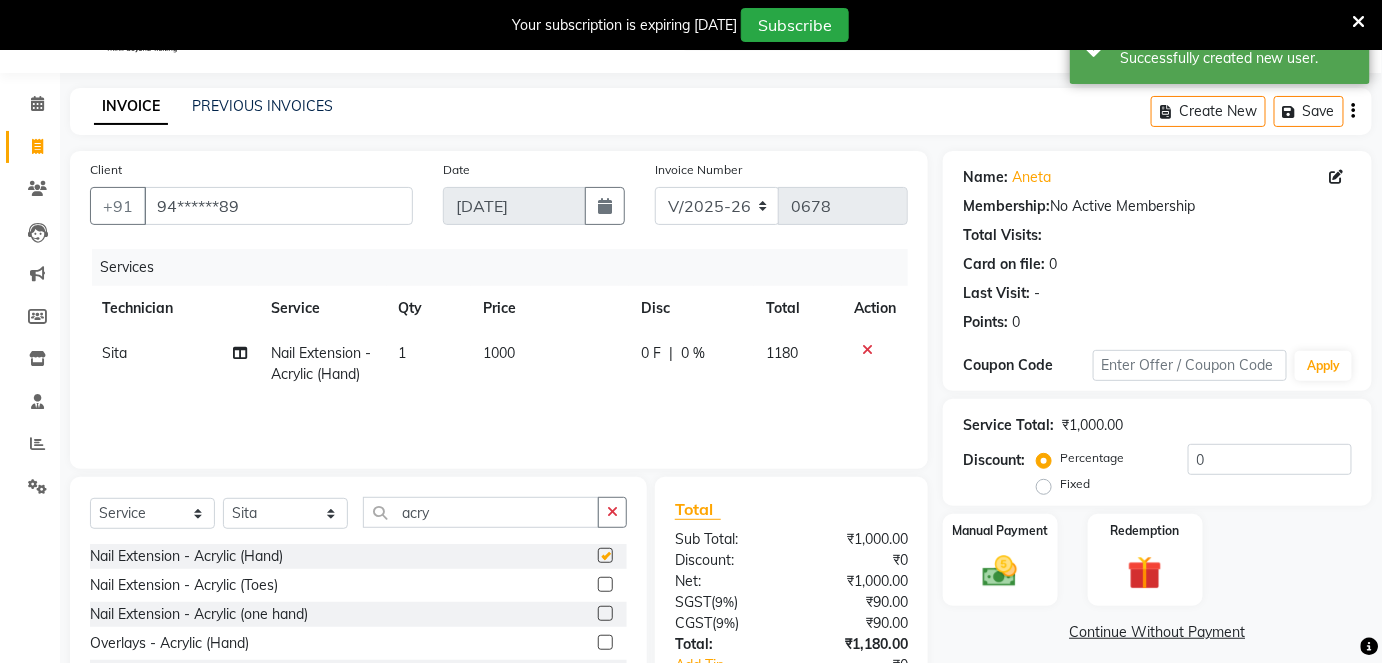checkbox on "false" 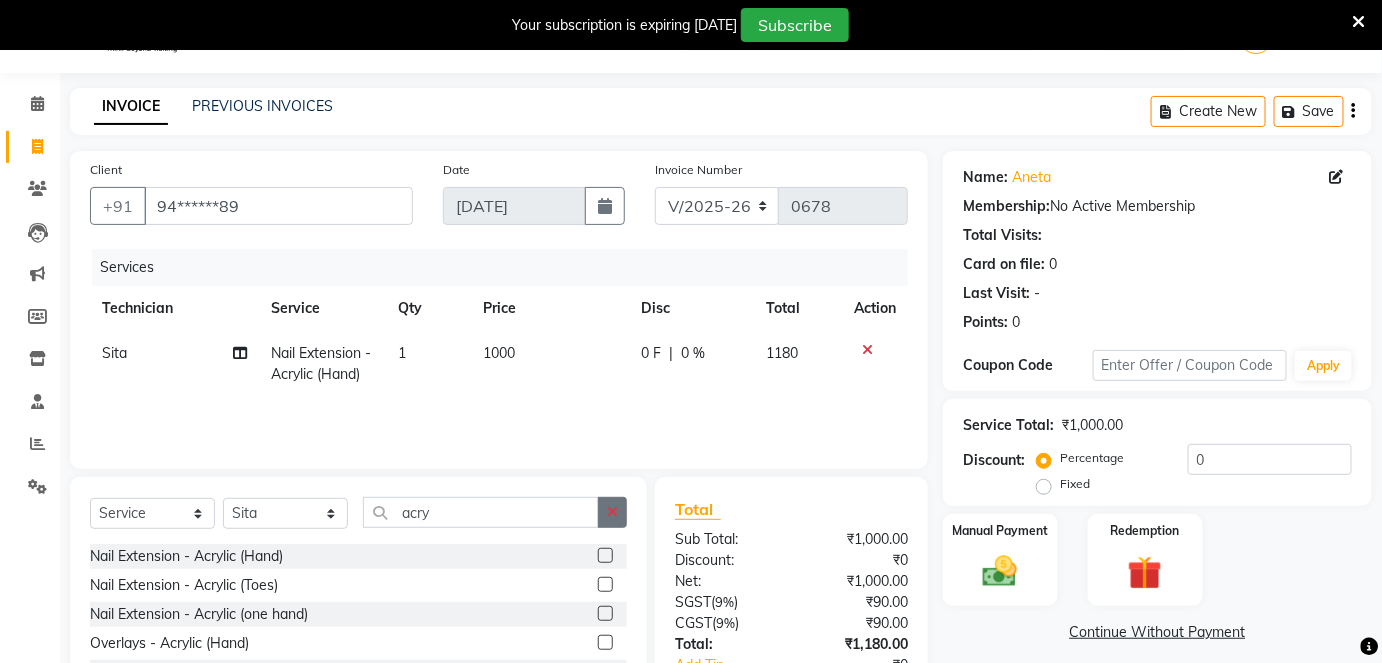 click 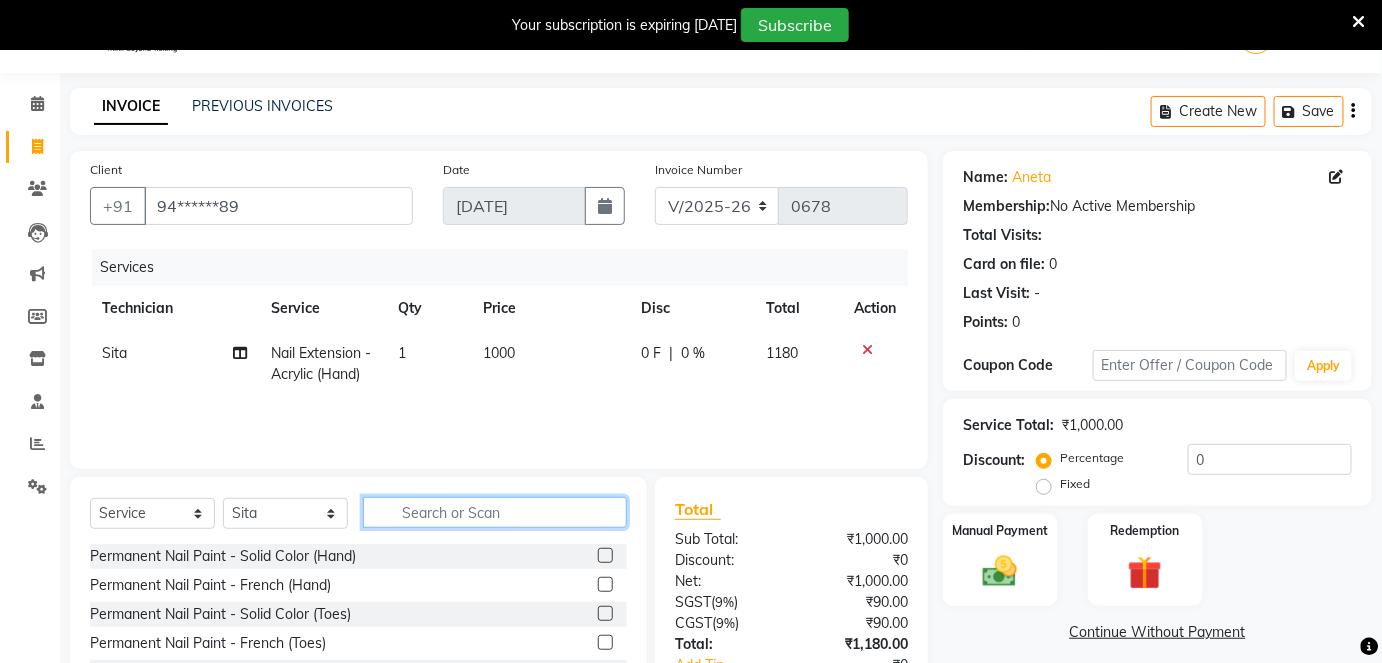 click 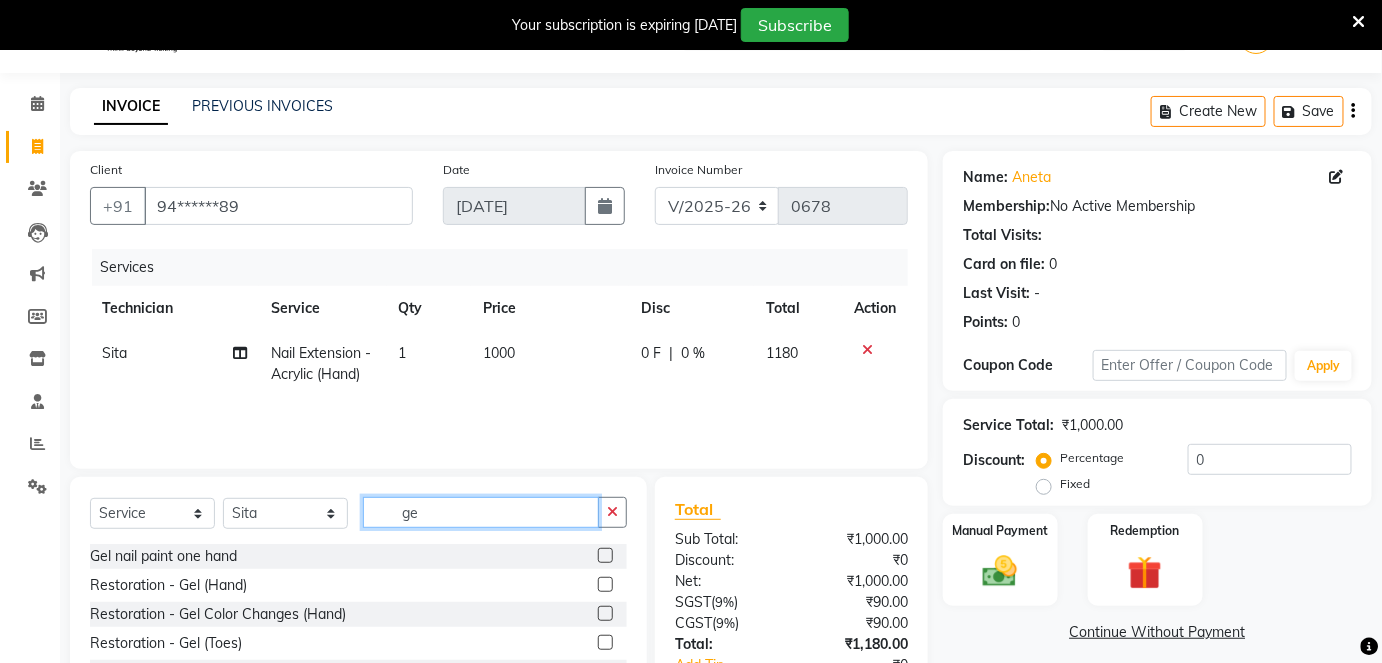 type on "g" 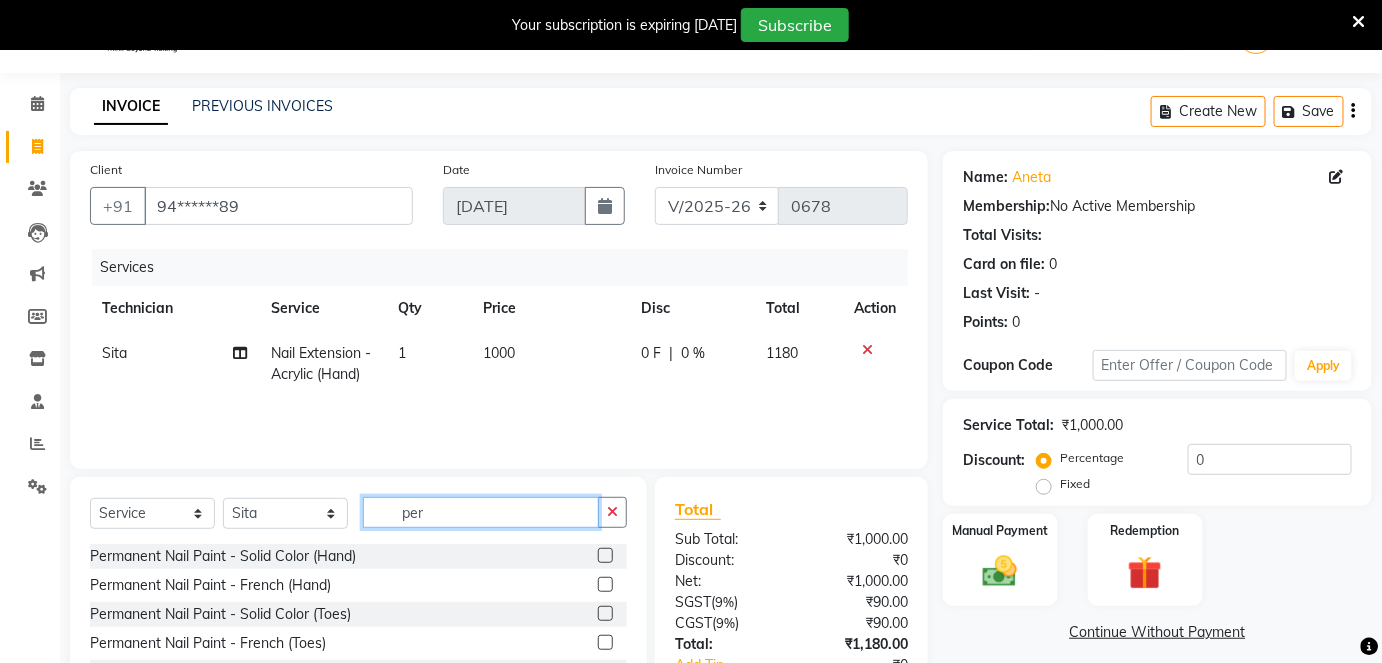 type on "per" 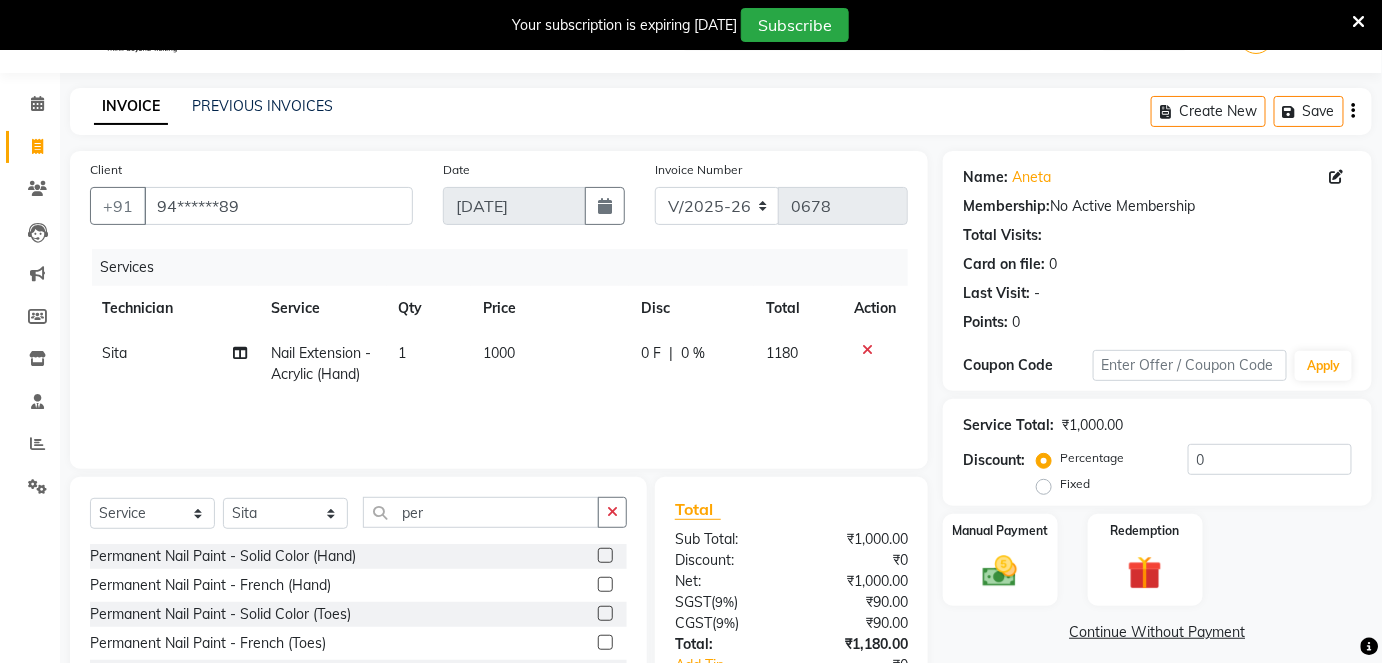 click 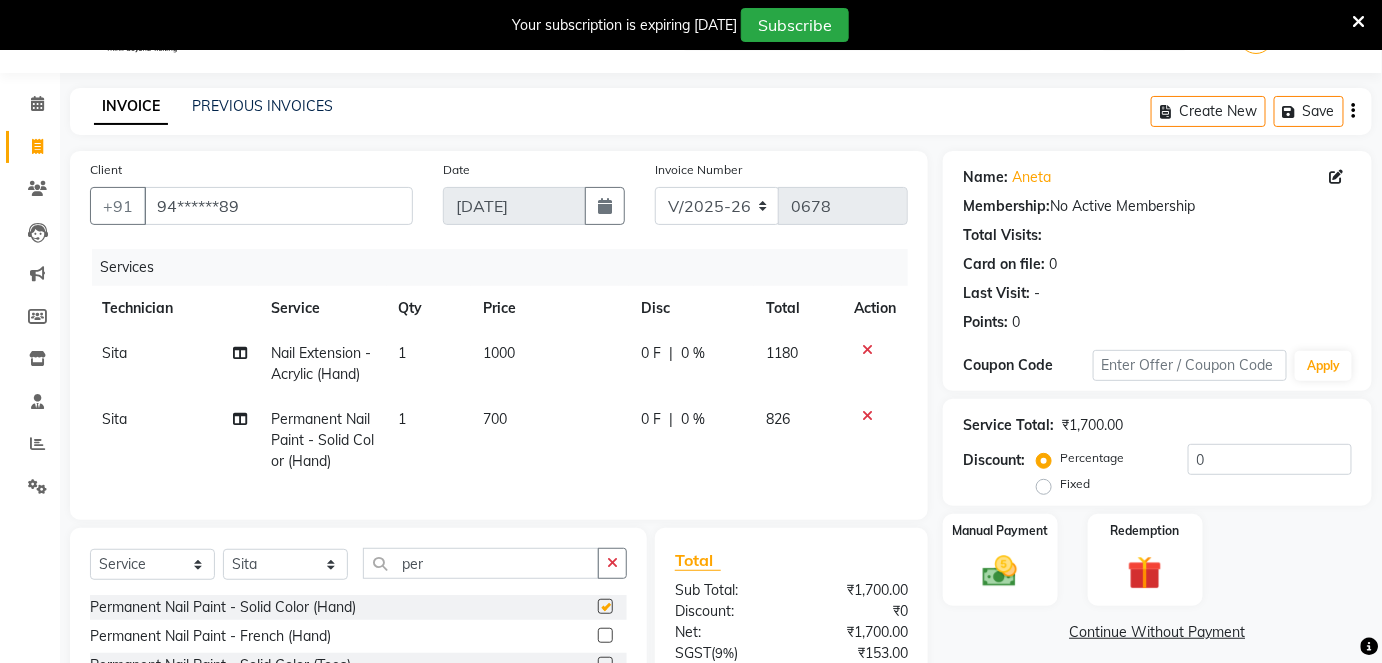 checkbox on "false" 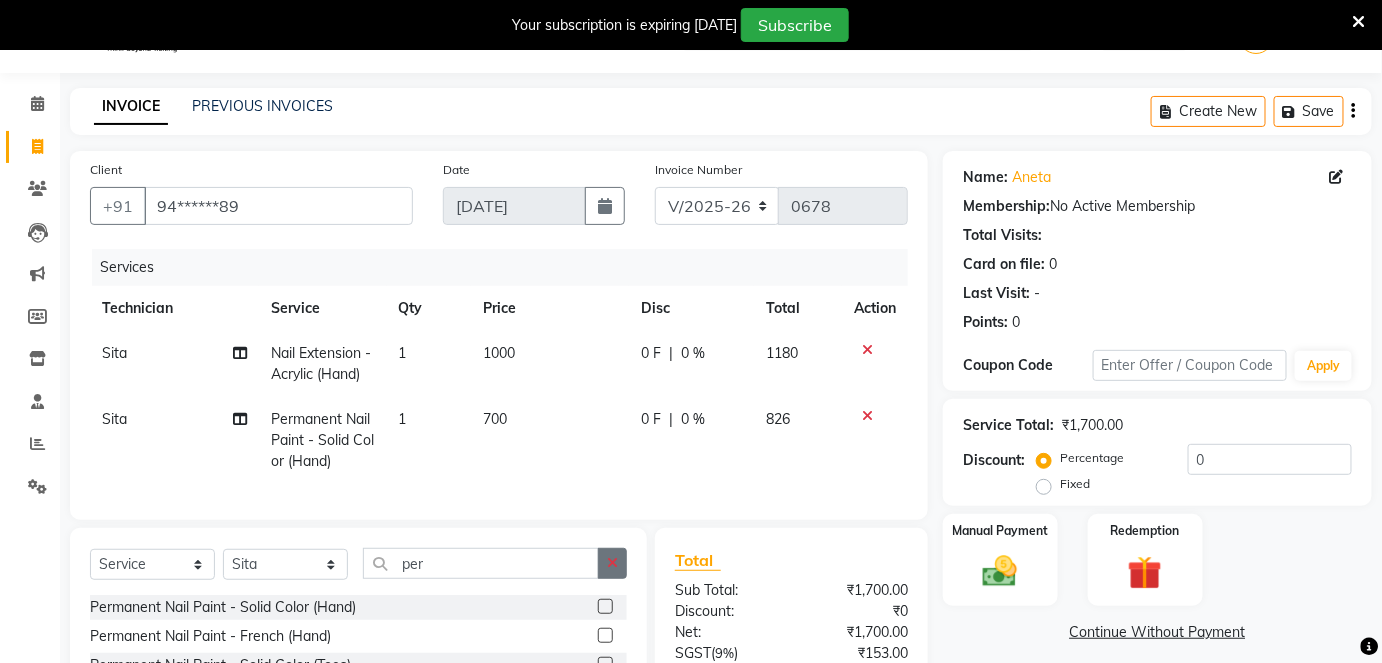 click 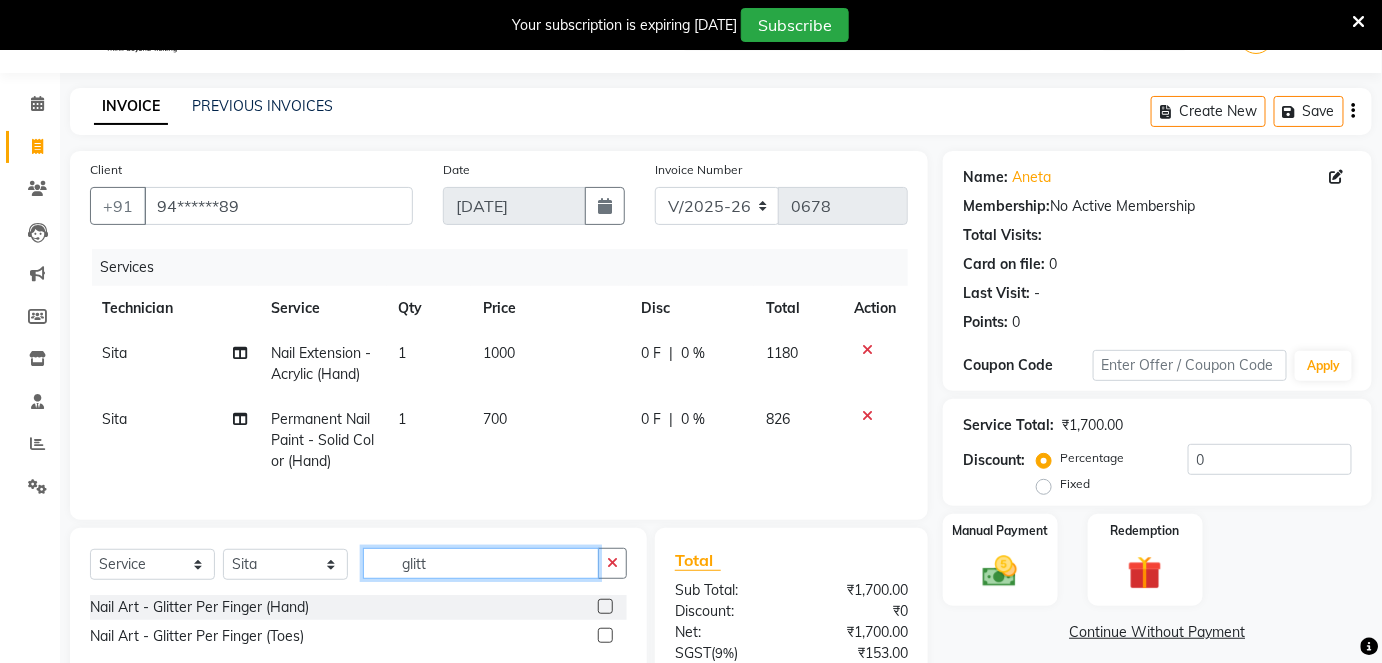 type on "glitt" 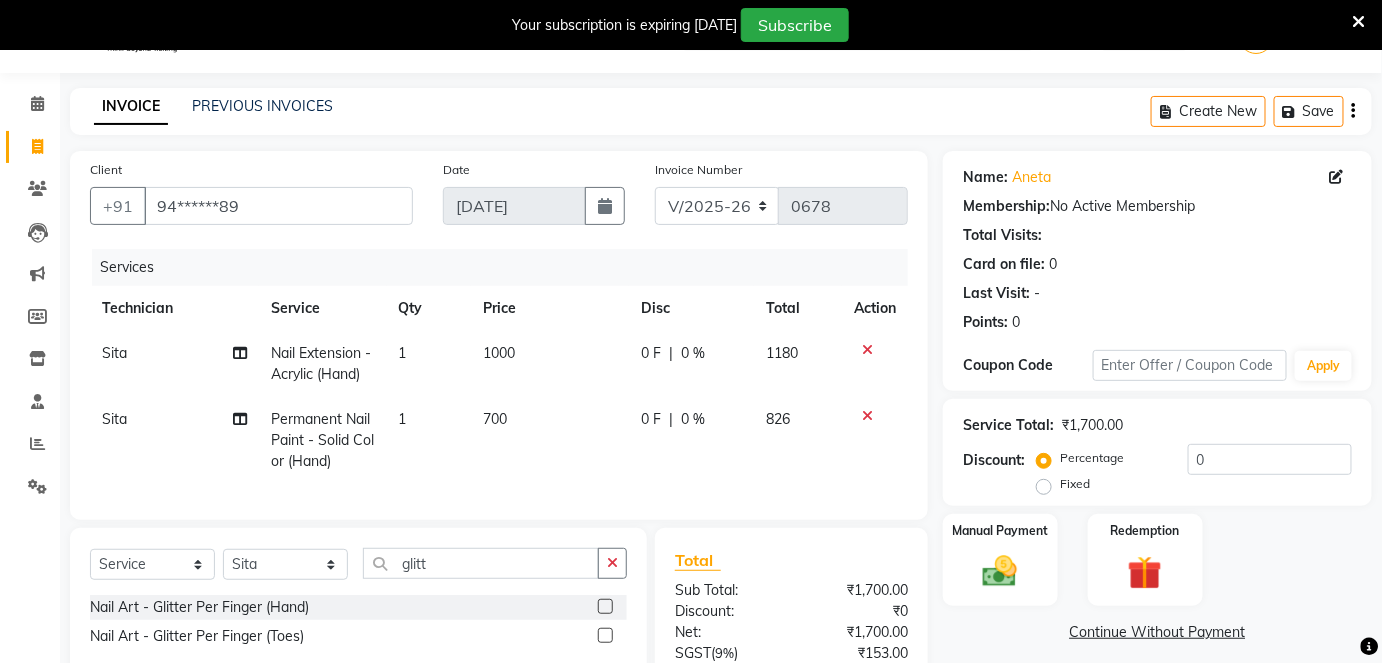 click 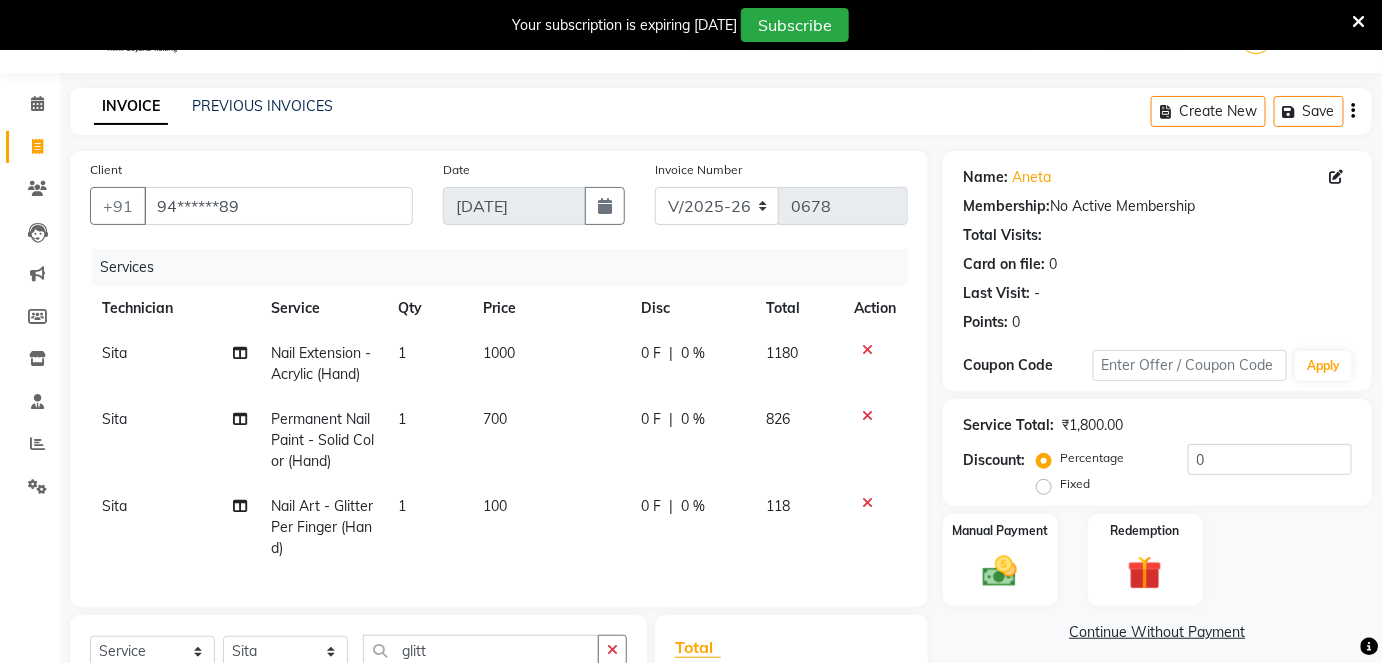 checkbox on "false" 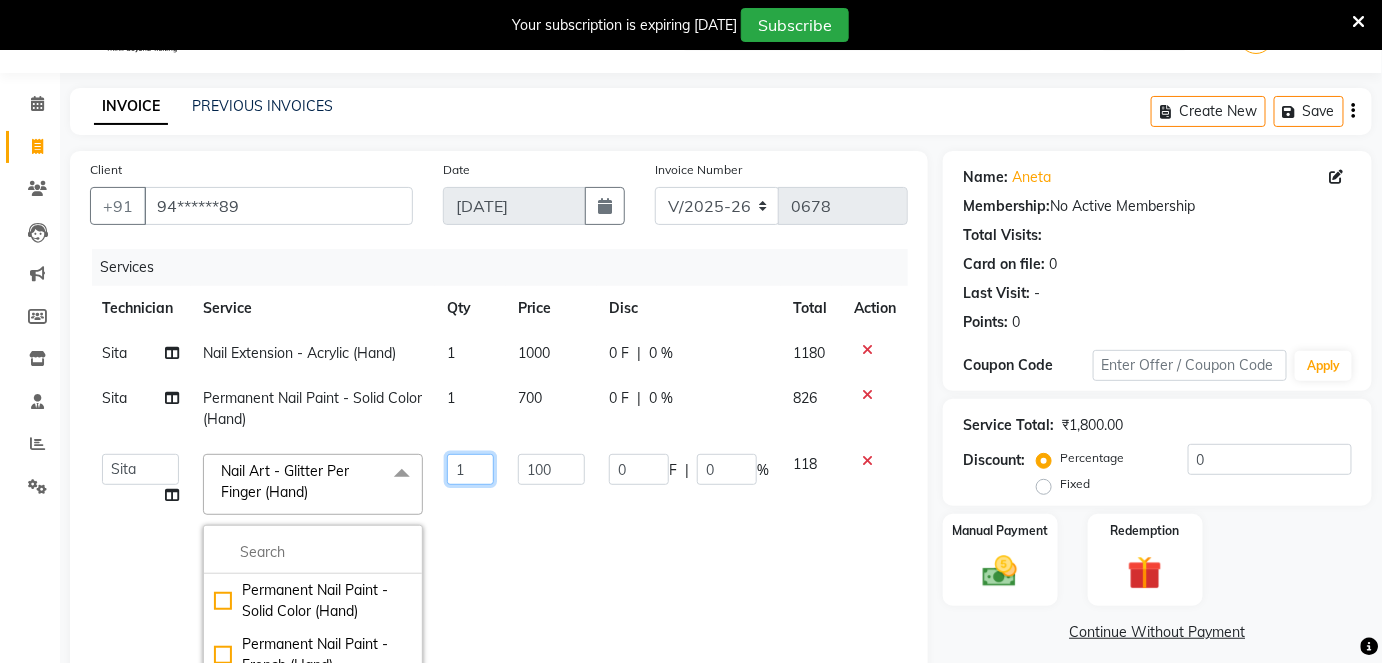 click on "1" 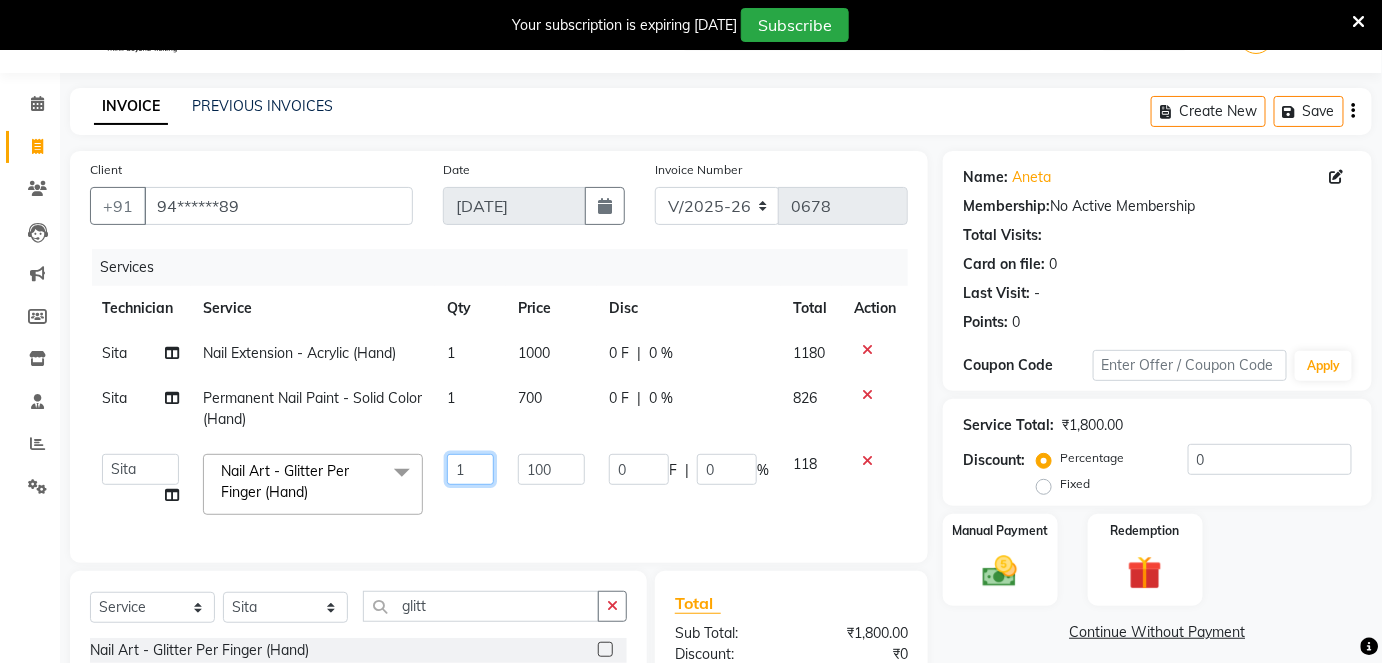 type on "10" 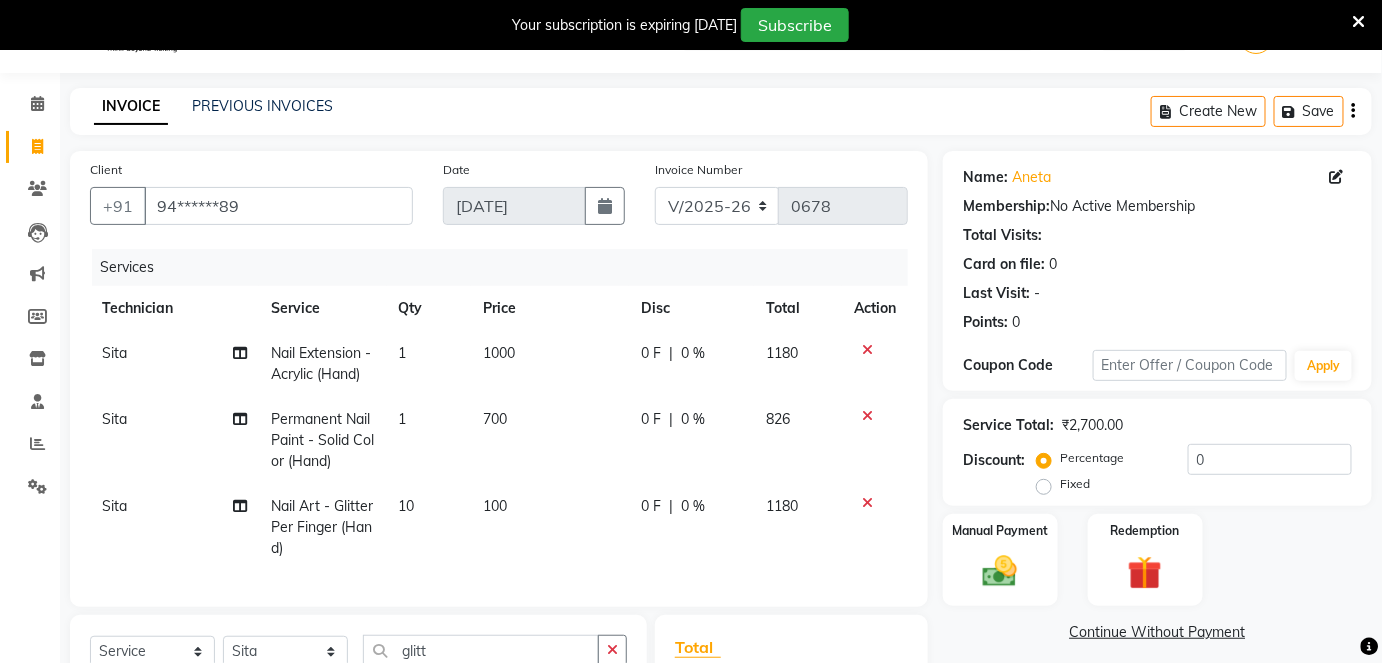 click on "Sita Nail Art - Glitter Per Finger (Hand) 10 100 0 F | 0 % 1180" 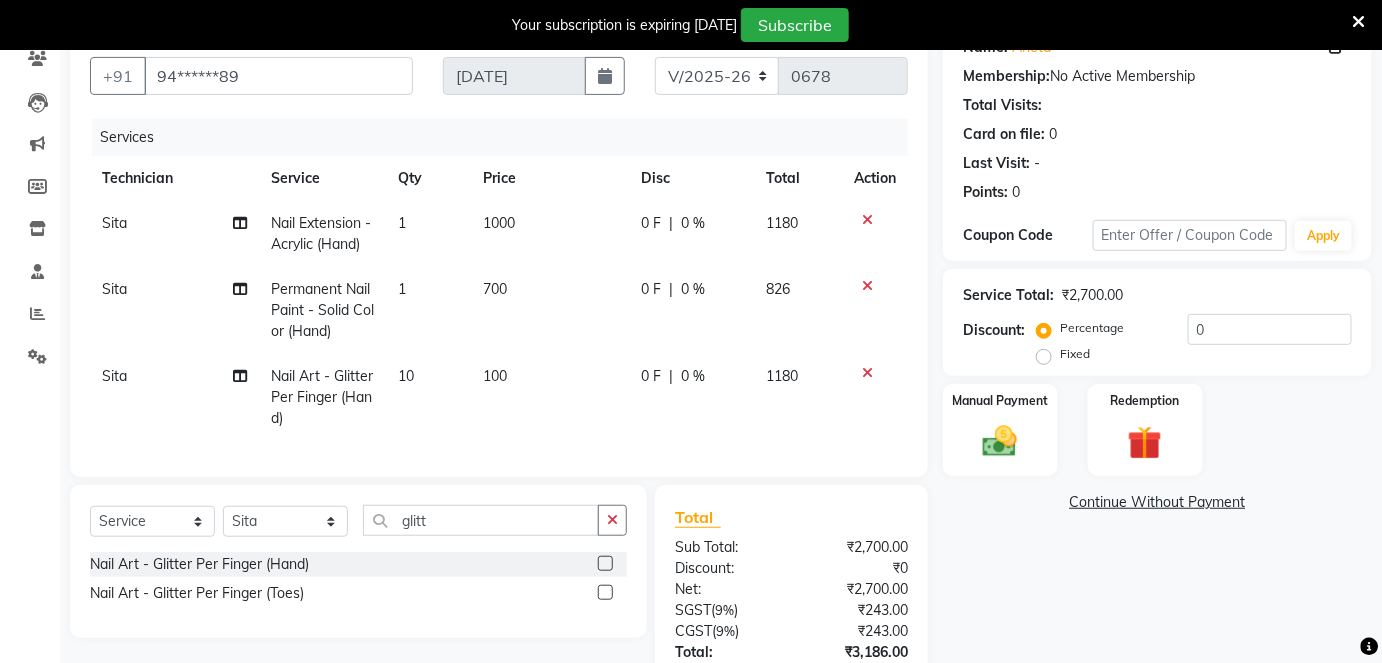 scroll, scrollTop: 200, scrollLeft: 0, axis: vertical 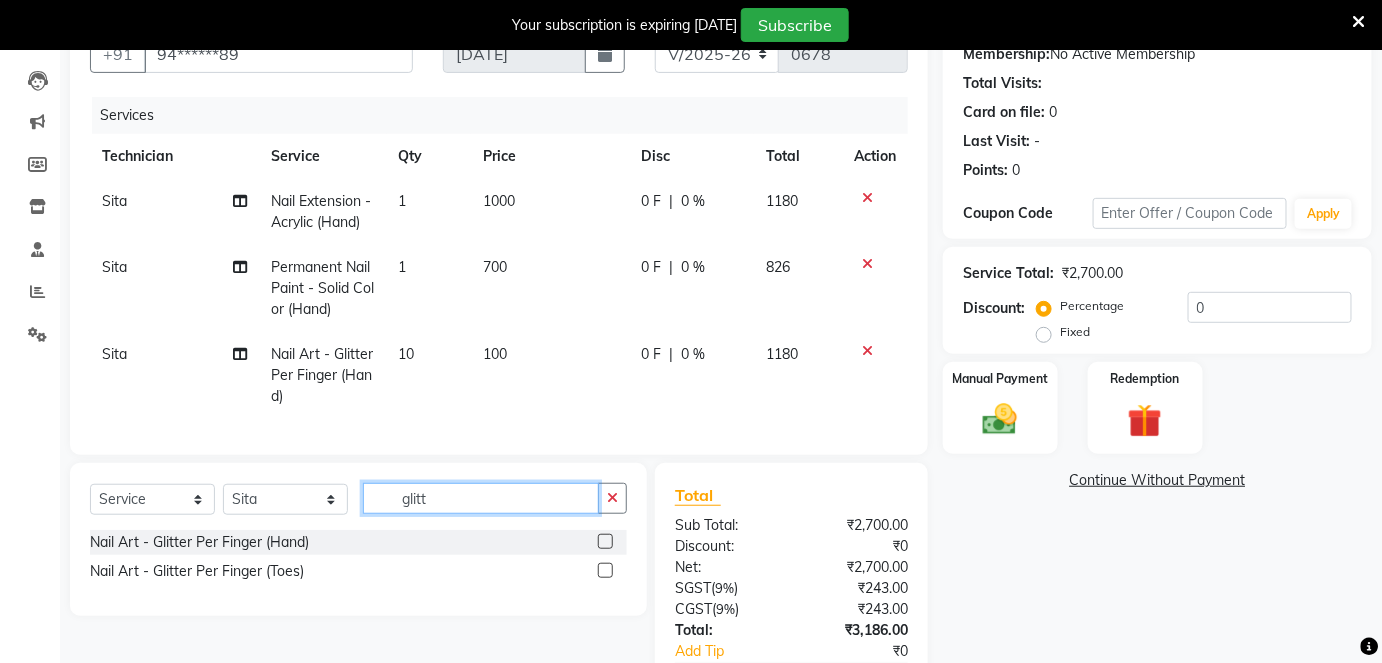 click on "glitt" 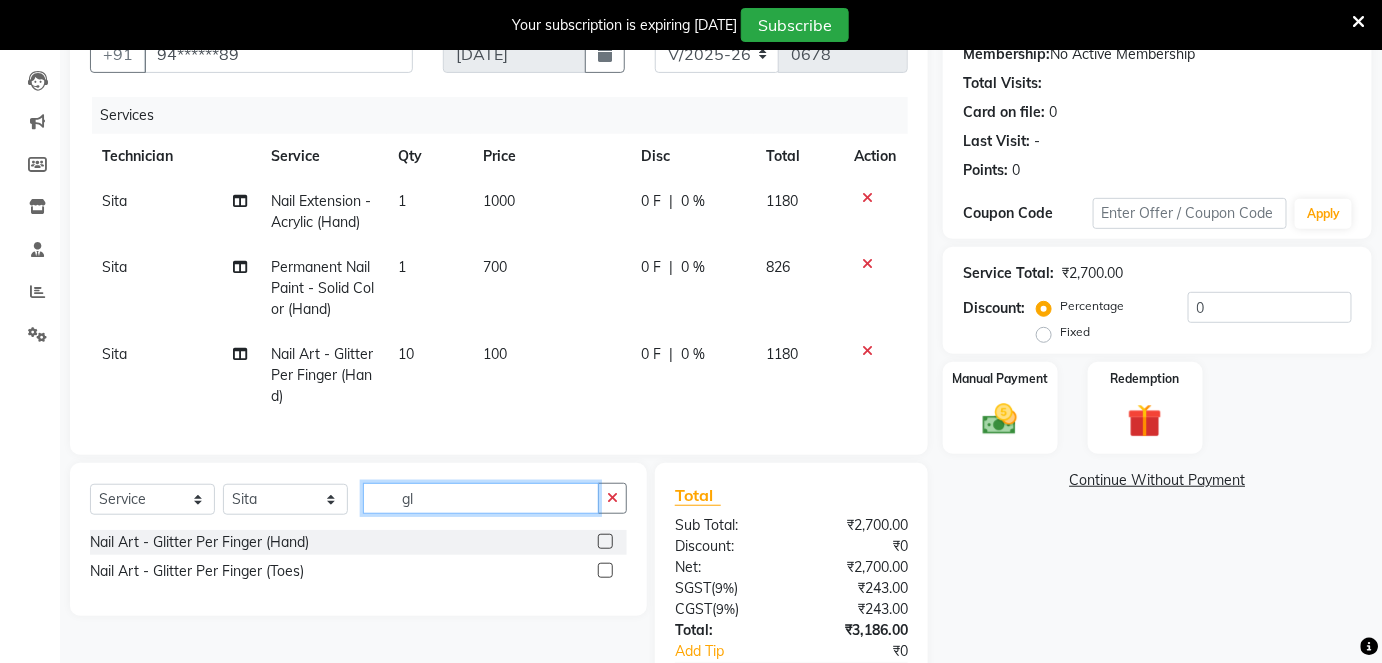 type on "g" 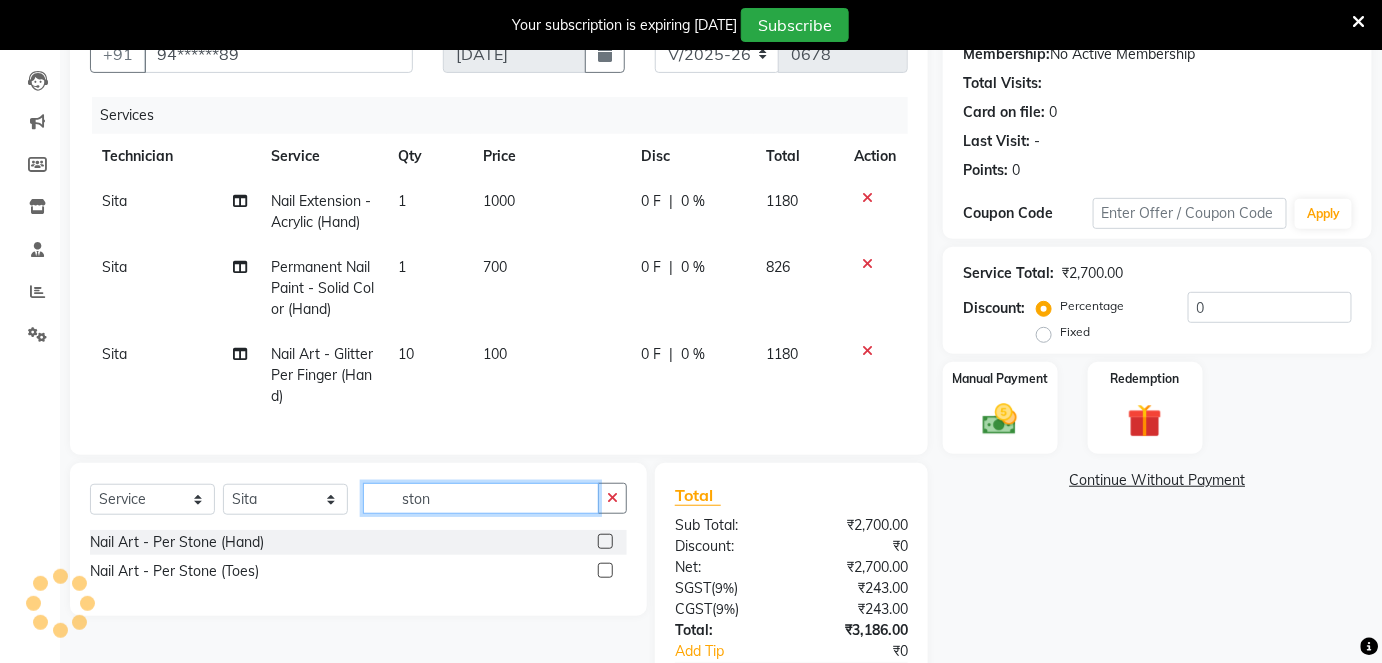 type on "ston" 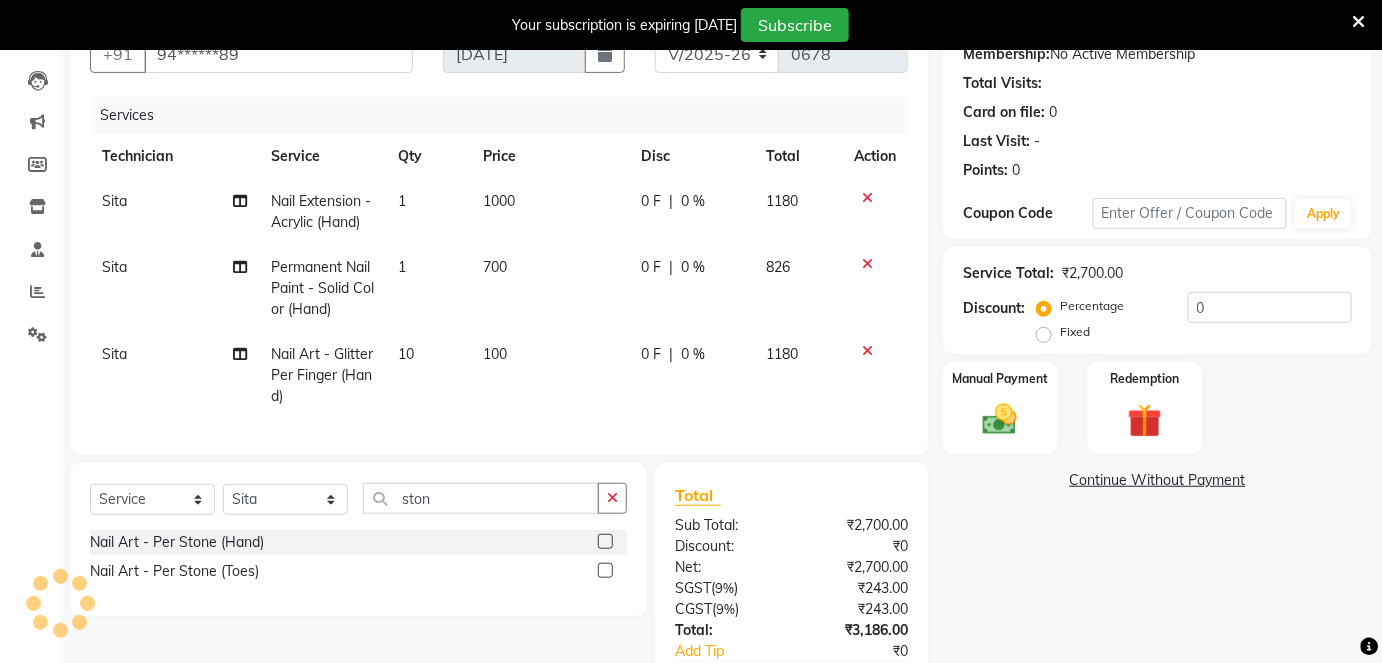 click 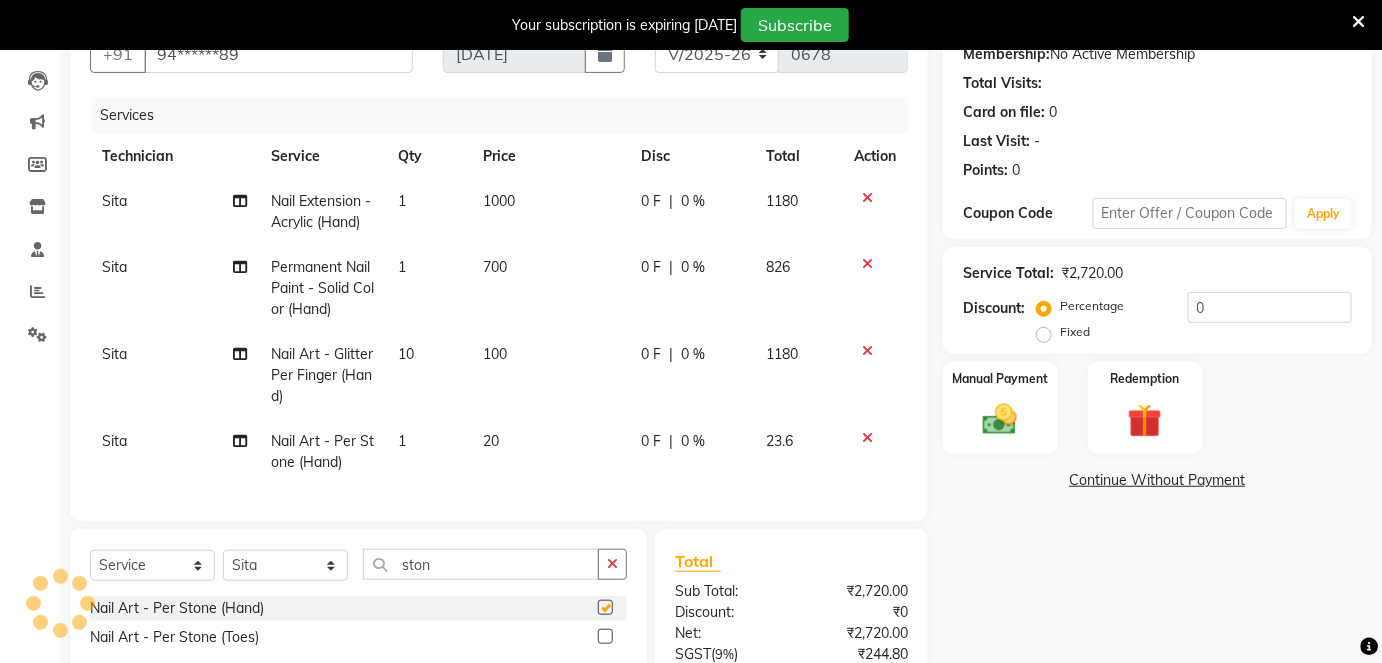checkbox on "false" 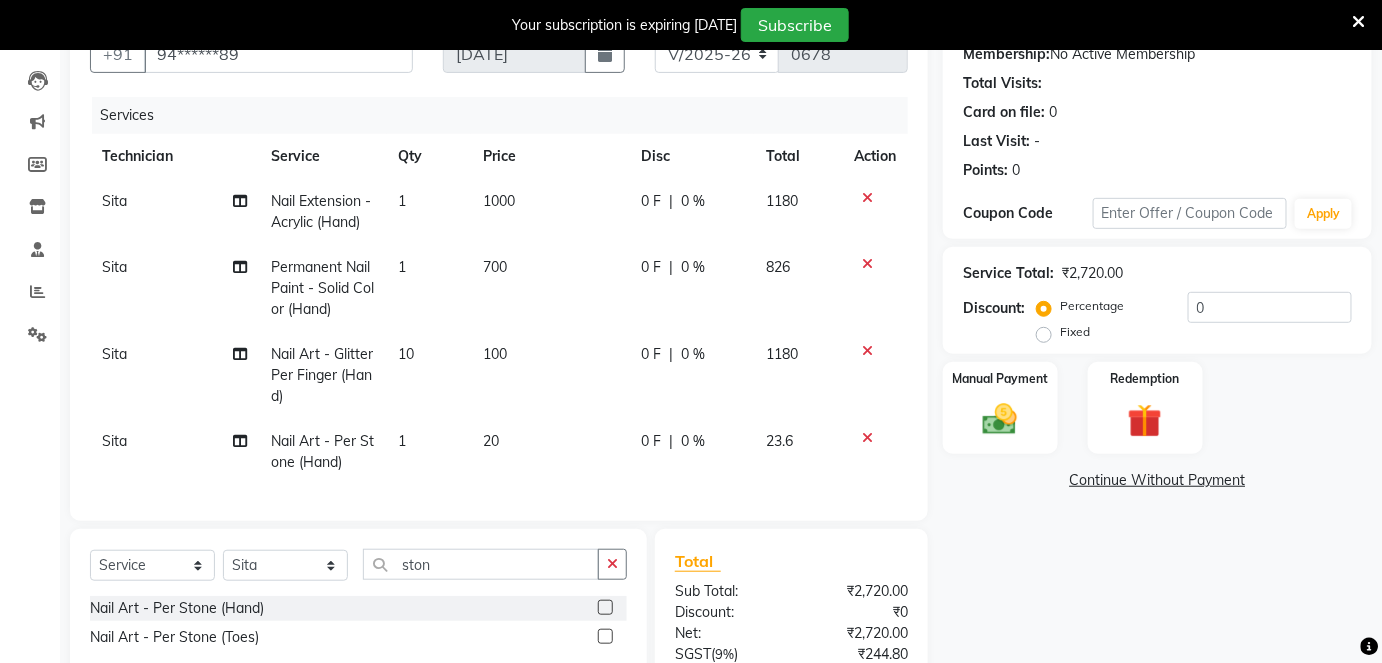 click on "1" 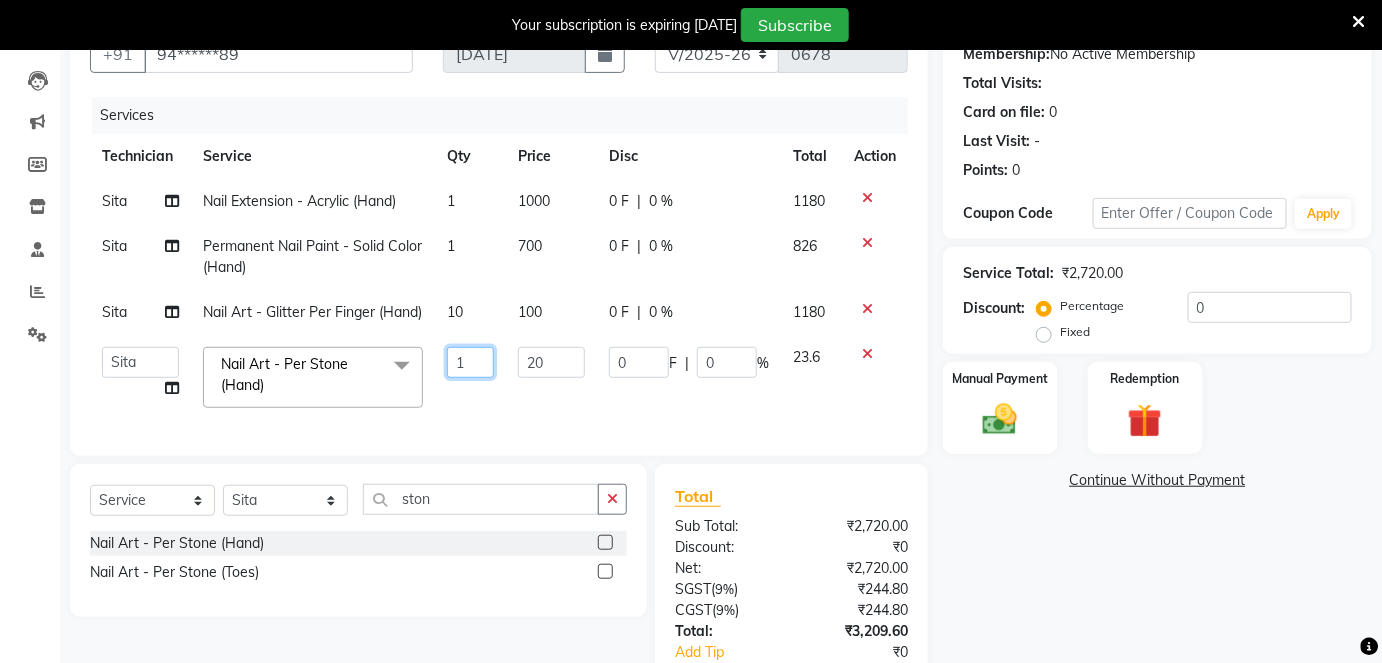 click on "1" 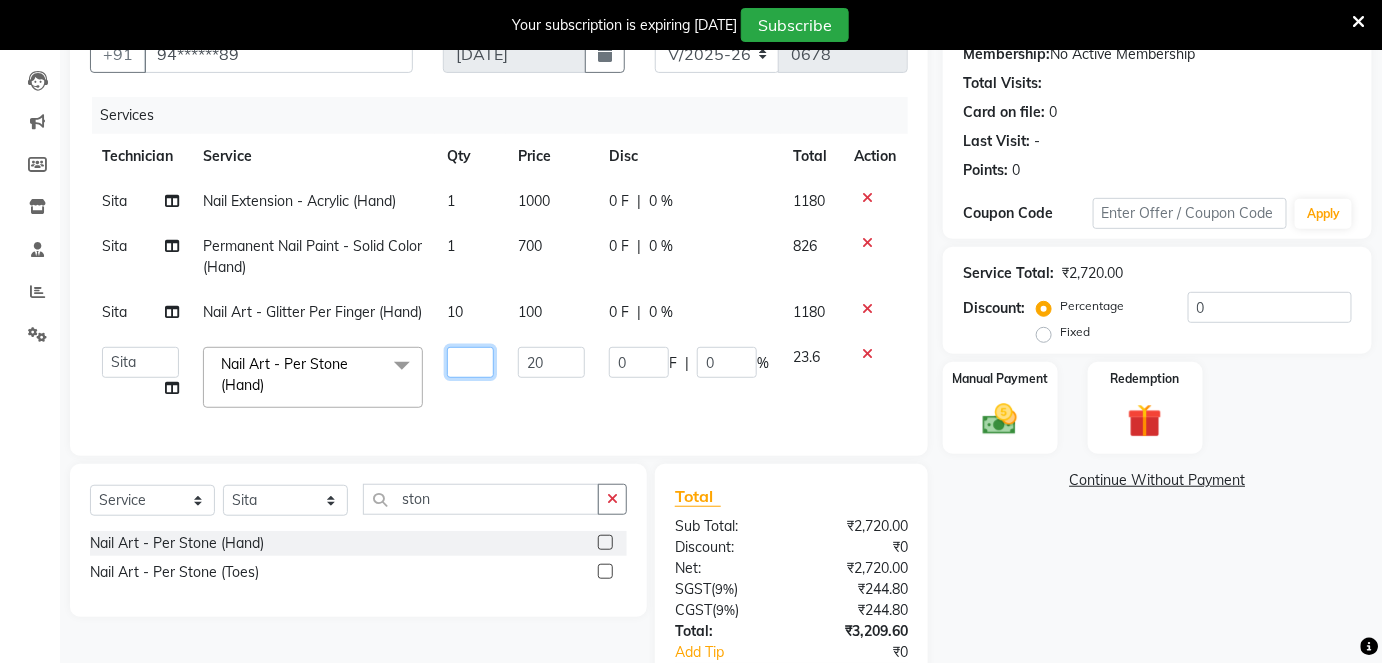 type on "8" 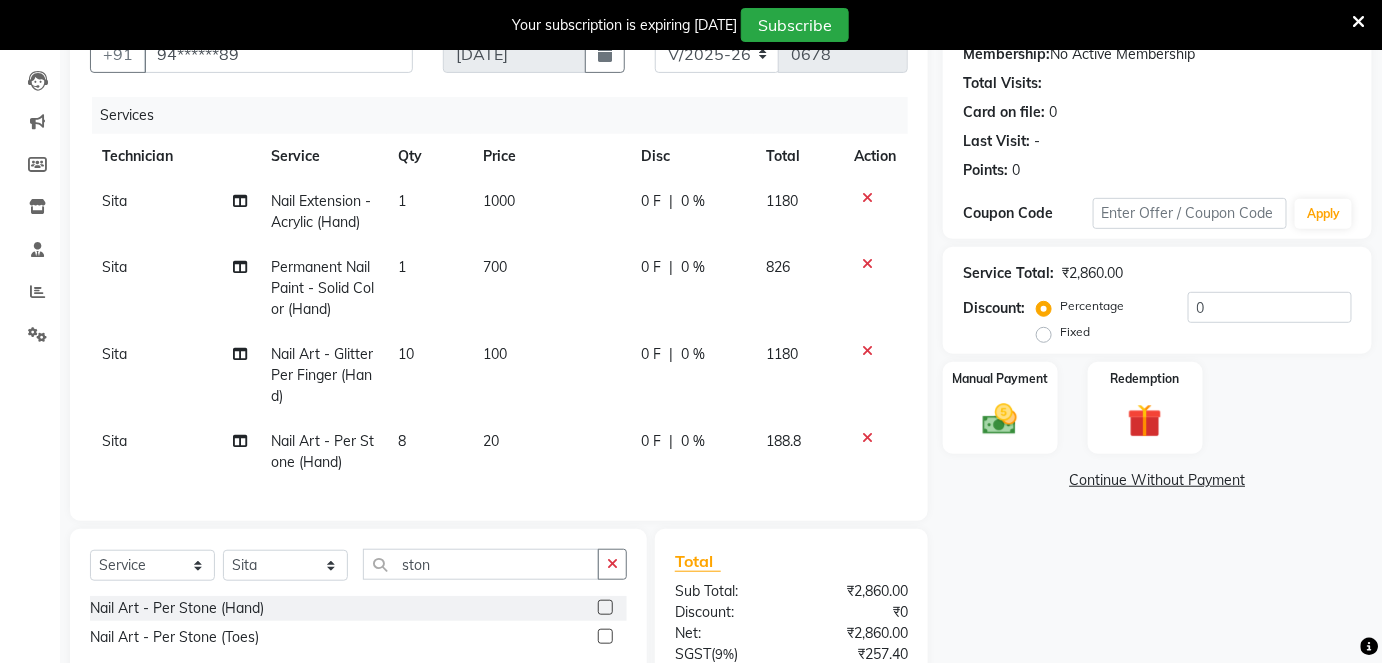 click on "Sita Nail Art - Per Stone (Hand) 8 20 0 F | 0 % 188.8" 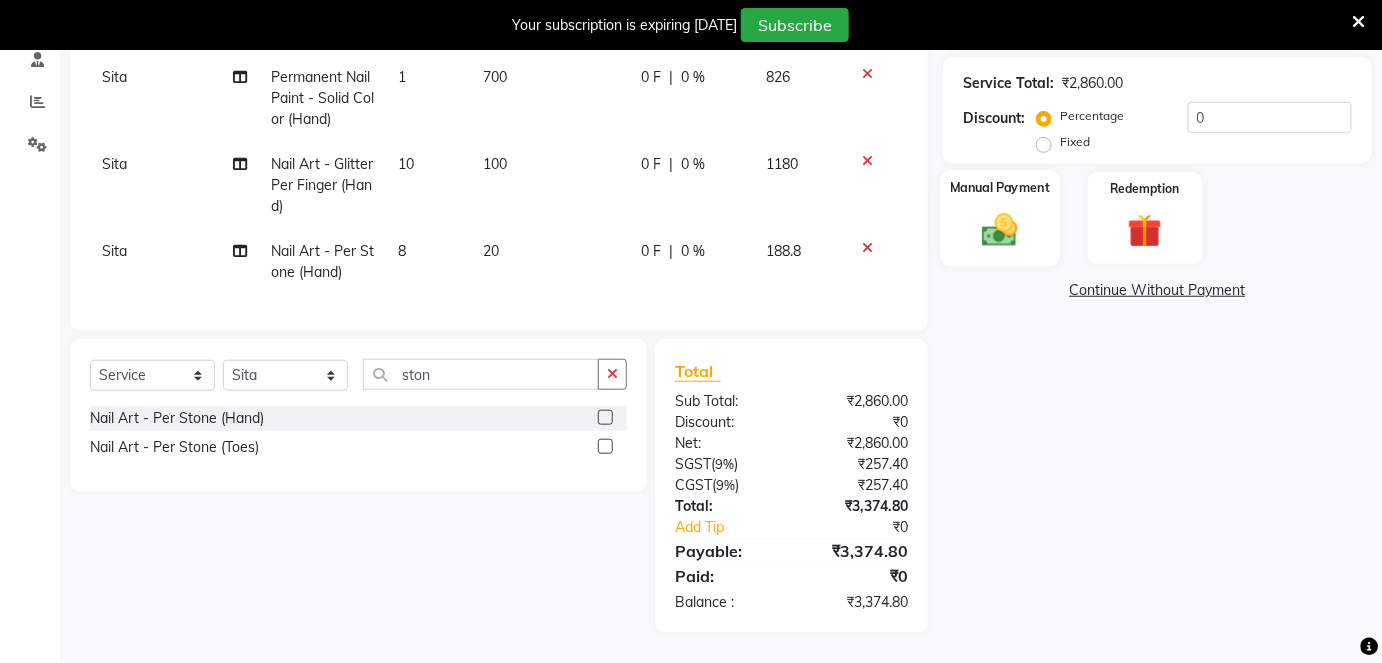 click 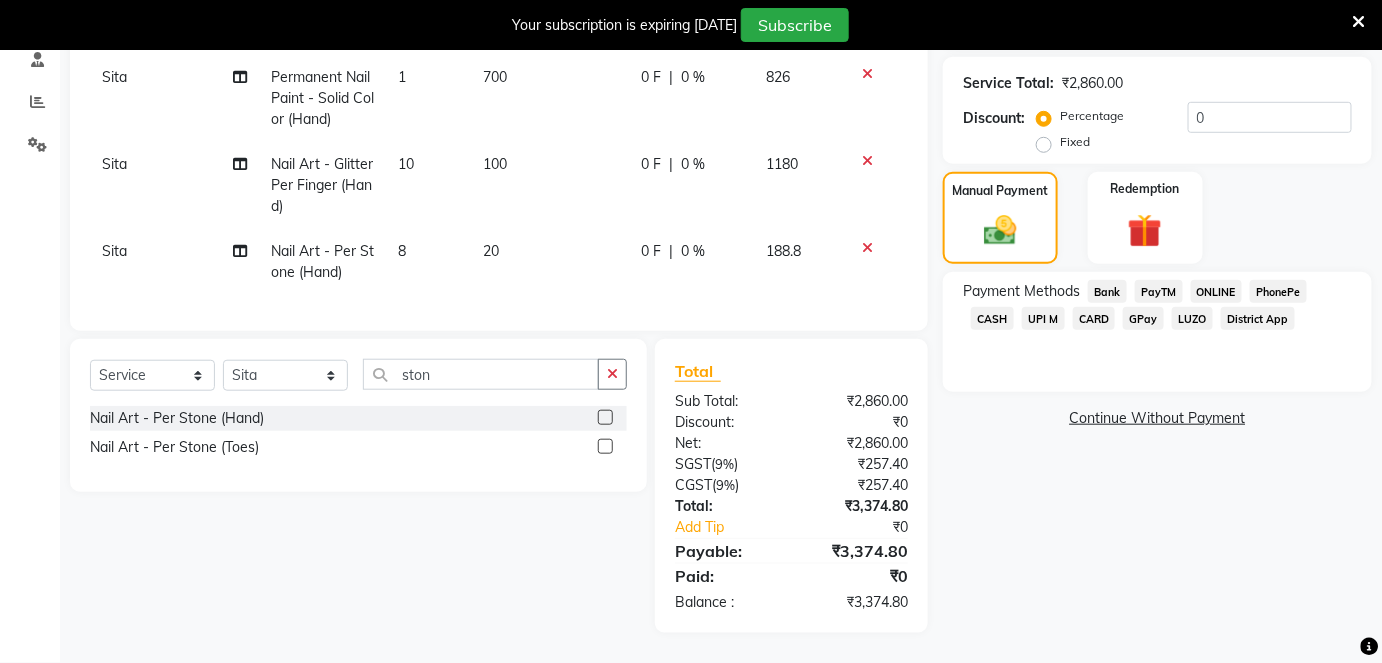 click on "CARD" 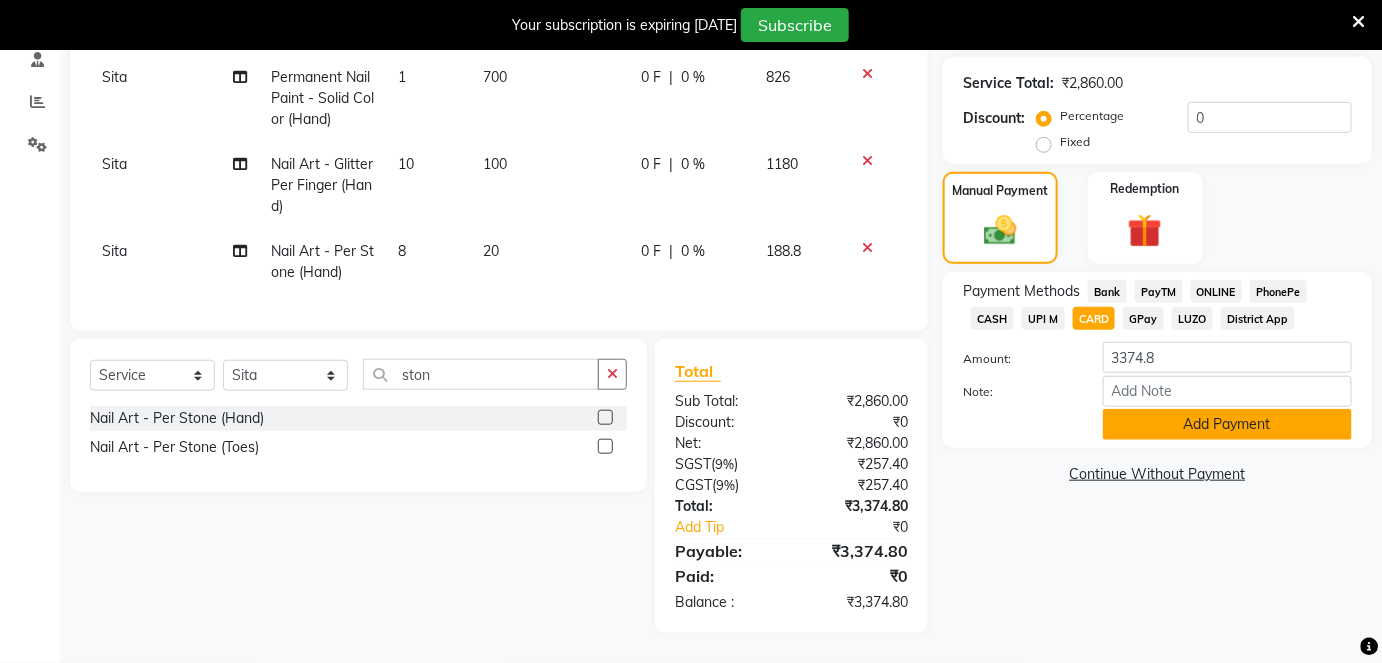 click on "Add Payment" 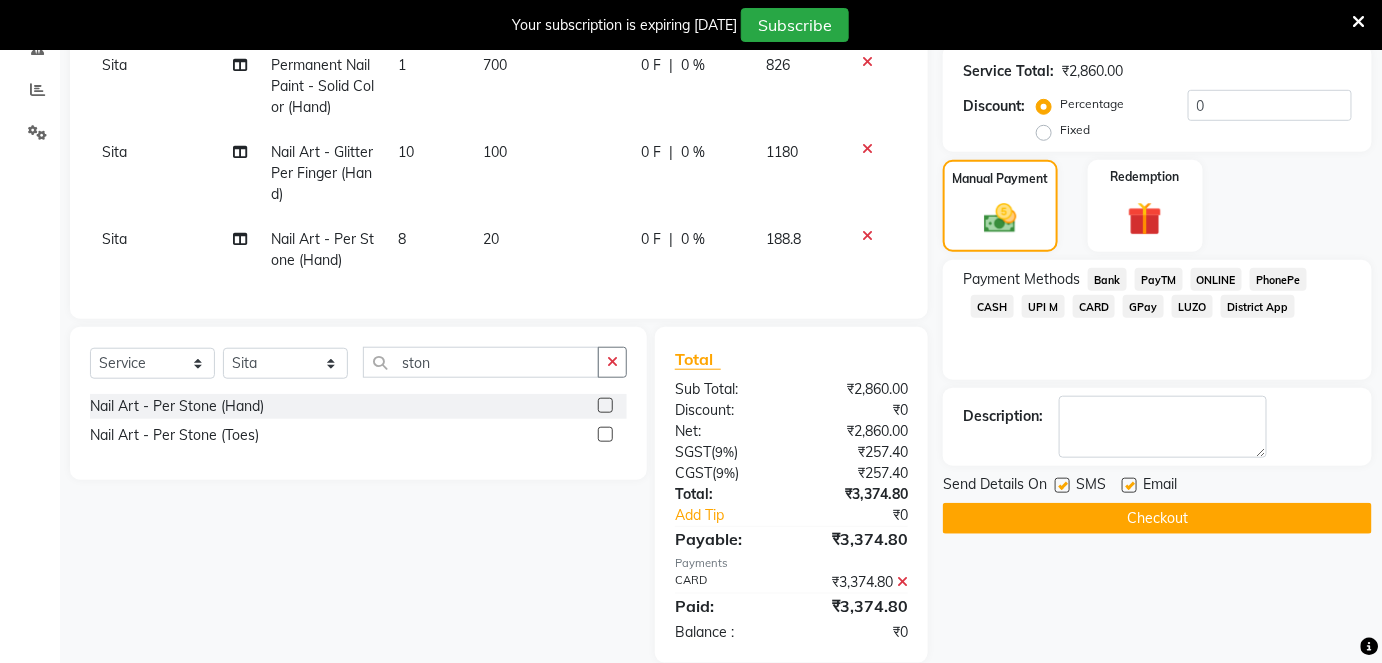scroll, scrollTop: 444, scrollLeft: 0, axis: vertical 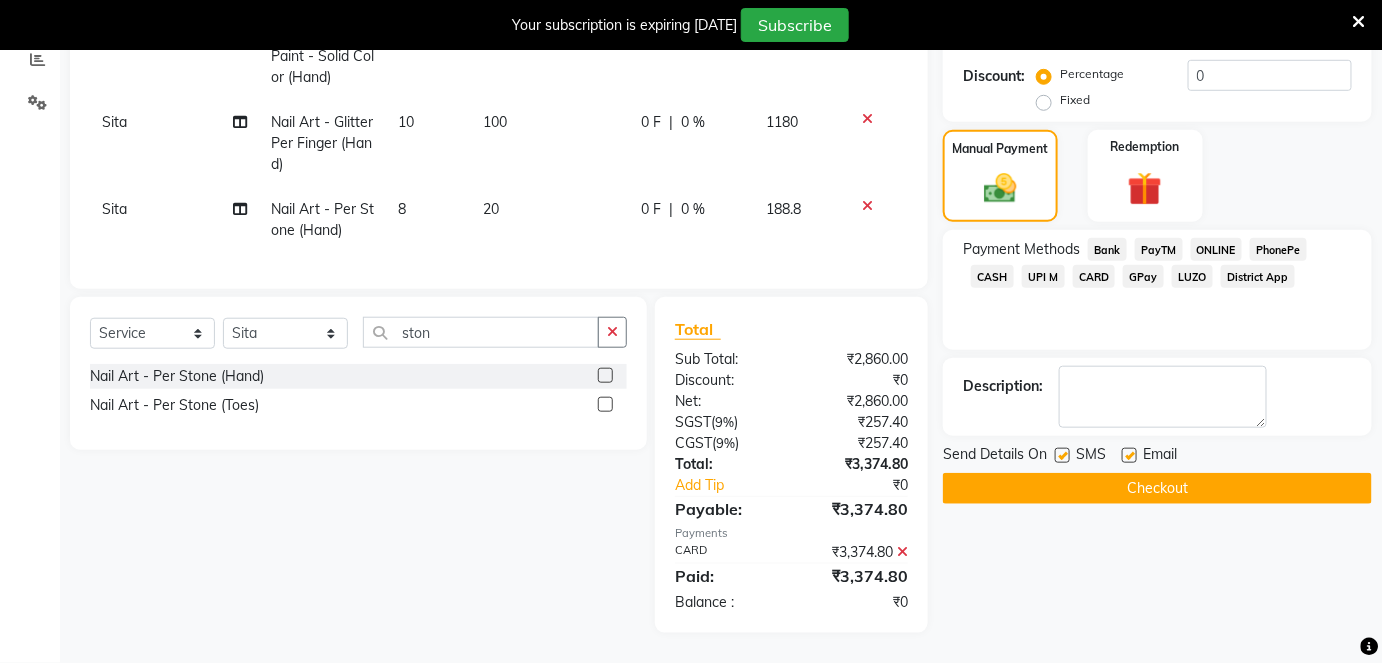 click on "Checkout" 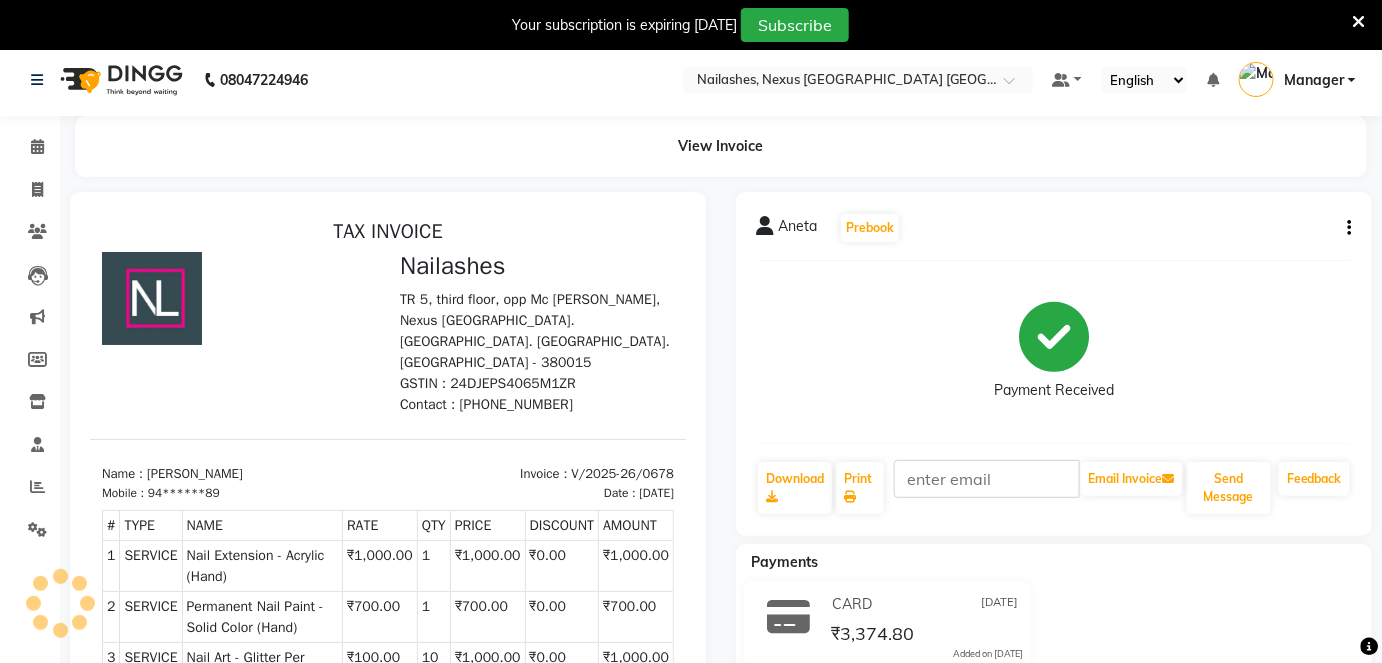 scroll, scrollTop: 0, scrollLeft: 0, axis: both 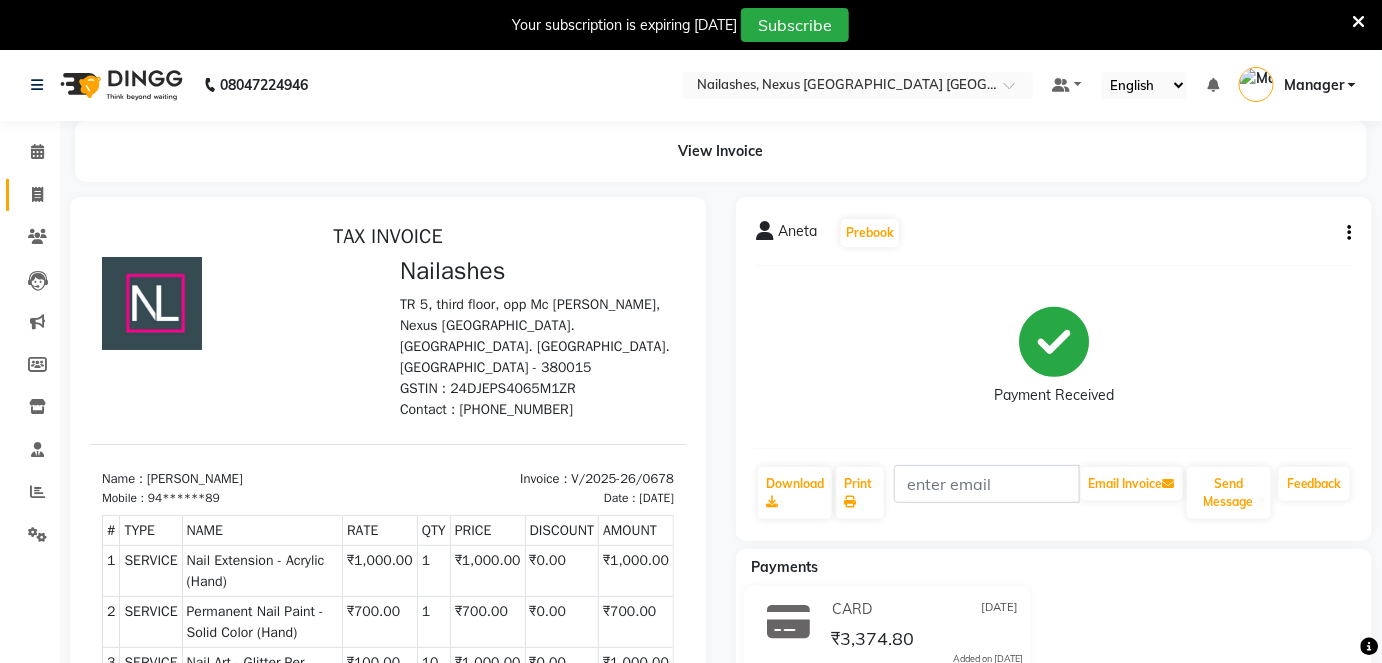 click on "Invoice" 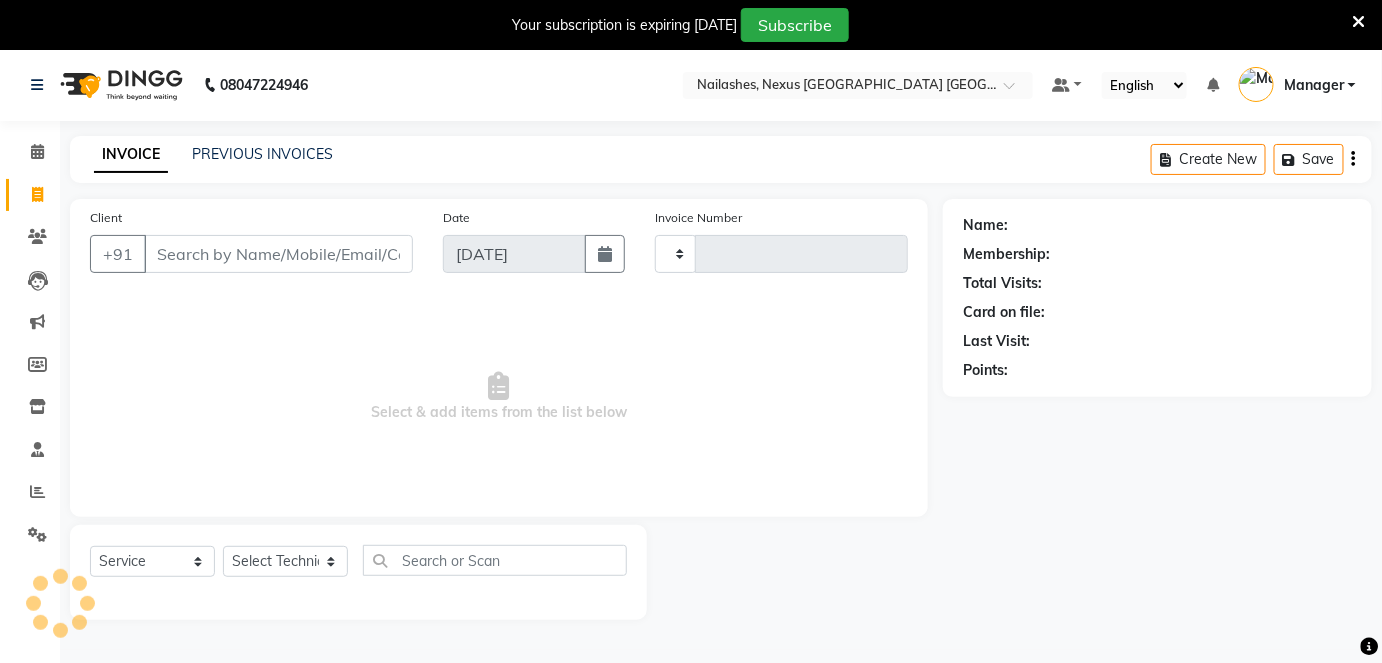 scroll, scrollTop: 48, scrollLeft: 0, axis: vertical 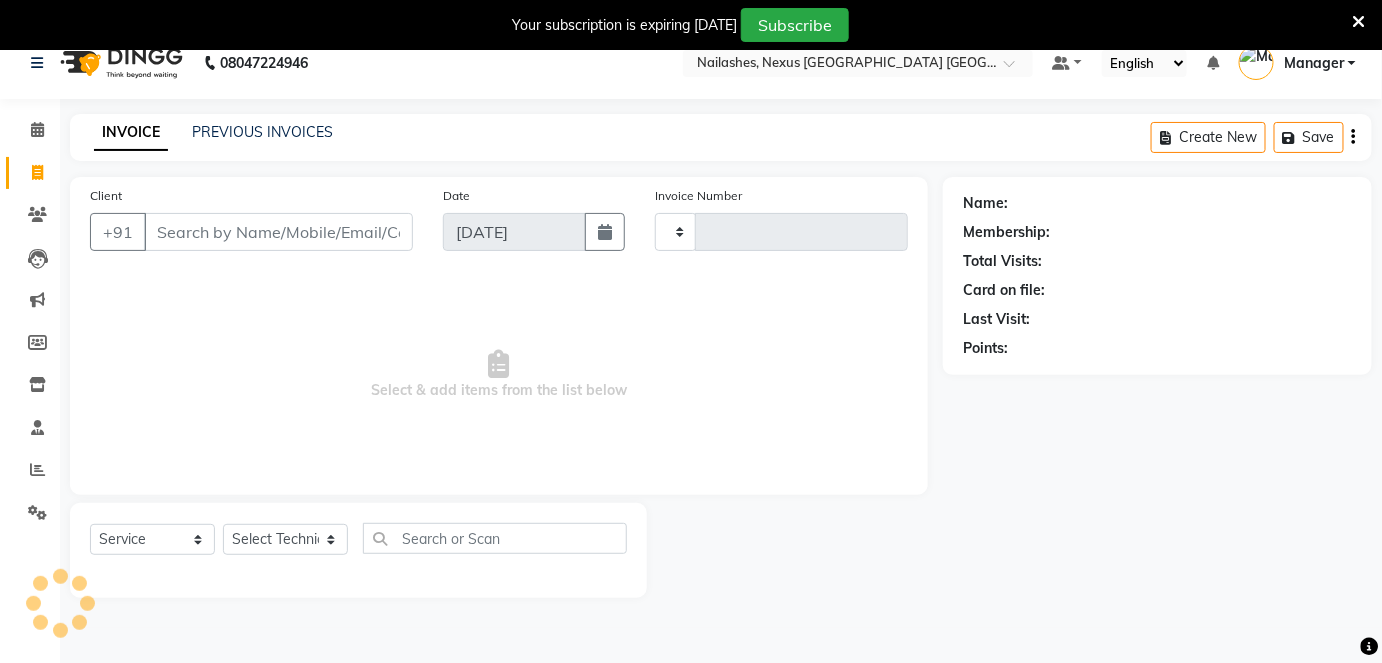 type on "0679" 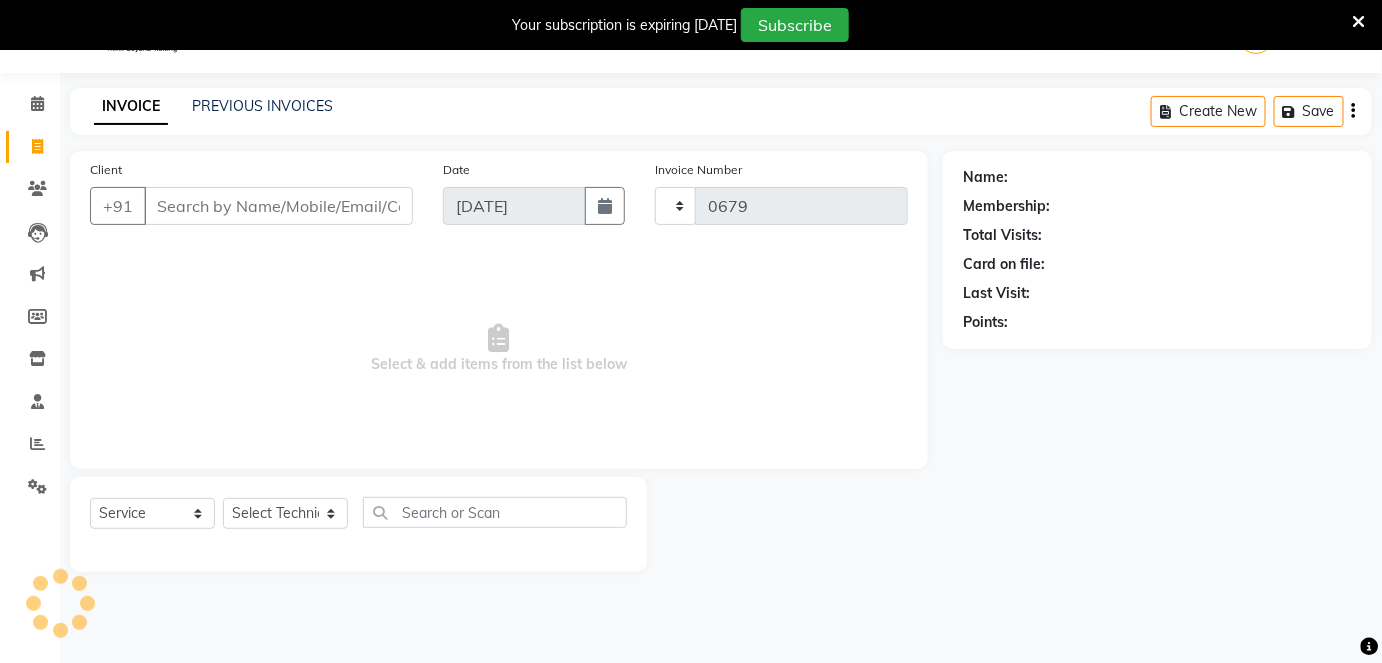 select on "4606" 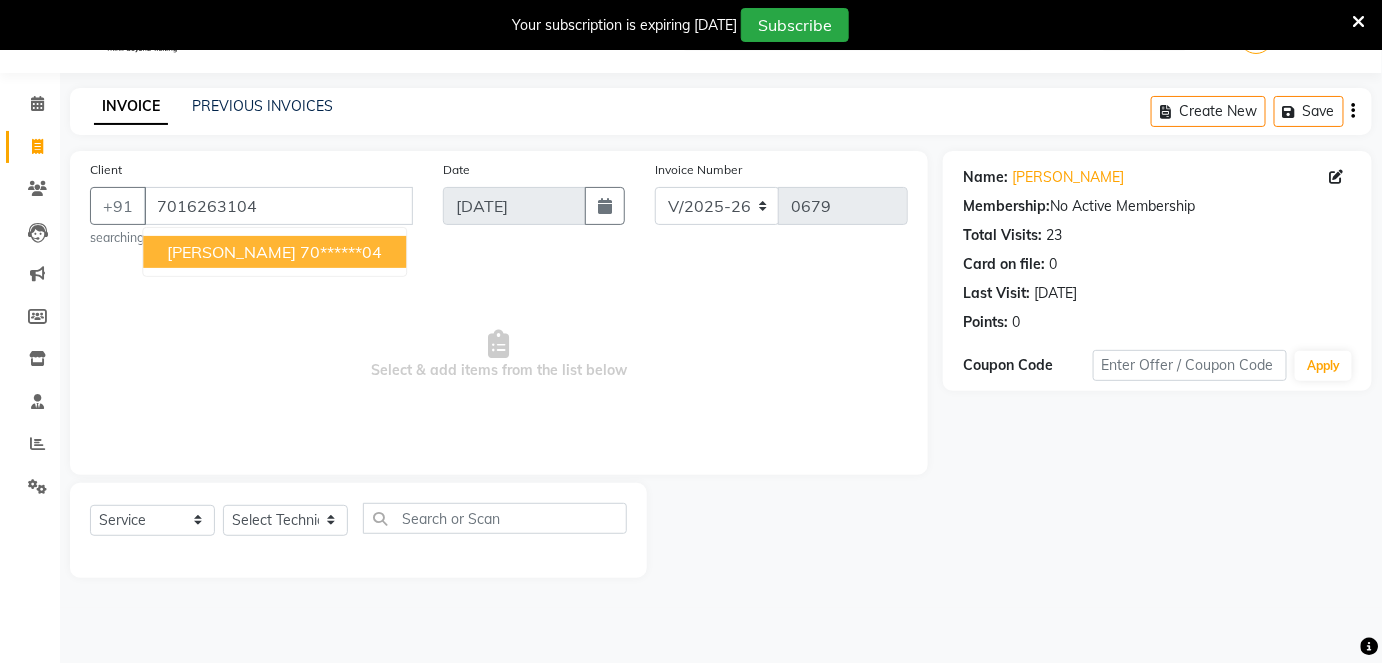 click on "70******04" at bounding box center (341, 252) 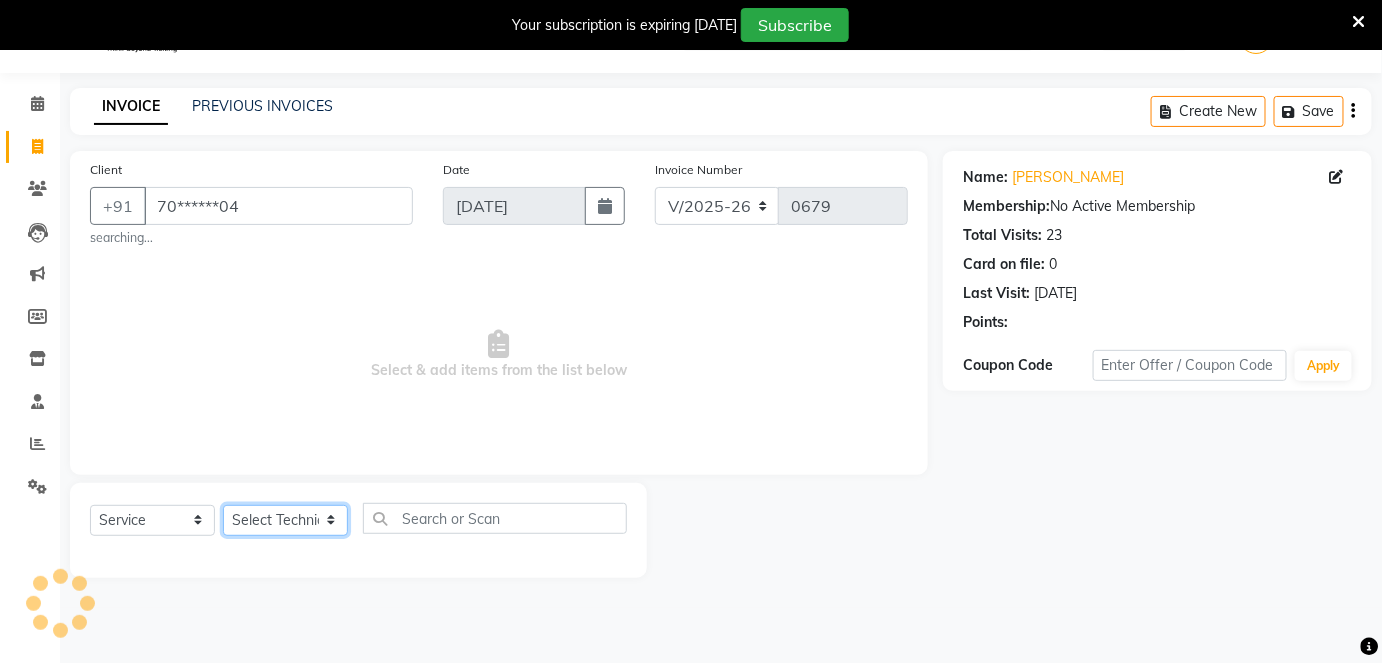 click on "Select Technician Aboto babita [PERSON_NAME] Manager Rakhi [PERSON_NAME] [PERSON_NAME] winish Sir" 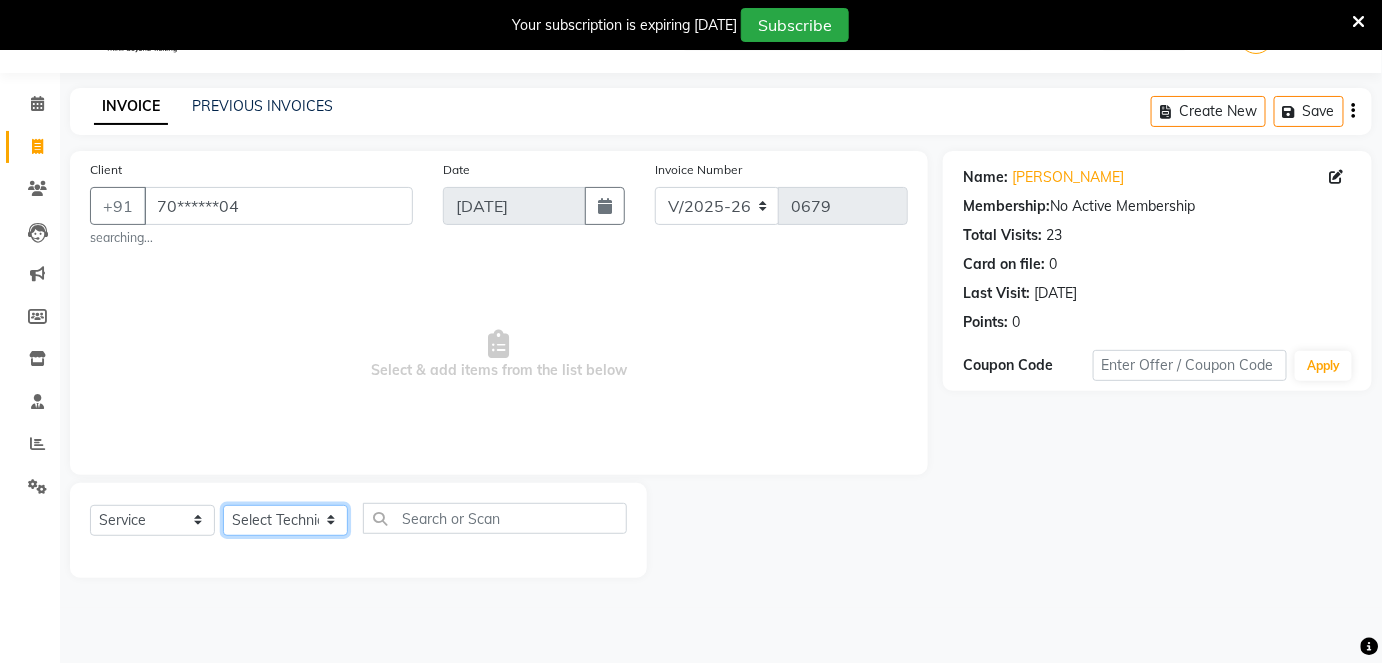 select on "26682" 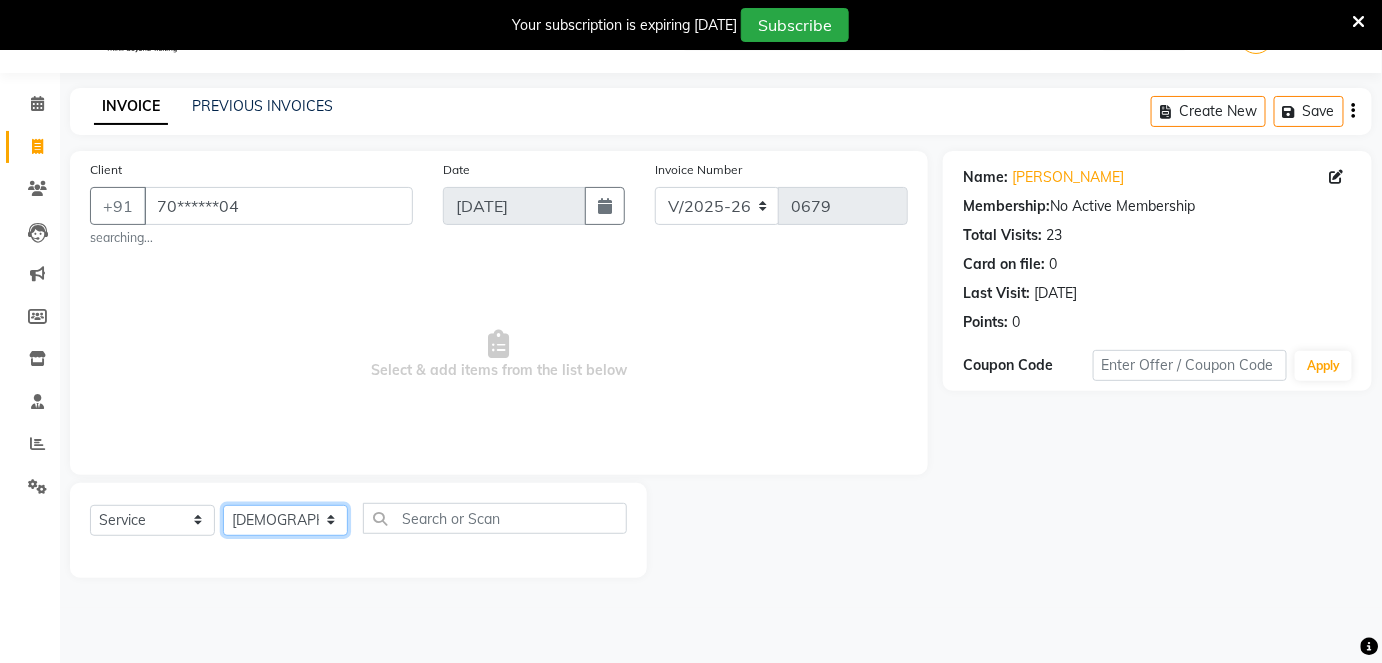 click on "Select Technician Aboto babita [PERSON_NAME] Manager Rakhi [PERSON_NAME] [PERSON_NAME] winish Sir" 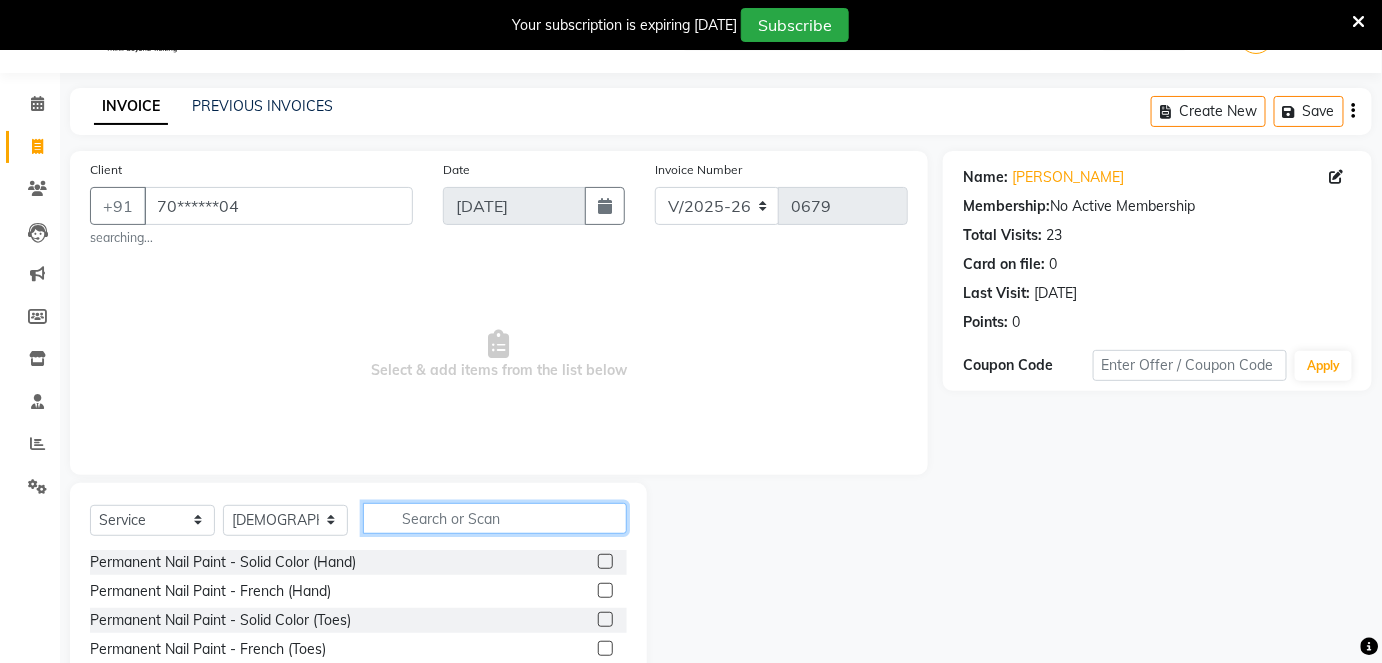 click 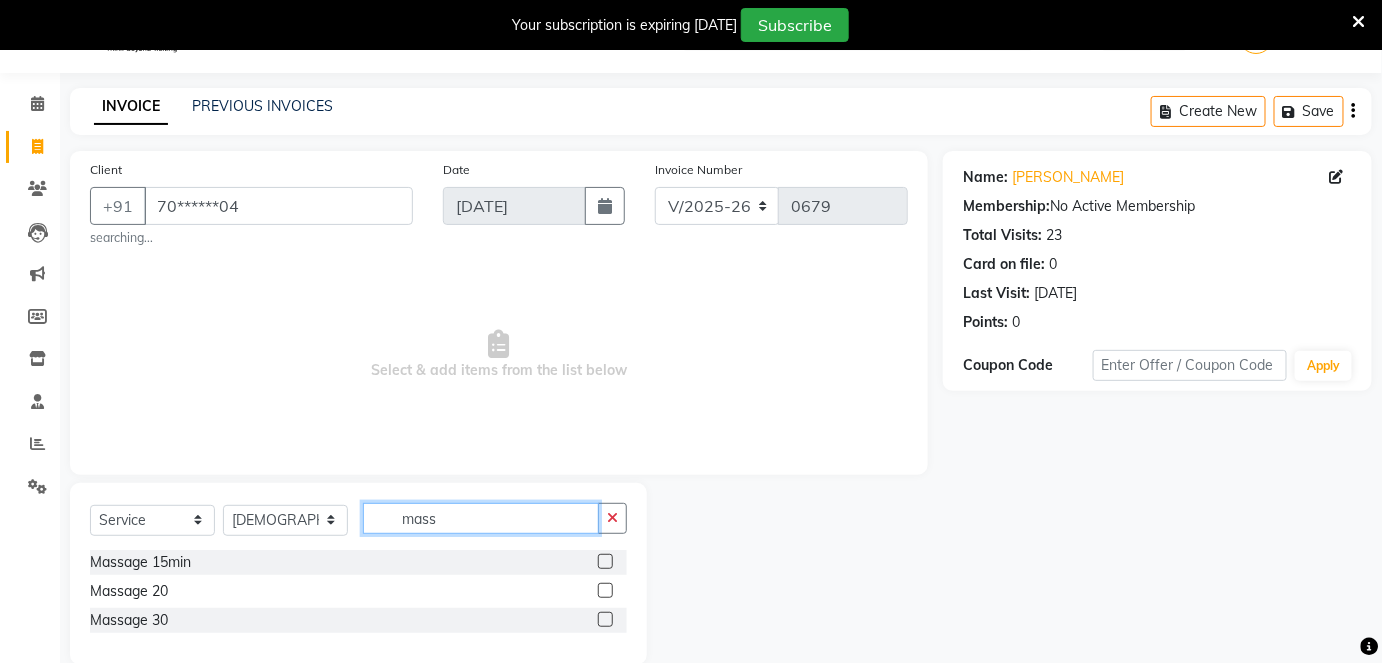 type on "mass" 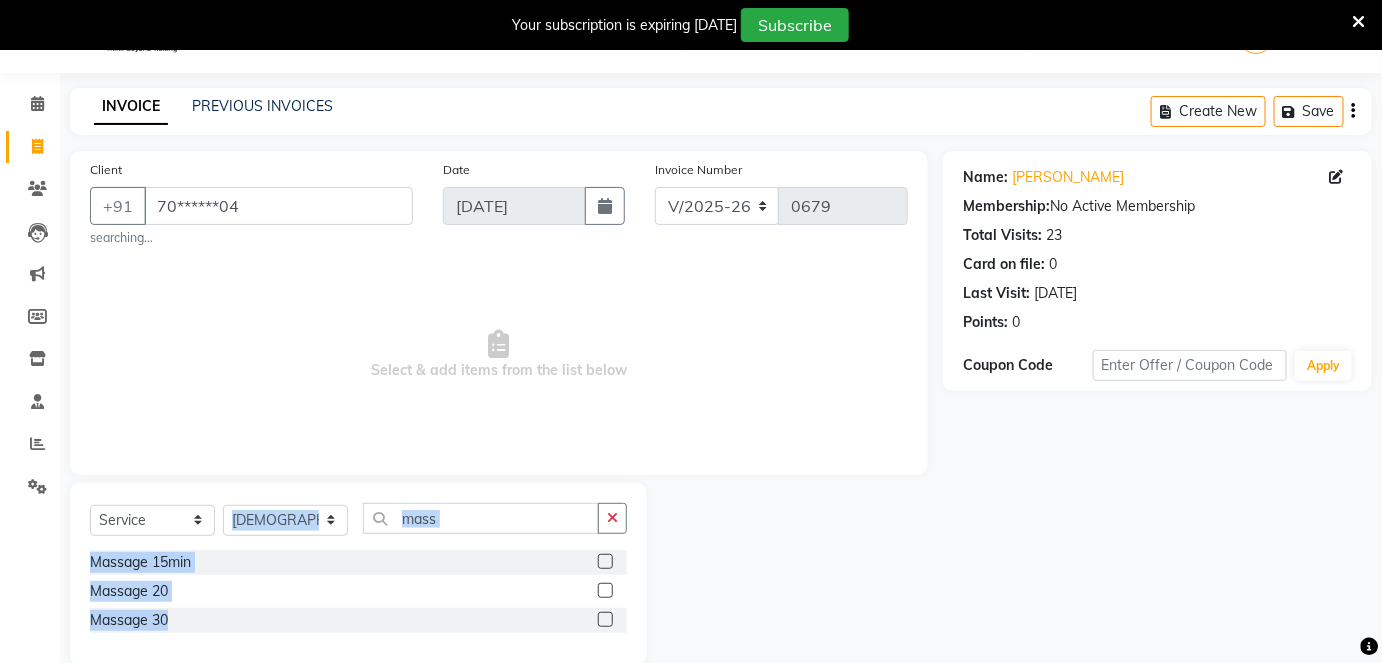 drag, startPoint x: 603, startPoint y: 619, endPoint x: 331, endPoint y: 514, distance: 291.56302 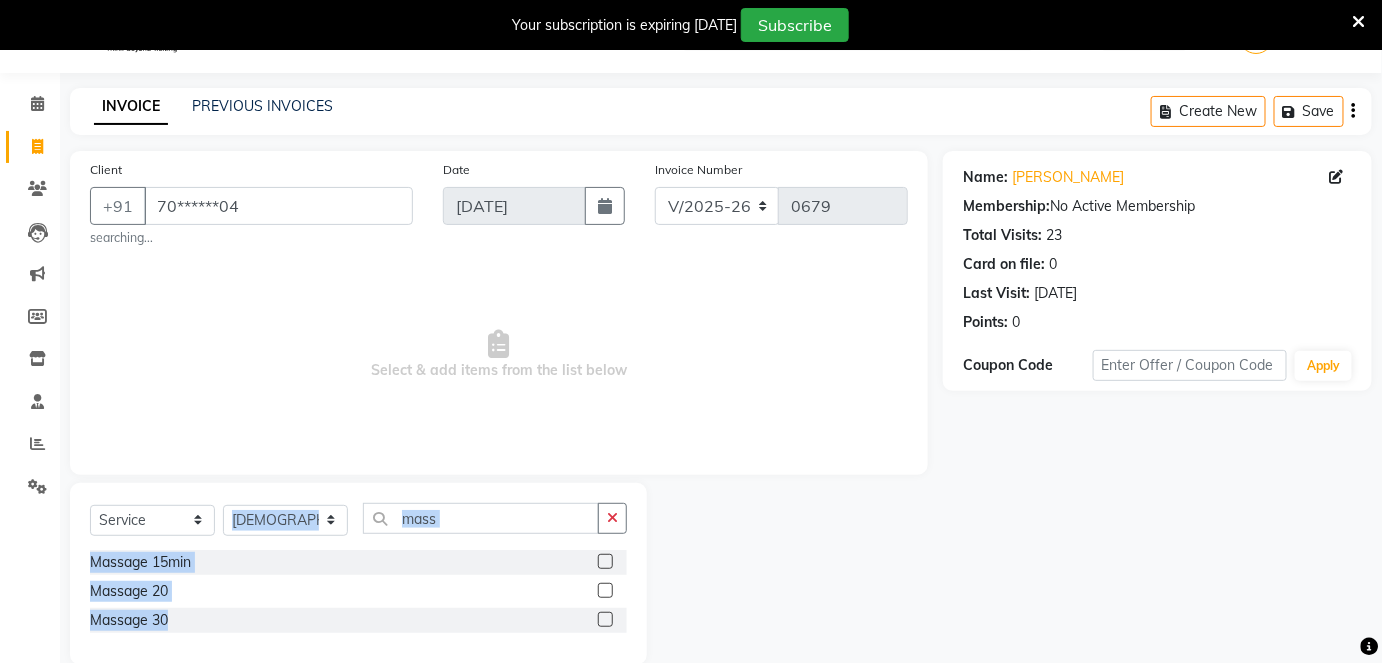 click 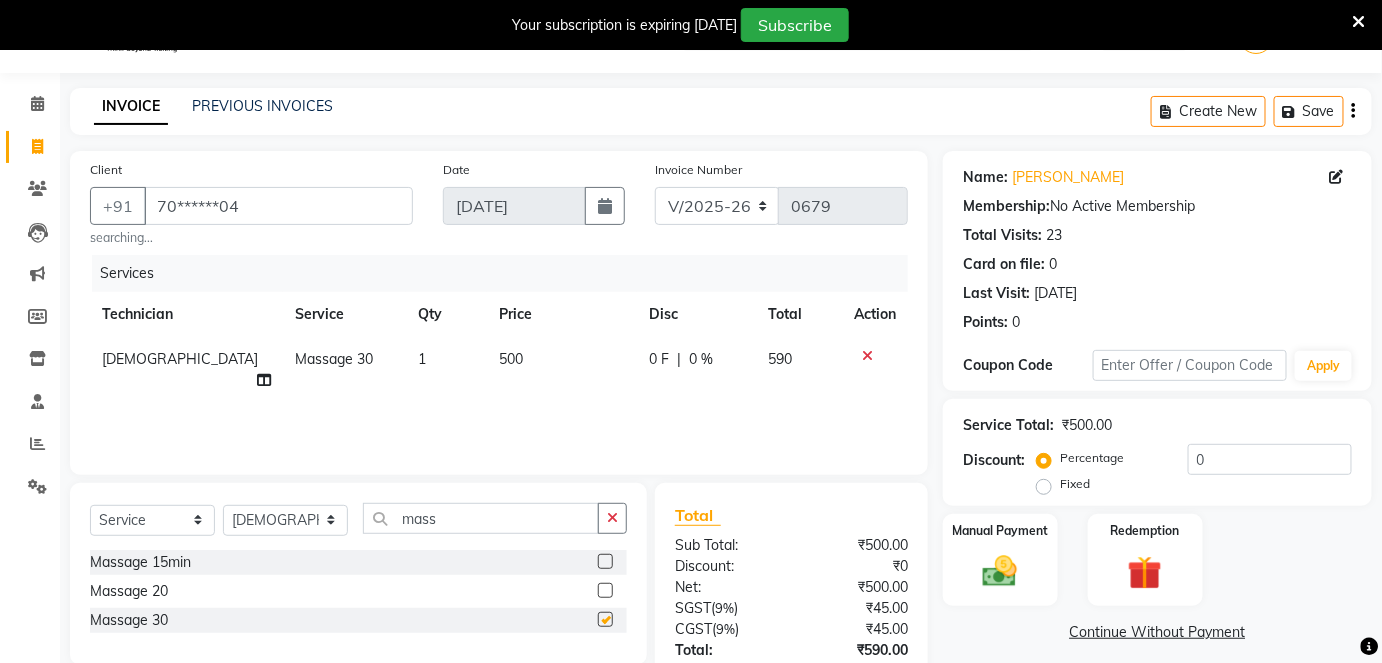 checkbox on "false" 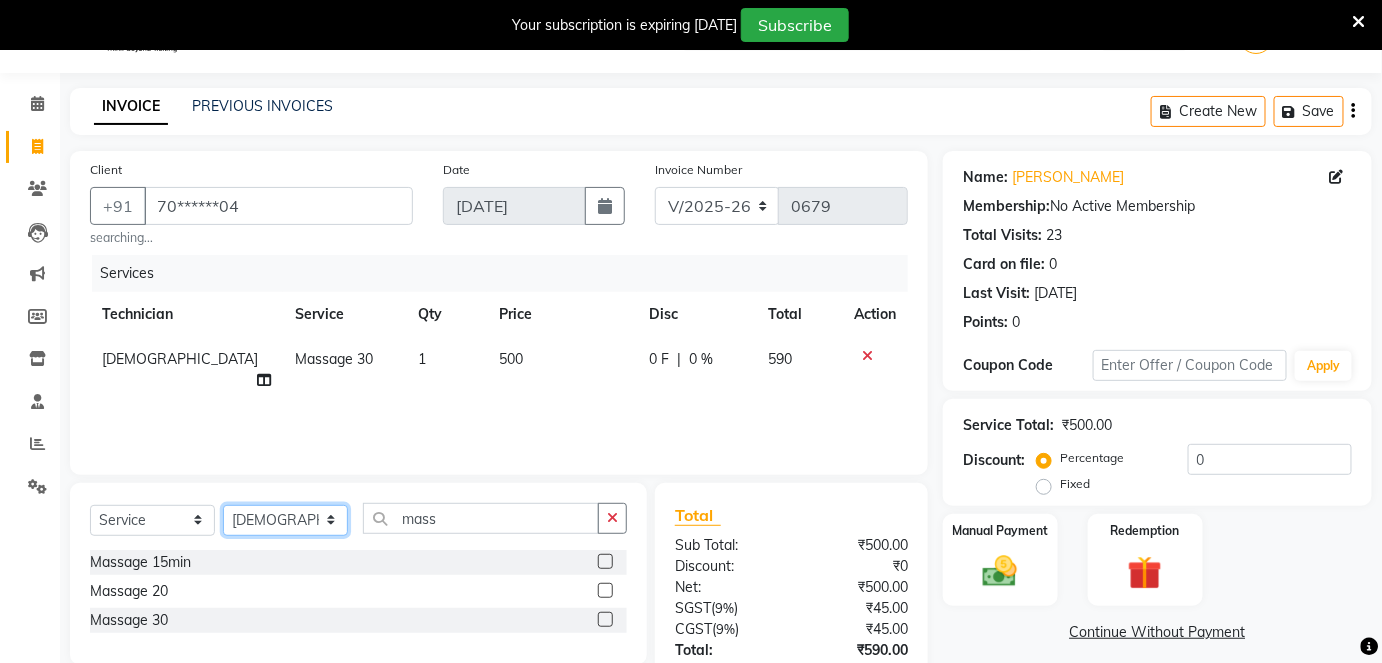 click on "Select Technician Aboto babita [PERSON_NAME] Manager Rakhi [PERSON_NAME] [PERSON_NAME] winish Sir" 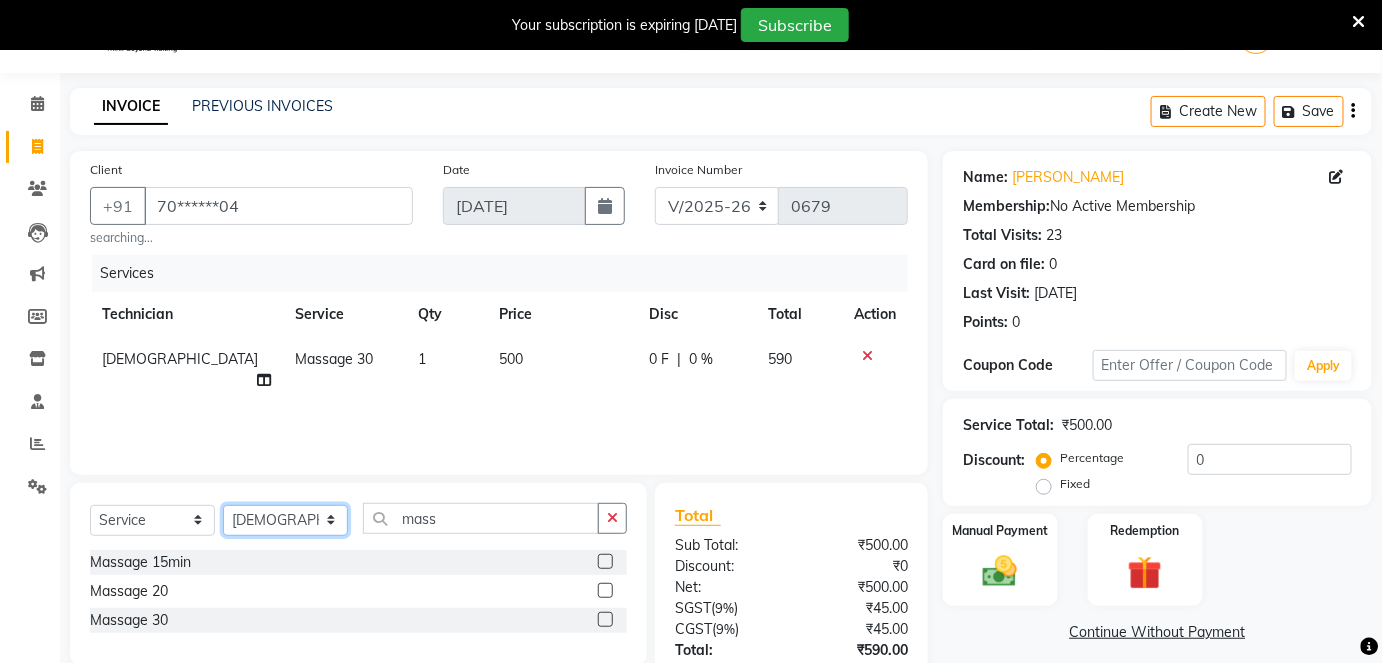 select on "69866" 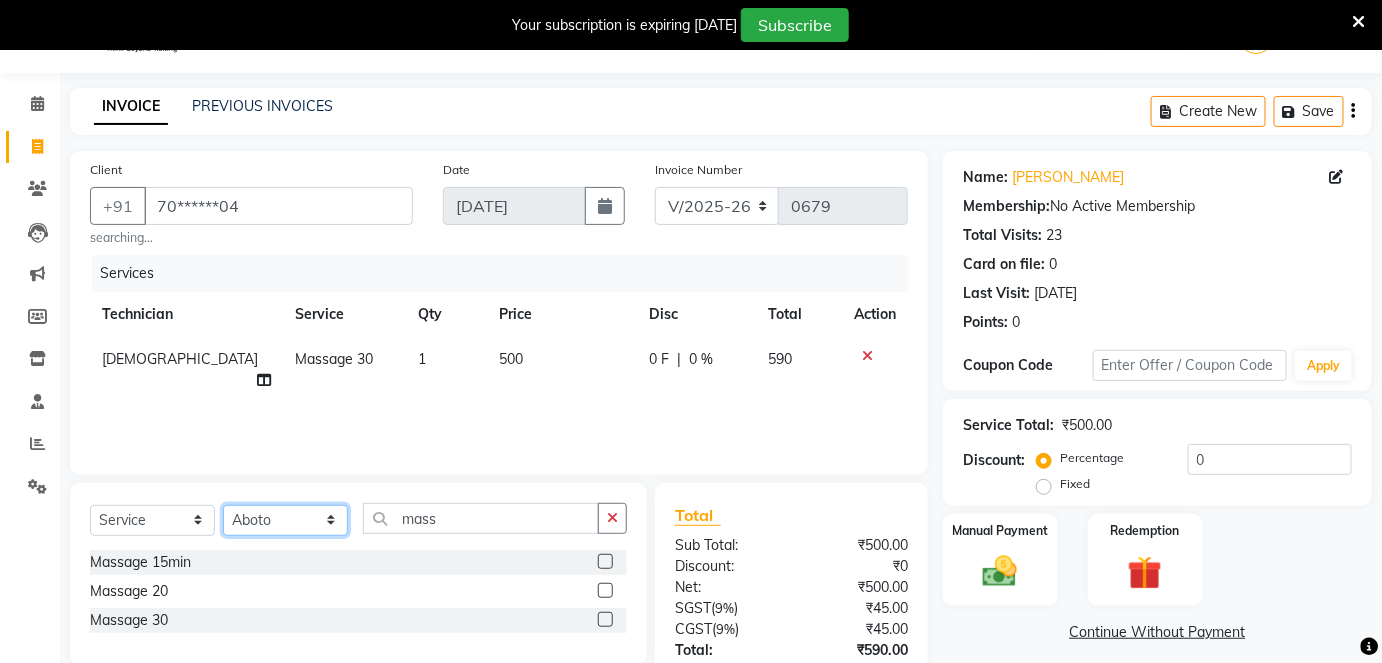 click on "Select Technician Aboto babita [PERSON_NAME] Manager Rakhi [PERSON_NAME] [PERSON_NAME] winish Sir" 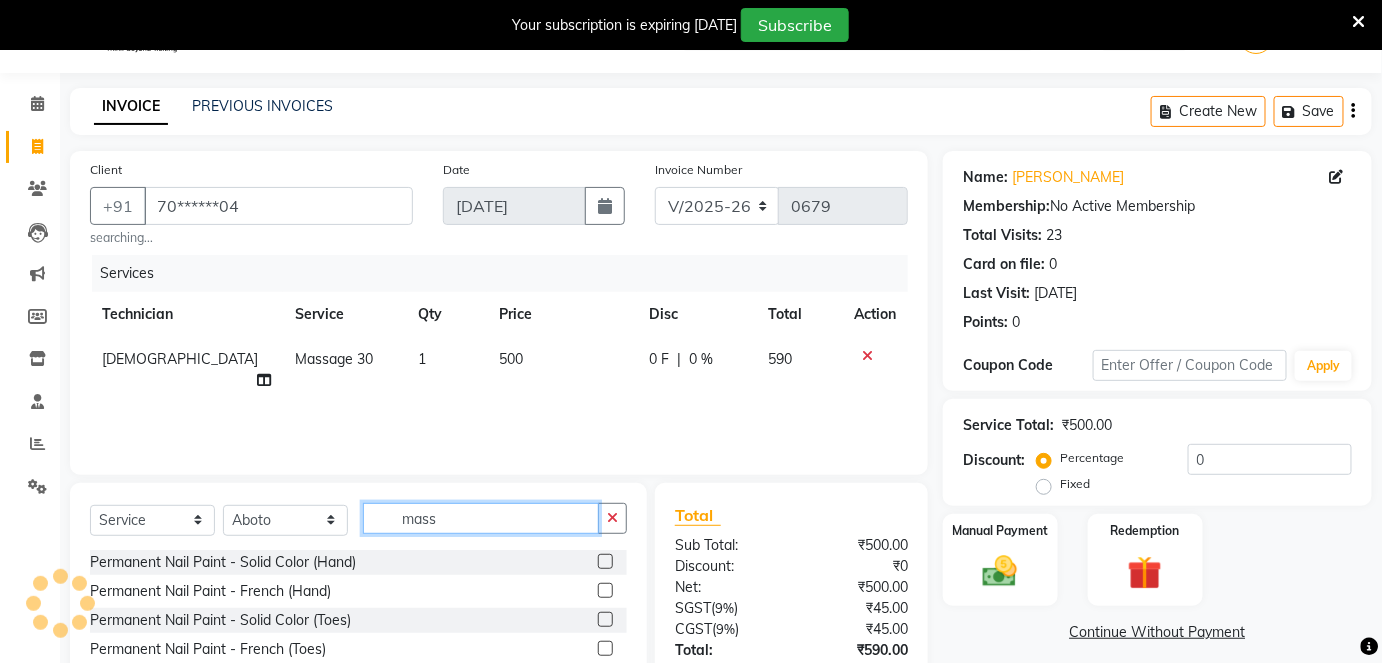 click on "mass" 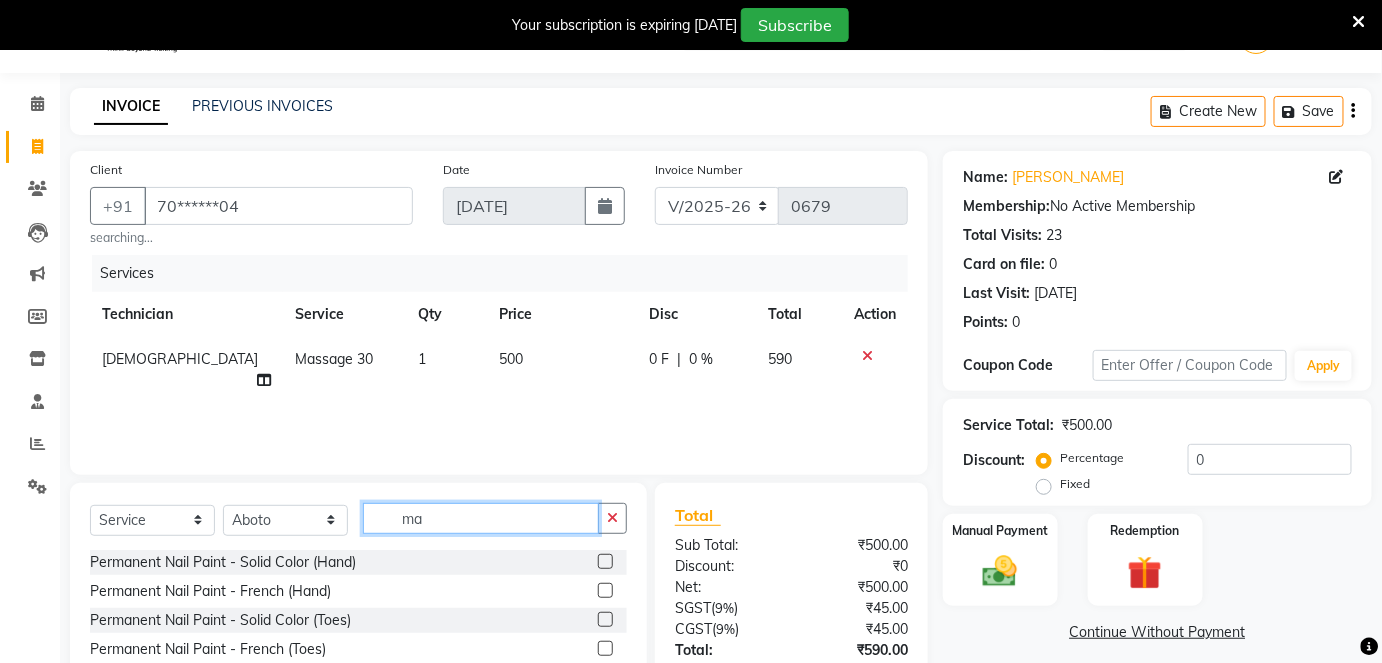 type on "m" 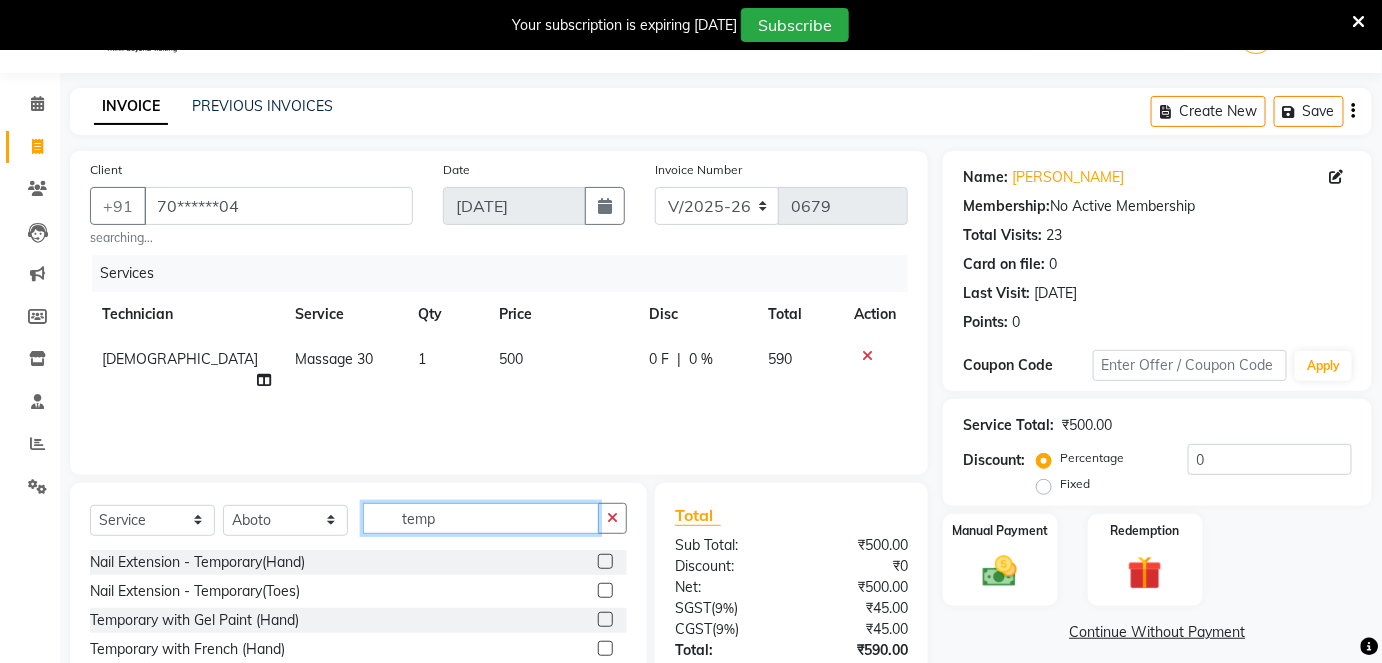 type on "temp" 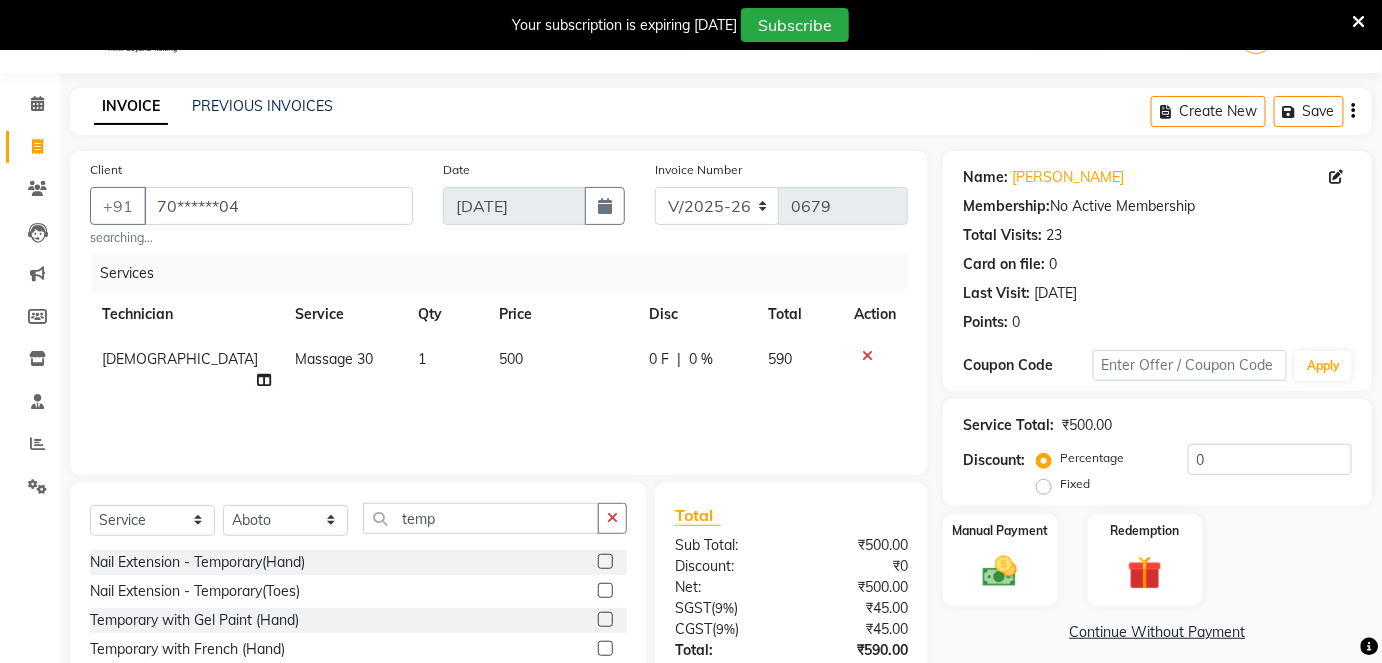 click 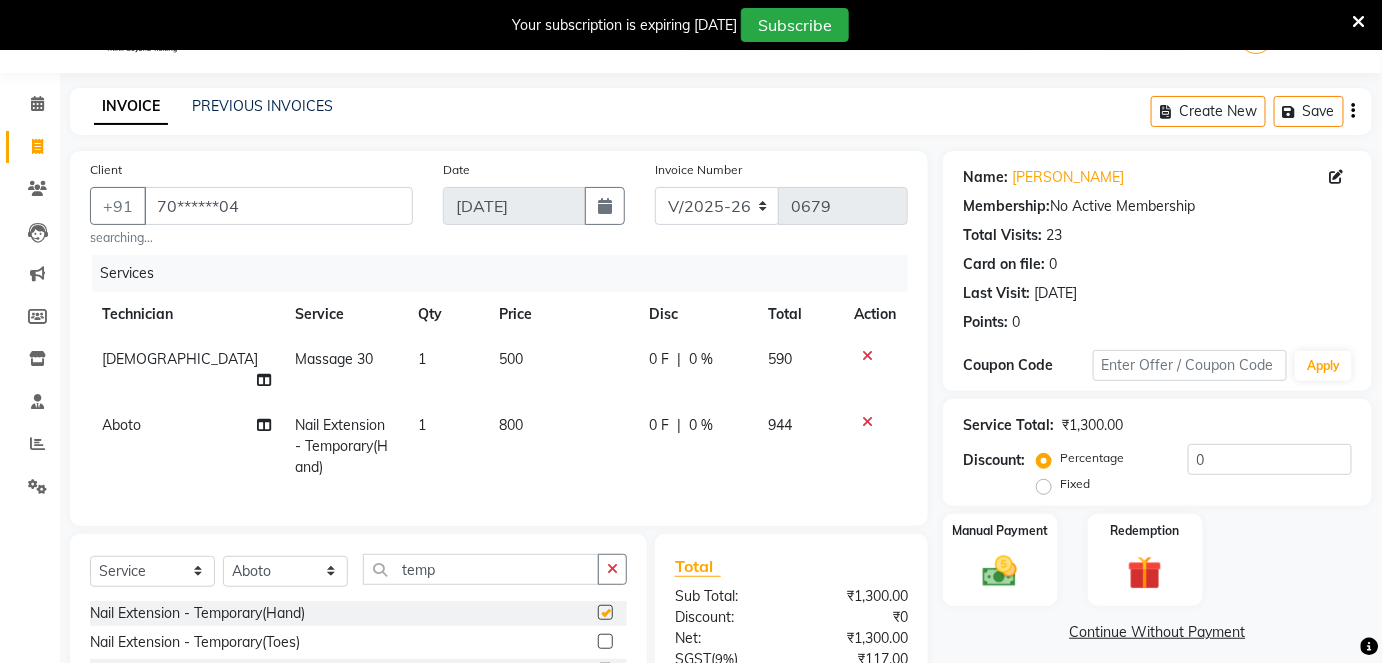 checkbox on "false" 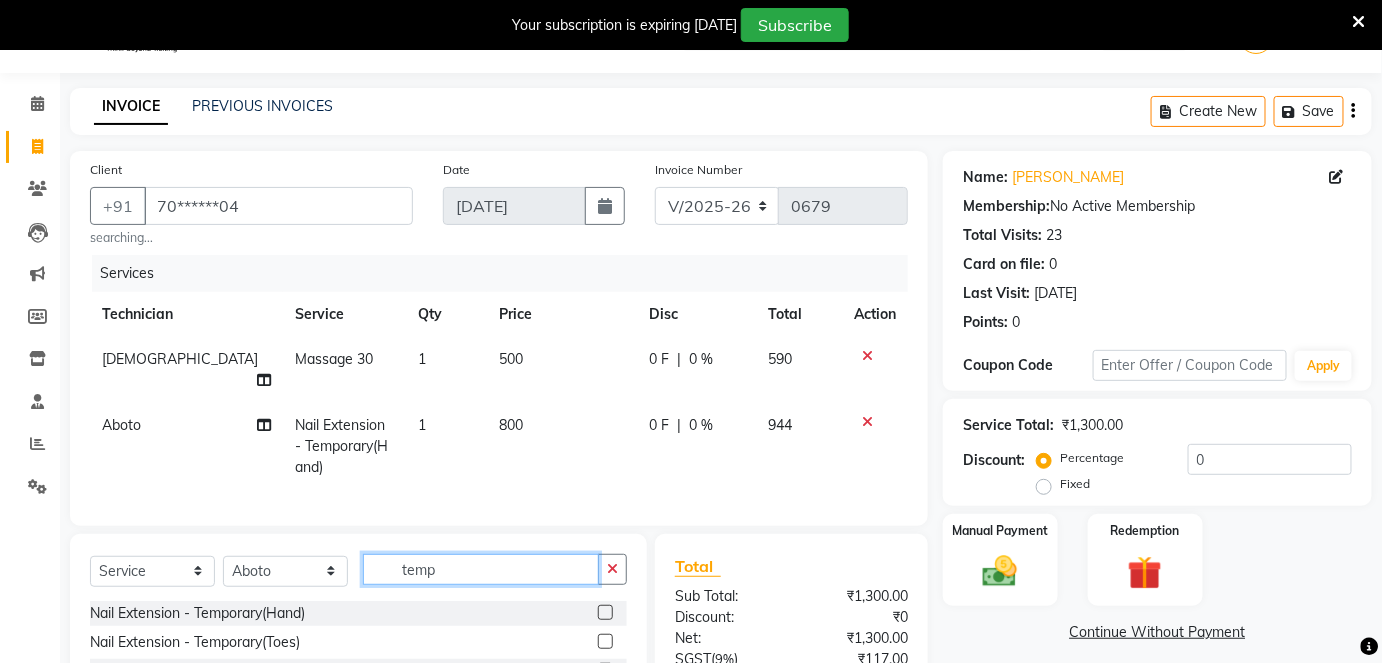 click on "temp" 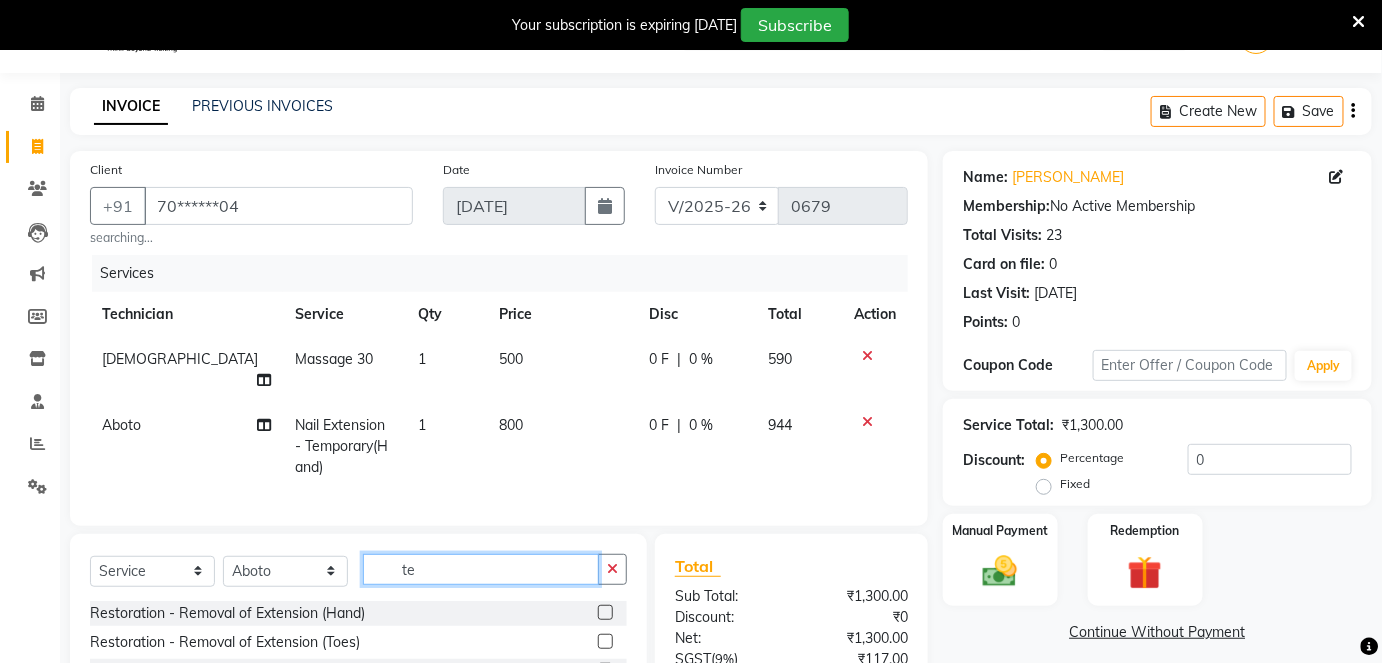 type on "t" 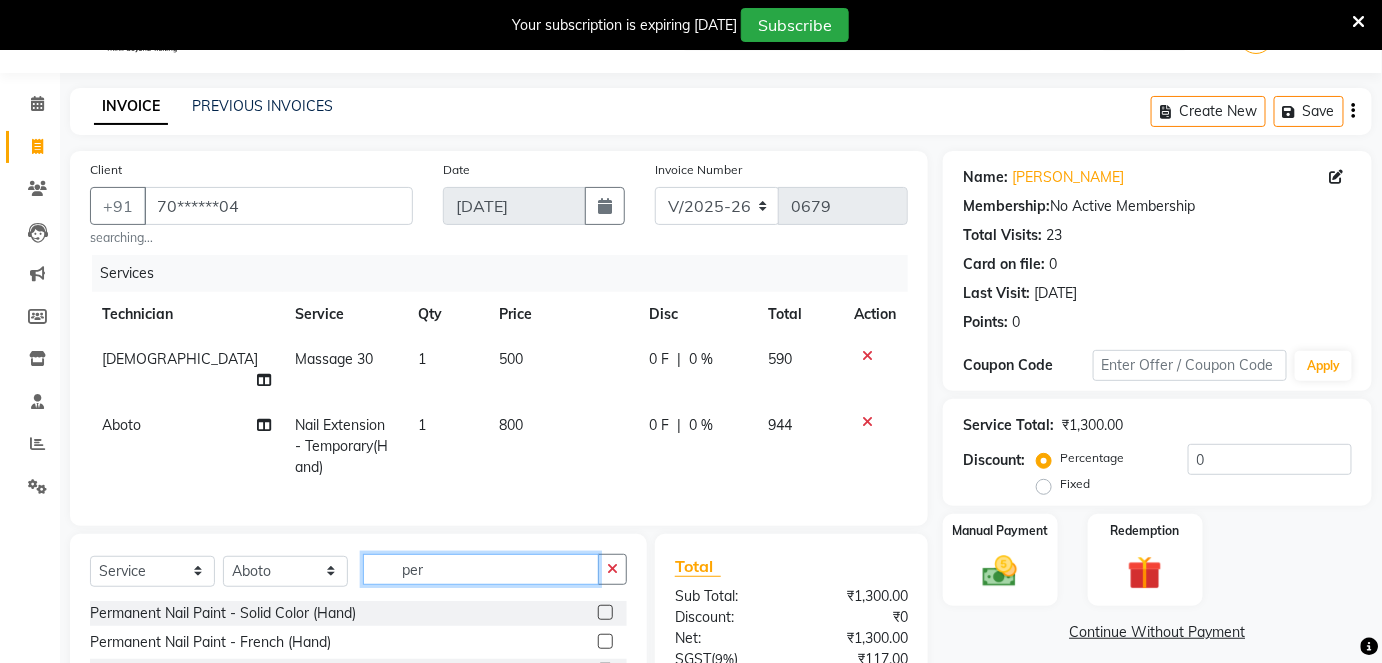 type on "per" 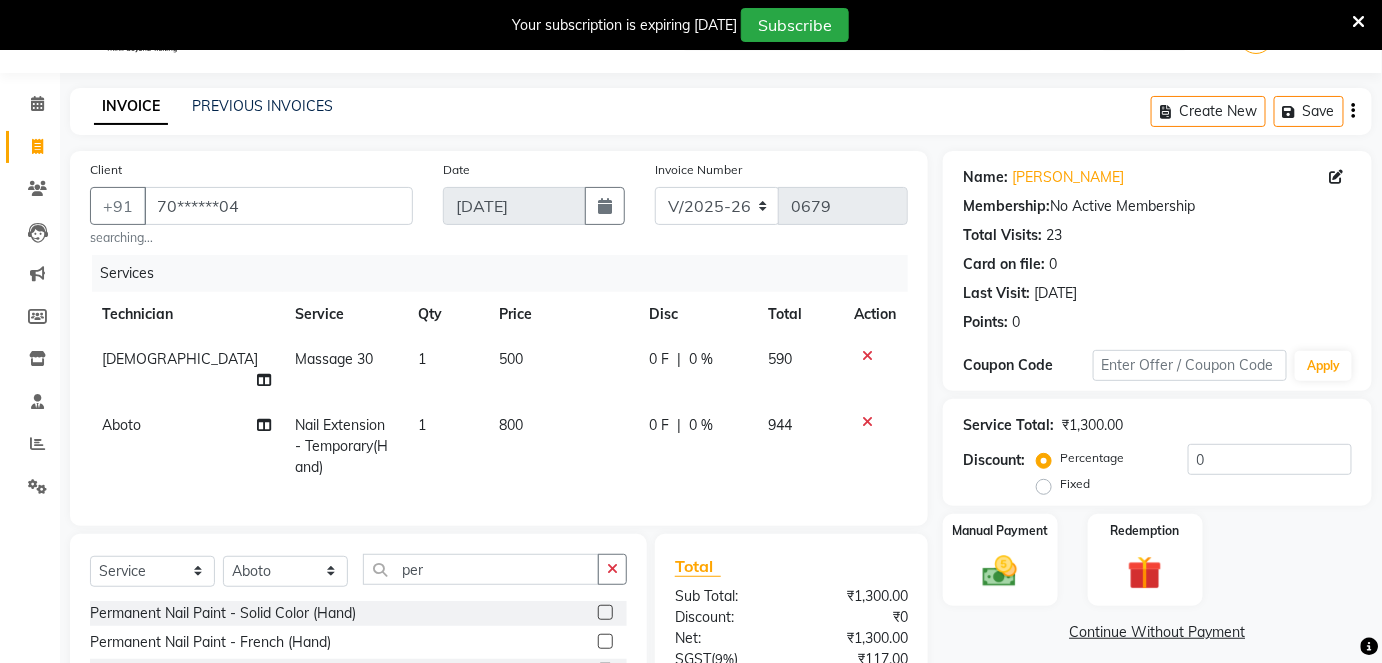 click 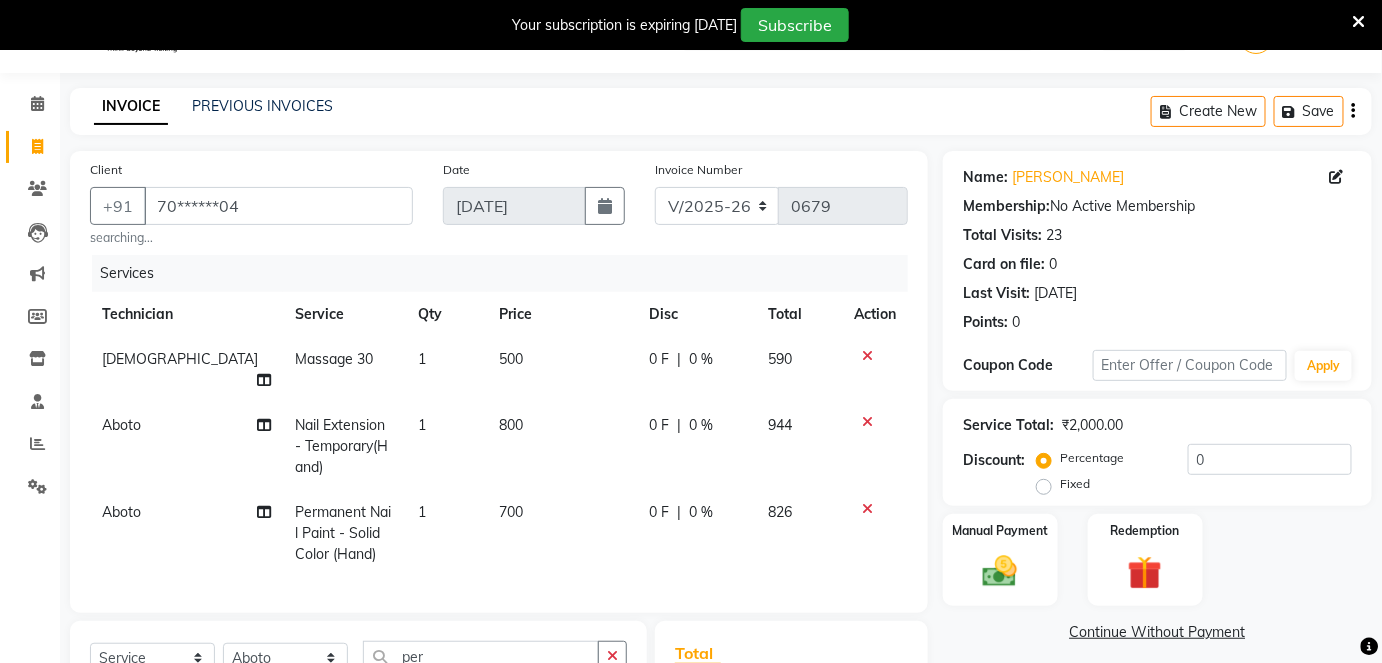checkbox on "false" 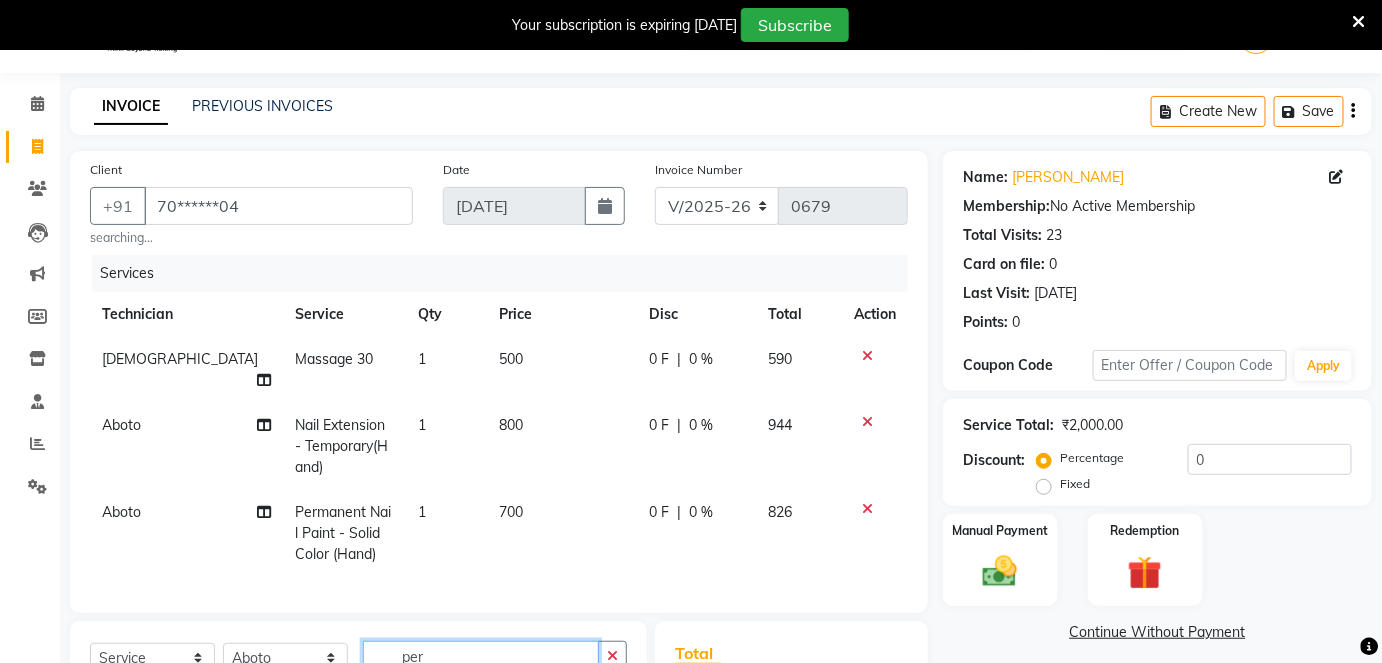 click on "per" 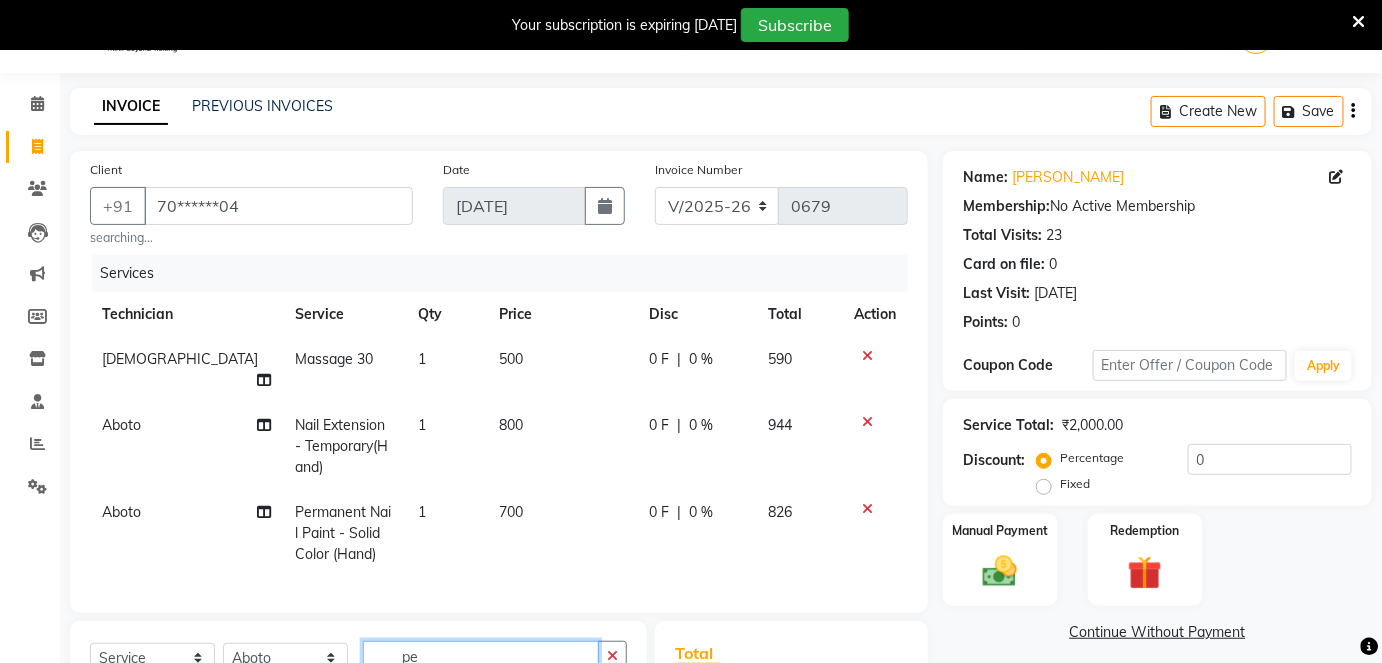 type on "p" 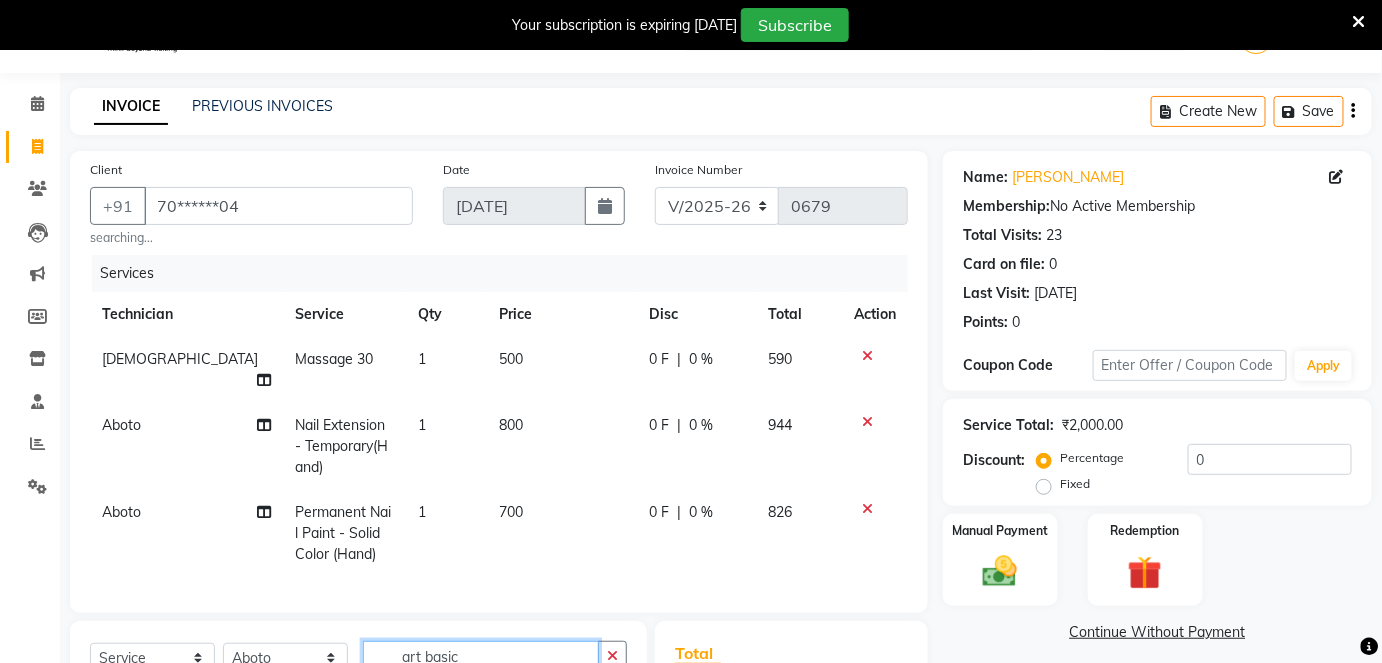 scroll, scrollTop: 212, scrollLeft: 0, axis: vertical 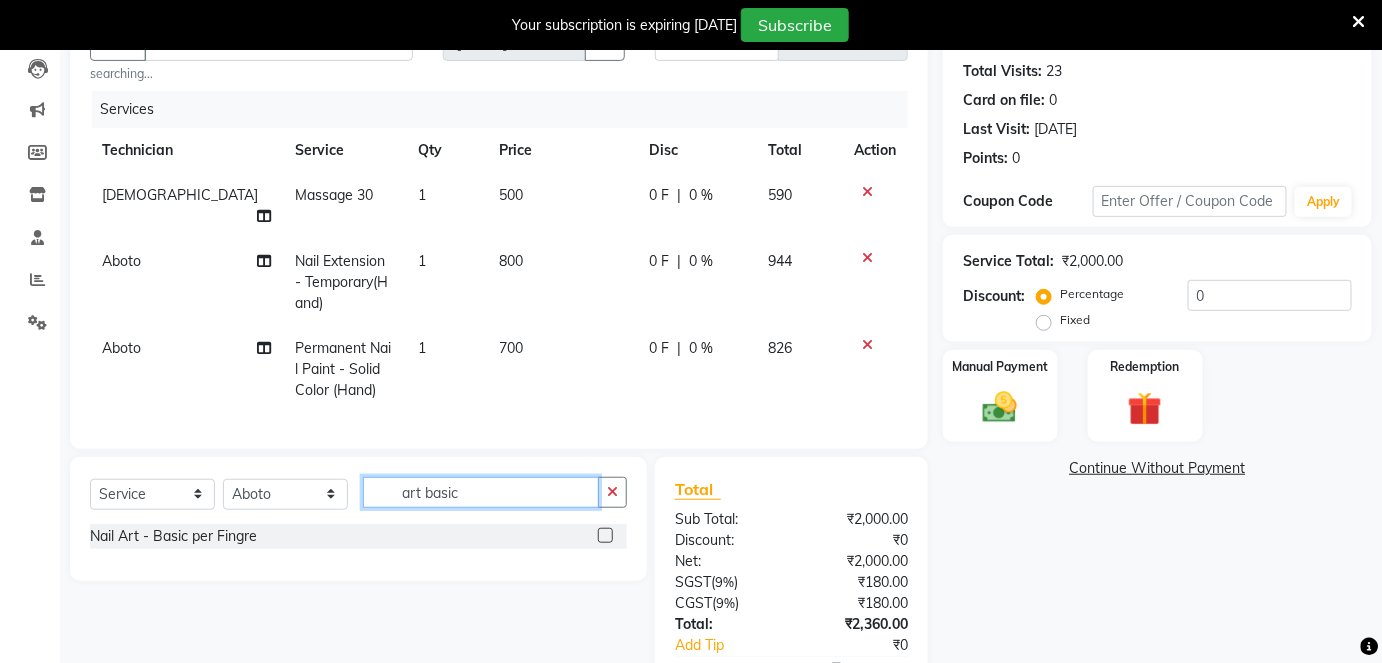 type on "art basic" 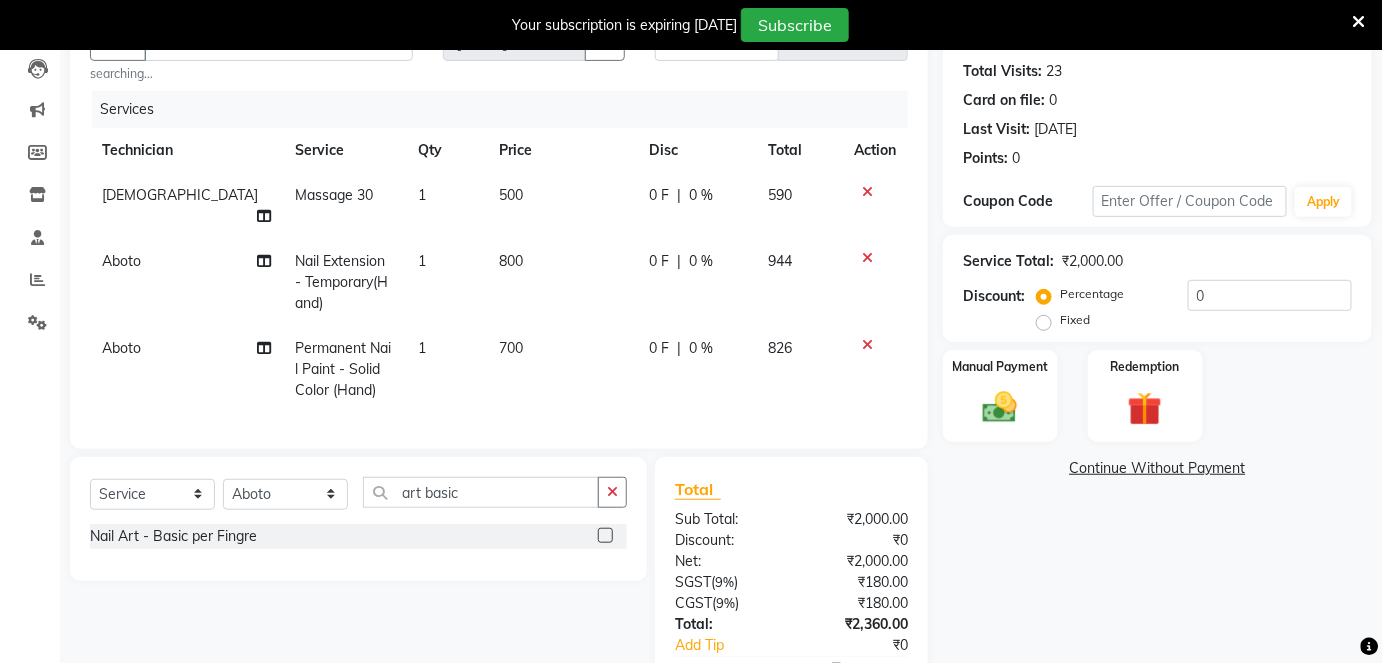 click 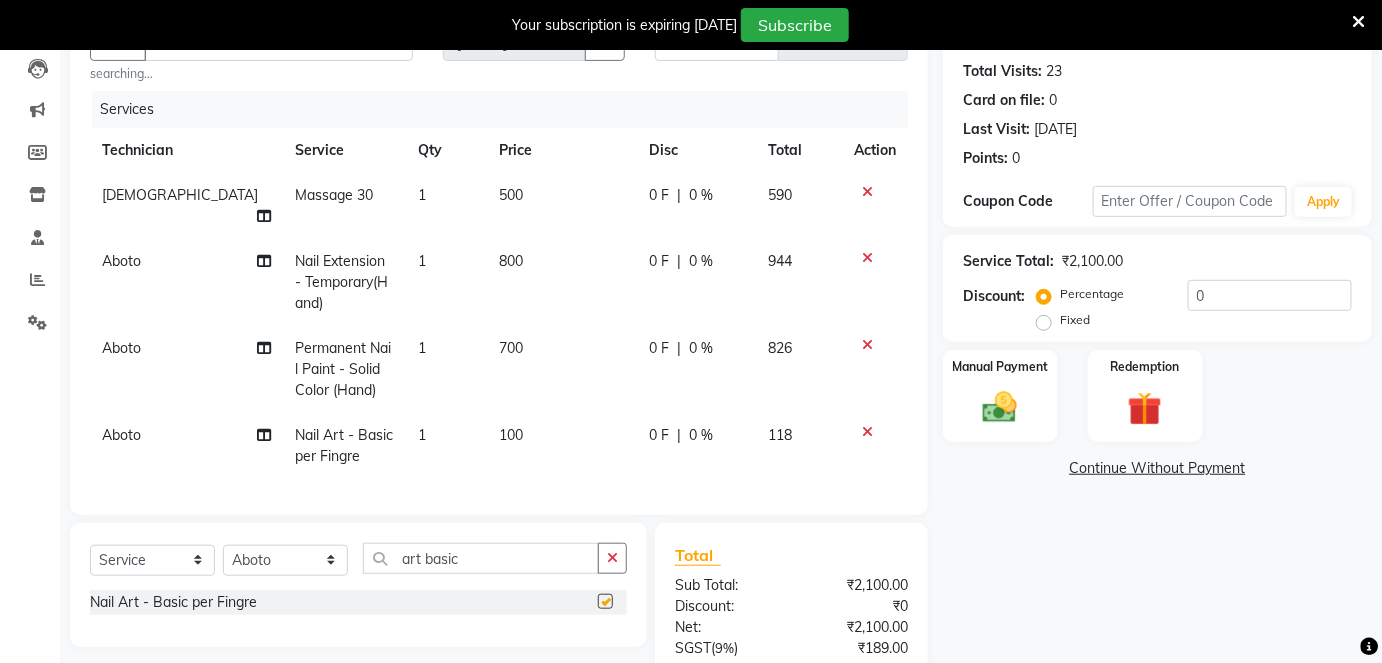 checkbox on "false" 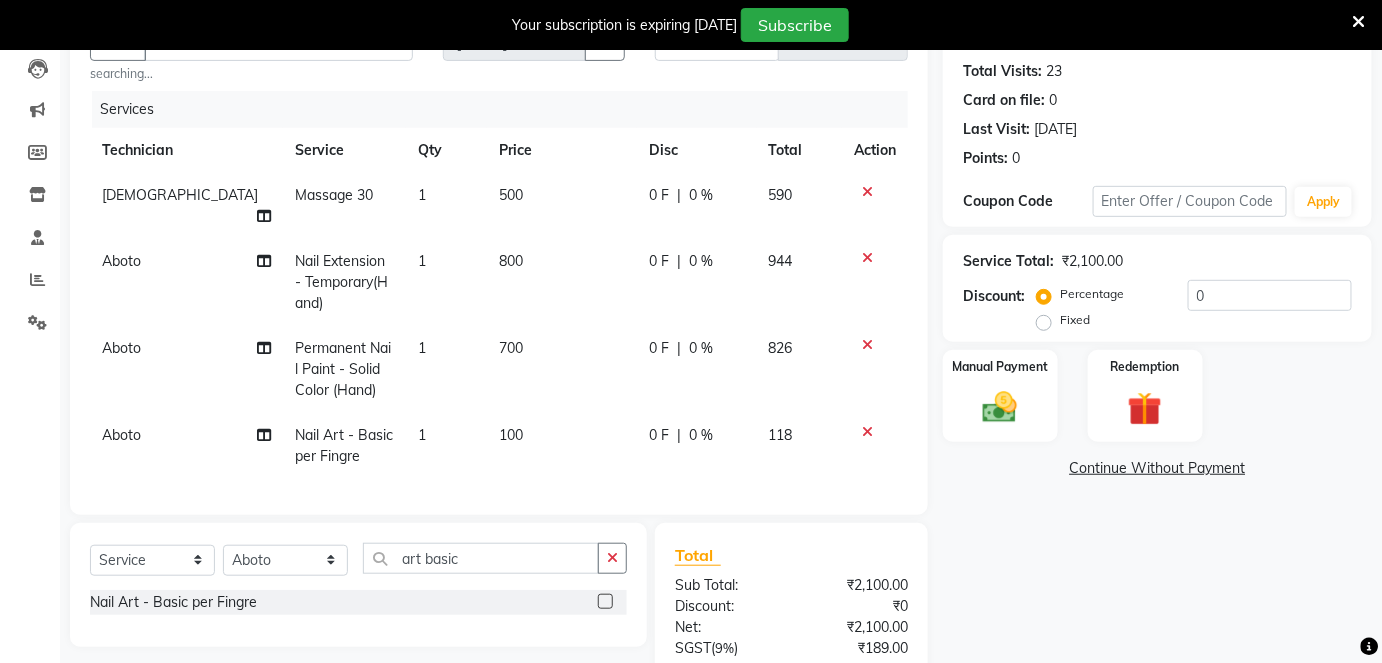 click on "1" 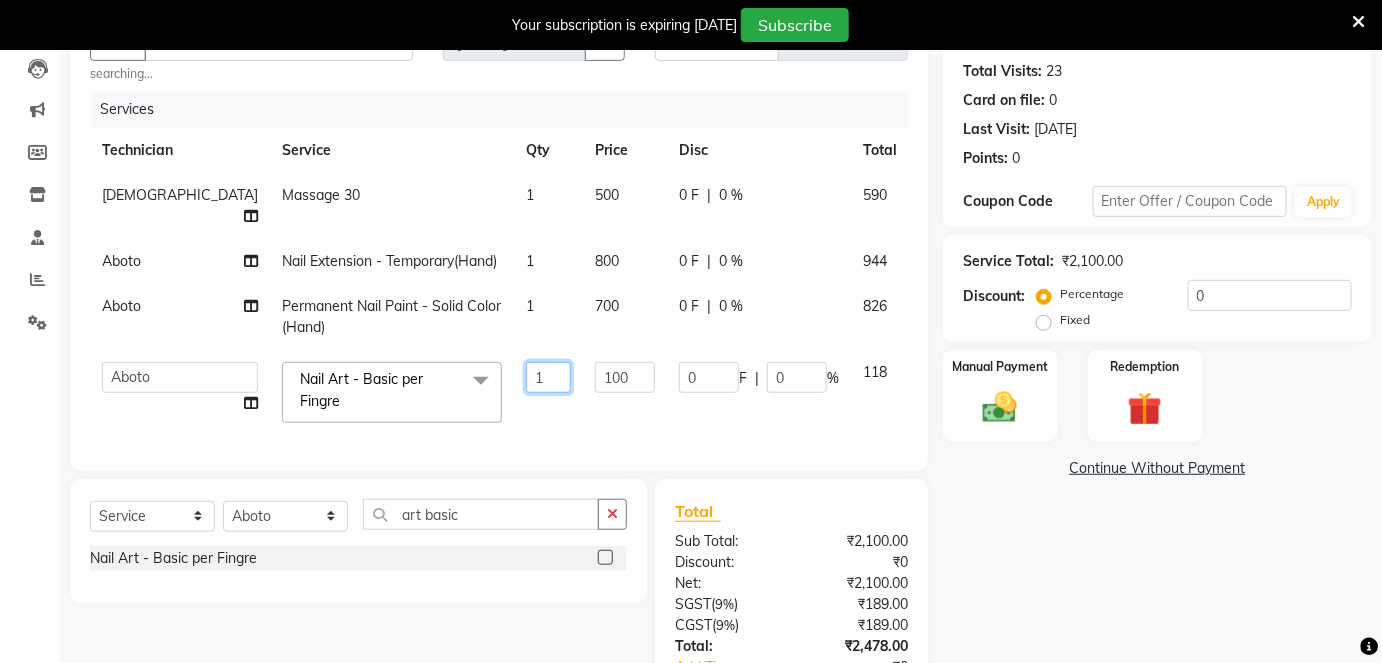 click on "1" 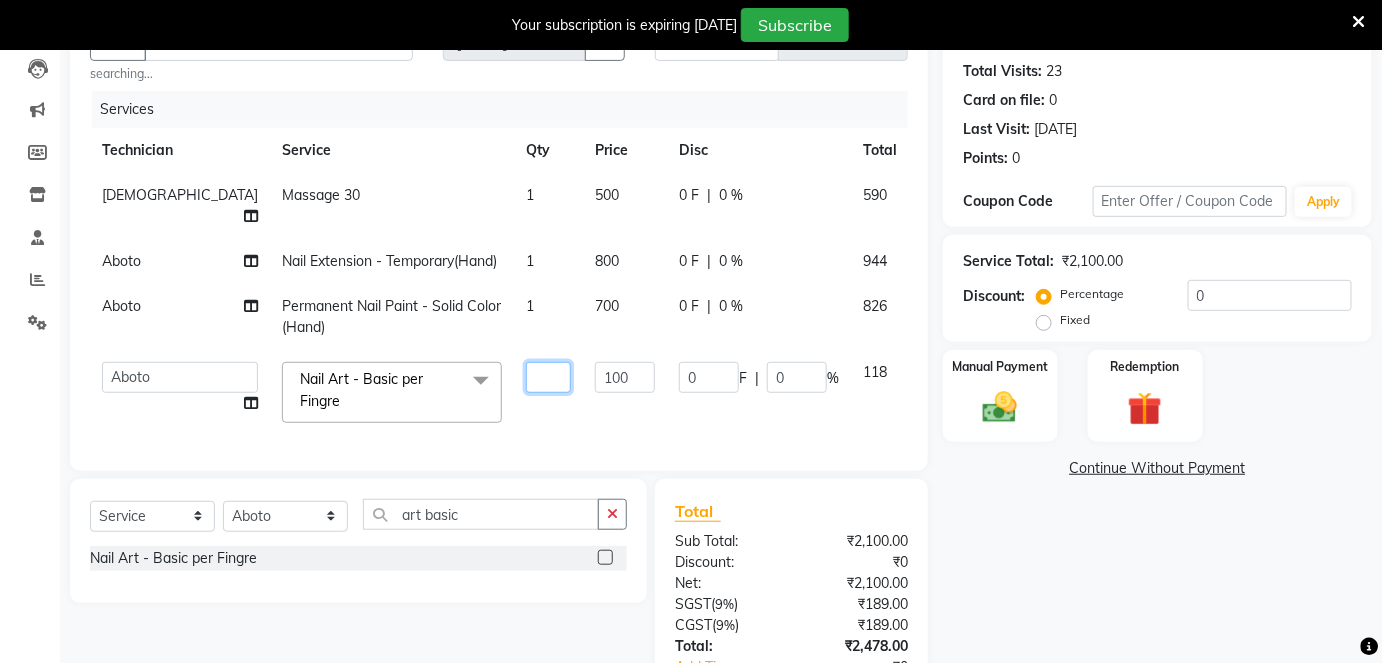 type on "2" 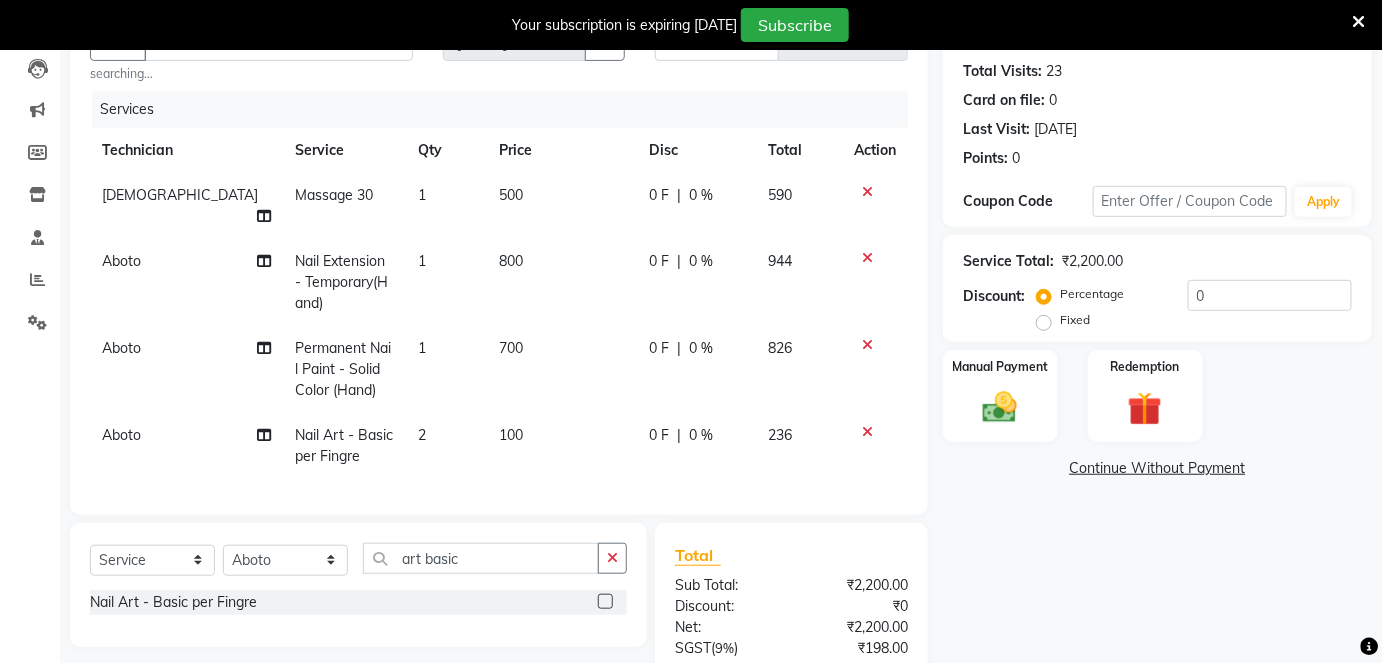 click on "Services Technician Service Qty Price Disc Total Action Vaishali Massage 30 1 500 0 F | 0 % 590 Aboto Nail Extension - Temporary(Hand) 1 800 0 F | 0 % 944 Aboto Permanent Nail Paint - Solid Color (Hand) 1 700 0 F | 0 % 826 Aboto Nail Art - Basic per Fingre 2 100 0 F | 0 % 236" 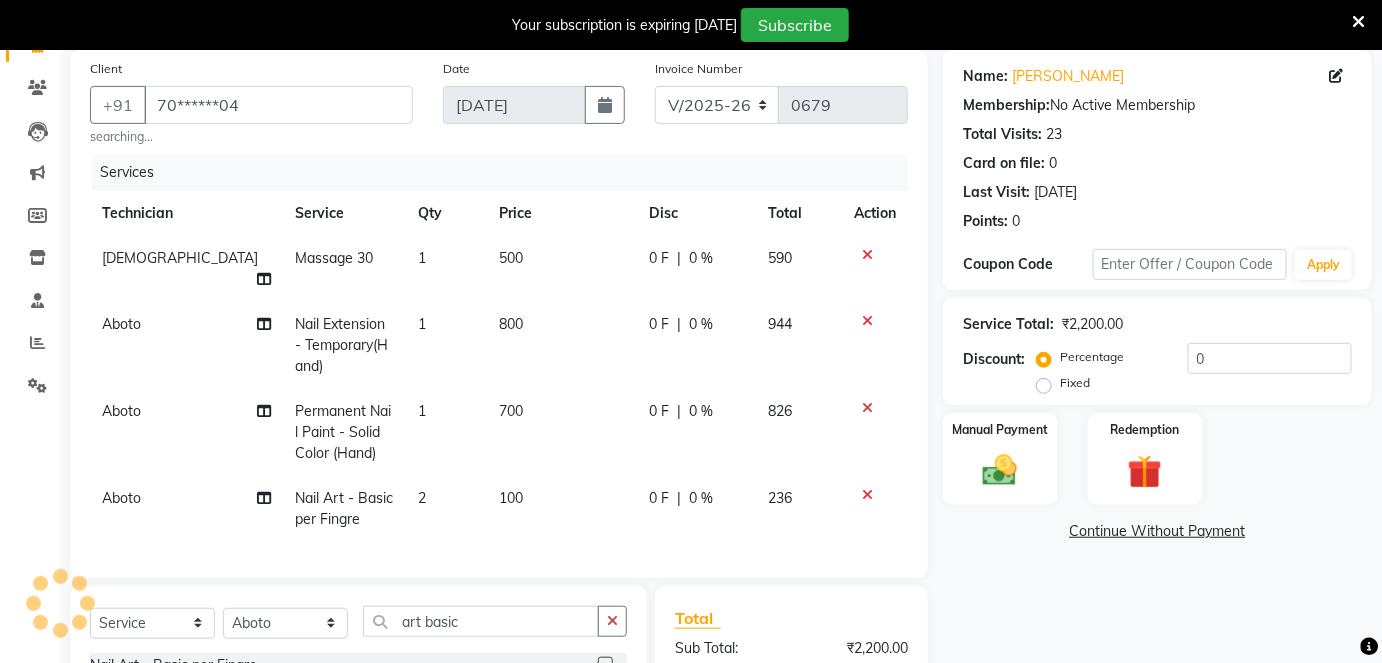 scroll, scrollTop: 148, scrollLeft: 0, axis: vertical 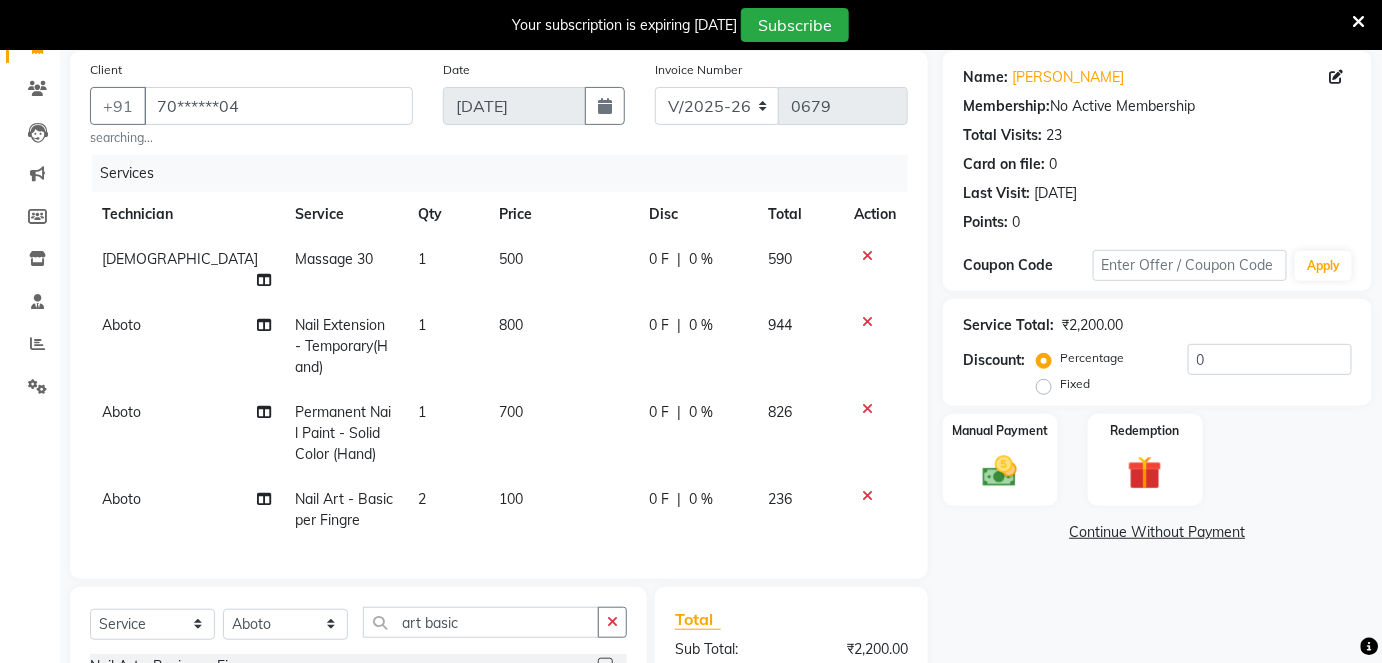 click on "1" 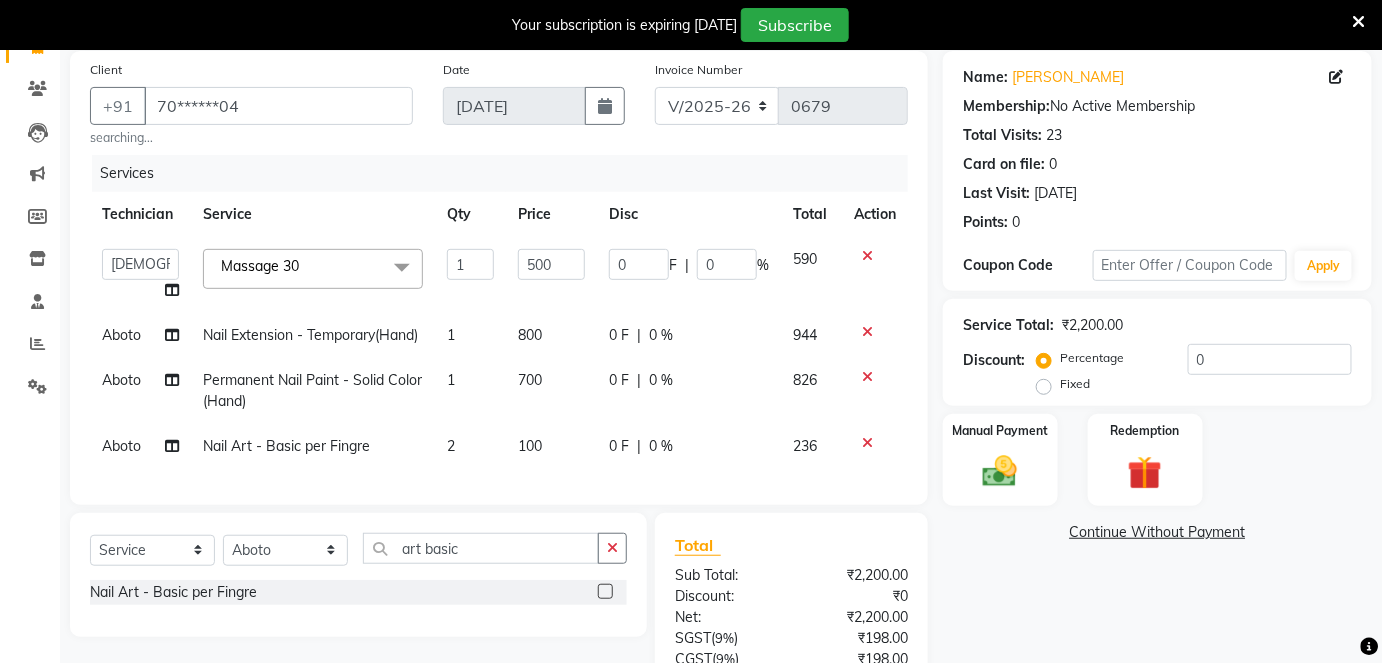 click 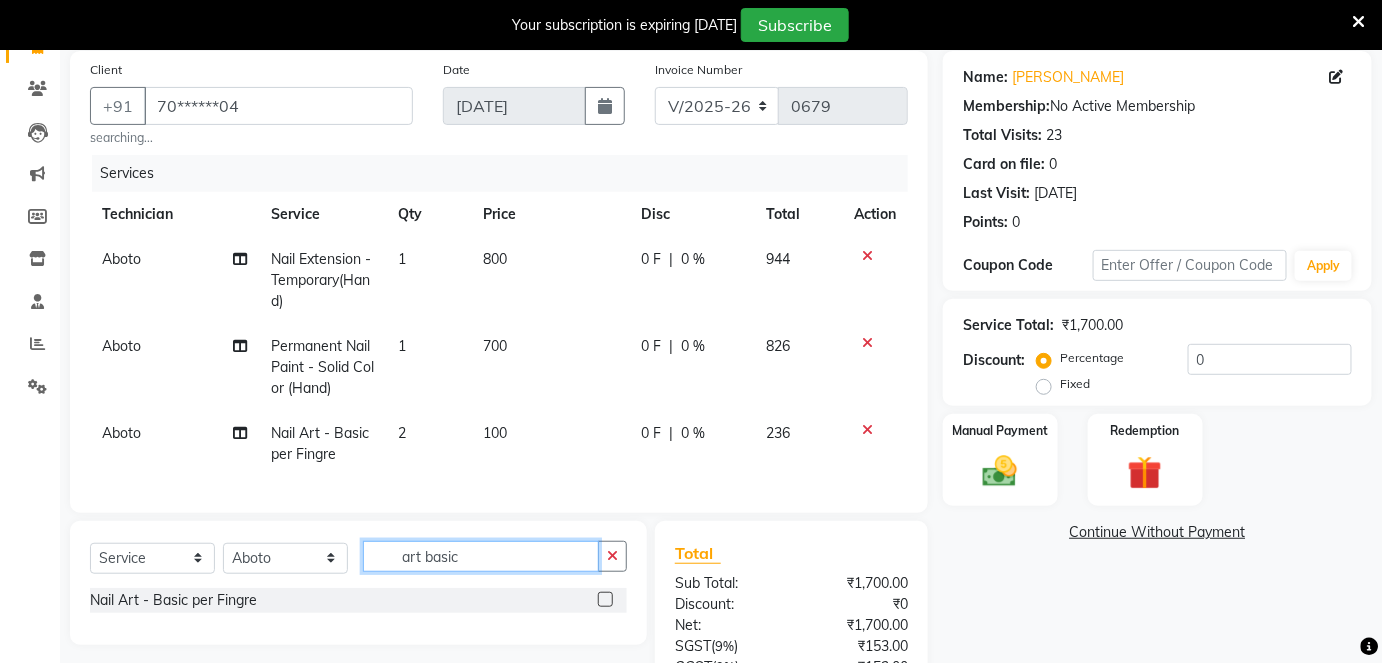 click on "art basic" 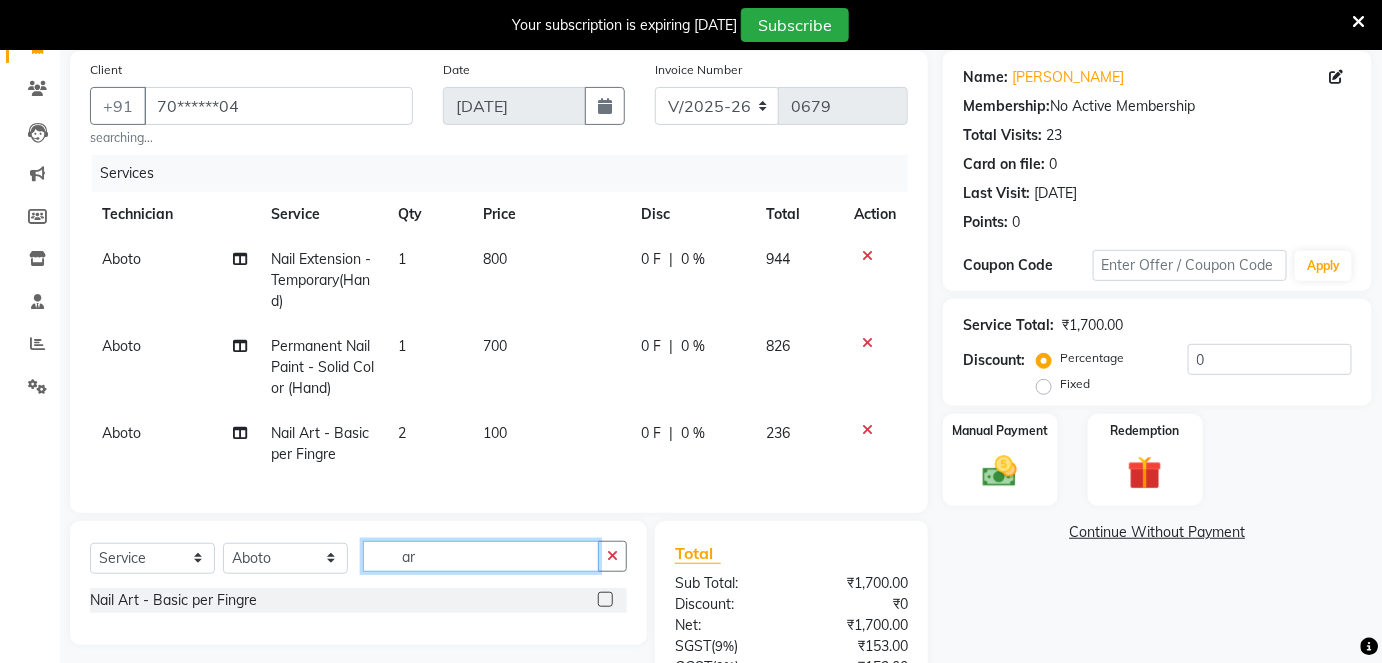 type on "a" 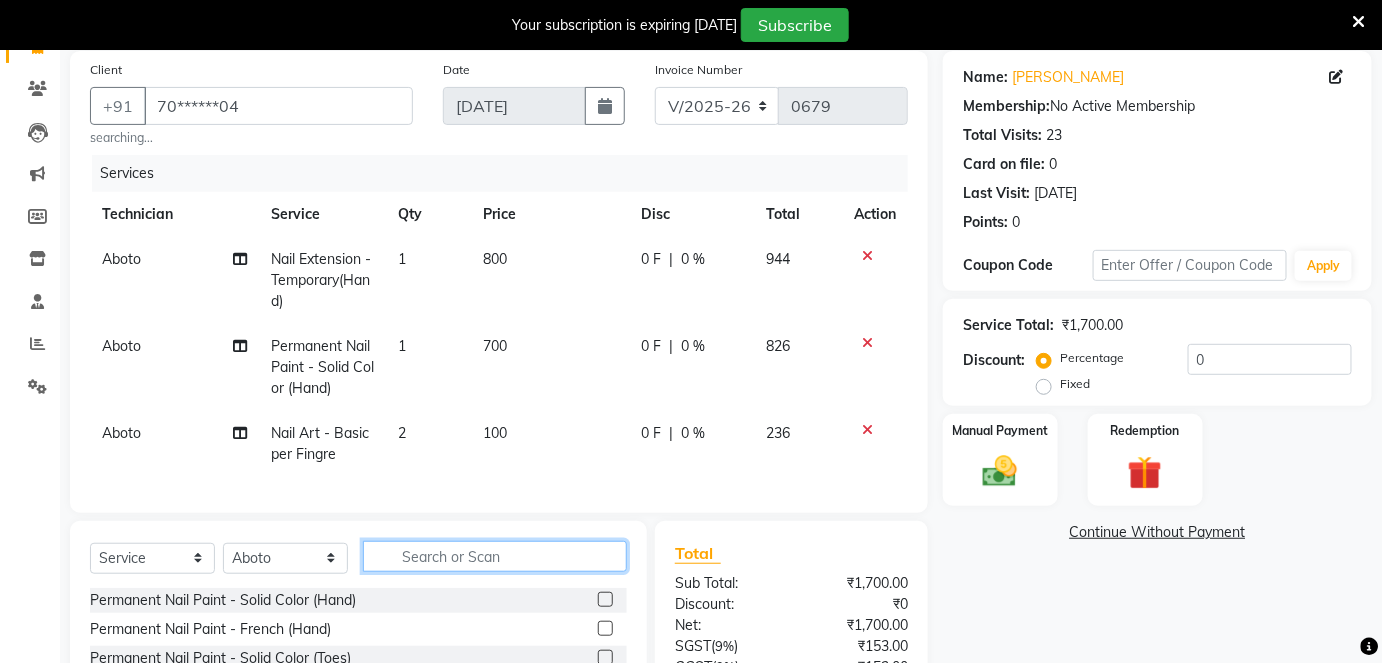 type 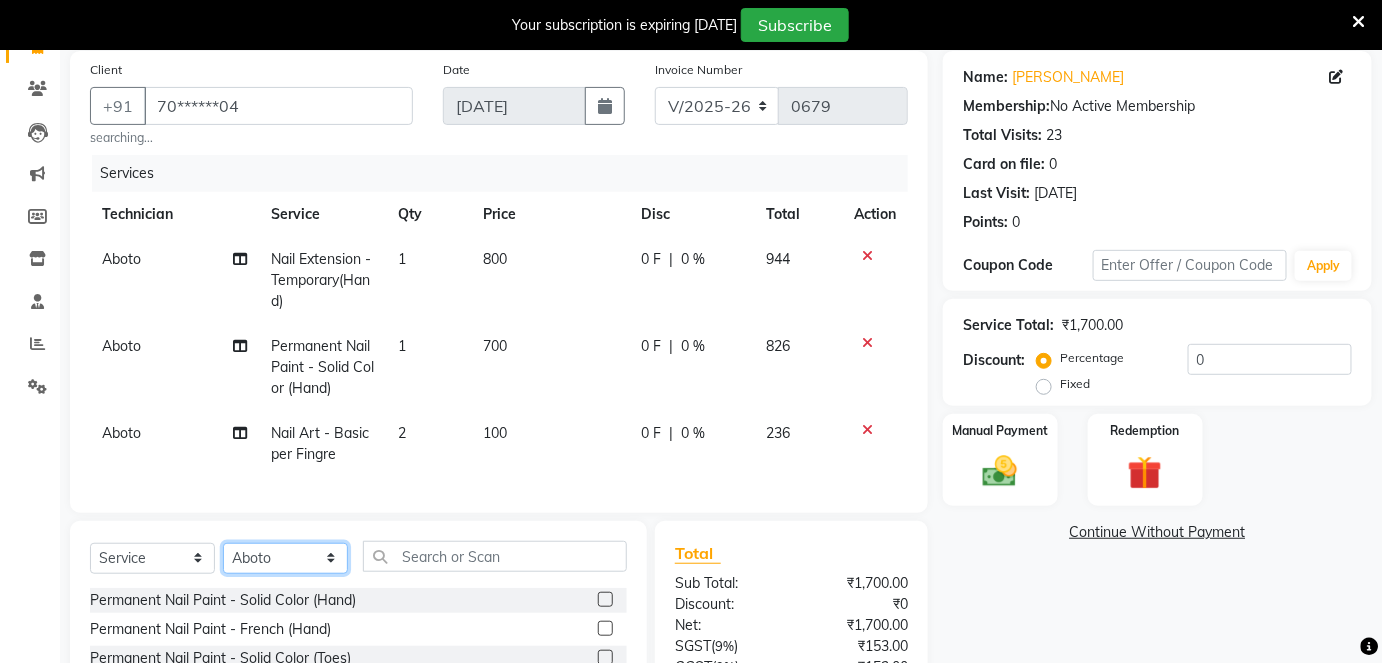 click on "Select Technician Aboto babita [PERSON_NAME] Manager Rakhi [PERSON_NAME] [PERSON_NAME] winish Sir" 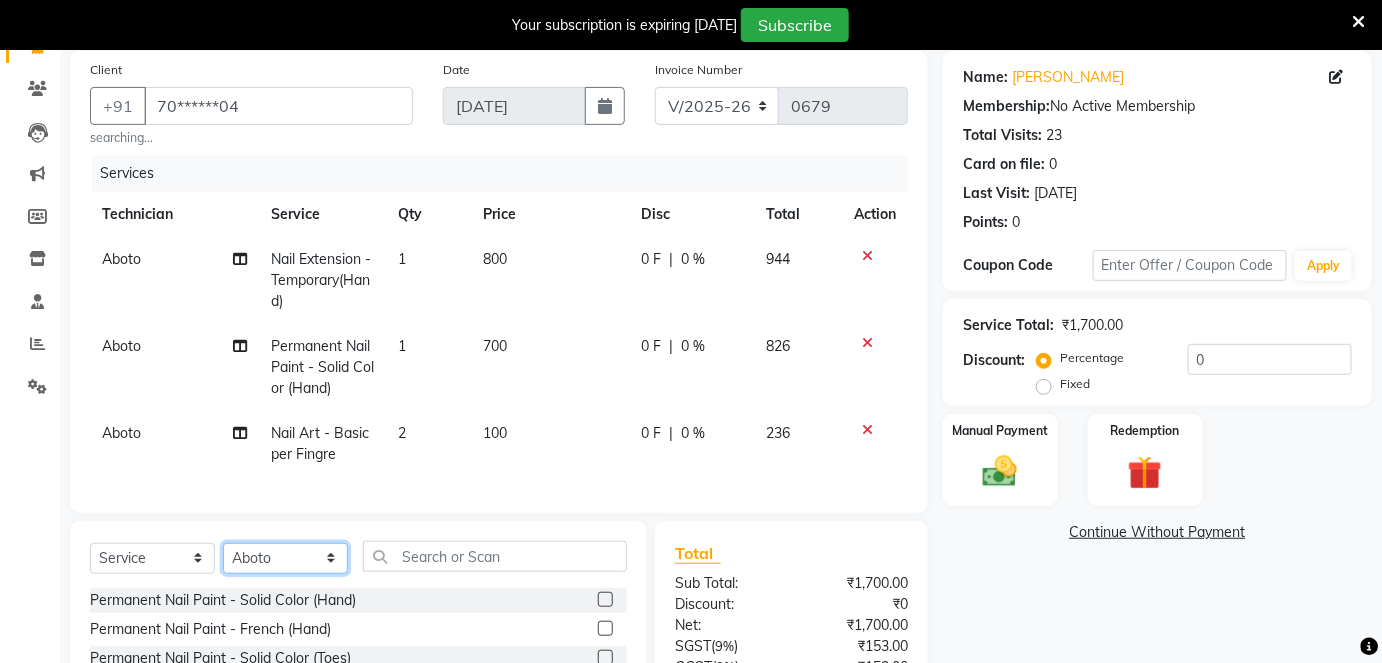 select on "26682" 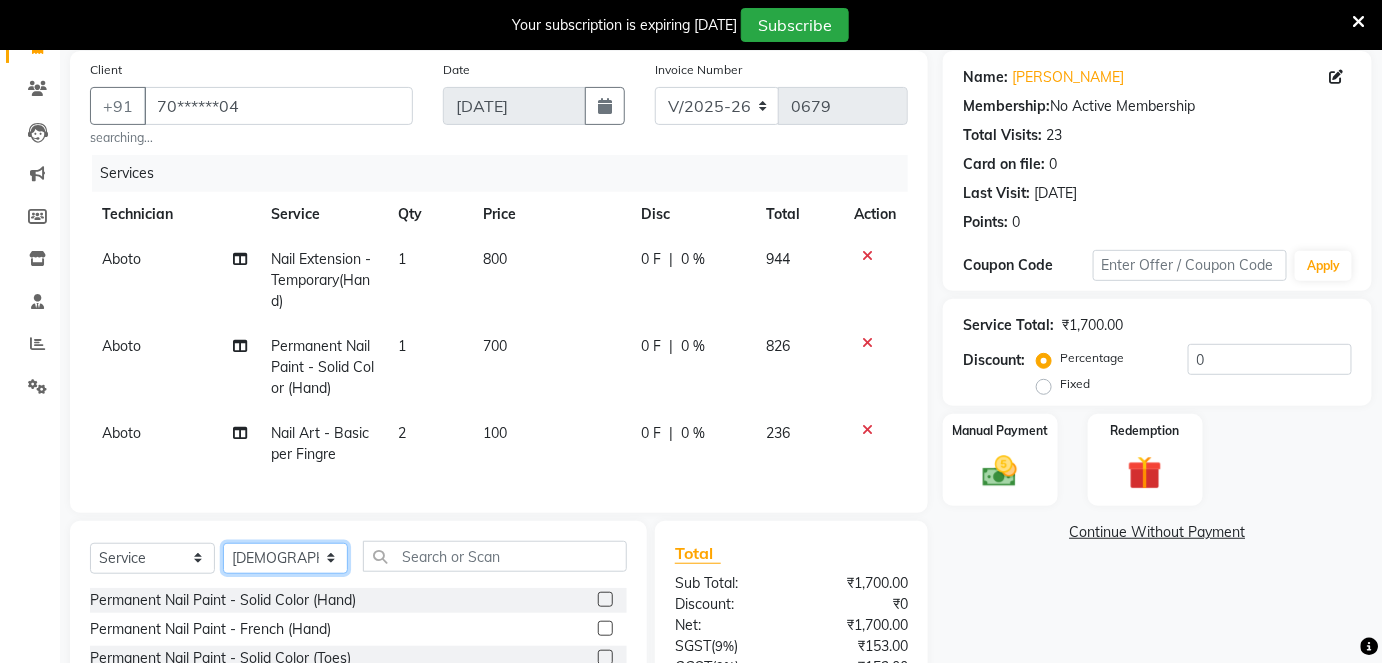 click on "Select Technician Aboto babita [PERSON_NAME] Manager Rakhi [PERSON_NAME] [PERSON_NAME] winish Sir" 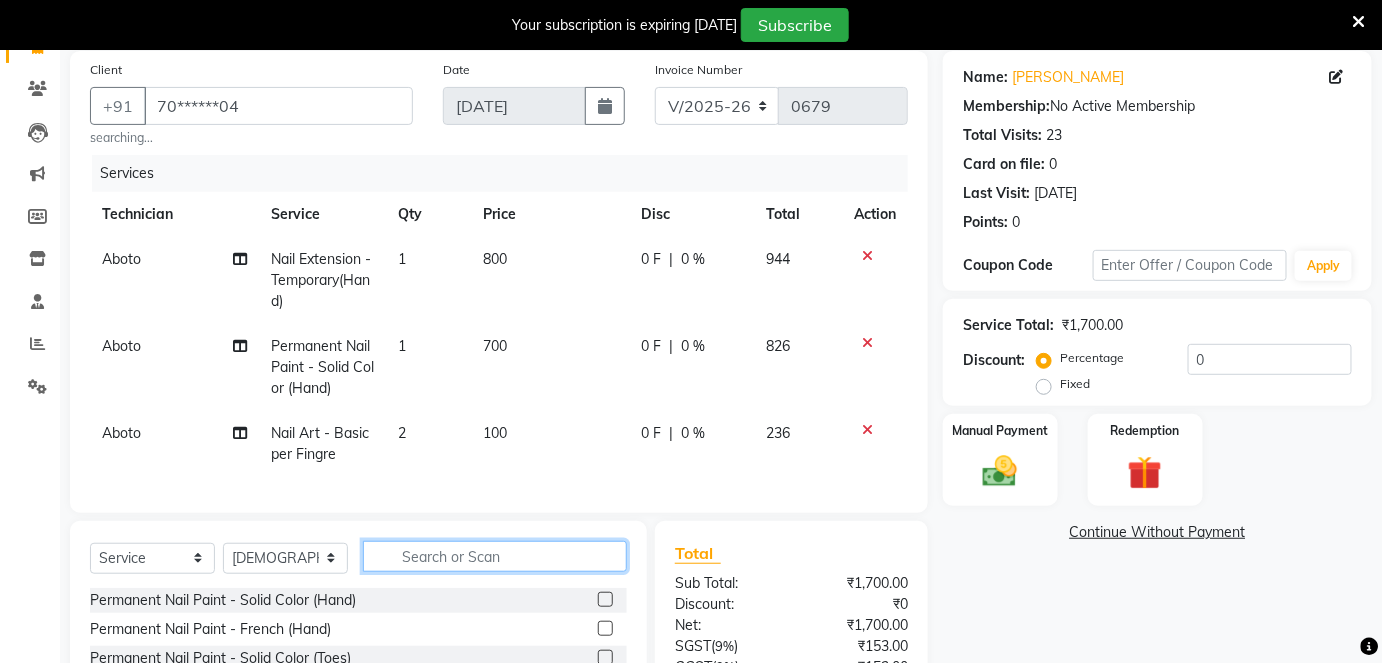 click 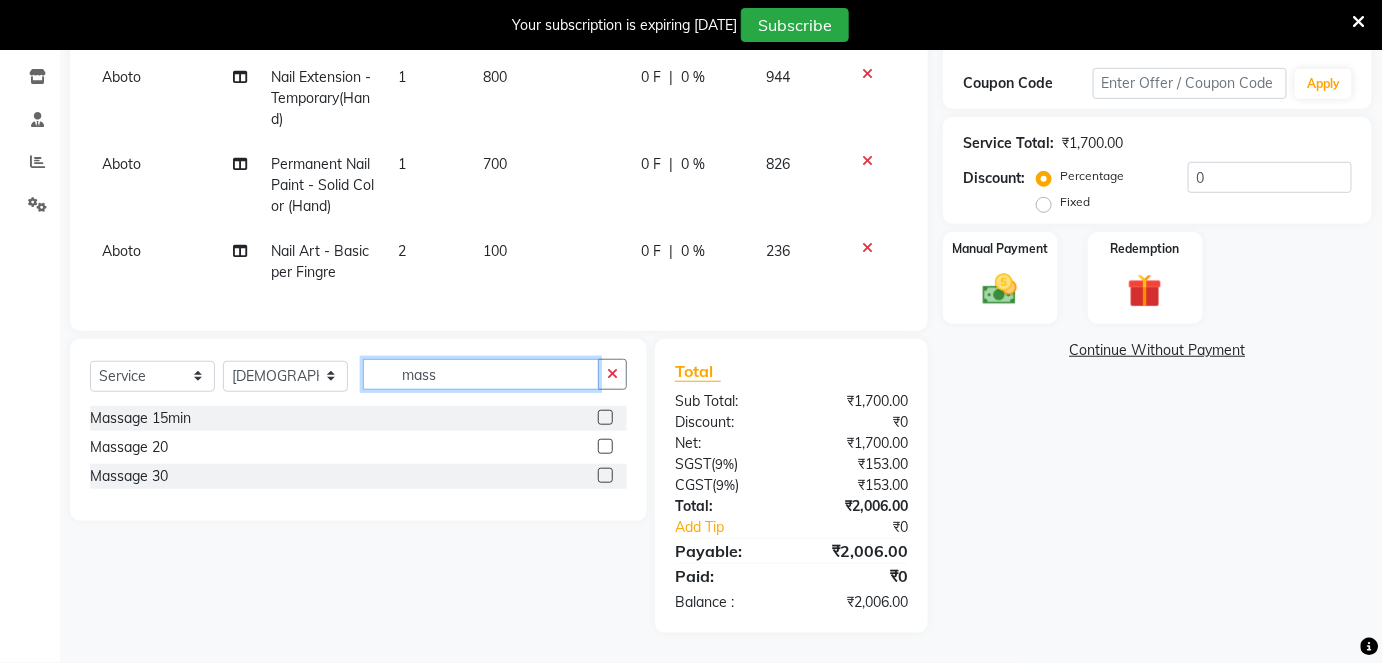 scroll, scrollTop: 342, scrollLeft: 0, axis: vertical 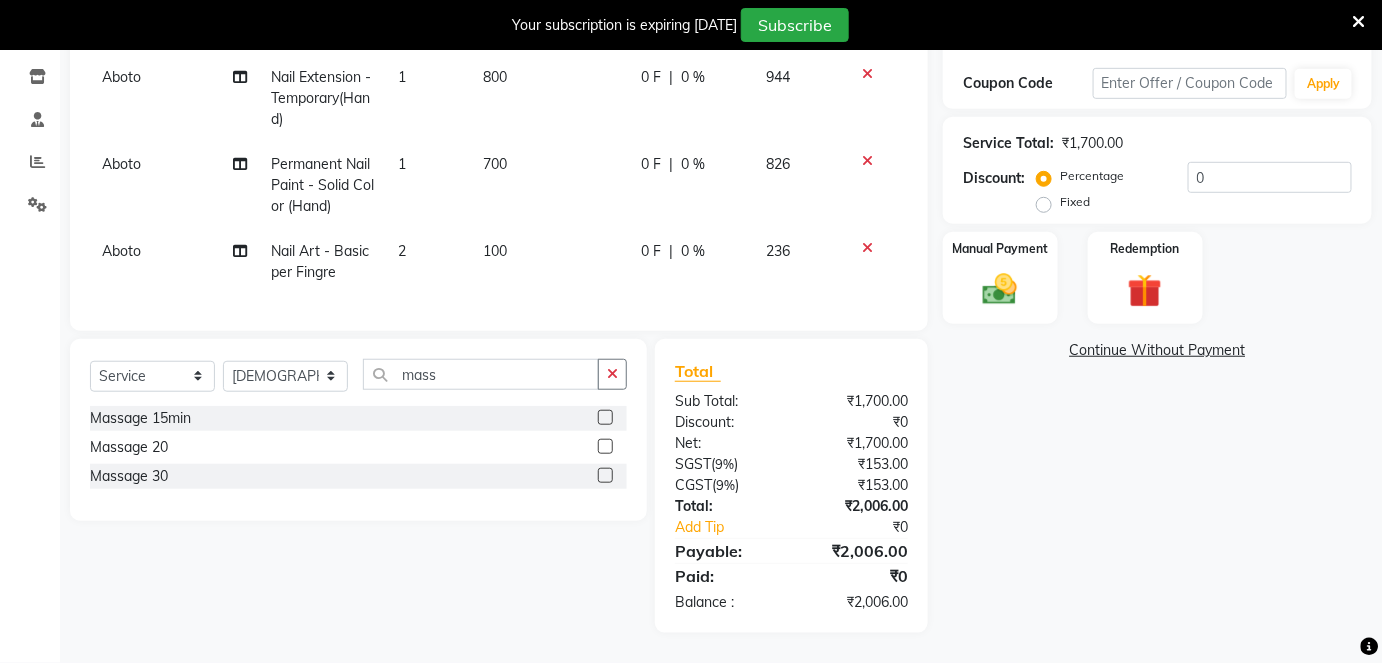 click 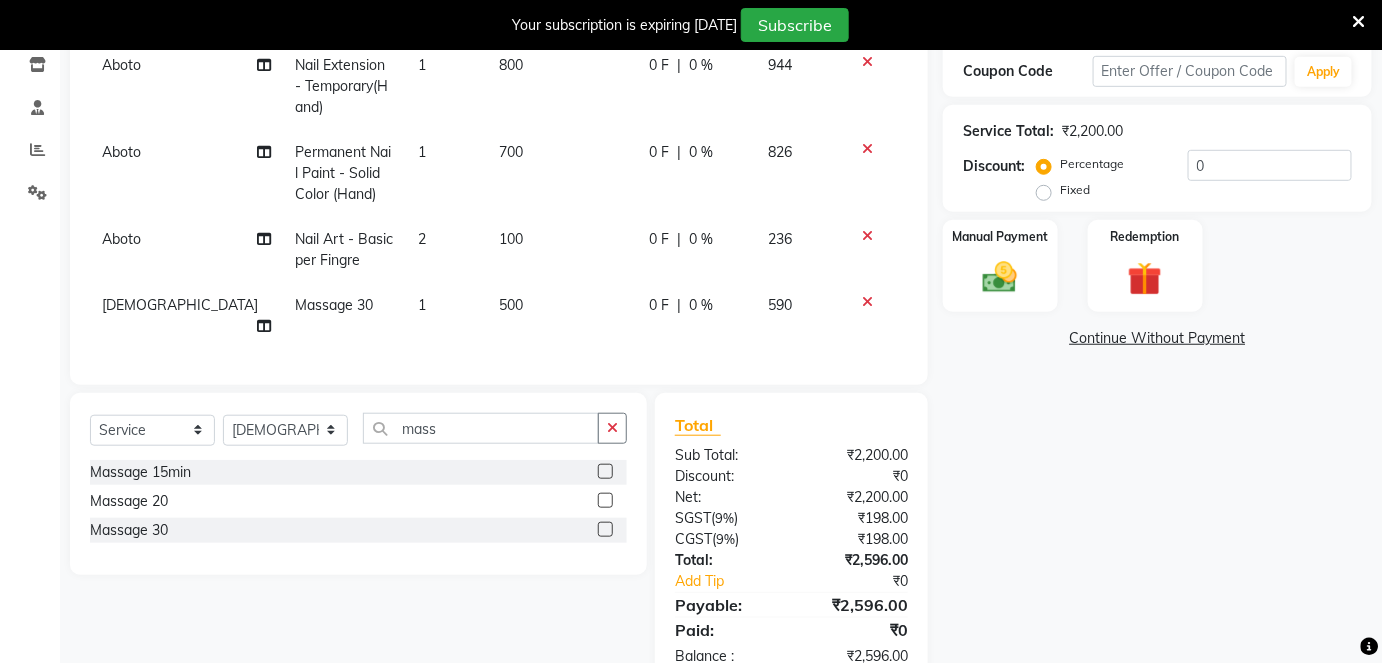 click 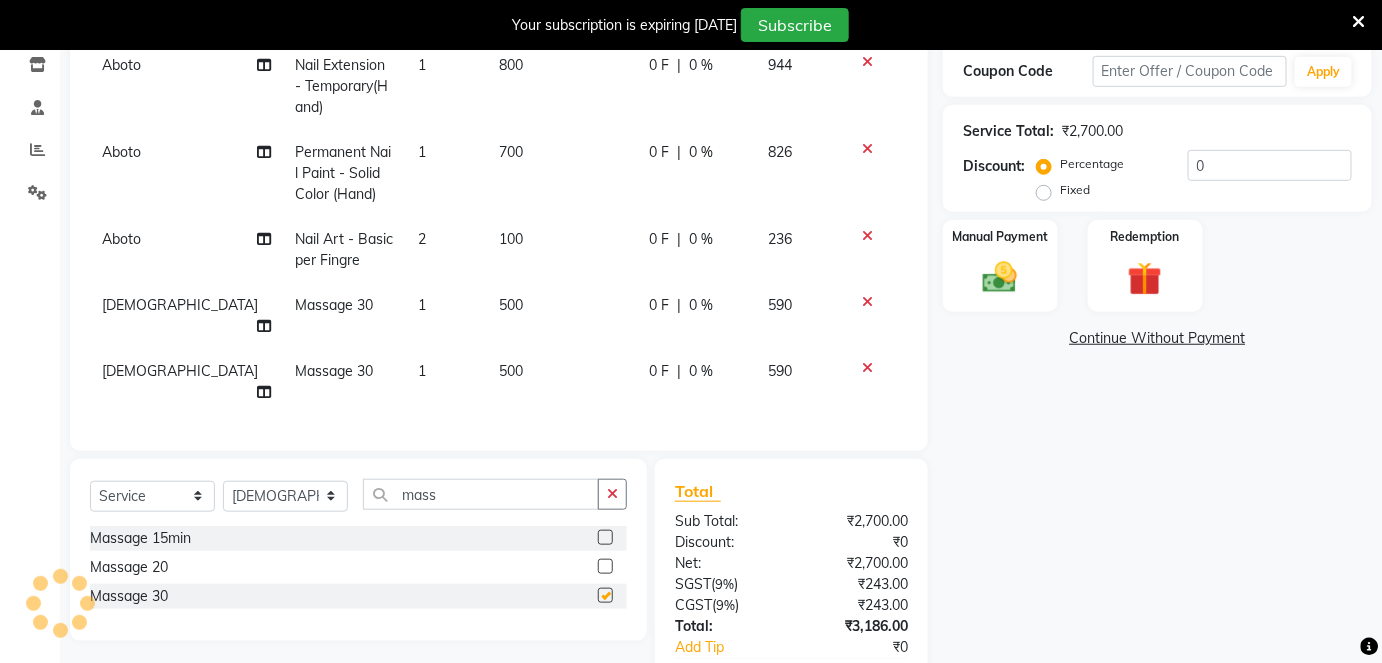 checkbox on "false" 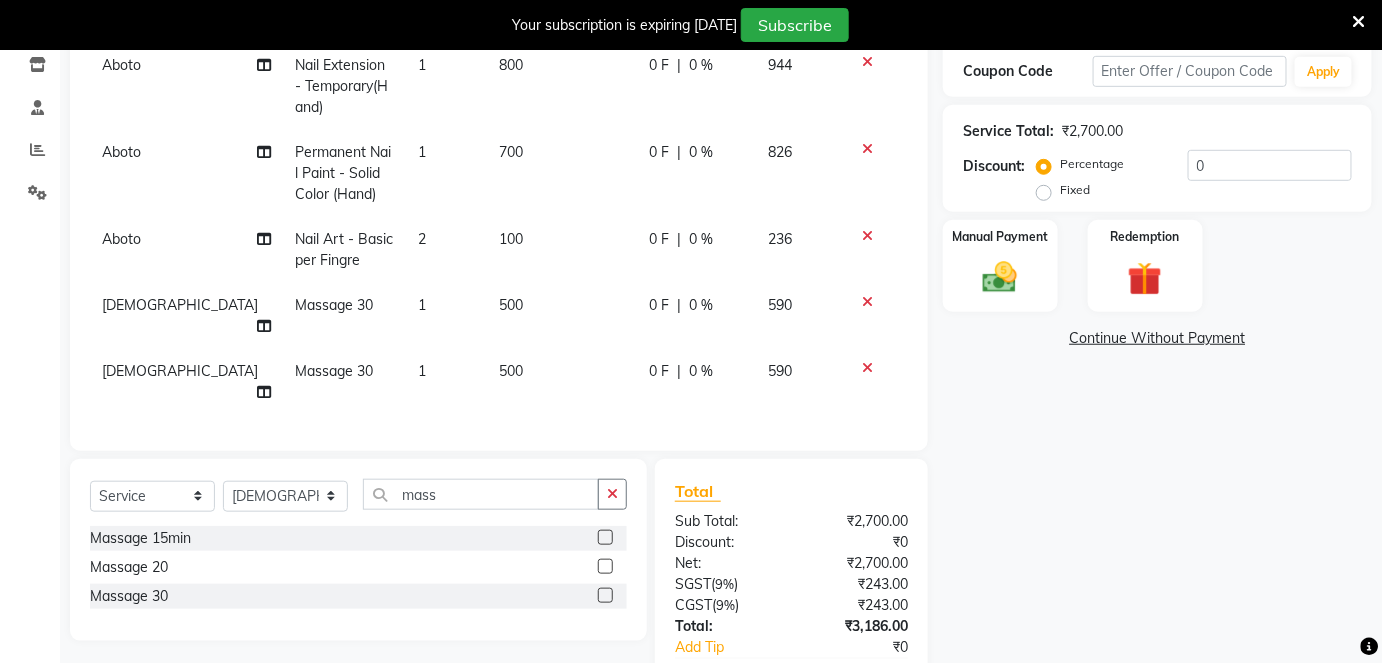 scroll, scrollTop: 426, scrollLeft: 0, axis: vertical 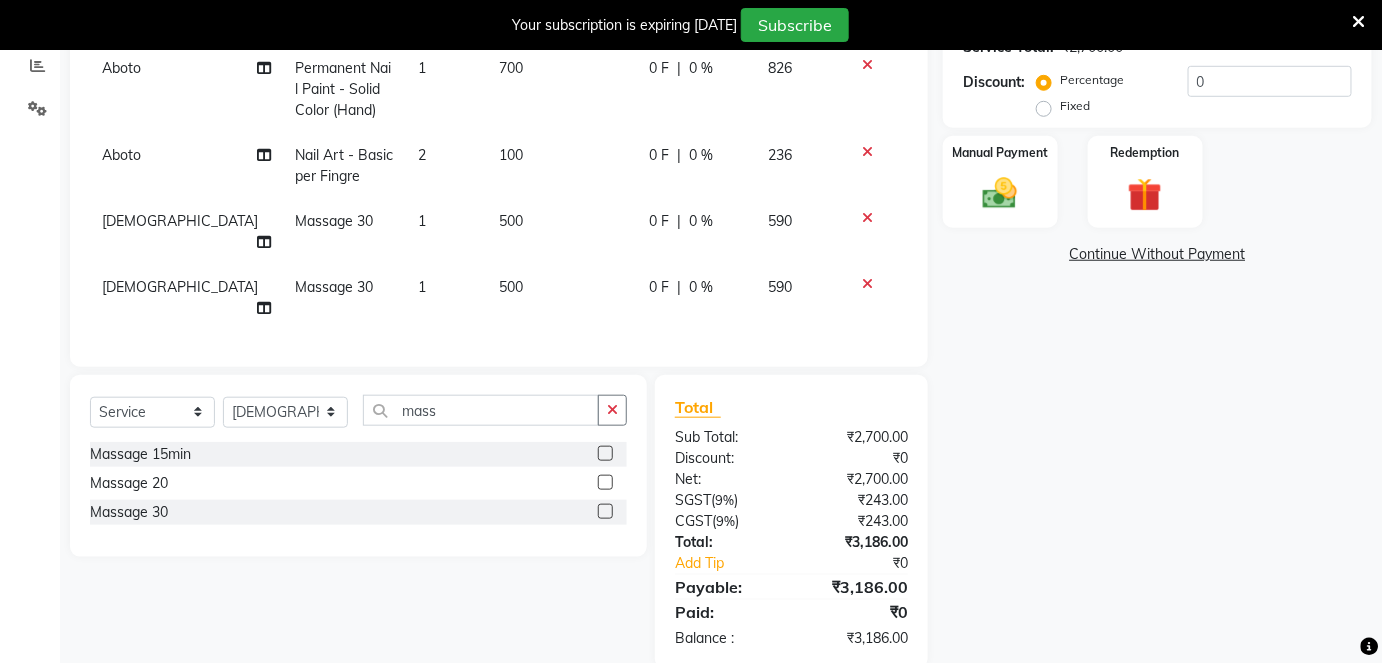click on "500" 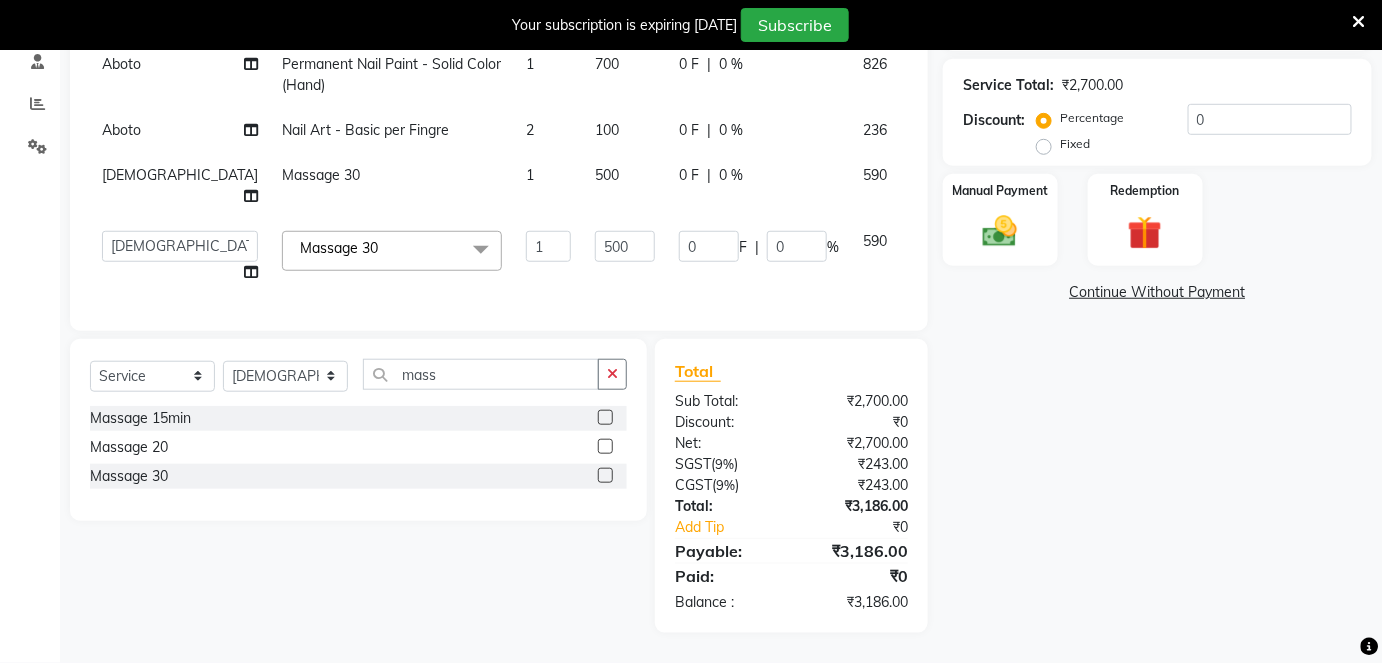 scroll, scrollTop: 380, scrollLeft: 0, axis: vertical 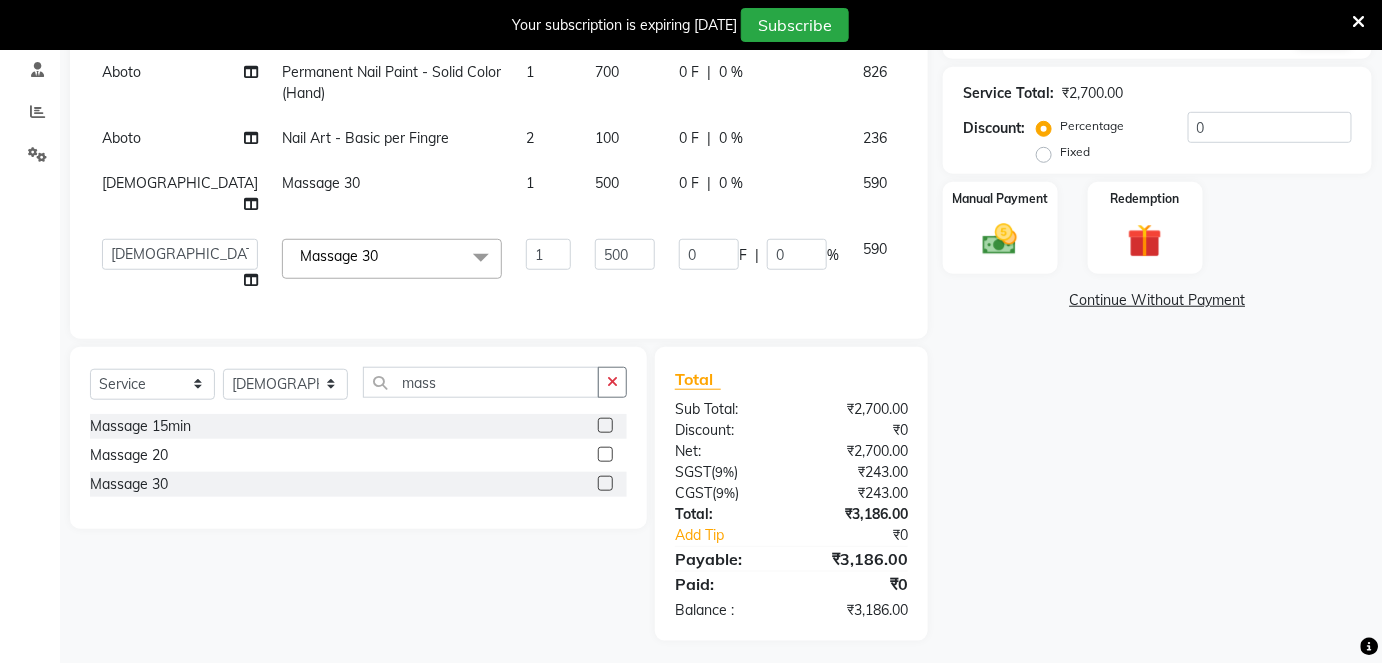 click on "1" 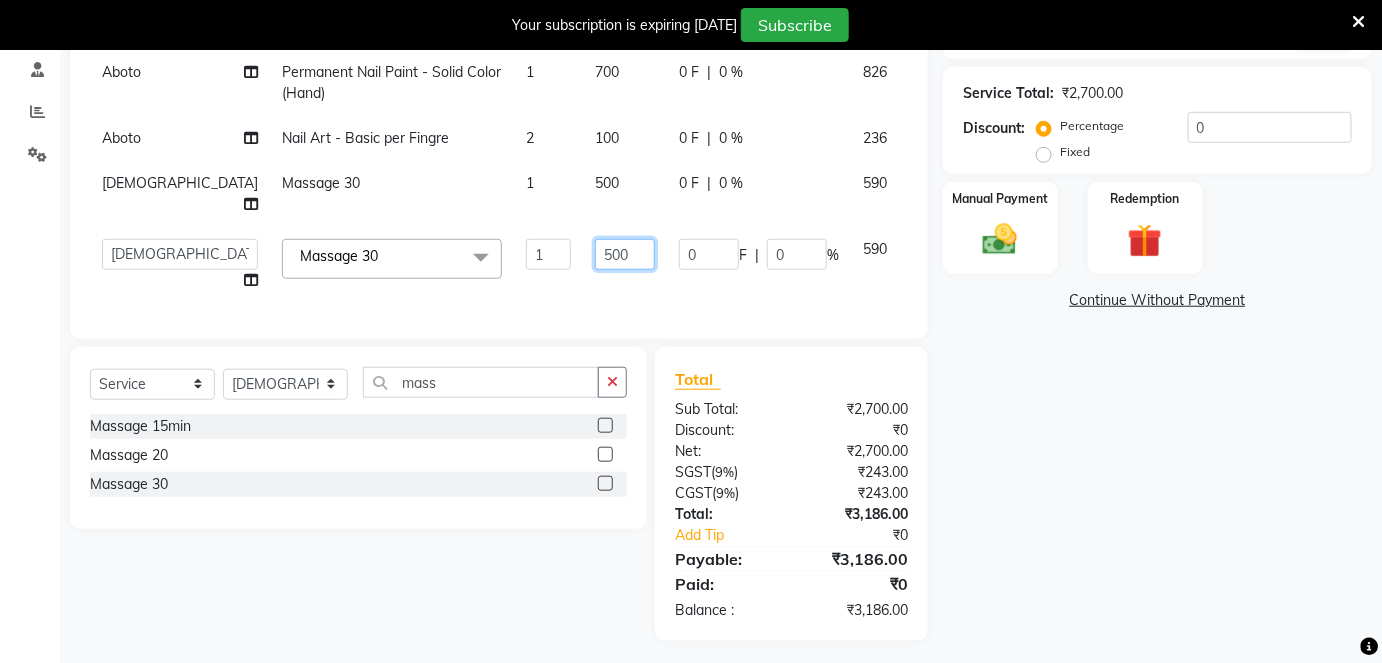 click on "500" 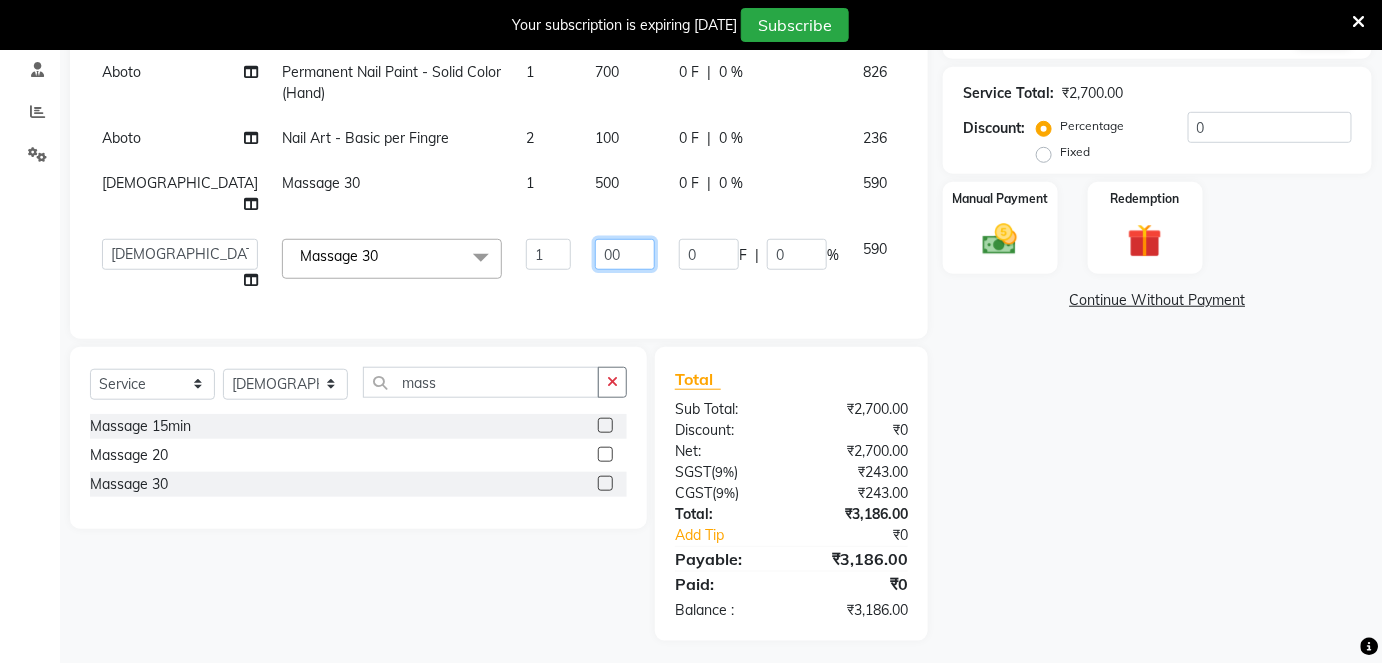 type on "600" 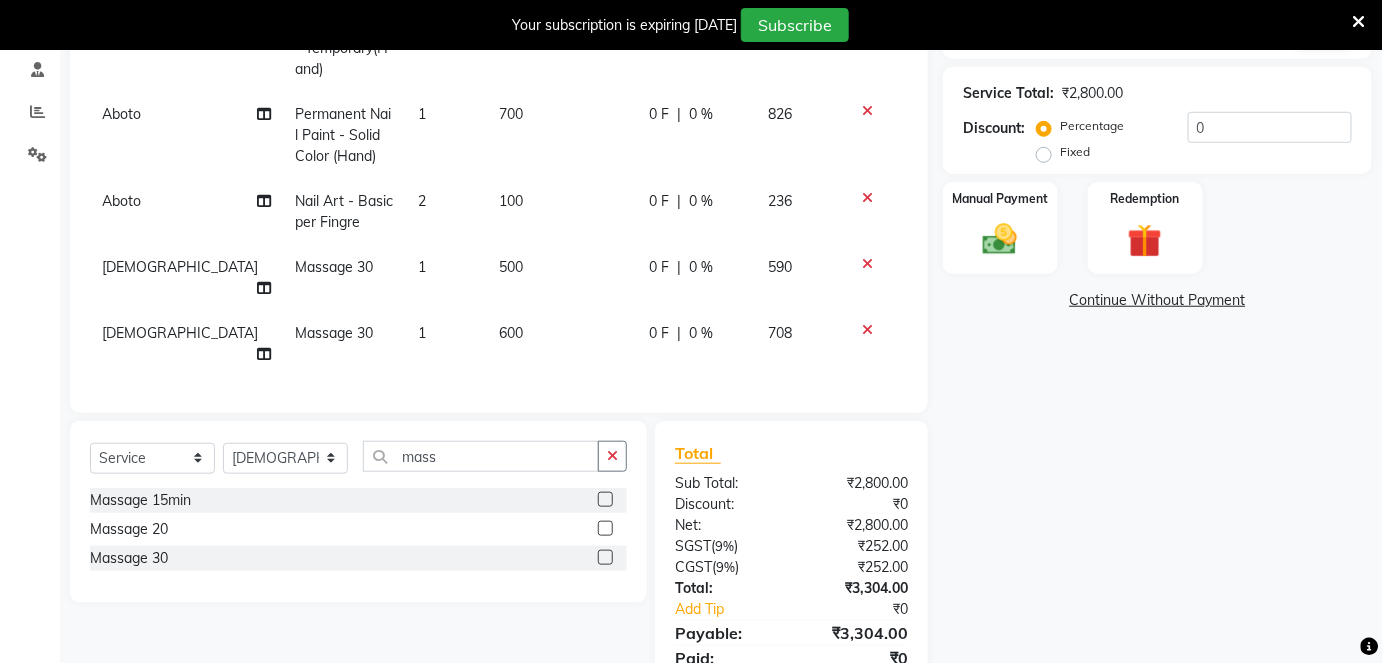 click on "Aboto Nail Extension - Temporary(Hand) 1 800 0 F | 0 % 944 Aboto Permanent Nail Paint - Solid Color (Hand) 1 700 0 F | 0 % 826 Aboto Nail Art - Basic per Fingre 2 100 0 F | 0 % 236 Vaishali Massage 30 1 500 0 F | 0 % 590 Vaishali Massage 30 1 600 0 F | 0 % 708" 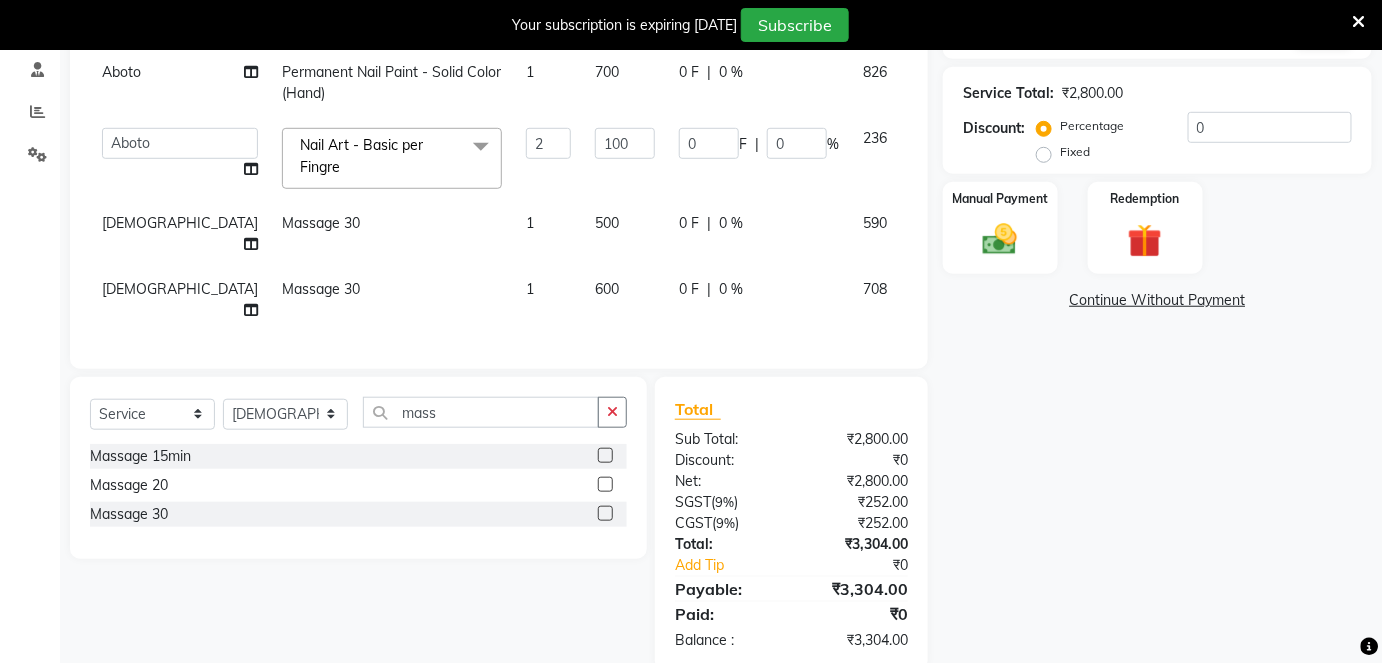 click on "500" 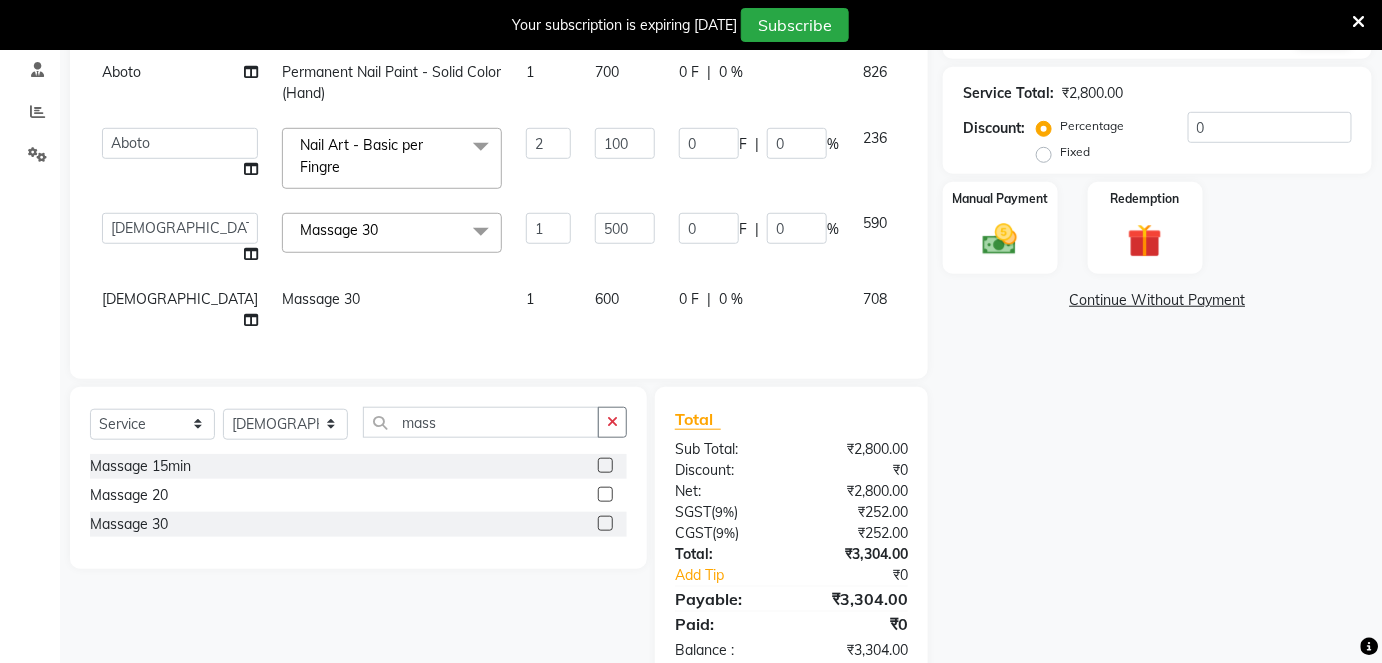 click on "500" 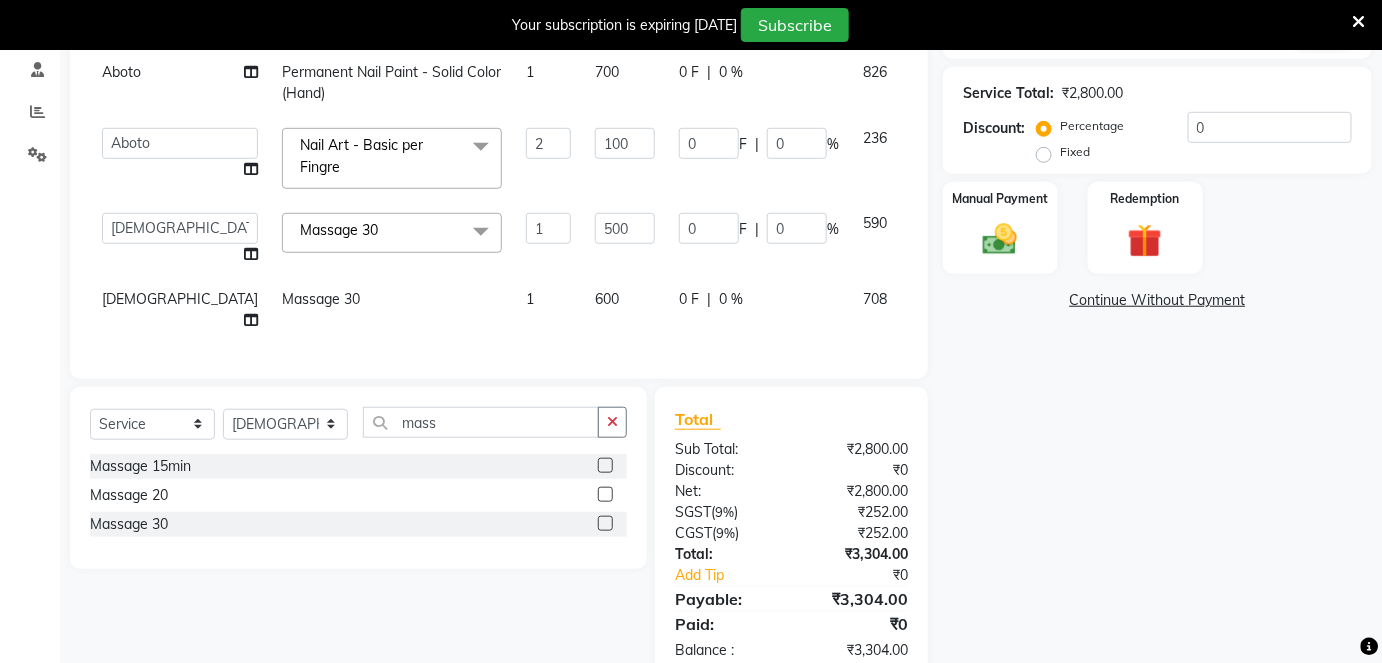 click on "500" 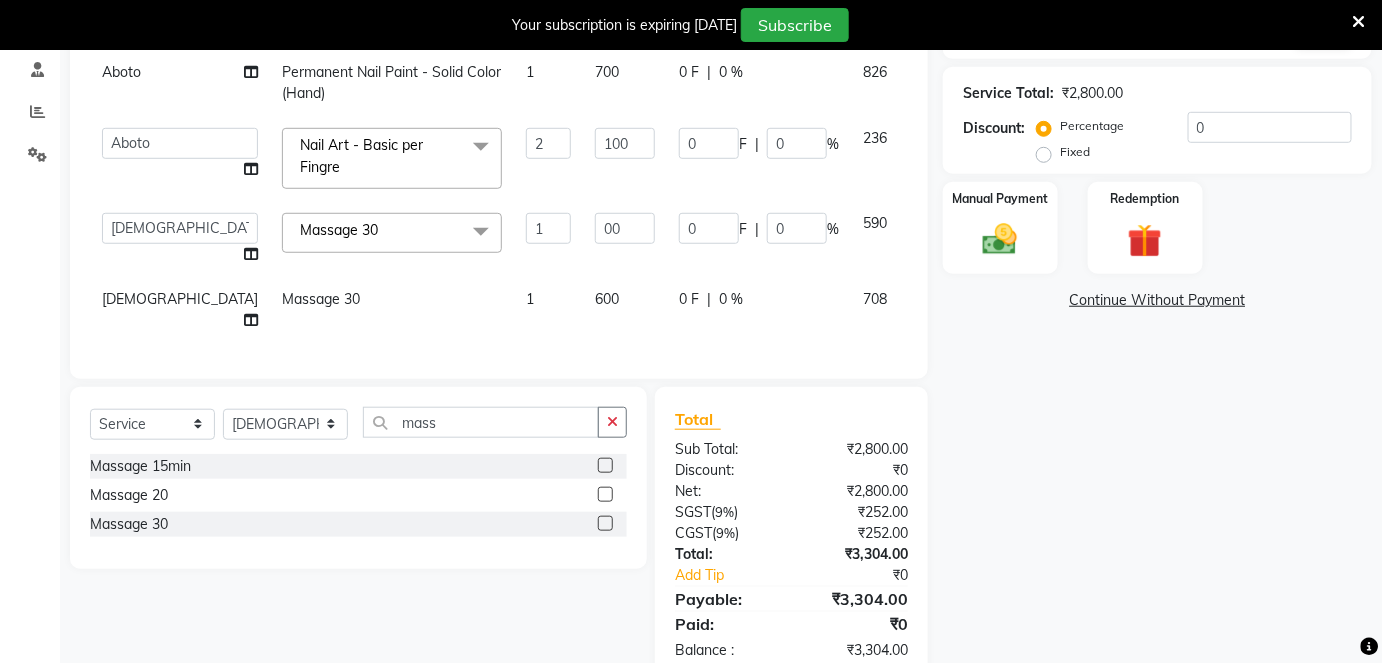 type on "600" 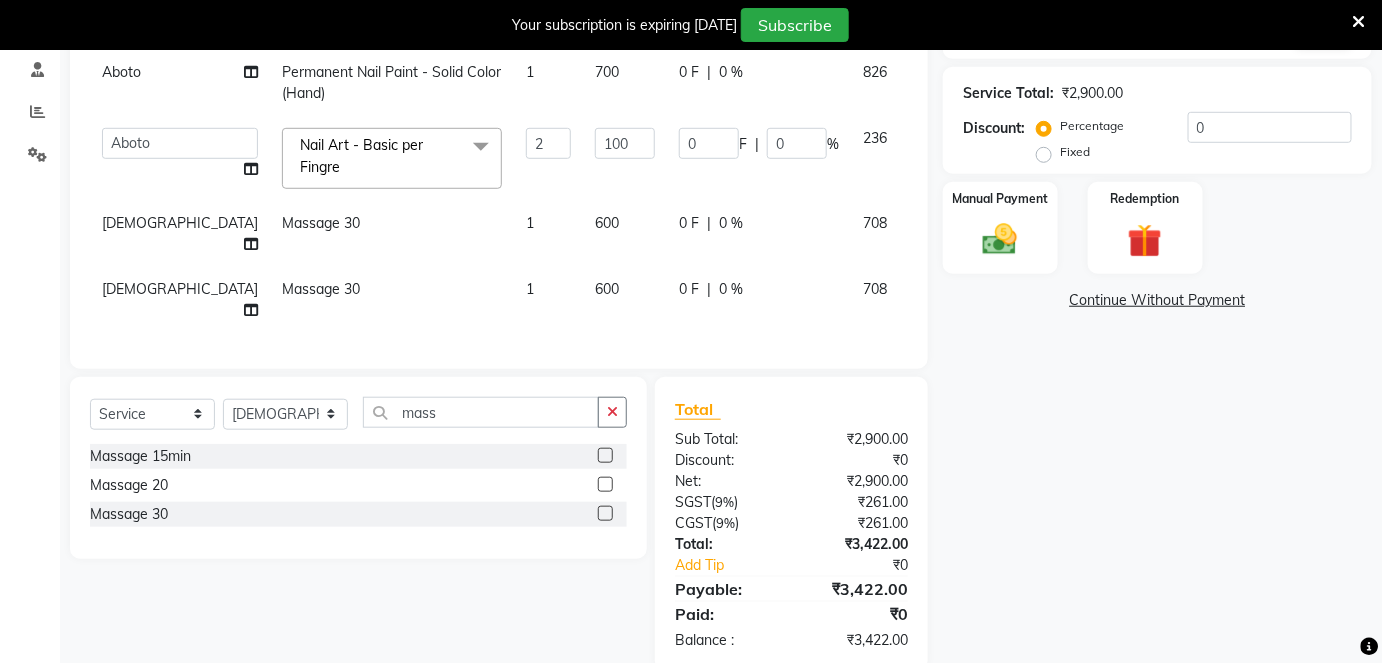 click on "Aboto Nail Extension - Temporary(Hand) 1 800 0 F | 0 % 944 Aboto Permanent Nail Paint - Solid Color (Hand) 1 700 0 F | 0 % 826  Aboto   babita   Deepti   Kinto   Manager   Rakhi   Rita   Sita   Vaishali   winish Sir  Nail Art - Basic per Fingre  x Permanent Nail Paint - Solid Color (Hand) Permanent Nail Paint - French (Hand) Permanent Nail Paint - Solid Color (Toes) Permanent Nail Paint - French (Toes) Permanent Nail Paint per fingure Permanent Nail Paint French per fingre Gel nail paint one hand Restoration - Gel (Hand) Restoration - Tip Replacement (Hand) Restoration - Touch -up (Hand) Restoration - Gel Color Changes (Hand) Restoration - Removal of Extension (Hand) Restoration - Removal of Nail Paint (Hand) Restoration - Gel (Toes) Restoration - Tip Replacement (Toes) Restoration - Touch -up (Toes) Restoration - Gel Color Changes (Toes) Restoration - Removal of Extension (Toes) Restoration - Removal of Nail Paint (Toes) TIK TOK (Hand) TIK TOK (Toes) Regular Nail Paint (Hand) Regular Nail Paint (Toes) D Tan" 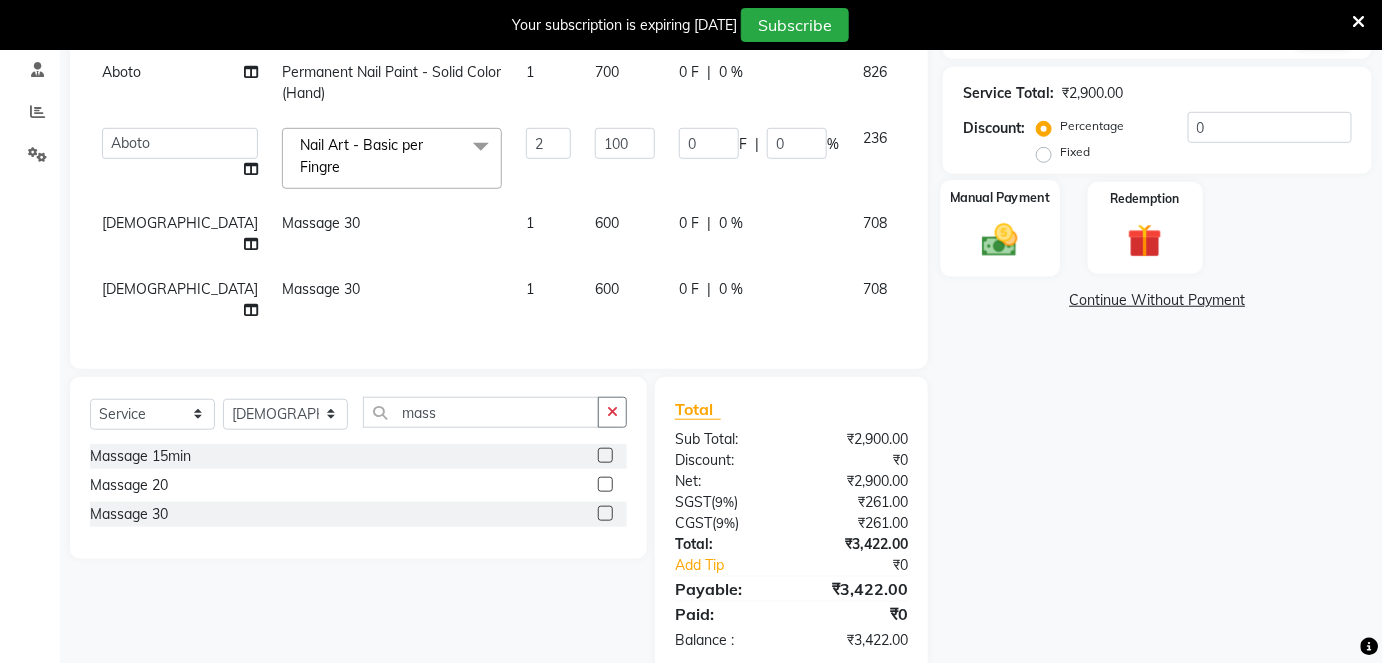 click 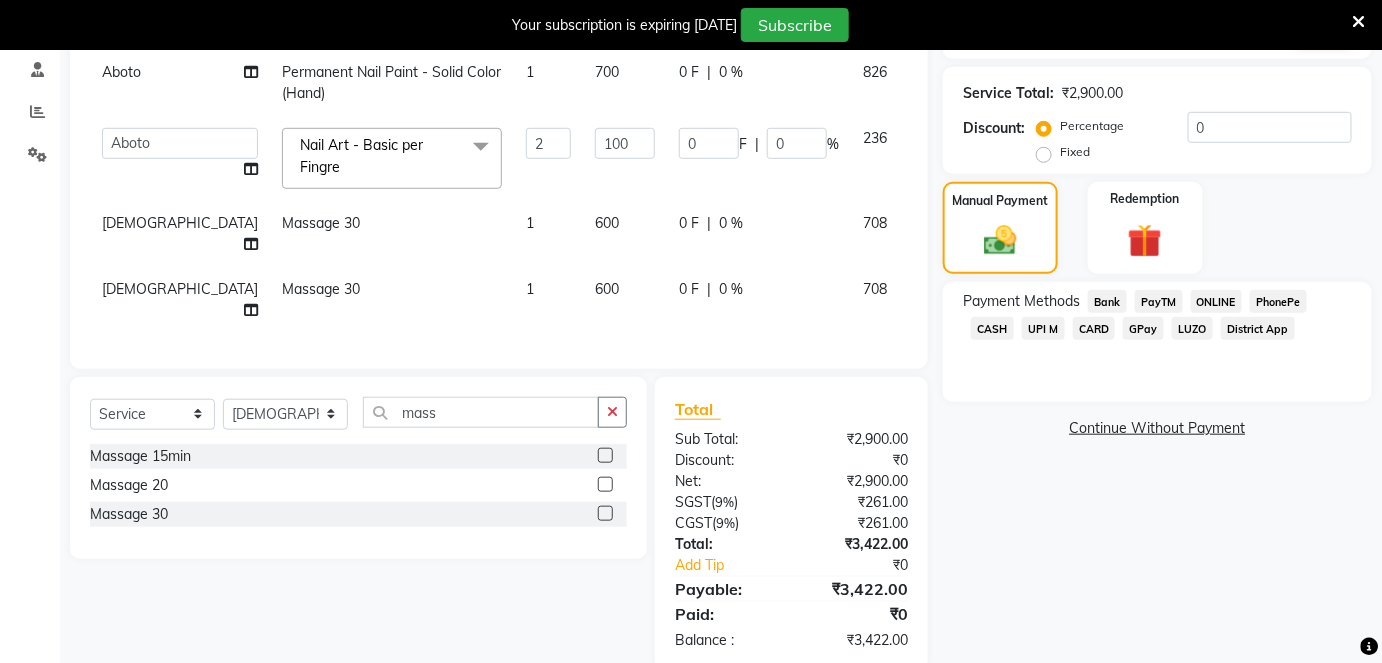 click on "ONLINE" 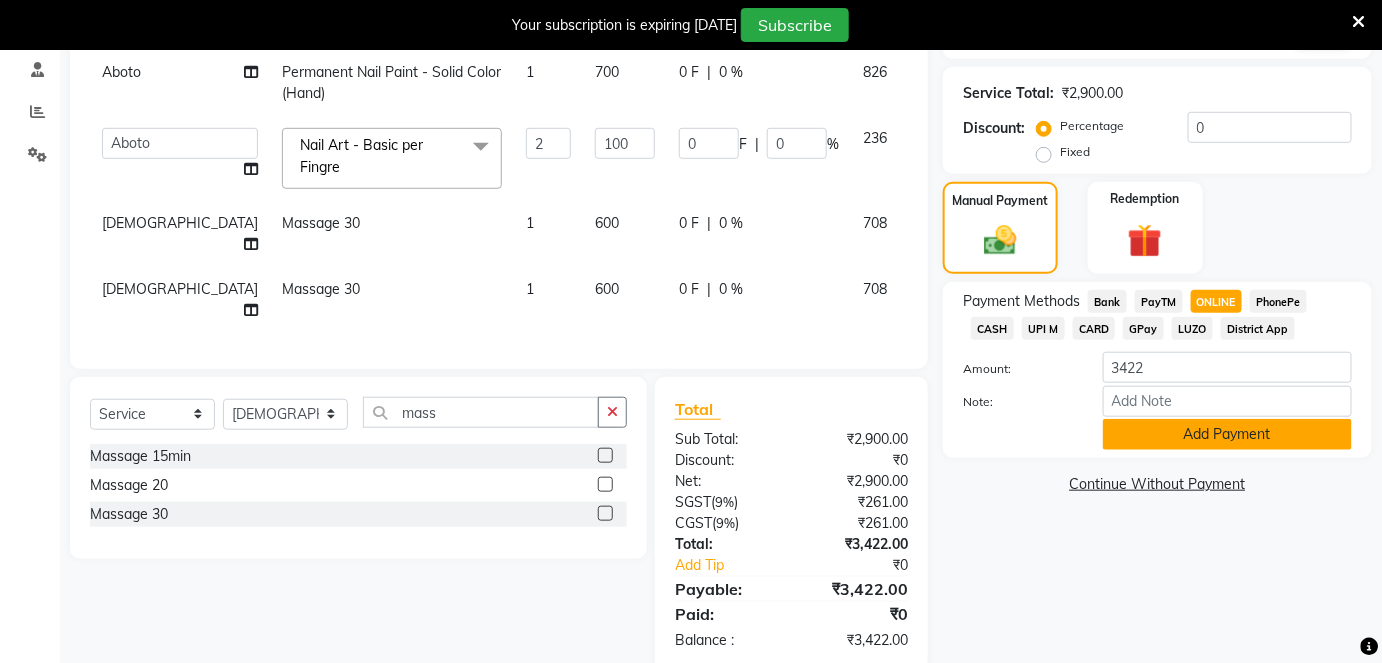 click on "Add Payment" 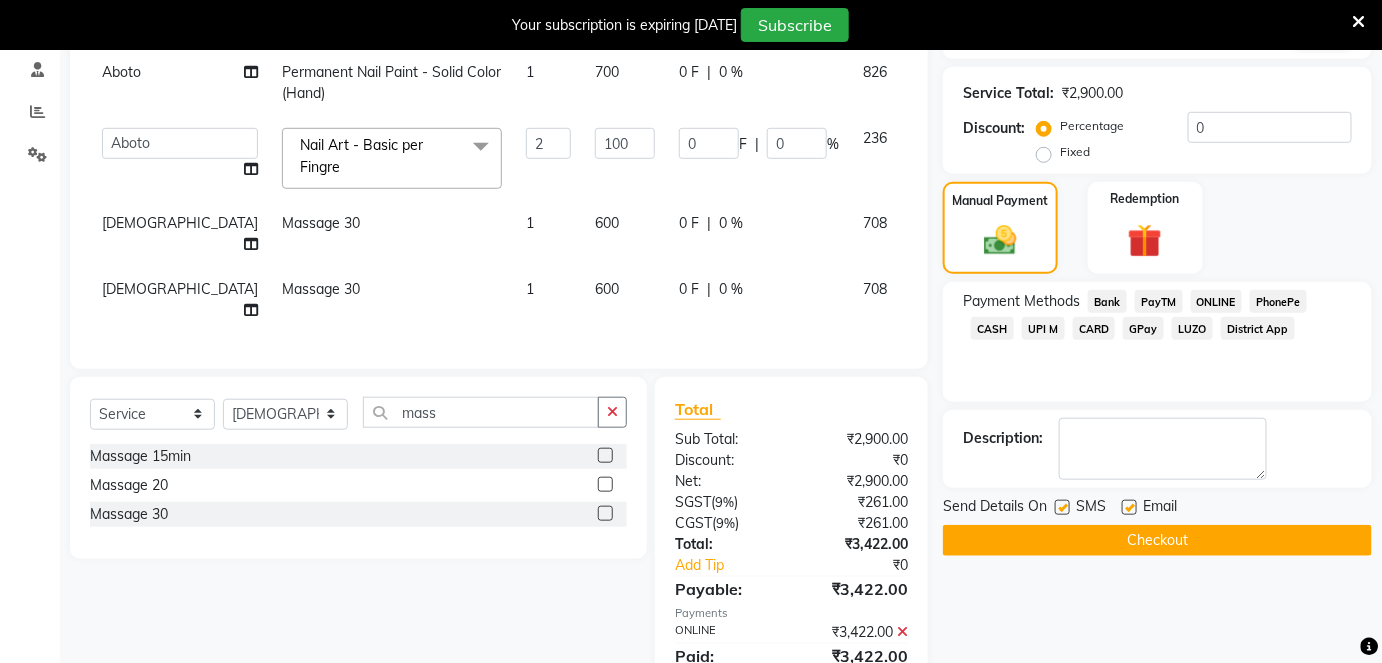 scroll, scrollTop: 429, scrollLeft: 0, axis: vertical 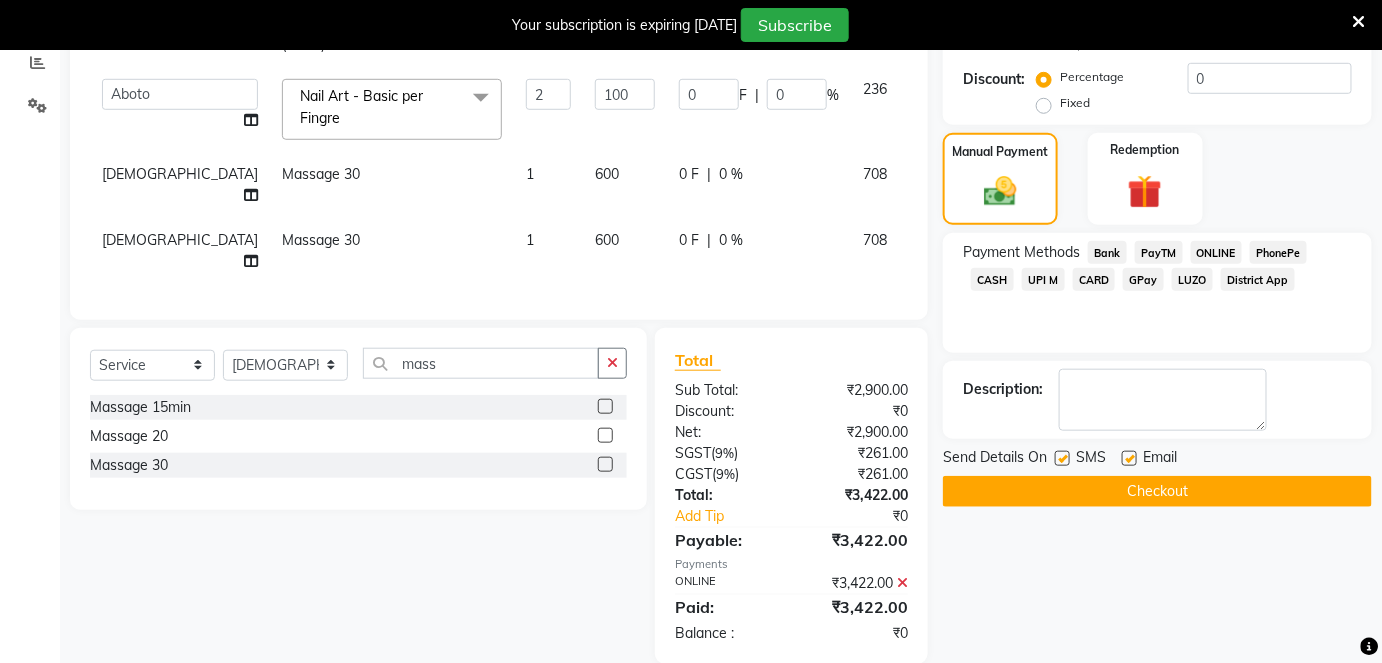 click on "Checkout" 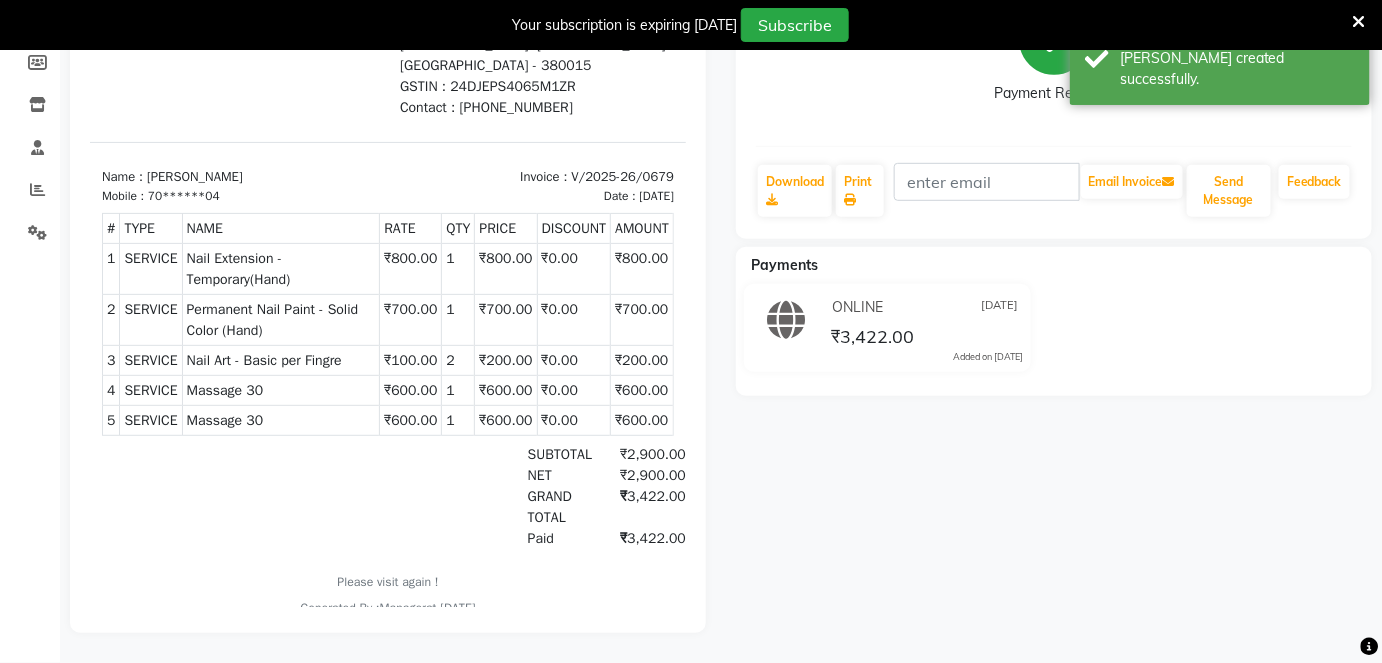 scroll, scrollTop: 0, scrollLeft: 0, axis: both 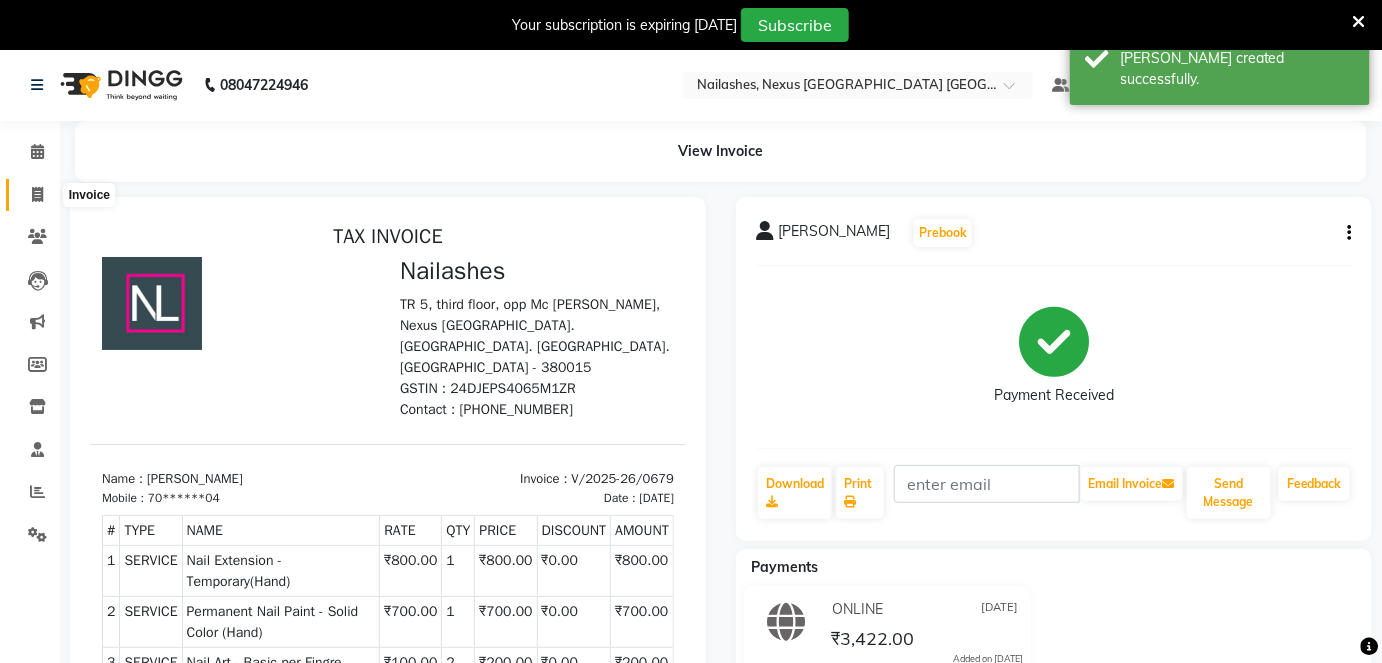 click 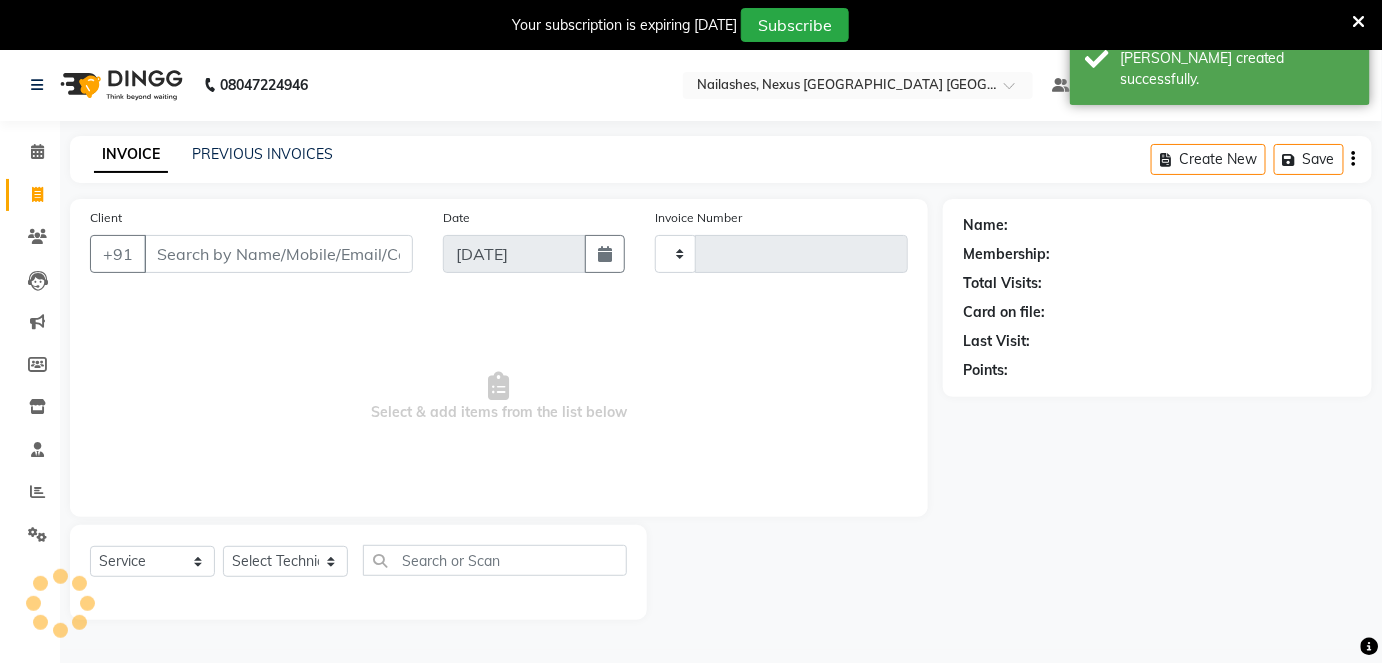 type on "0680" 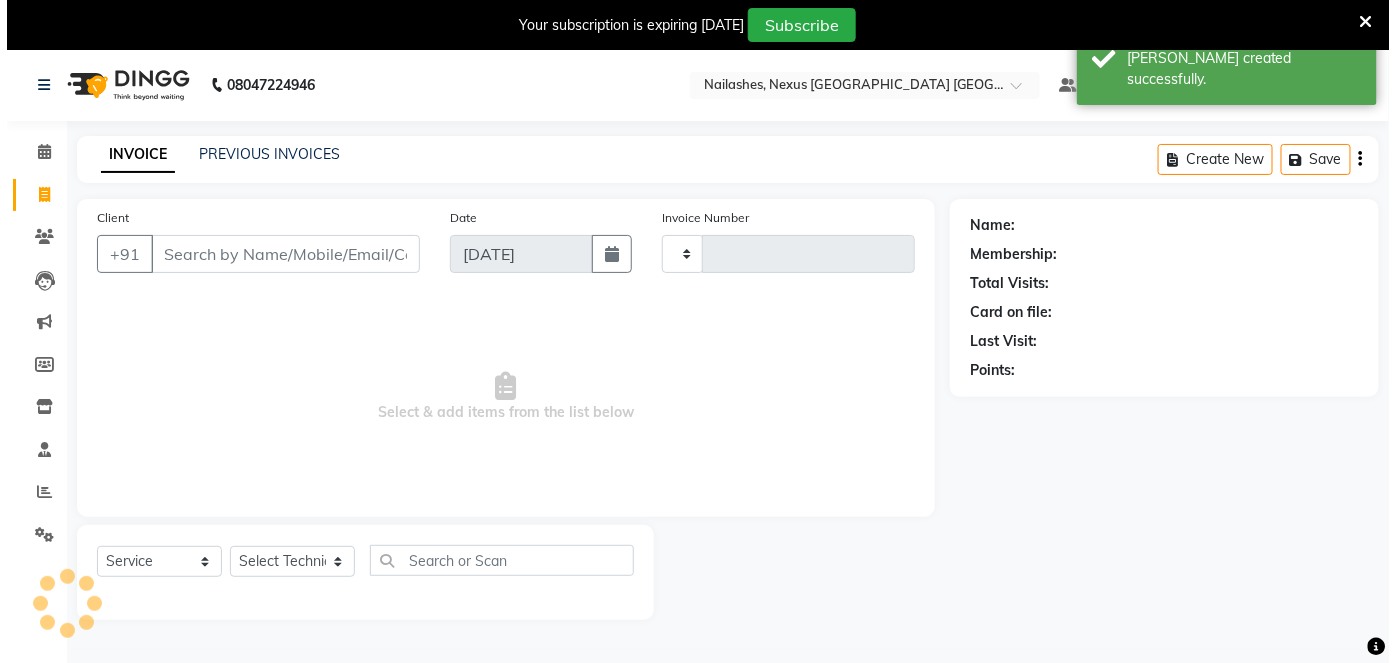 scroll, scrollTop: 48, scrollLeft: 0, axis: vertical 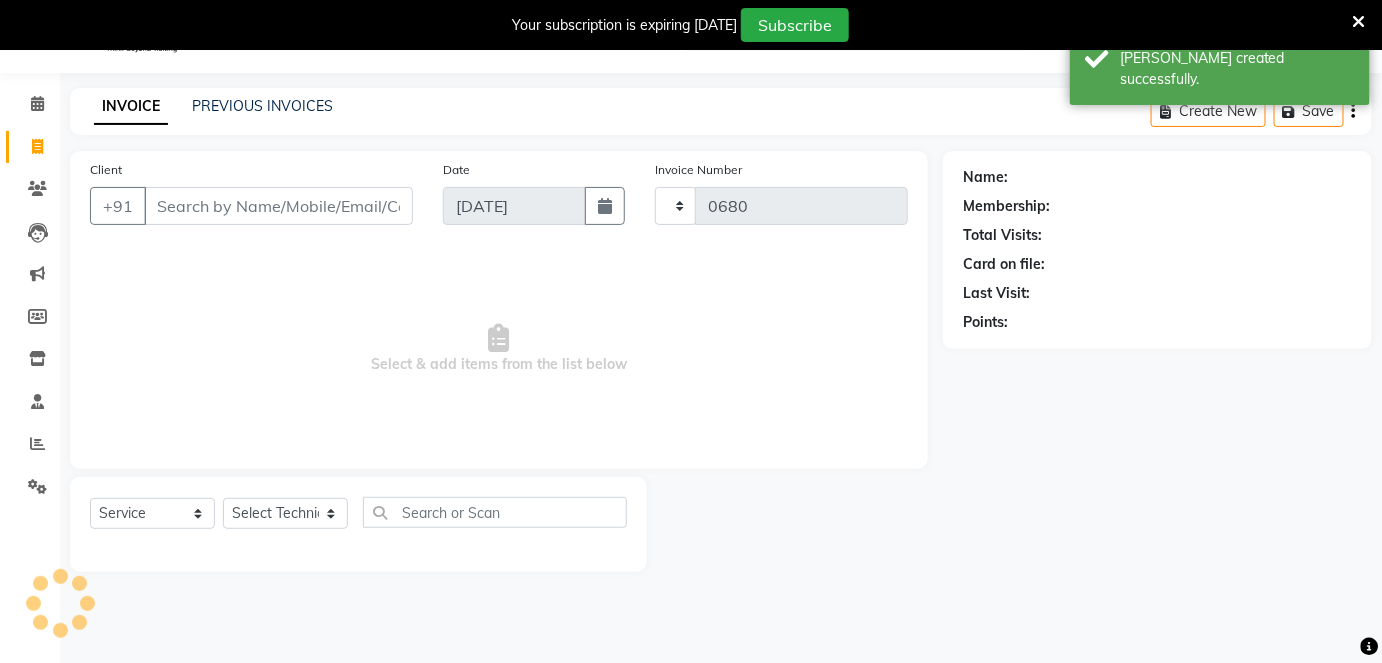 select on "4606" 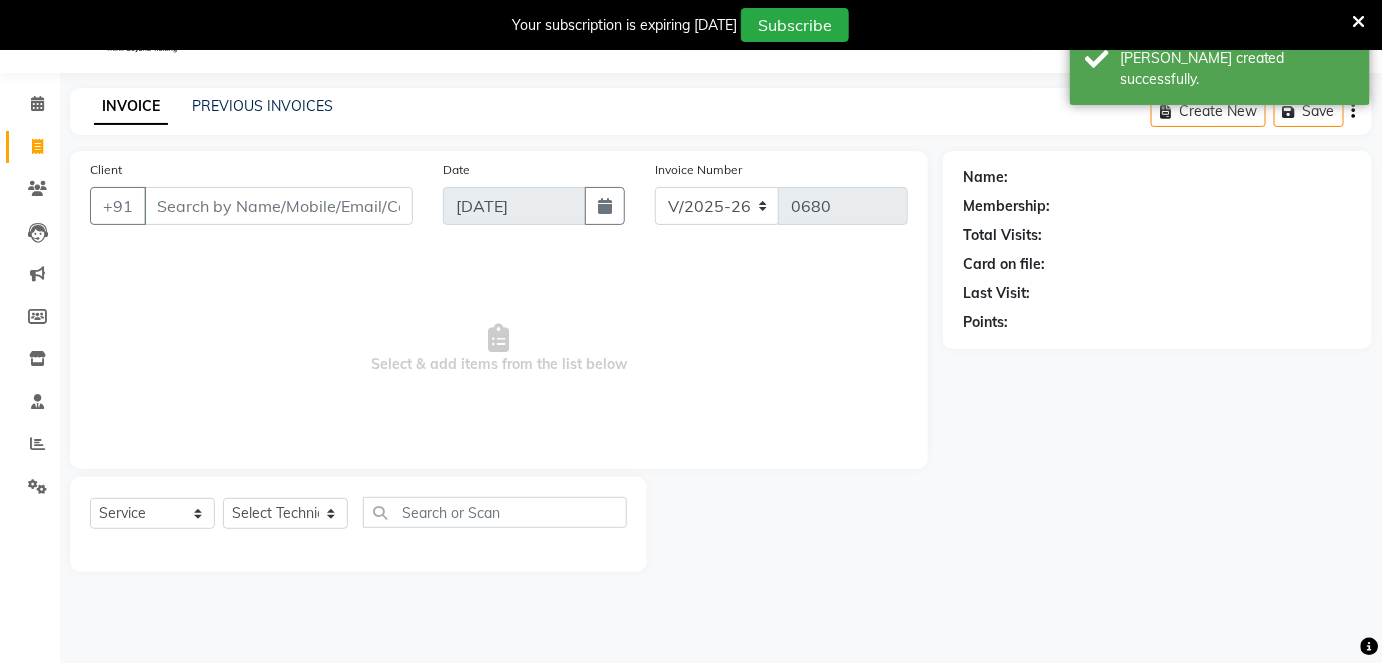 click on "Client" at bounding box center [278, 206] 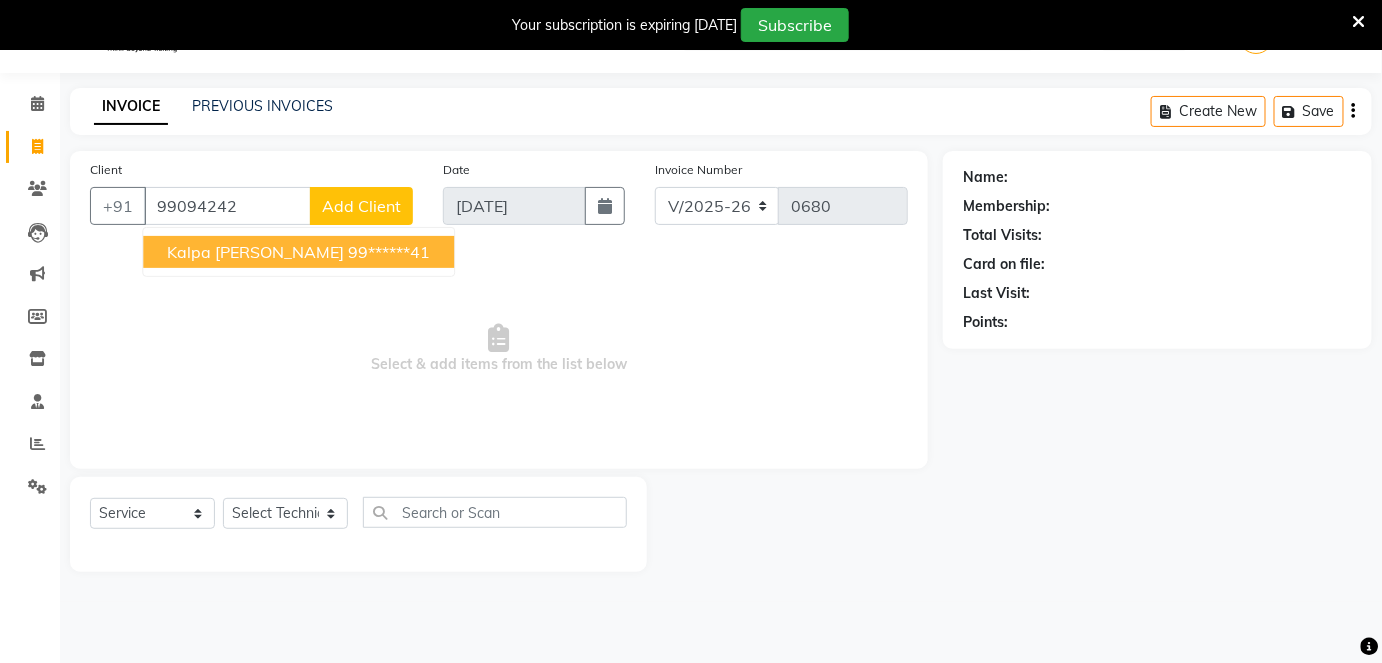 click on "99******41" at bounding box center (389, 252) 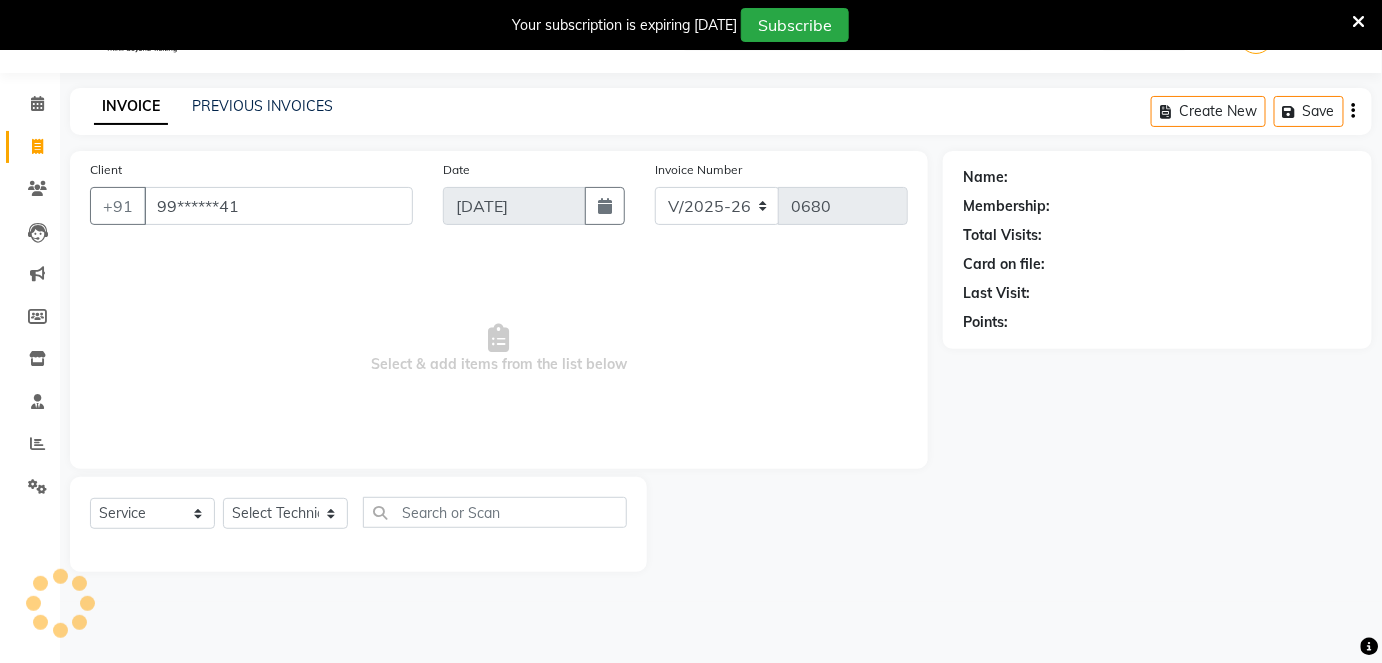 type on "99******41" 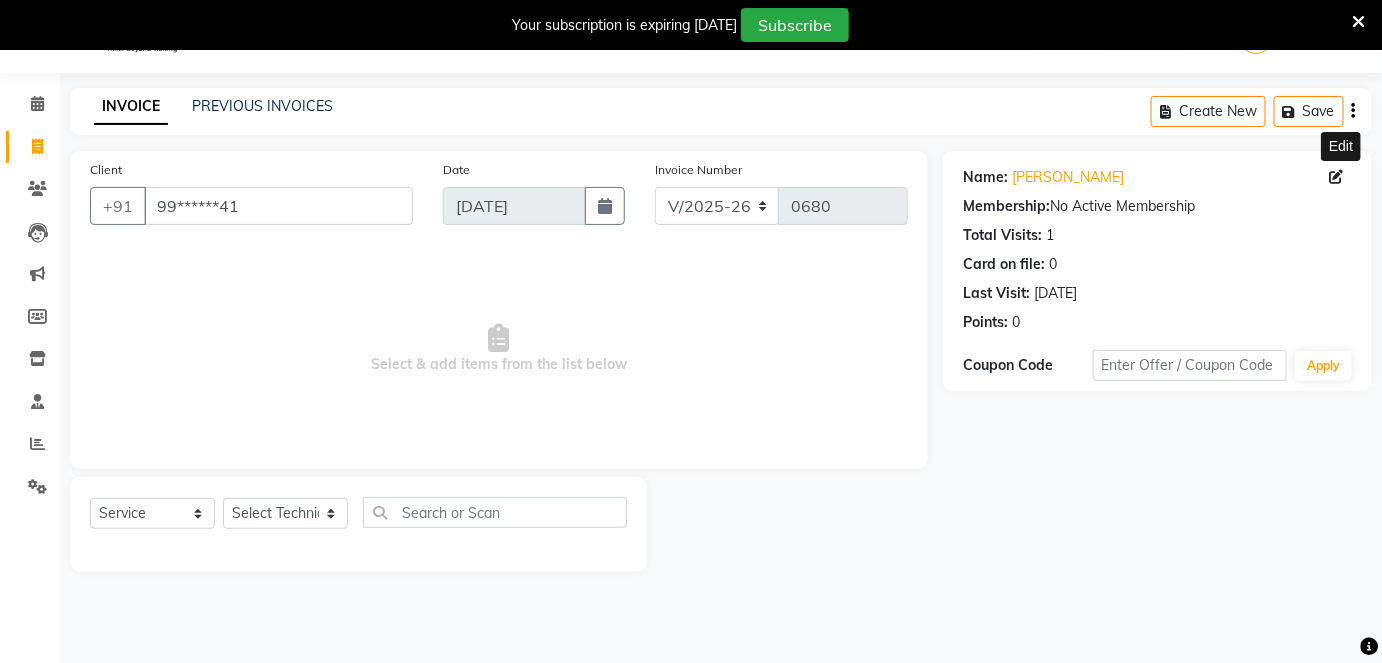 click 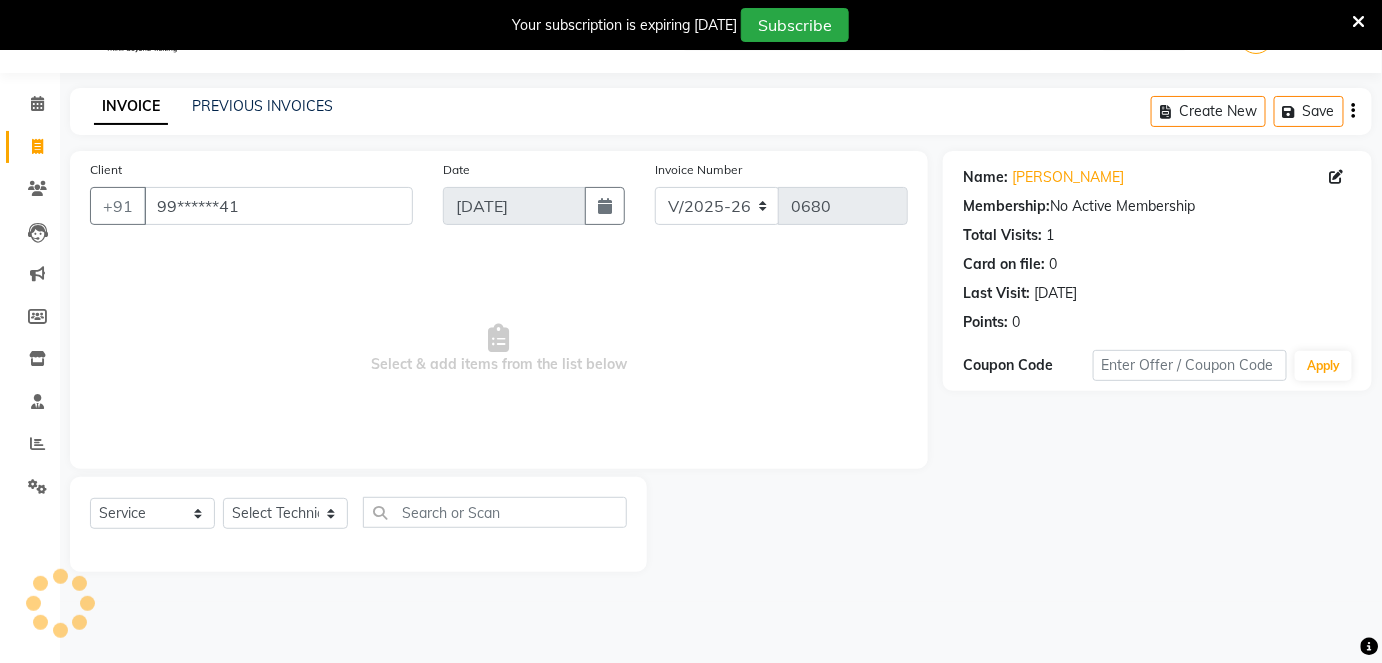 click 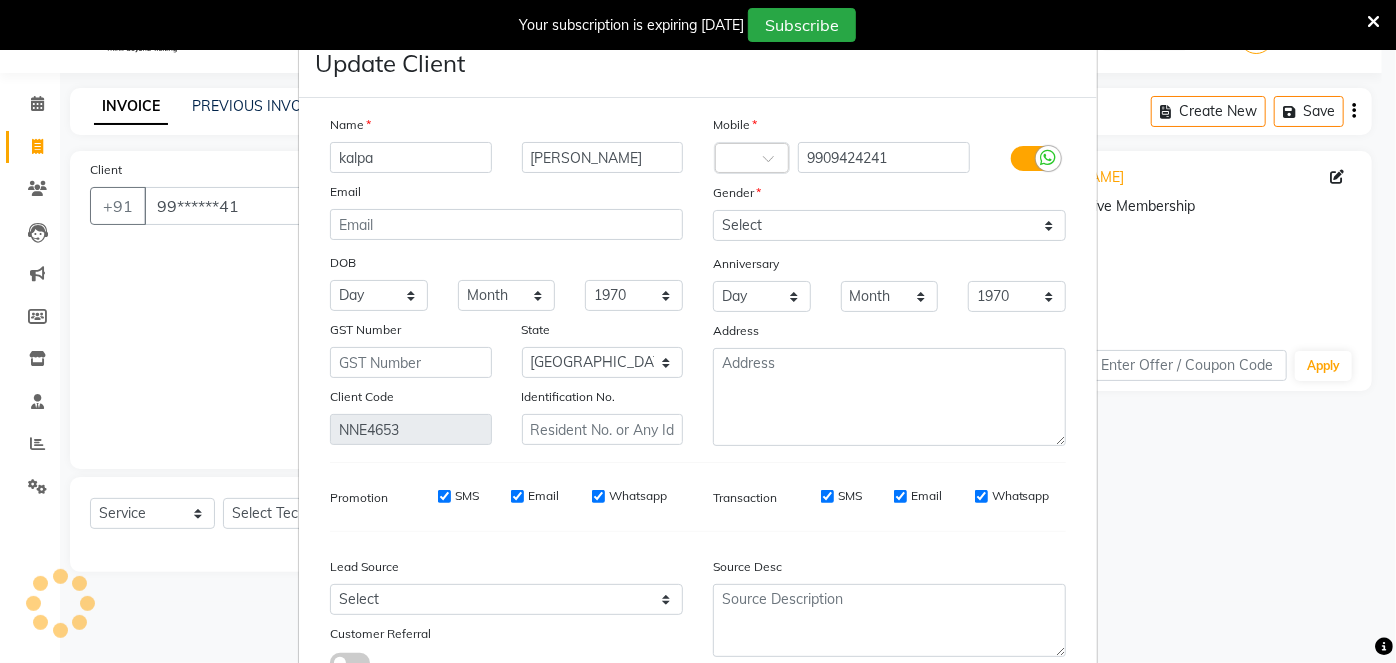 select on "21" 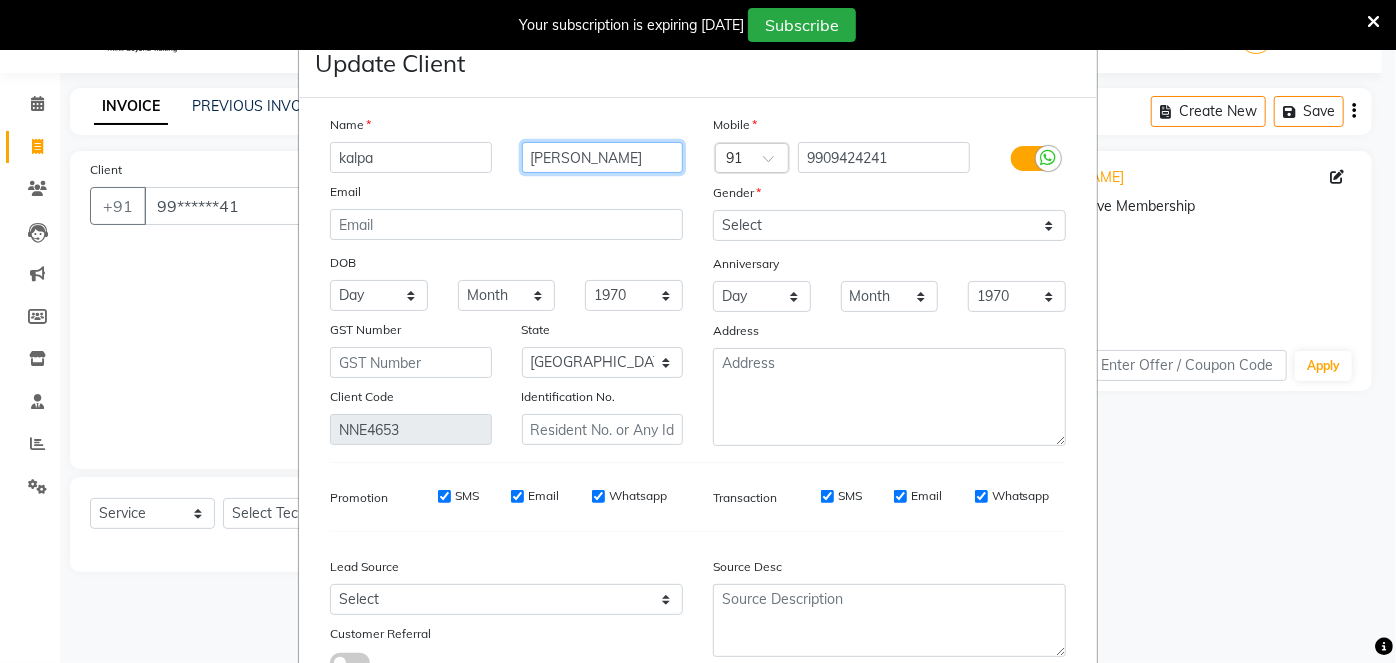 click on "[PERSON_NAME]" at bounding box center (603, 157) 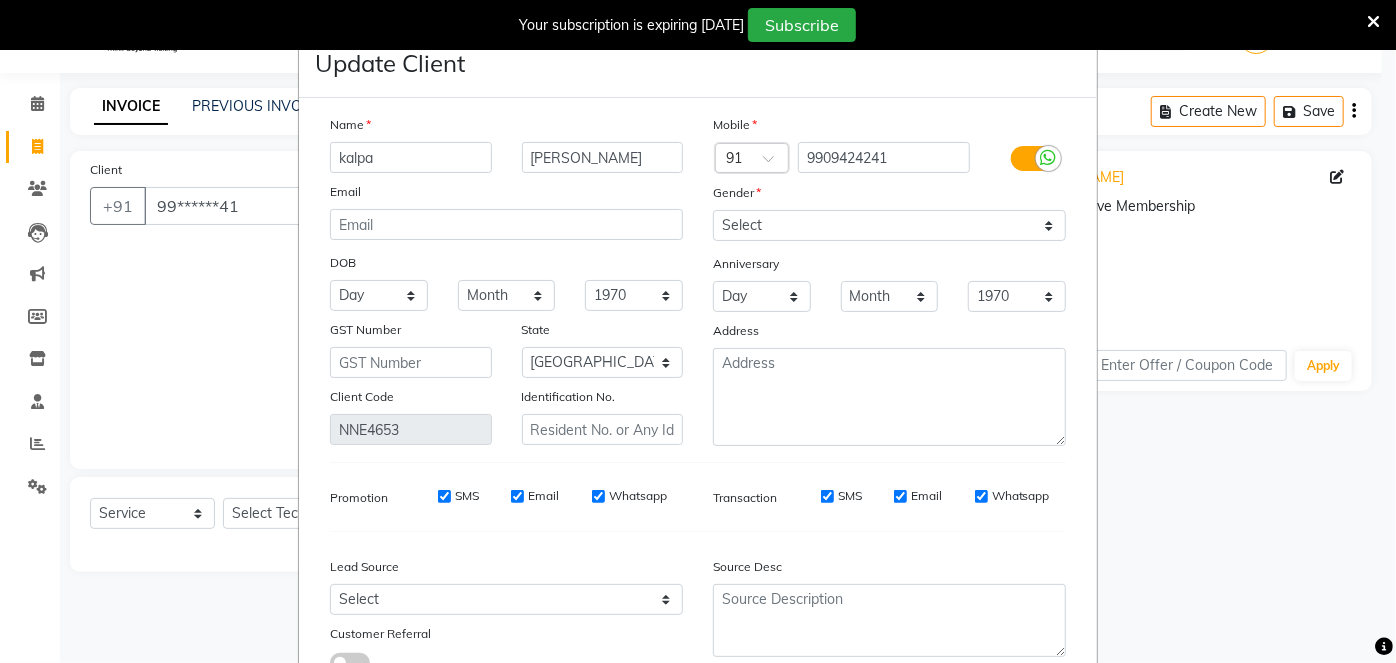 click on "Update Client Name kalpa bhavsar Email DOB Day 01 02 03 04 05 06 07 08 09 10 11 12 13 14 15 16 17 18 19 20 21 22 23 24 25 26 27 28 29 30 31 Month January February March April May June July August September October November December 1940 1941 1942 1943 1944 1945 1946 1947 1948 1949 1950 1951 1952 1953 1954 1955 1956 1957 1958 1959 1960 1961 1962 1963 1964 1965 1966 1967 1968 1969 1970 1971 1972 1973 1974 1975 1976 1977 1978 1979 1980 1981 1982 1983 1984 1985 1986 1987 1988 1989 1990 1991 1992 1993 1994 1995 1996 1997 1998 1999 2000 2001 2002 2003 2004 2005 2006 2007 2008 2009 2010 2011 2012 2013 2014 2015 2016 2017 2018 2019 2020 2021 2022 2023 2024 GST Number State Select Andaman and Nicobar Islands Andhra Pradesh Arunachal Pradesh Assam Bihar Chandigarh Chhattisgarh Dadra and Nagar Haveli Daman and Diu Delhi Goa Gujarat Haryana Himachal Pradesh Jammu and Kashmir Jharkhand Karnataka Kerala Lakshadweep Madhya Pradesh Maharashtra Manipur Meghalaya Mizoram Nagaland Odisha Pondicherry Punjab Rajasthan Sikkim ×" at bounding box center [698, 331] 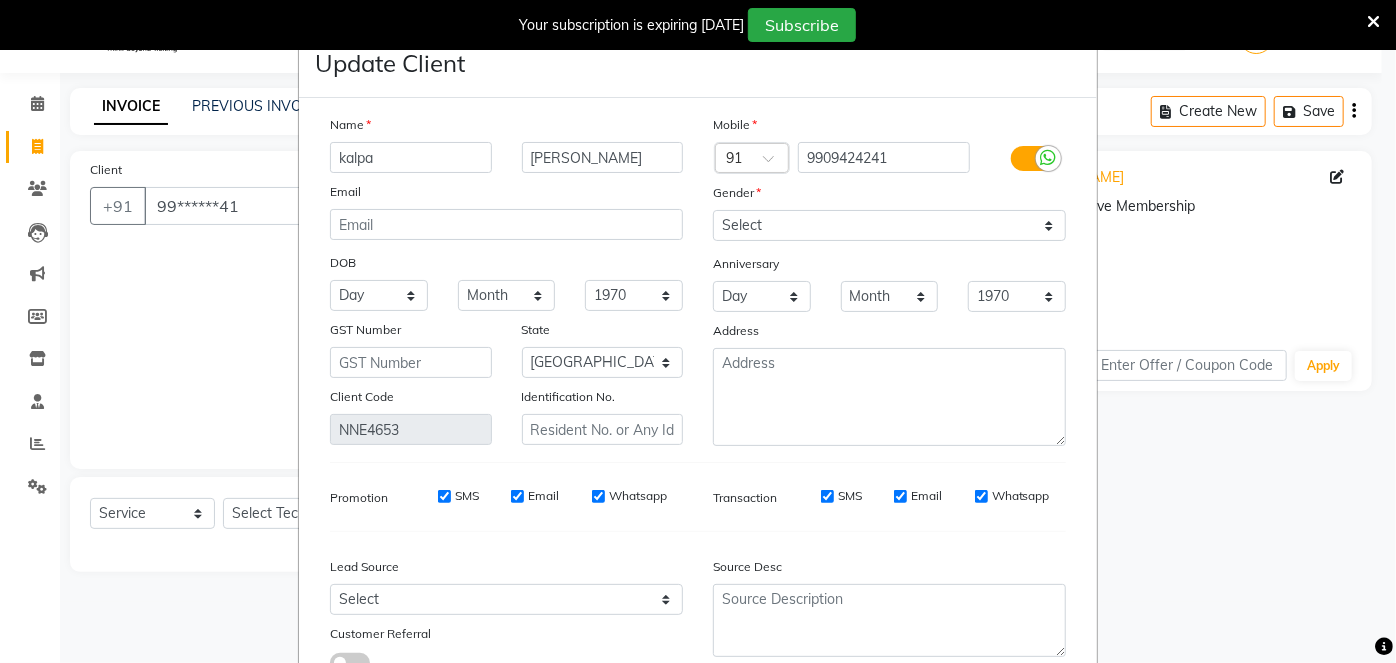 scroll, scrollTop: 148, scrollLeft: 0, axis: vertical 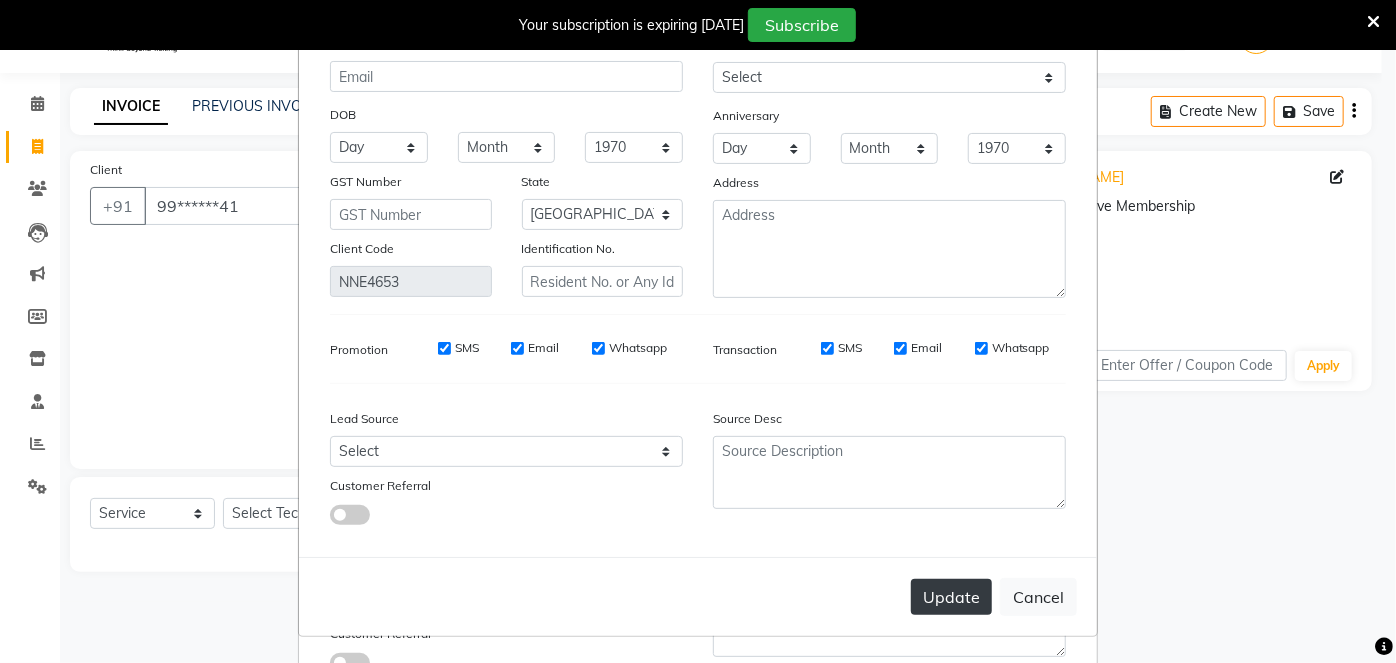 click on "Update" at bounding box center [951, 597] 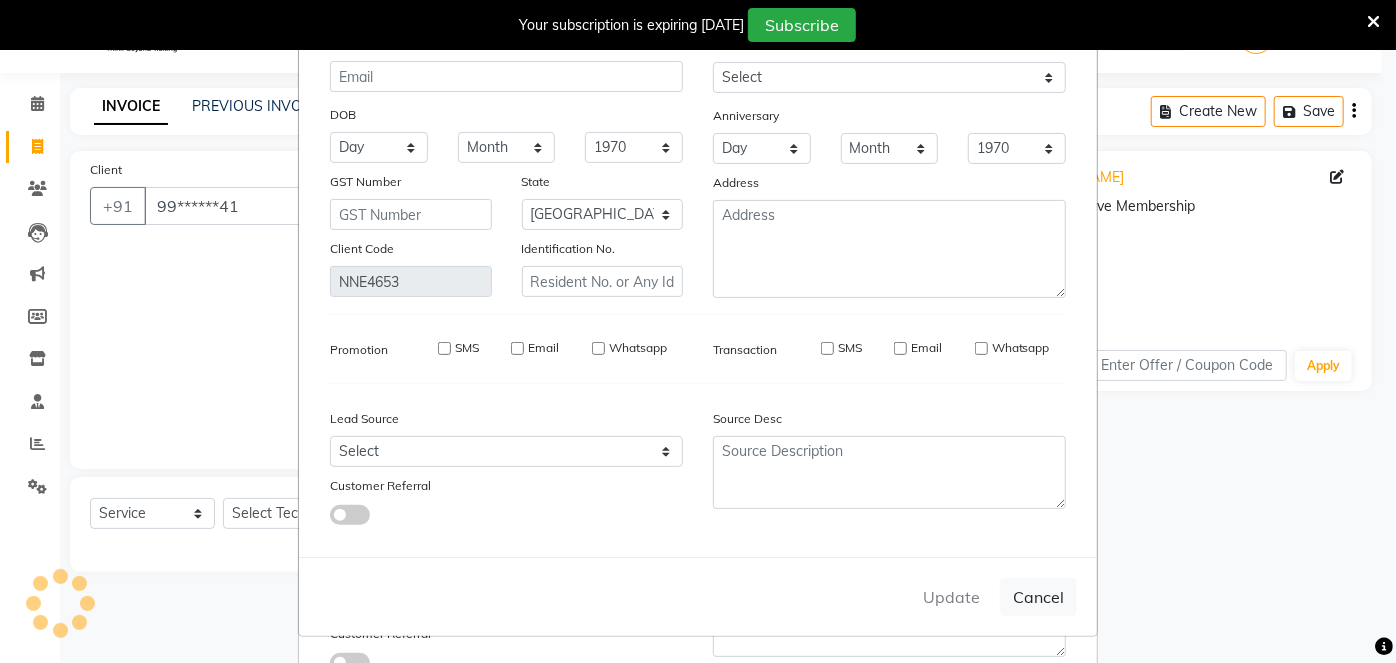 type 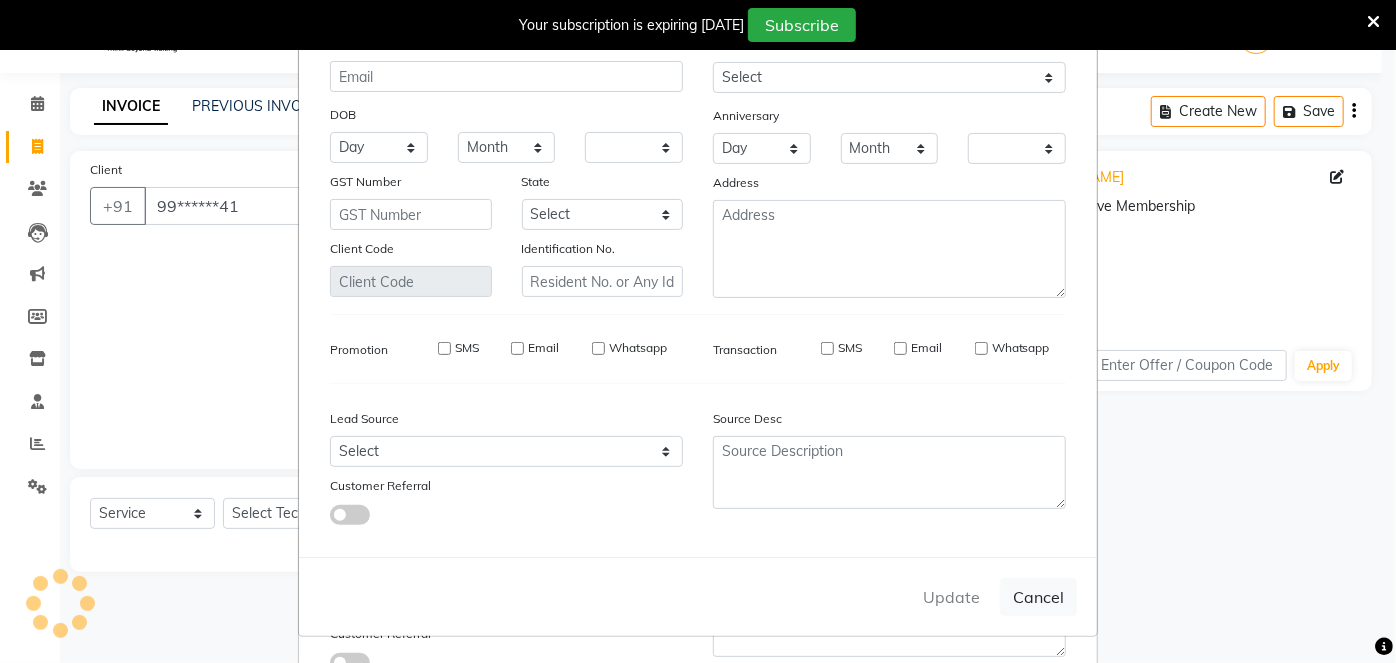 checkbox on "false" 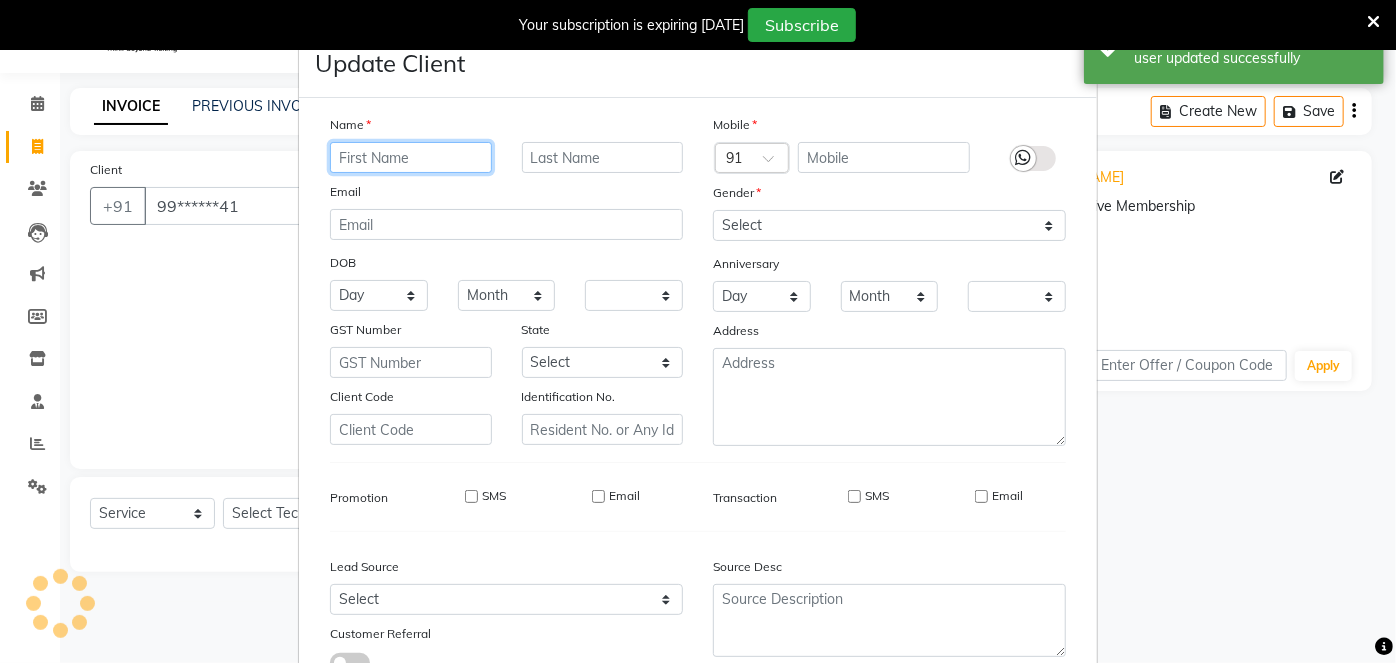 scroll, scrollTop: 148, scrollLeft: 0, axis: vertical 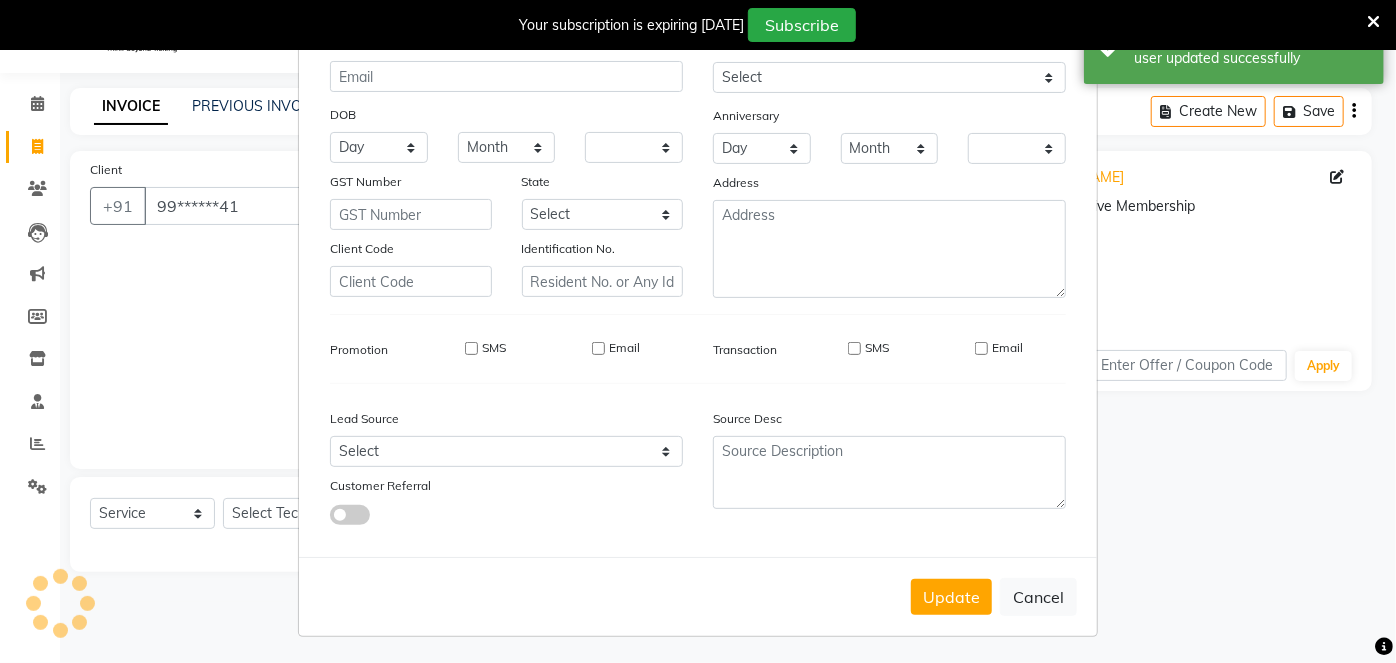 click on "Update Client Name Email DOB Day 01 02 03 04 05 06 07 08 09 10 11 12 13 14 15 16 17 18 19 20 21 22 23 24 25 26 27 28 29 30 31 Month January February March April May June July August September October November December 1940 1941 1942 1943 1944 1945 1946 1947 1948 1949 1950 1951 1952 1953 1954 1955 1956 1957 1958 1959 1960 1961 1962 1963 1964 1965 1966 1967 1968 1969 1970 1971 1972 1973 1974 1975 1976 1977 1978 1979 1980 1981 1982 1983 1984 1985 1986 1987 1988 1989 1990 1991 1992 1993 1994 1995 1996 1997 1998 1999 2000 2001 2002 2003 2004 2005 2006 2007 2008 2009 2010 2011 2012 2013 2014 2015 2016 2017 2018 2019 2020 2021 2022 2023 2024 GST Number State Select Andaman and Nicobar Islands Andhra Pradesh Arunachal Pradesh Assam Bihar Chandigarh Chhattisgarh Dadra and Nagar Haveli Daman and Diu Delhi Goa Gujarat Haryana Himachal Pradesh Jammu and Kashmir Jharkhand Karnataka Kerala Lakshadweep Madhya Pradesh Maharashtra Manipur Meghalaya Mizoram Nagaland Odisha Pondicherry Punjab Rajasthan Sikkim Tamil Nadu Tripura" at bounding box center (698, 331) 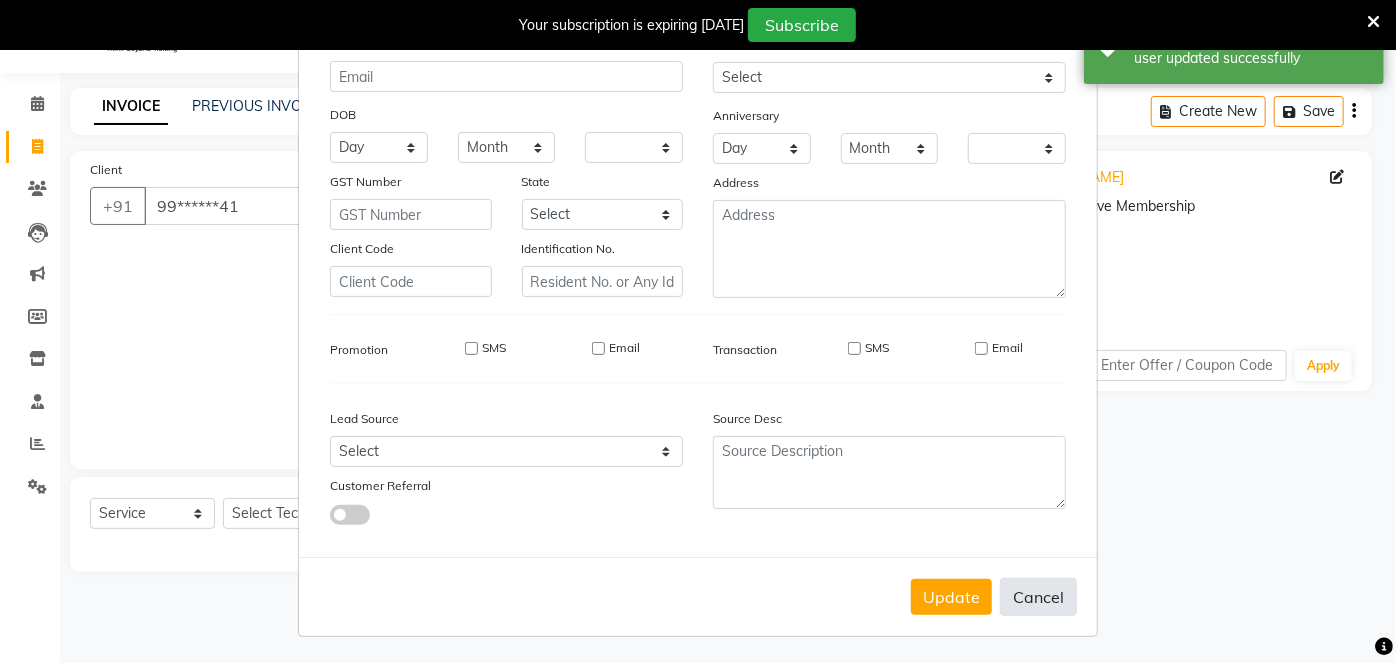 click on "Cancel" at bounding box center (1038, 597) 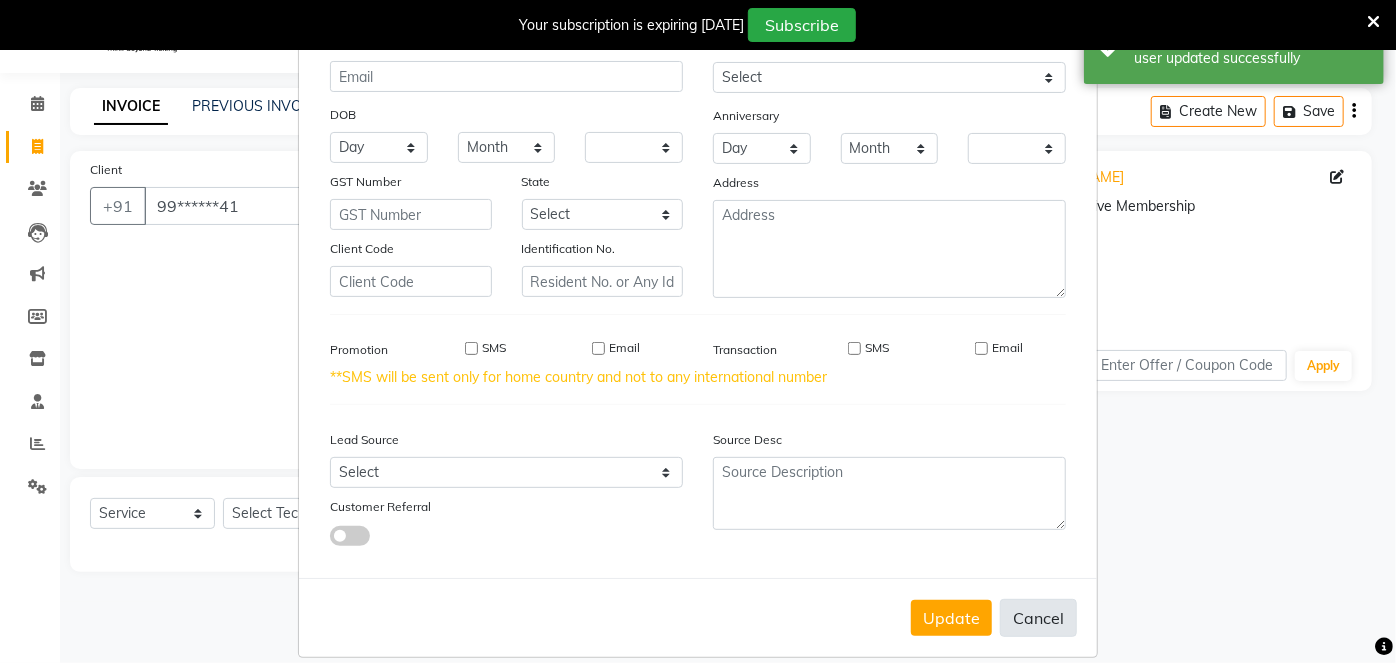 click on "Cancel" at bounding box center [1038, 618] 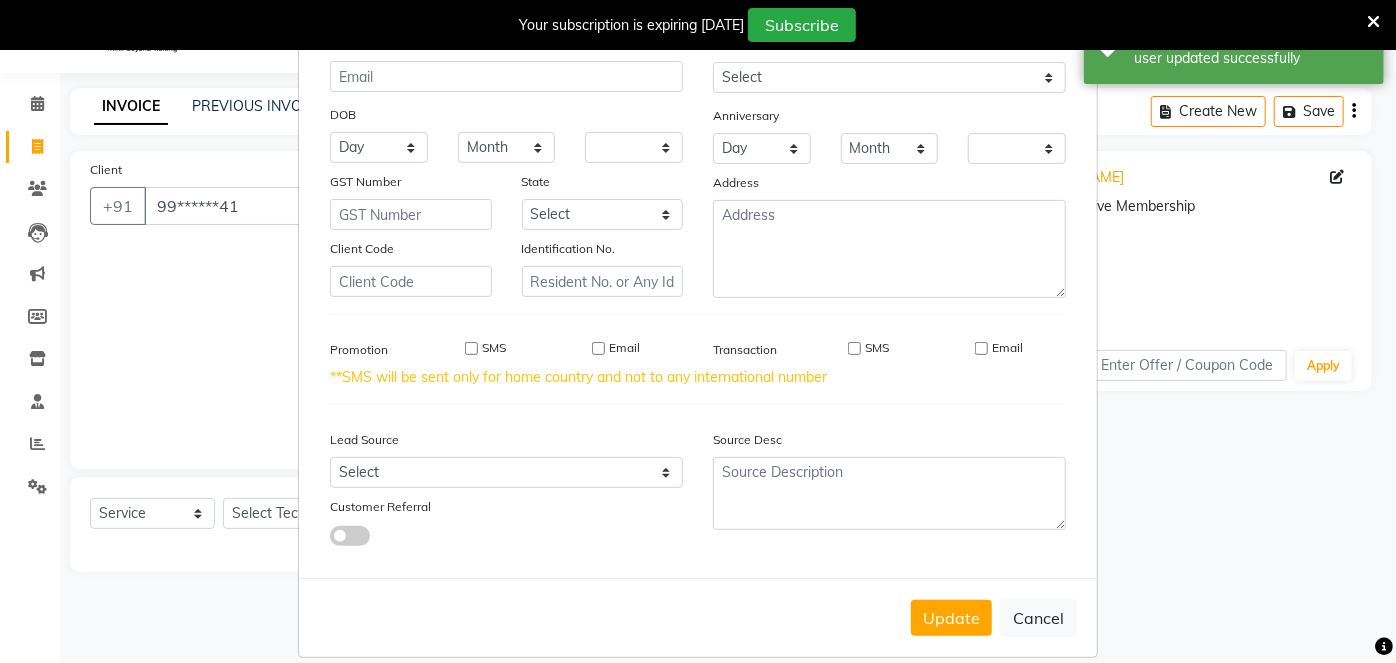 scroll, scrollTop: 0, scrollLeft: 0, axis: both 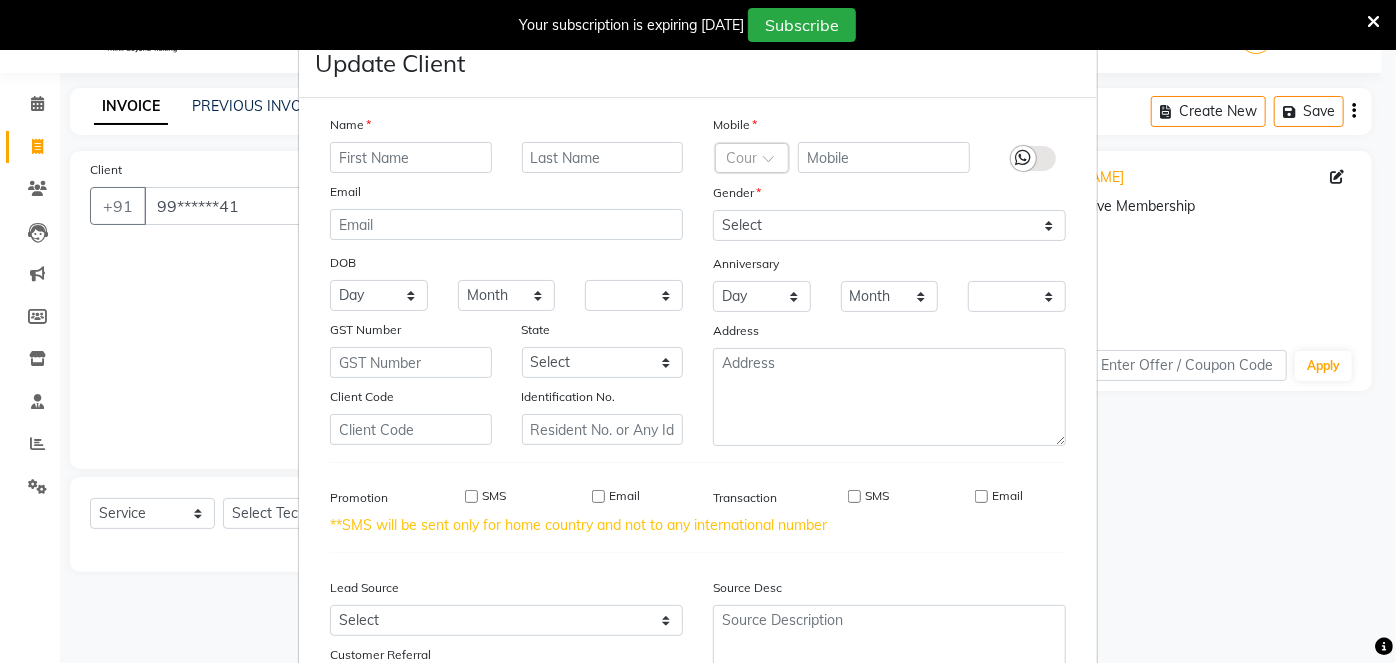 click on "SMS" at bounding box center [471, 496] 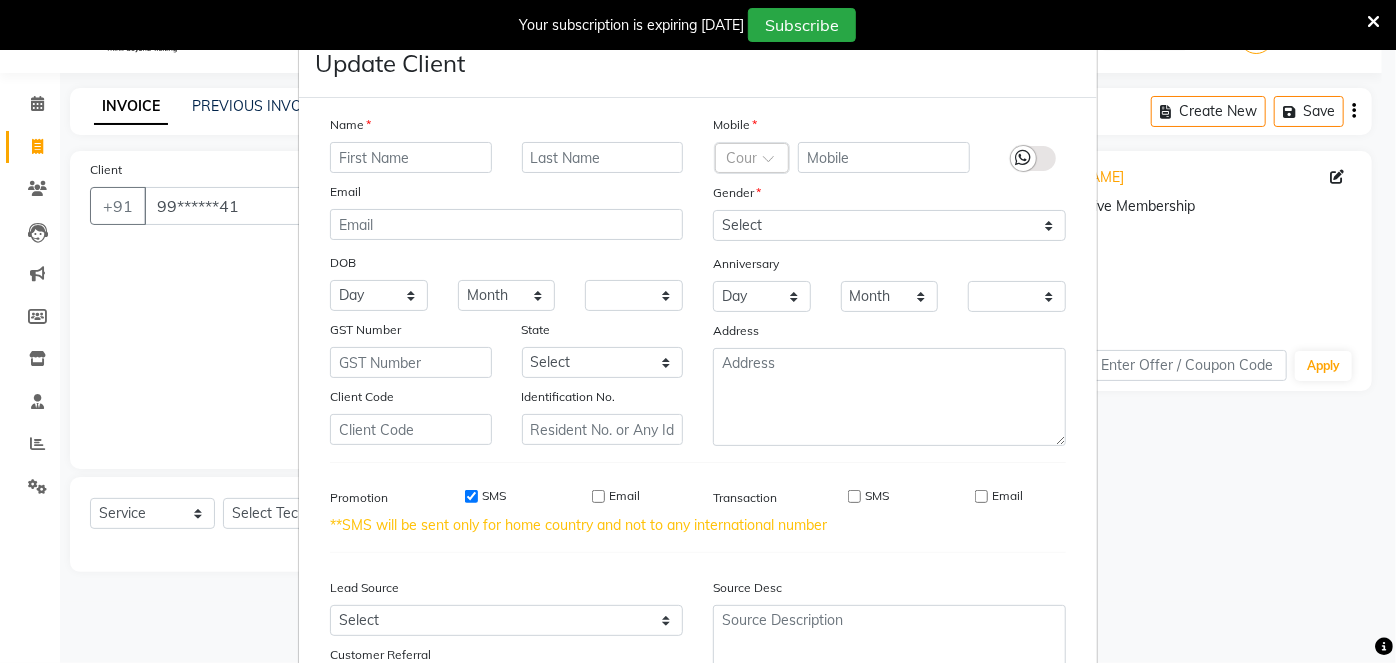 click on "Email" at bounding box center [616, 496] 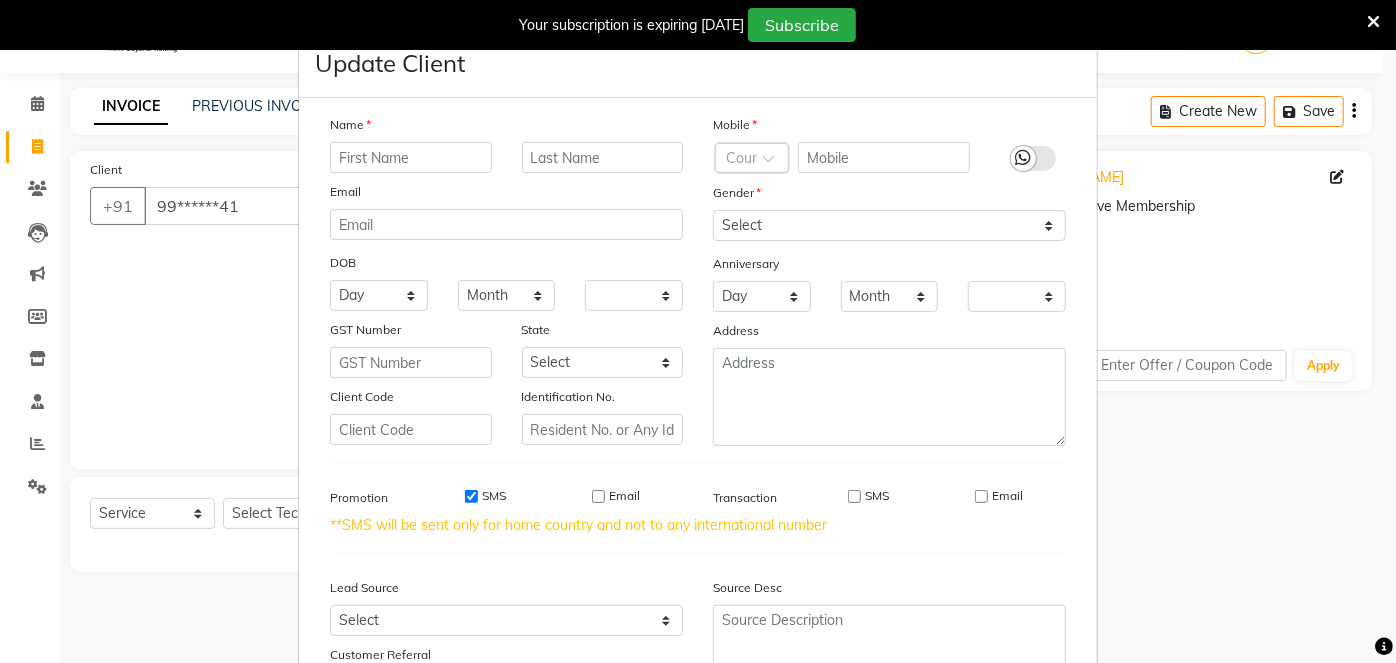 scroll, scrollTop: 169, scrollLeft: 0, axis: vertical 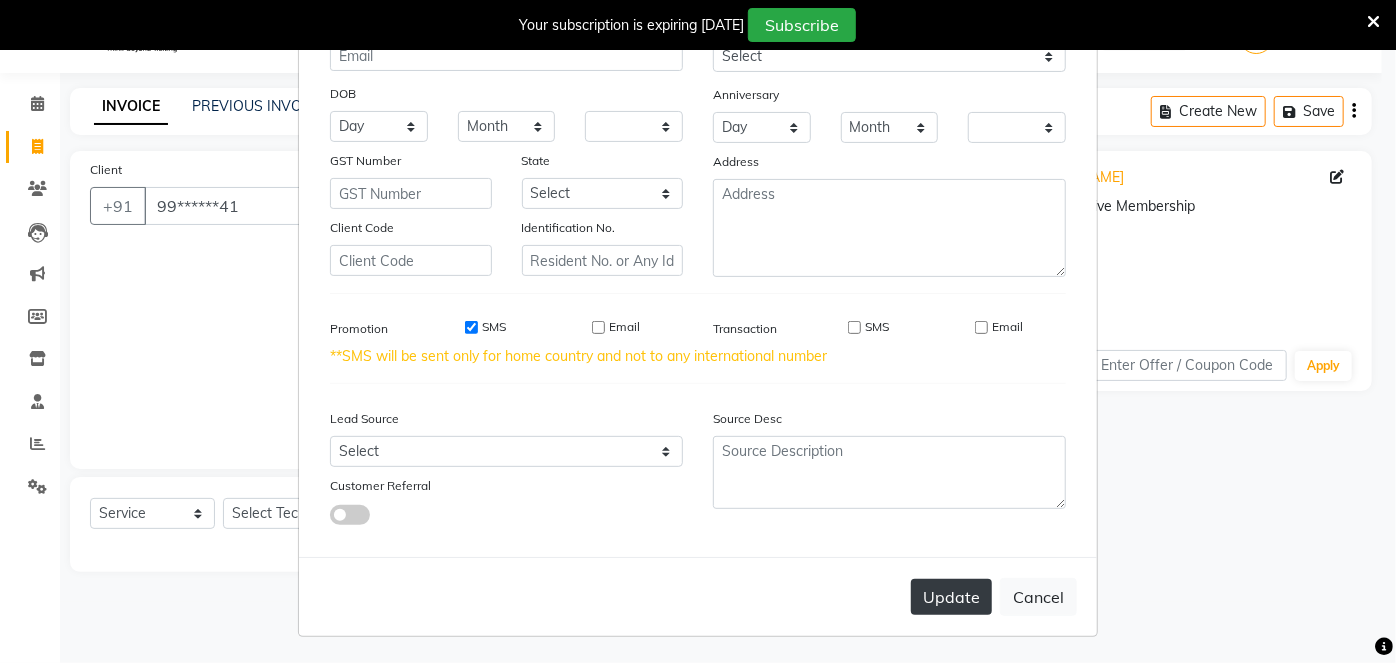click on "Update" at bounding box center (951, 597) 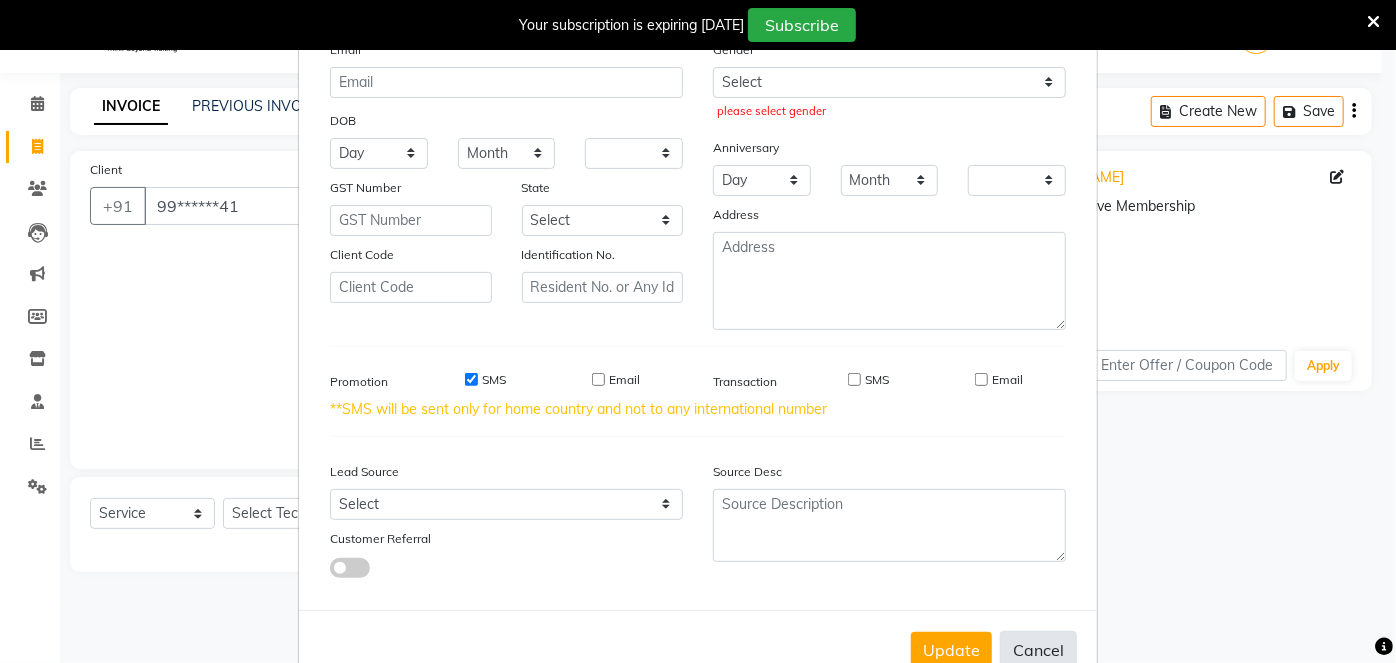 click on "Cancel" at bounding box center [1038, 650] 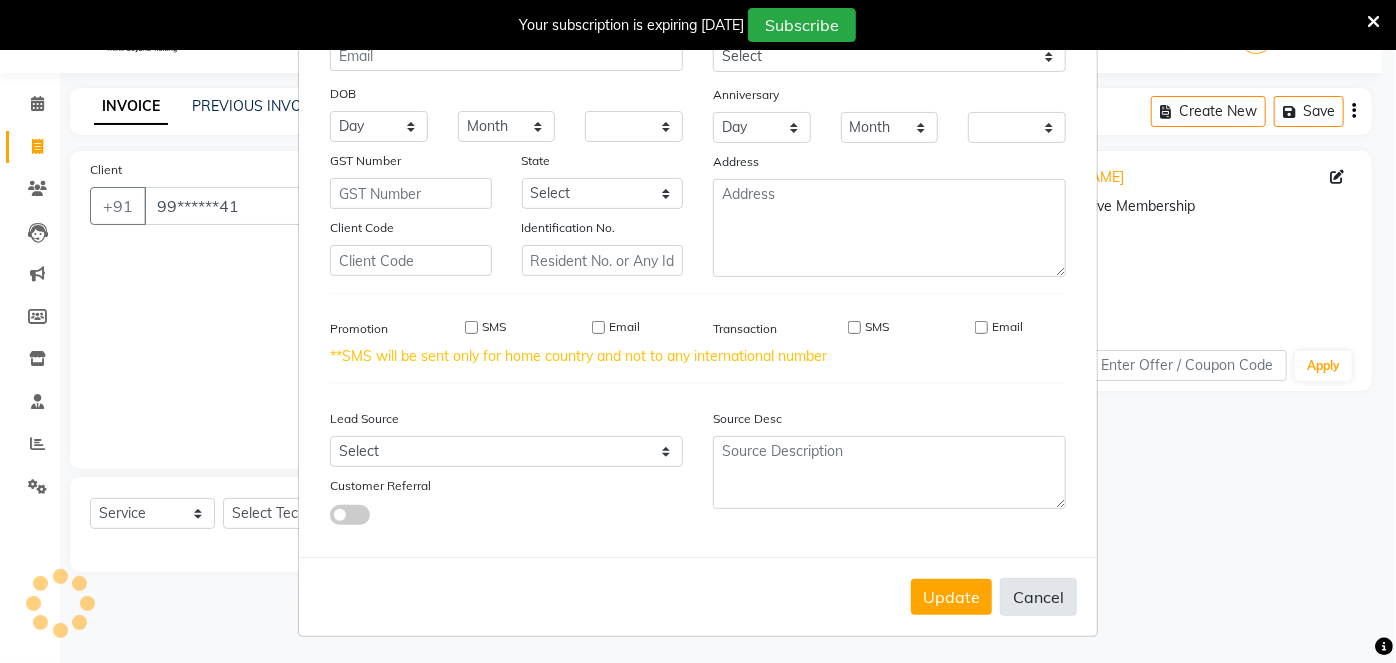 click on "Update Client Name Email DOB Day 01 02 03 04 05 06 07 08 09 10 11 12 13 14 15 16 17 18 19 20 21 22 23 24 25 26 27 28 29 30 31 Month January February March April May June July August September October November December 1940 1941 1942 1943 1944 1945 1946 1947 1948 1949 1950 1951 1952 1953 1954 1955 1956 1957 1958 1959 1960 1961 1962 1963 1964 1965 1966 1967 1968 1969 1970 1971 1972 1973 1974 1975 1976 1977 1978 1979 1980 1981 1982 1983 1984 1985 1986 1987 1988 1989 1990 1991 1992 1993 1994 1995 1996 1997 1998 1999 2000 2001 2002 2003 2004 2005 2006 2007 2008 2009 2010 2011 2012 2013 2014 2015 2016 2017 2018 2019 2020 2021 2022 2023 2024 GST Number State Select Andaman and Nicobar Islands Andhra Pradesh Arunachal Pradesh Assam Bihar Chandigarh Chhattisgarh Dadra and Nagar Haveli Daman and Diu Delhi Goa Gujarat Haryana Himachal Pradesh Jammu and Kashmir Jharkhand Karnataka Kerala Lakshadweep Madhya Pradesh Maharashtra Manipur Meghalaya Mizoram Nagaland Odisha Pondicherry Punjab Rajasthan Sikkim Tamil Nadu Tripura" at bounding box center [698, 331] 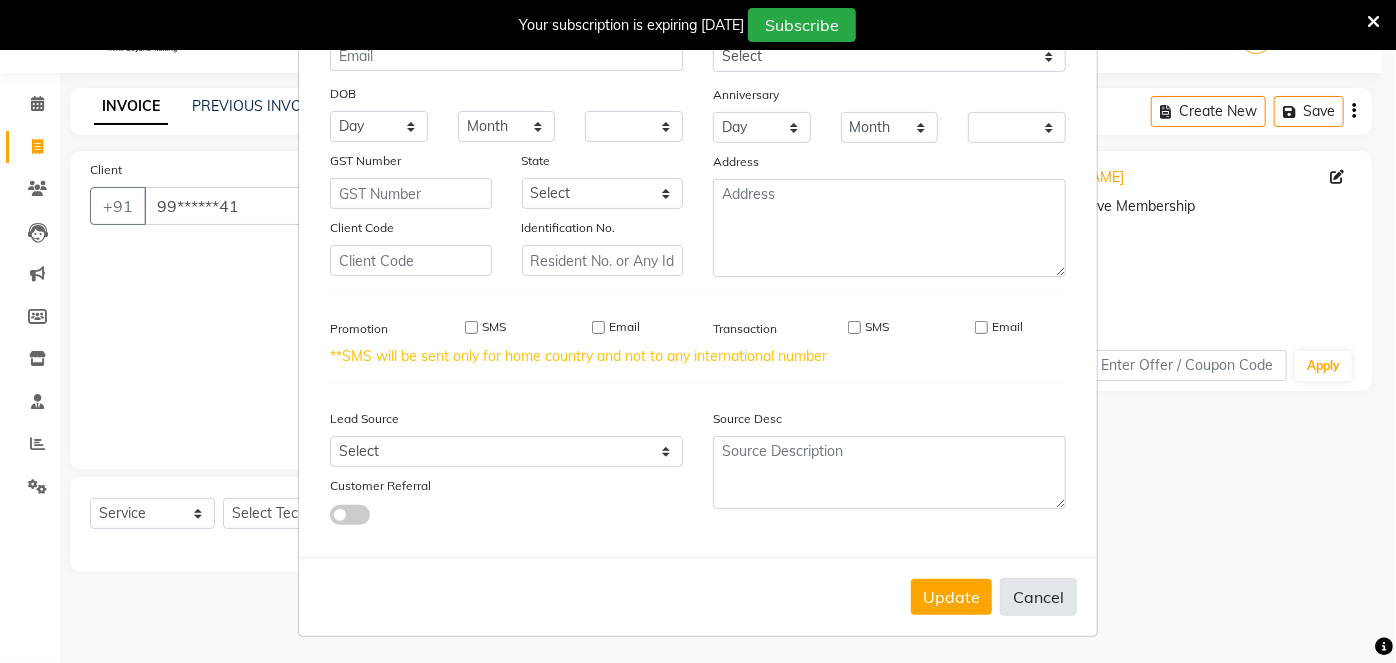 click on "Cancel" at bounding box center [1038, 597] 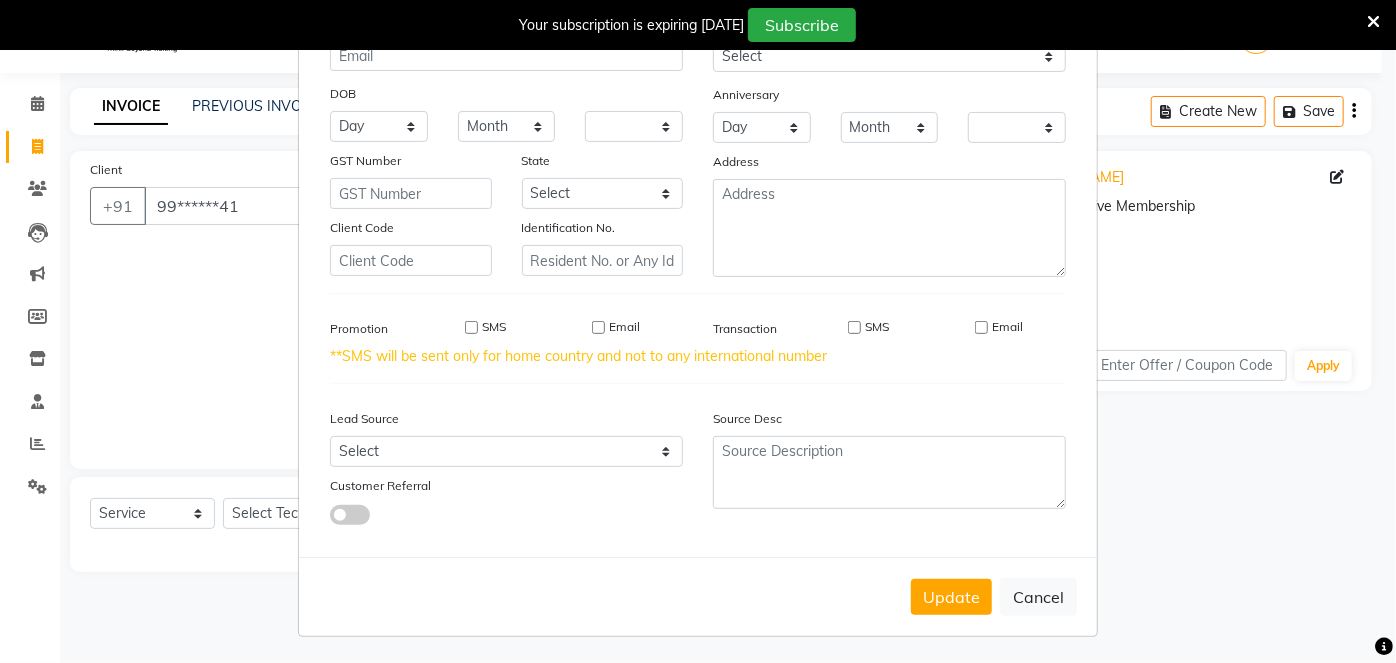 click on "Update Client Name Email DOB Day 01 02 03 04 05 06 07 08 09 10 11 12 13 14 15 16 17 18 19 20 21 22 23 24 25 26 27 28 29 30 31 Month January February March April May June July August September October November December 1940 1941 1942 1943 1944 1945 1946 1947 1948 1949 1950 1951 1952 1953 1954 1955 1956 1957 1958 1959 1960 1961 1962 1963 1964 1965 1966 1967 1968 1969 1970 1971 1972 1973 1974 1975 1976 1977 1978 1979 1980 1981 1982 1983 1984 1985 1986 1987 1988 1989 1990 1991 1992 1993 1994 1995 1996 1997 1998 1999 2000 2001 2002 2003 2004 2005 2006 2007 2008 2009 2010 2011 2012 2013 2014 2015 2016 2017 2018 2019 2020 2021 2022 2023 2024 GST Number State Select Andaman and Nicobar Islands Andhra Pradesh Arunachal Pradesh Assam Bihar Chandigarh Chhattisgarh Dadra and Nagar Haveli Daman and Diu Delhi Goa Gujarat Haryana Himachal Pradesh Jammu and Kashmir Jharkhand Karnataka Kerala Lakshadweep Madhya Pradesh Maharashtra Manipur Meghalaya Mizoram Nagaland Odisha Pondicherry Punjab Rajasthan Sikkim Tamil Nadu Tripura" at bounding box center (698, 331) 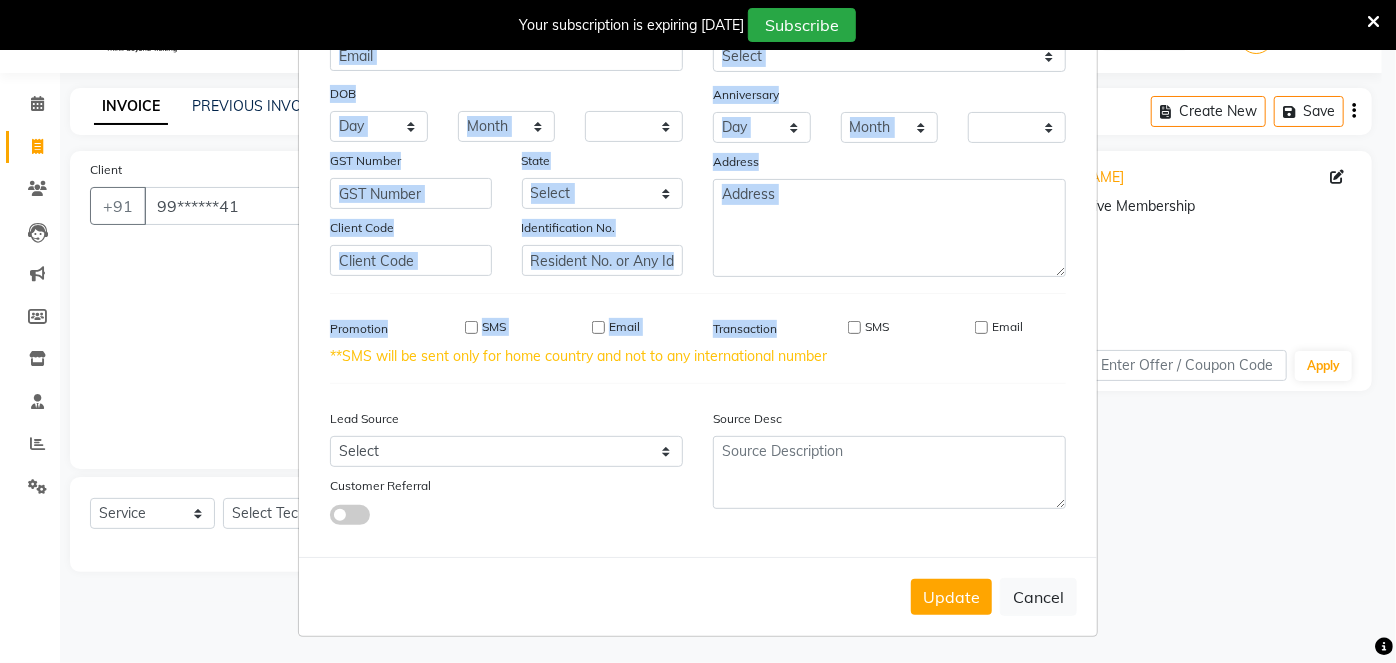 drag, startPoint x: 1213, startPoint y: 535, endPoint x: 732, endPoint y: 314, distance: 529.3411 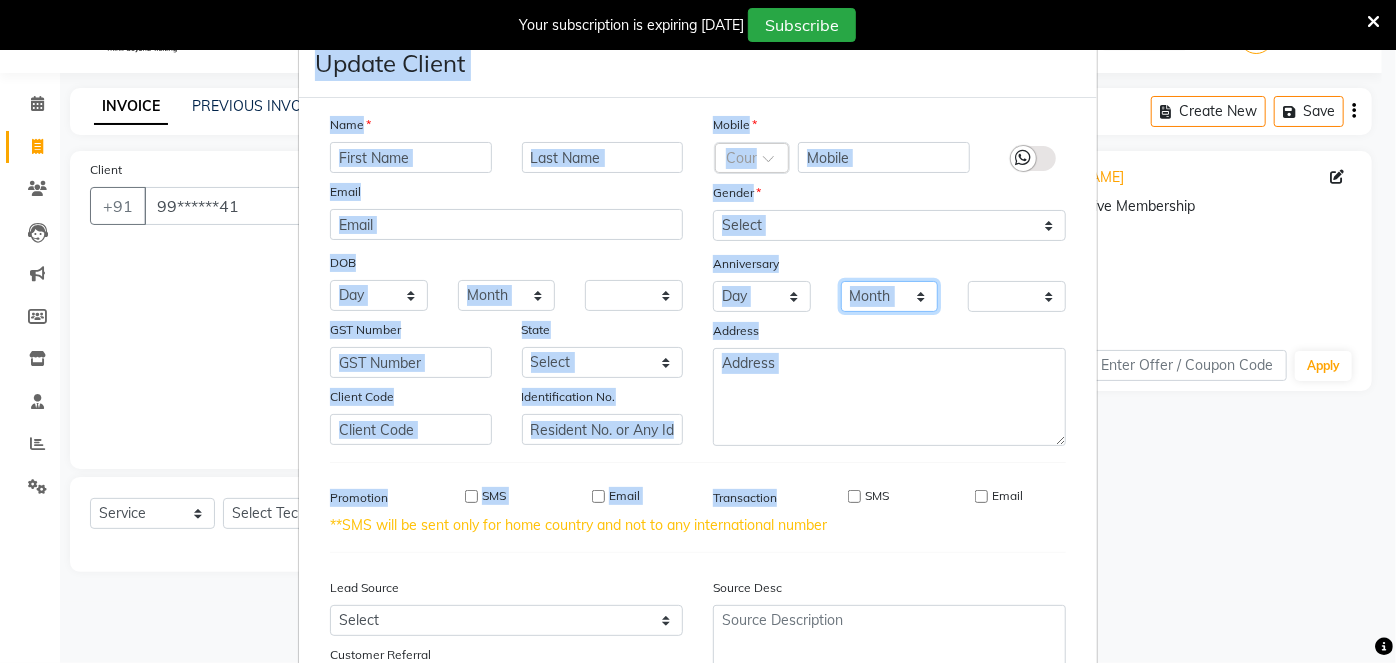 click on "Month January February March April May June July August September October November December" at bounding box center (890, 296) 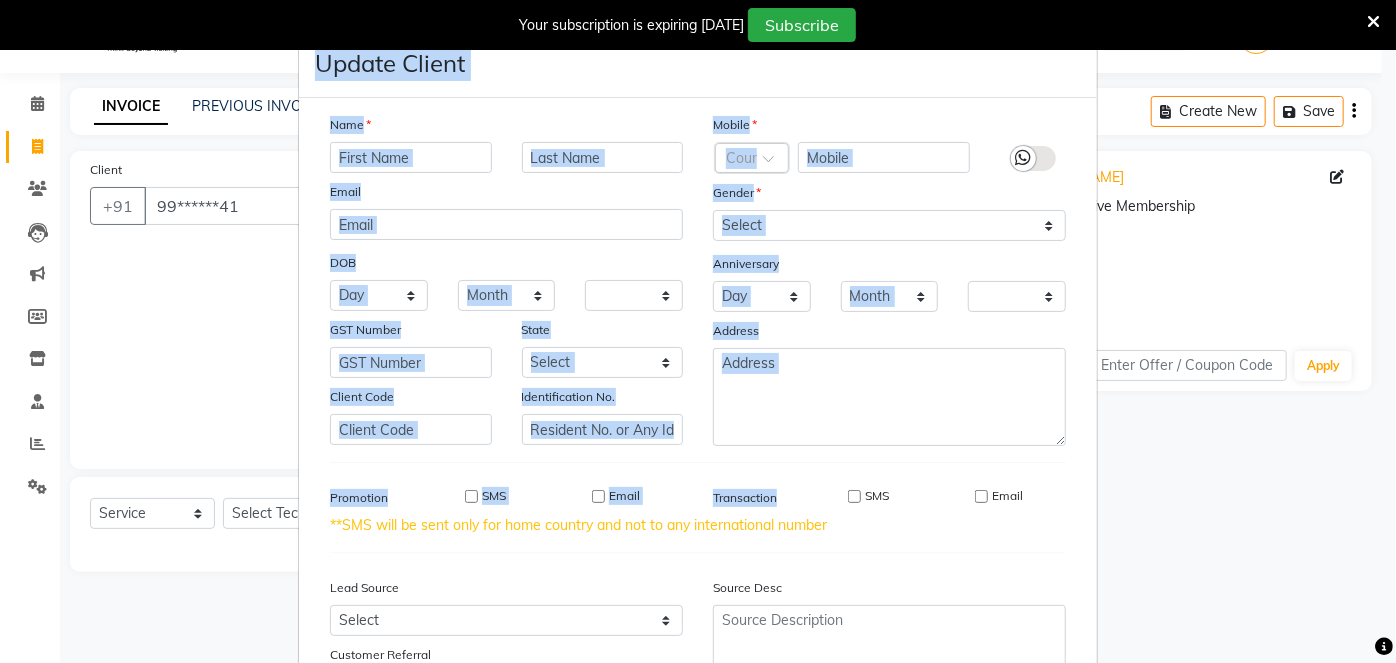 click on "Anniversary" at bounding box center (889, 265) 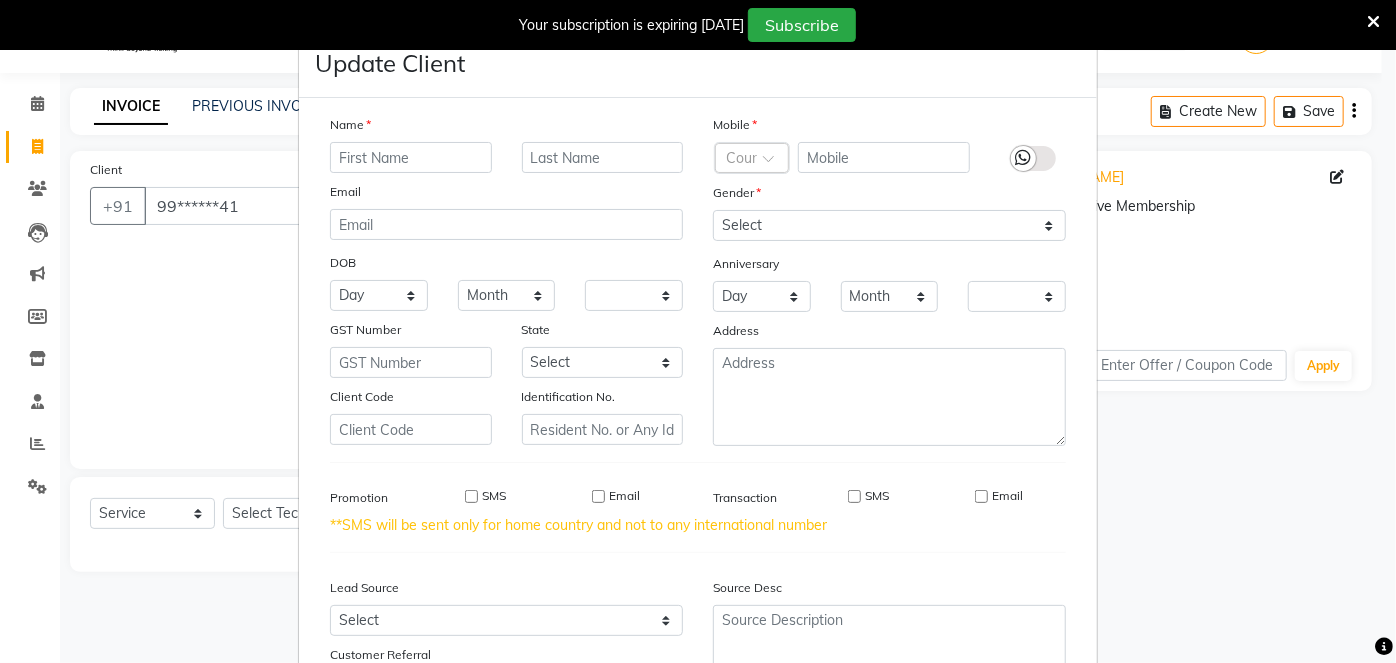 click on "Anniversary" at bounding box center (889, 265) 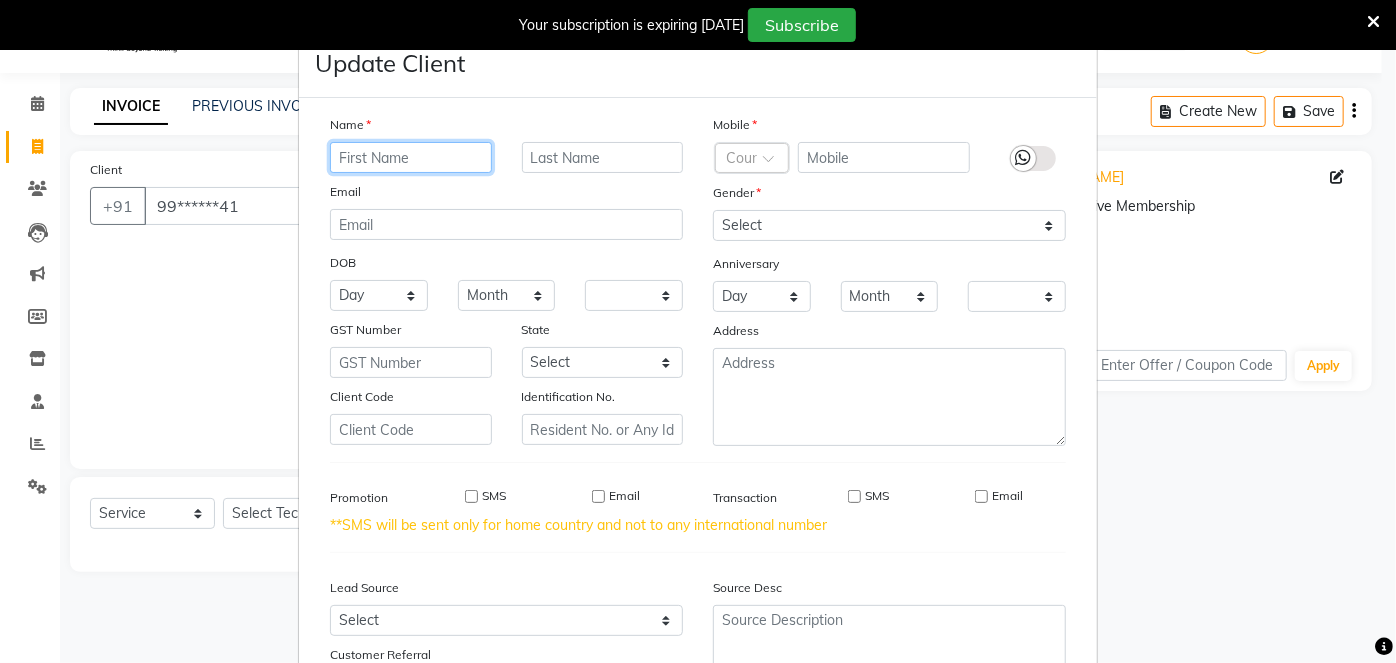 click at bounding box center [411, 157] 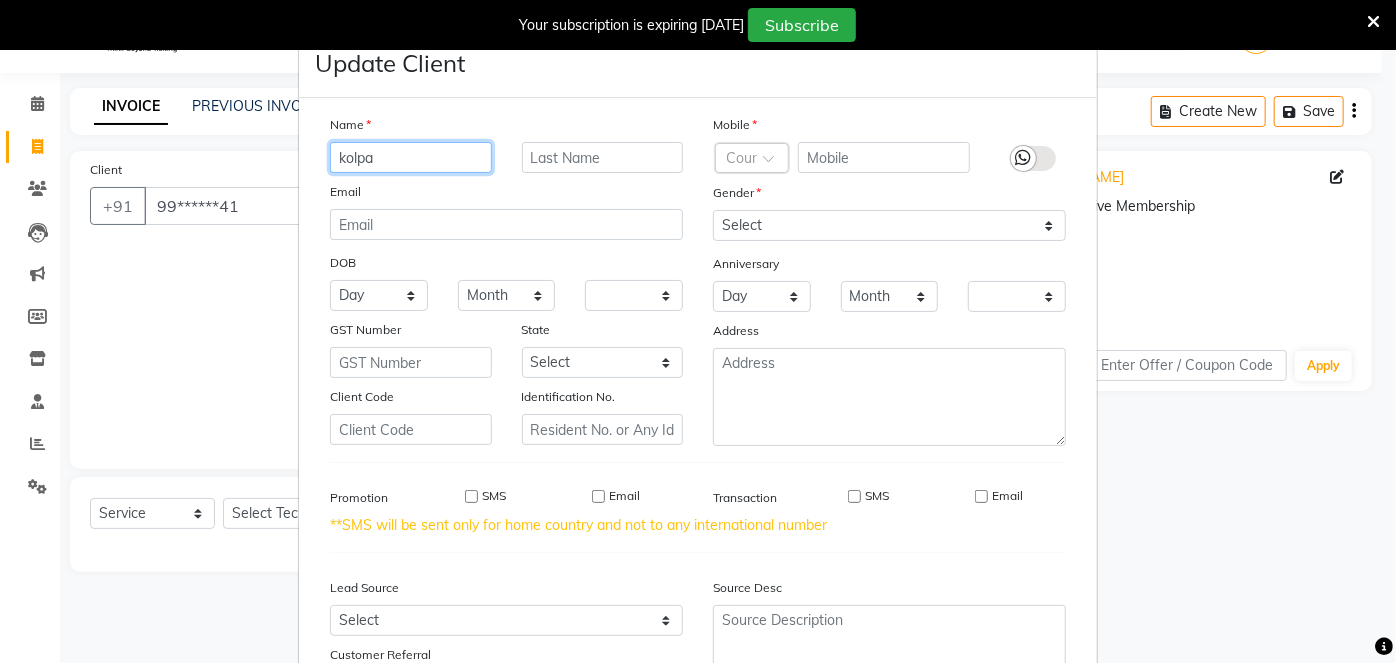 scroll, scrollTop: 169, scrollLeft: 0, axis: vertical 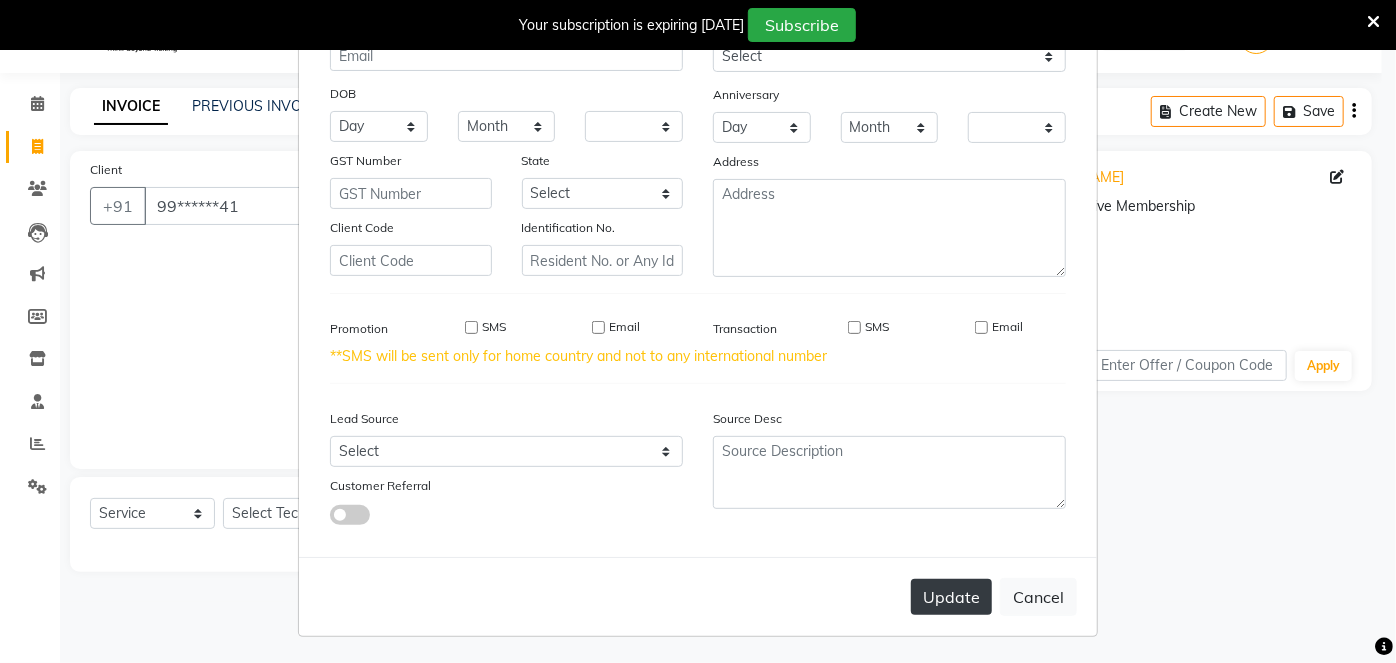 click on "Update" at bounding box center [951, 597] 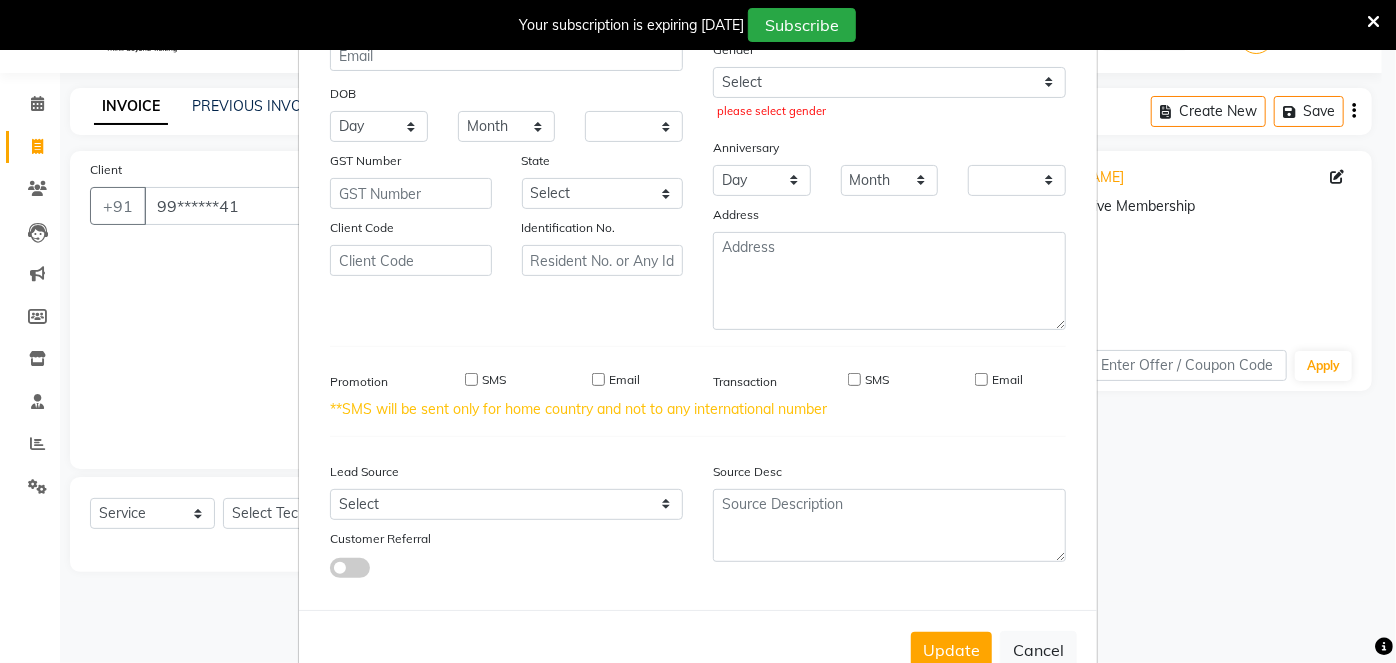 scroll, scrollTop: 0, scrollLeft: 0, axis: both 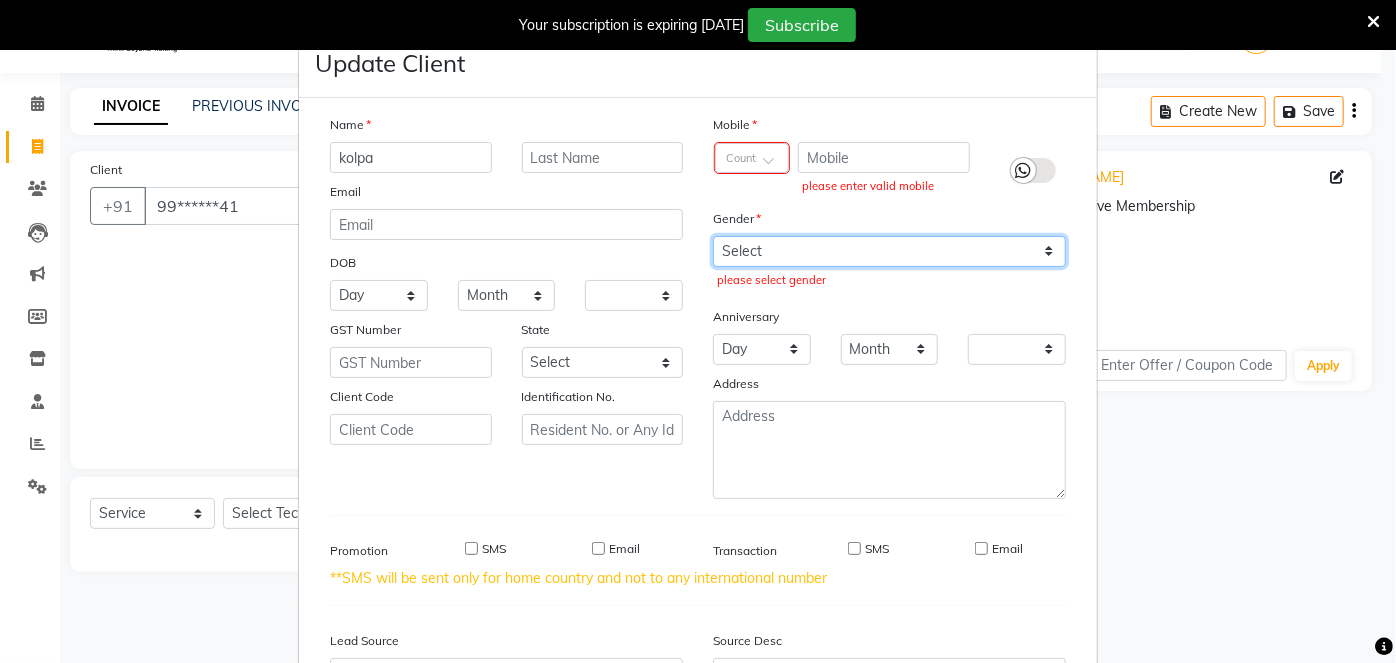 click on "Select Male Female Other Prefer Not To Say" at bounding box center [889, 251] 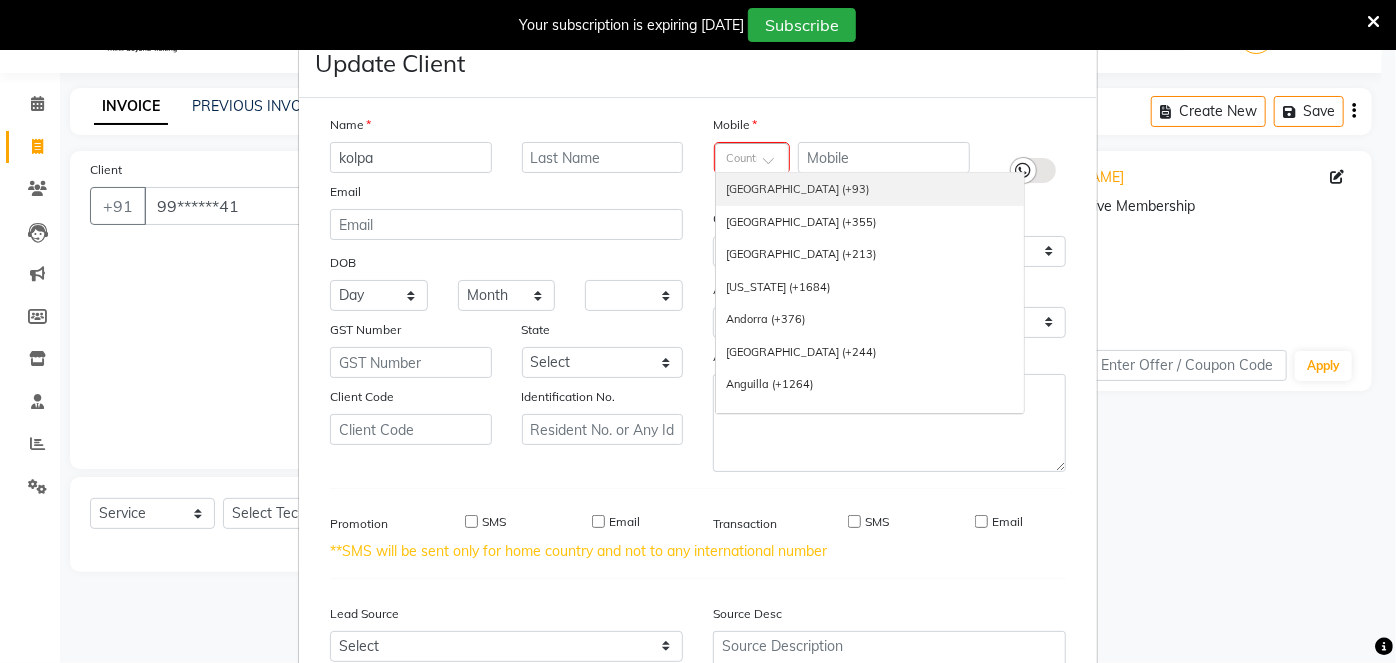 click at bounding box center (775, 164) 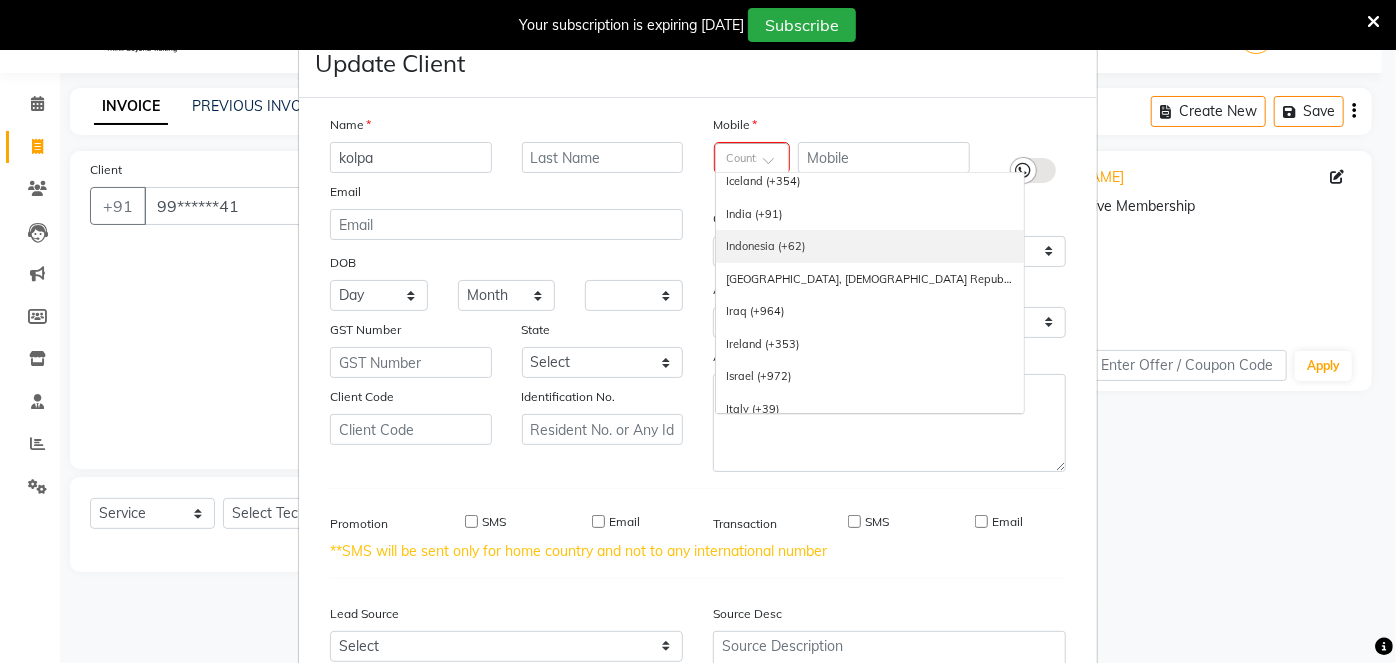 scroll, scrollTop: 3204, scrollLeft: 0, axis: vertical 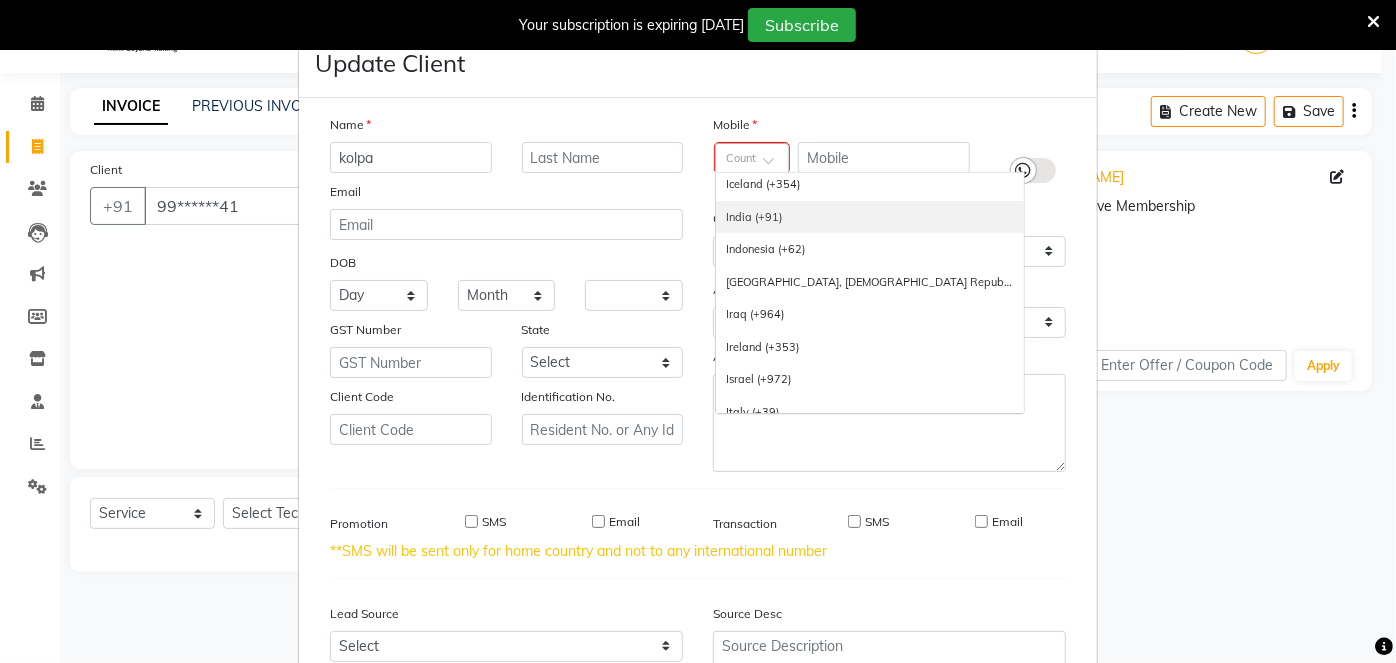 click on "India (+91)" at bounding box center (870, 217) 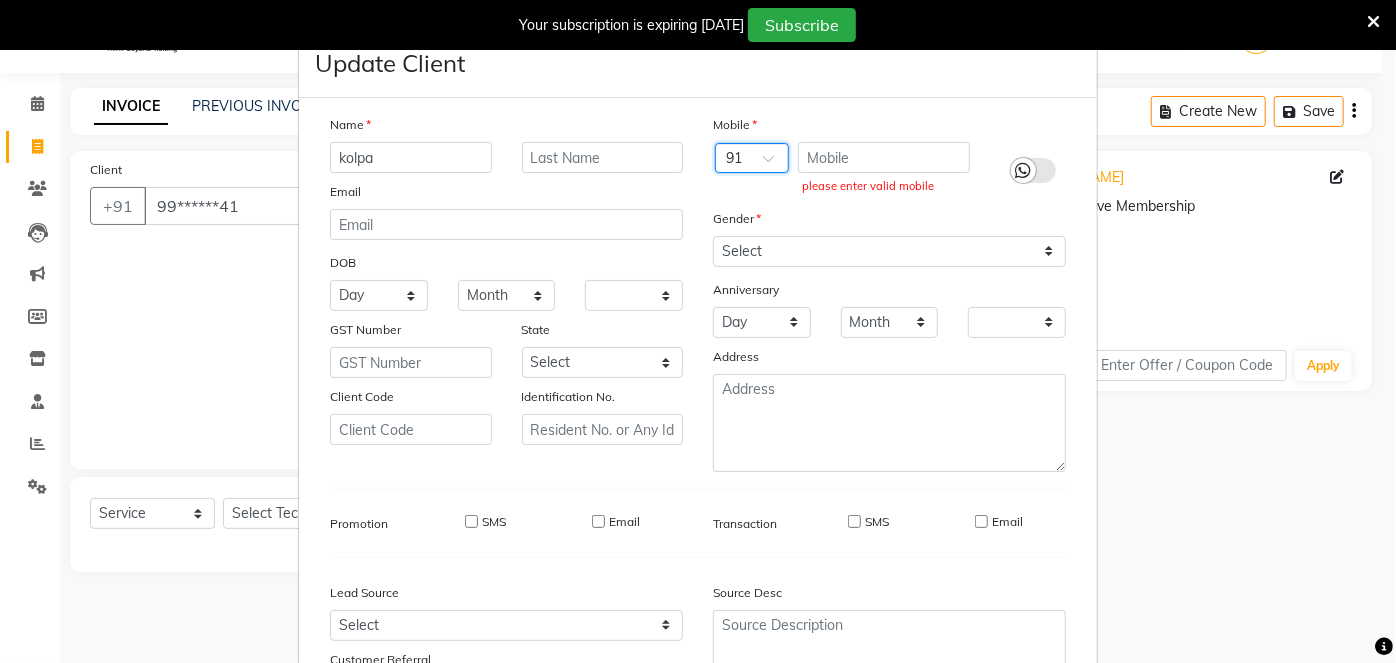 scroll, scrollTop: 174, scrollLeft: 0, axis: vertical 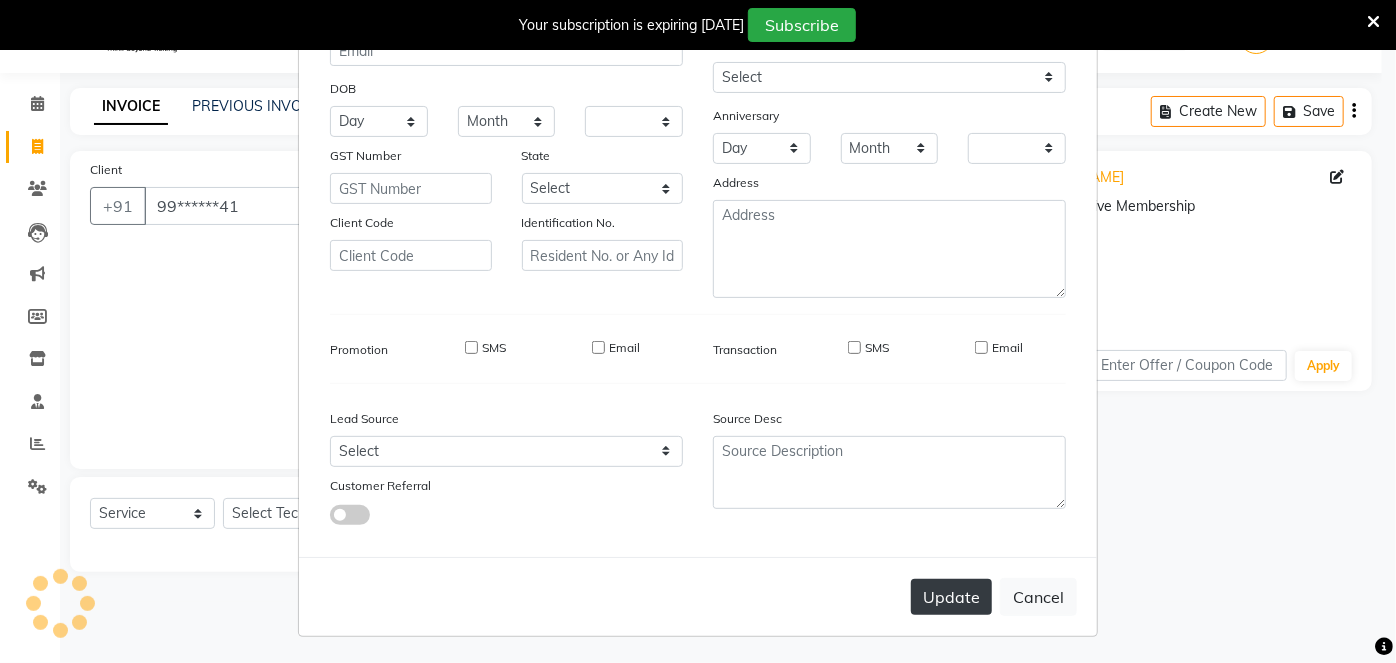click on "Update" at bounding box center [951, 597] 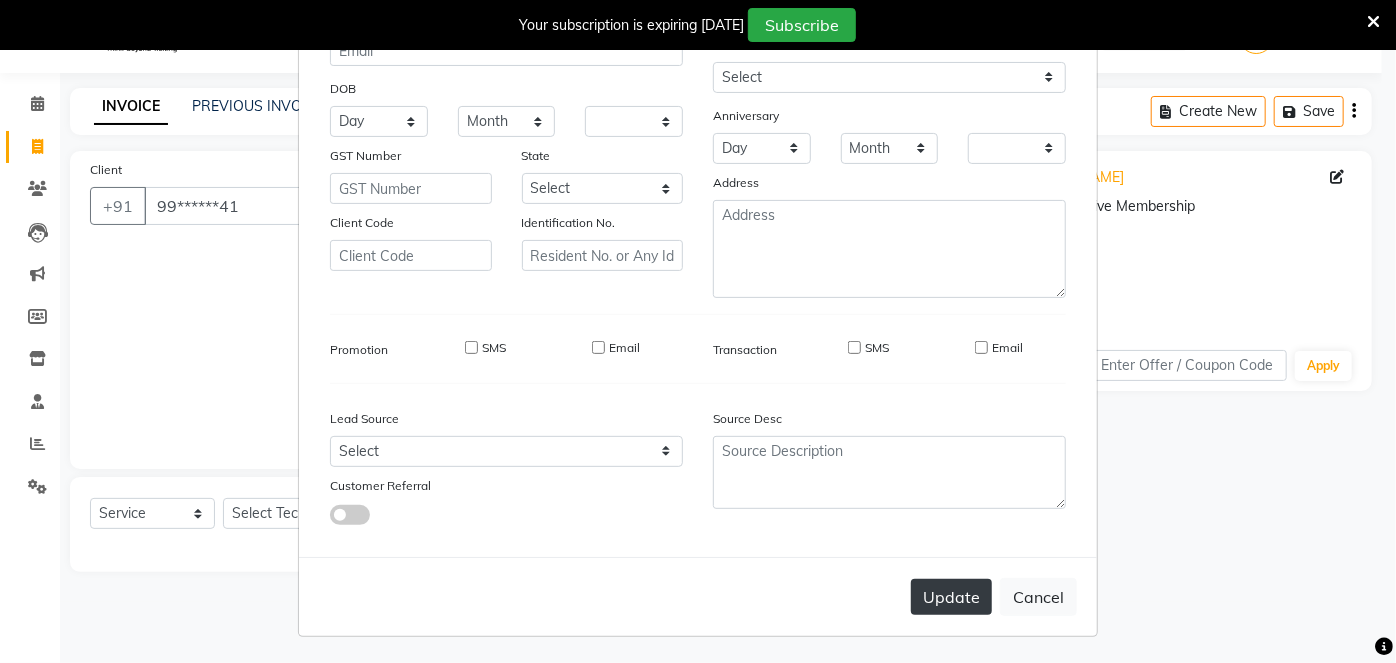 click on "Update" at bounding box center (951, 597) 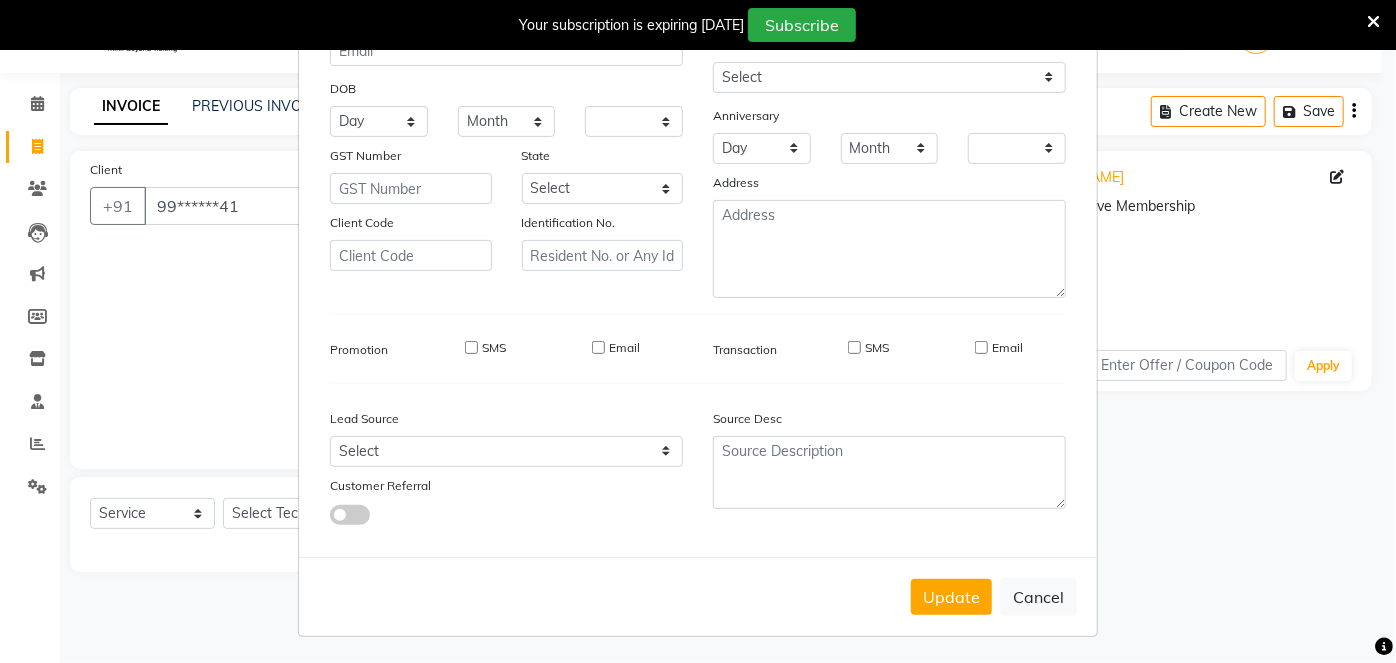 click on "Update Client Name kolpa Email DOB Day 01 02 03 04 05 06 07 08 09 10 11 12 13 14 15 16 17 18 19 20 21 22 23 24 25 26 27 28 29 30 31 Month January February March April May June July August September October November December 1940 1941 1942 1943 1944 1945 1946 1947 1948 1949 1950 1951 1952 1953 1954 1955 1956 1957 1958 1959 1960 1961 1962 1963 1964 1965 1966 1967 1968 1969 1970 1971 1972 1973 1974 1975 1976 1977 1978 1979 1980 1981 1982 1983 1984 1985 1986 1987 1988 1989 1990 1991 1992 1993 1994 1995 1996 1997 1998 1999 2000 2001 2002 2003 2004 2005 2006 2007 2008 2009 2010 2011 2012 2013 2014 2015 2016 2017 2018 2019 2020 2021 2022 2023 2024 GST Number State Select Andaman and Nicobar Islands Andhra Pradesh Arunachal Pradesh Assam Bihar Chandigarh Chhattisgarh Dadra and Nagar Haveli Daman and Diu Delhi Goa Gujarat Haryana Himachal Pradesh Jammu and Kashmir Jharkhand Karnataka Kerala Lakshadweep Madhya Pradesh Maharashtra Manipur Meghalaya Mizoram Nagaland Odisha Pondicherry Punjab Rajasthan Sikkim Tamil Nadu" at bounding box center [698, 331] 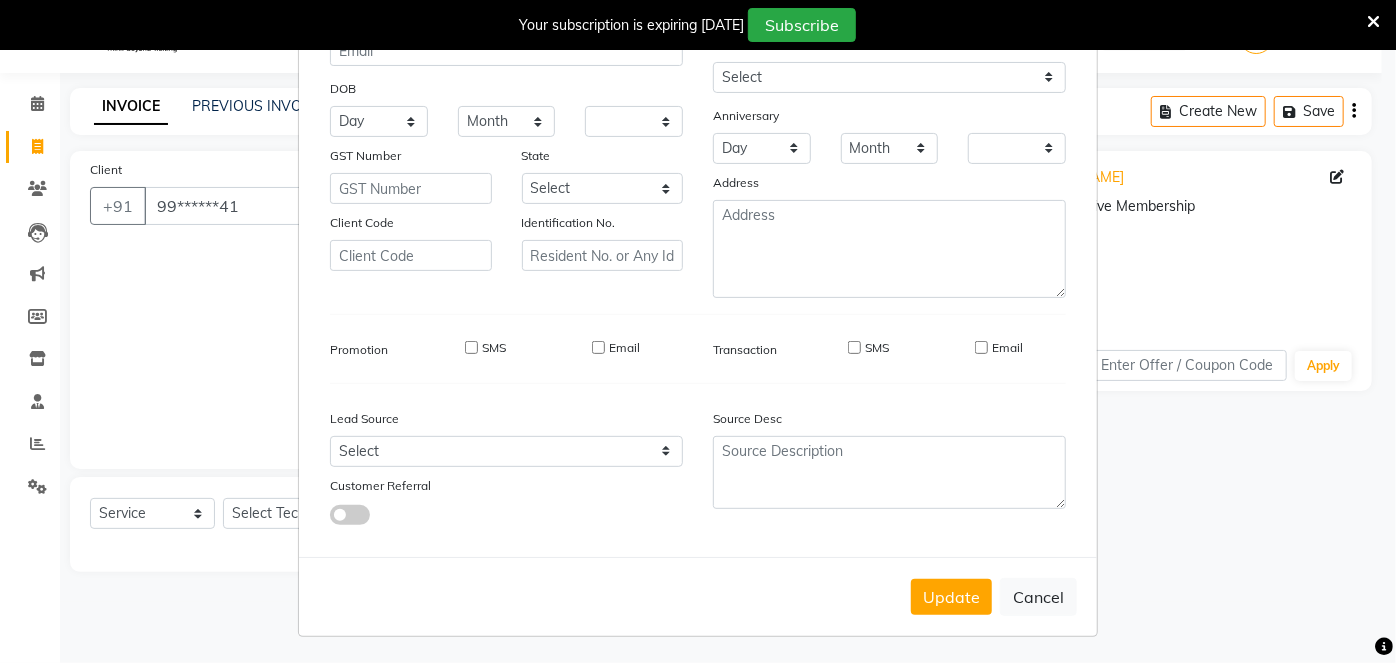 scroll, scrollTop: 0, scrollLeft: 0, axis: both 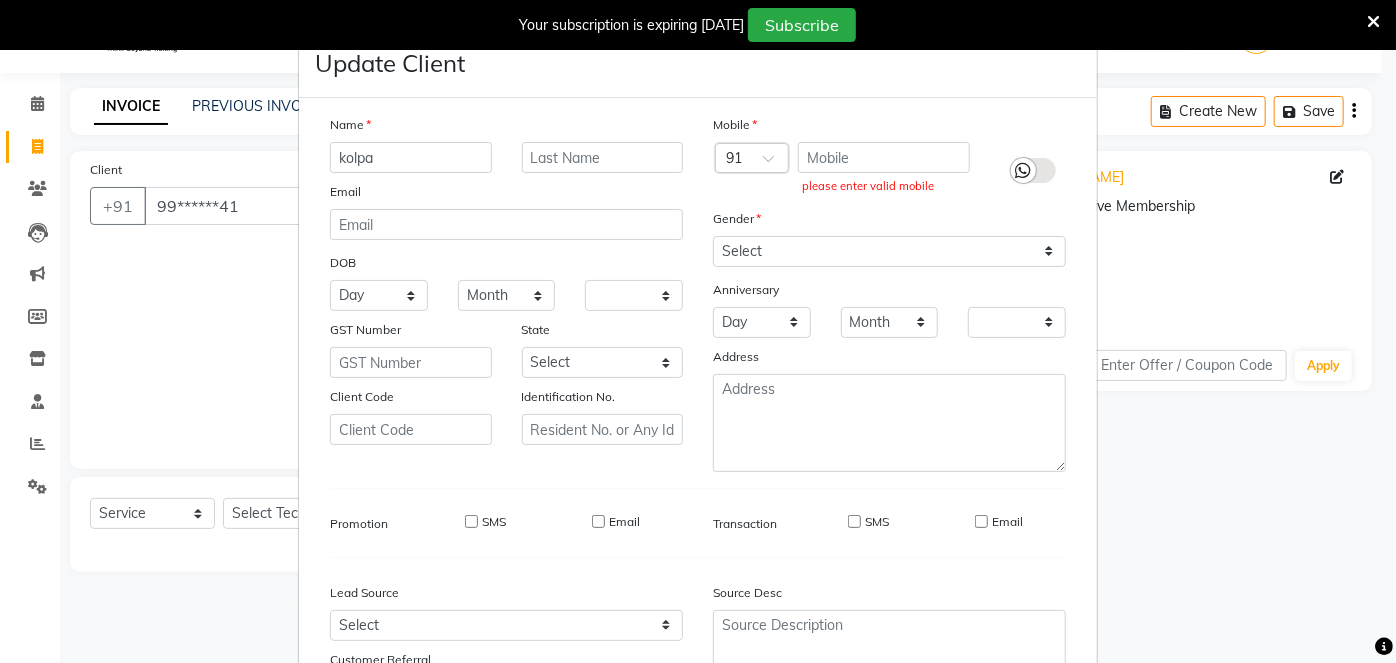 click on "Update Client Name kolpa Email DOB Day 01 02 03 04 05 06 07 08 09 10 11 12 13 14 15 16 17 18 19 20 21 22 23 24 25 26 27 28 29 30 31 Month January February March April May June July August September October November December 1940 1941 1942 1943 1944 1945 1946 1947 1948 1949 1950 1951 1952 1953 1954 1955 1956 1957 1958 1959 1960 1961 1962 1963 1964 1965 1966 1967 1968 1969 1970 1971 1972 1973 1974 1975 1976 1977 1978 1979 1980 1981 1982 1983 1984 1985 1986 1987 1988 1989 1990 1991 1992 1993 1994 1995 1996 1997 1998 1999 2000 2001 2002 2003 2004 2005 2006 2007 2008 2009 2010 2011 2012 2013 2014 2015 2016 2017 2018 2019 2020 2021 2022 2023 2024 GST Number State Select Andaman and Nicobar Islands Andhra Pradesh Arunachal Pradesh Assam Bihar Chandigarh Chhattisgarh Dadra and Nagar Haveli Daman and Diu Delhi Goa Gujarat Haryana Himachal Pradesh Jammu and Kashmir Jharkhand Karnataka Kerala Lakshadweep Madhya Pradesh Maharashtra Manipur Meghalaya Mizoram Nagaland Odisha Pondicherry Punjab Rajasthan Sikkim Tamil Nadu" at bounding box center [698, 331] 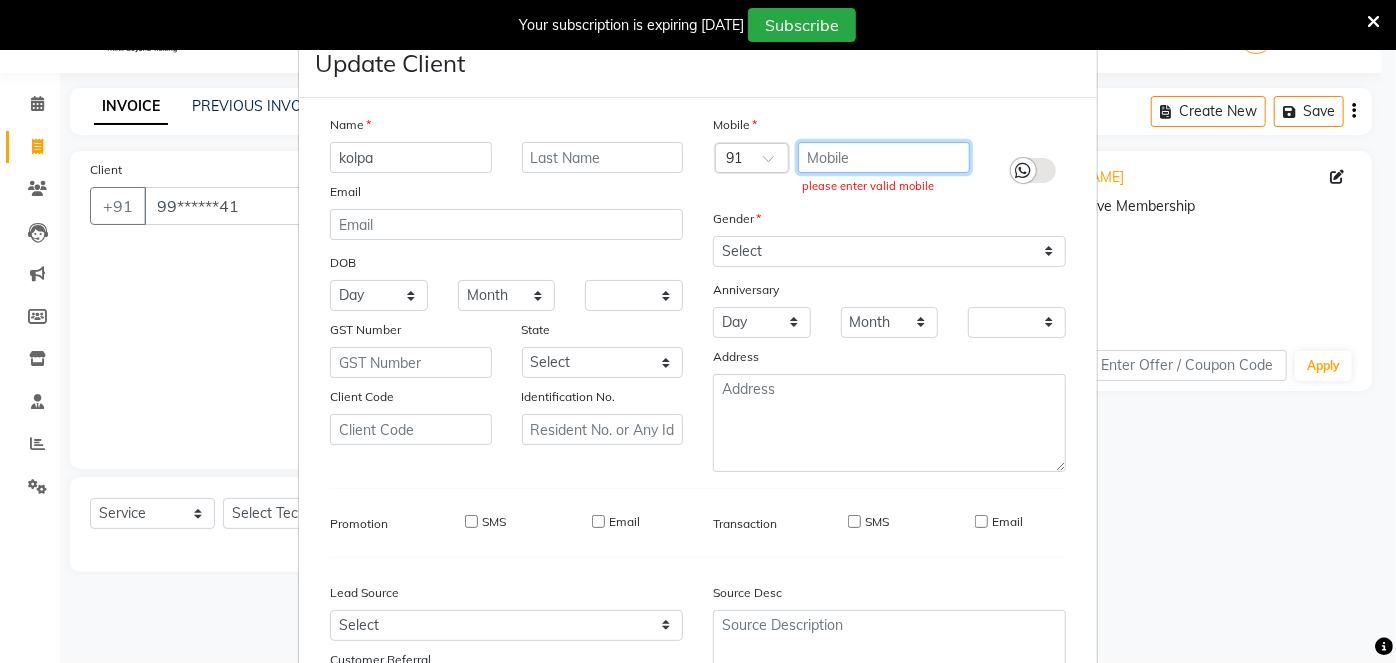 click at bounding box center [884, 157] 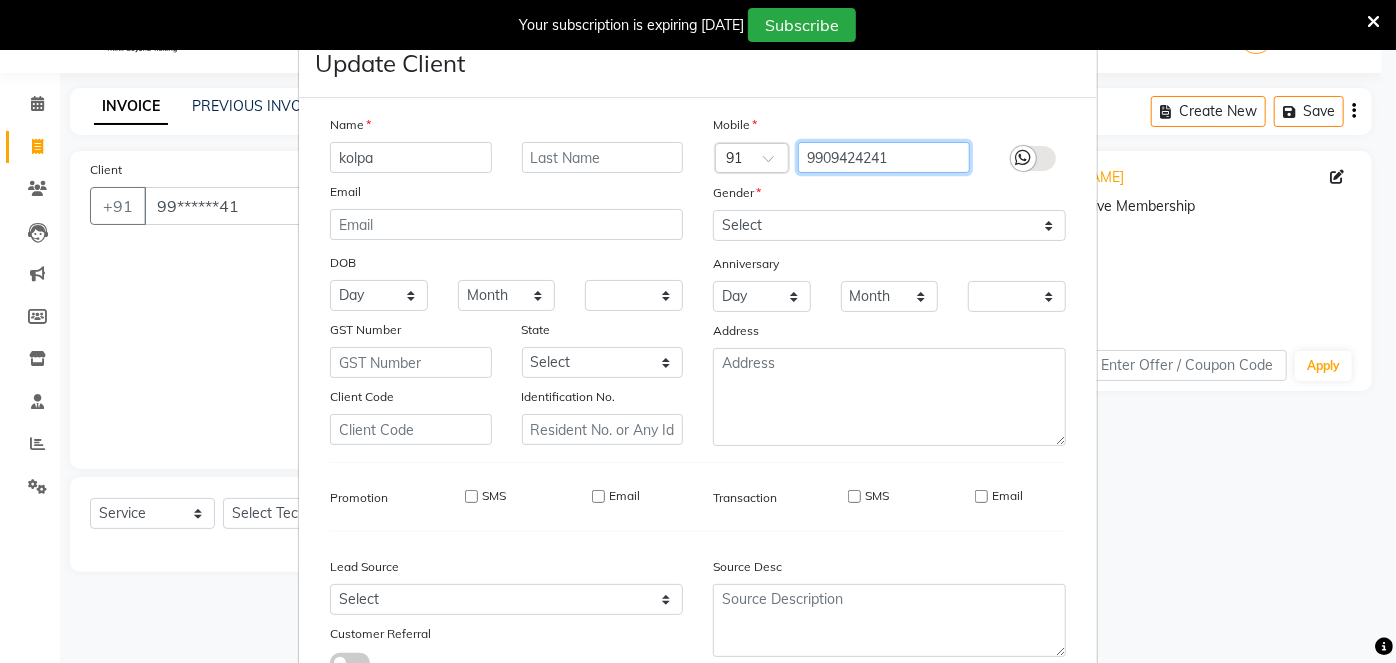 scroll, scrollTop: 148, scrollLeft: 0, axis: vertical 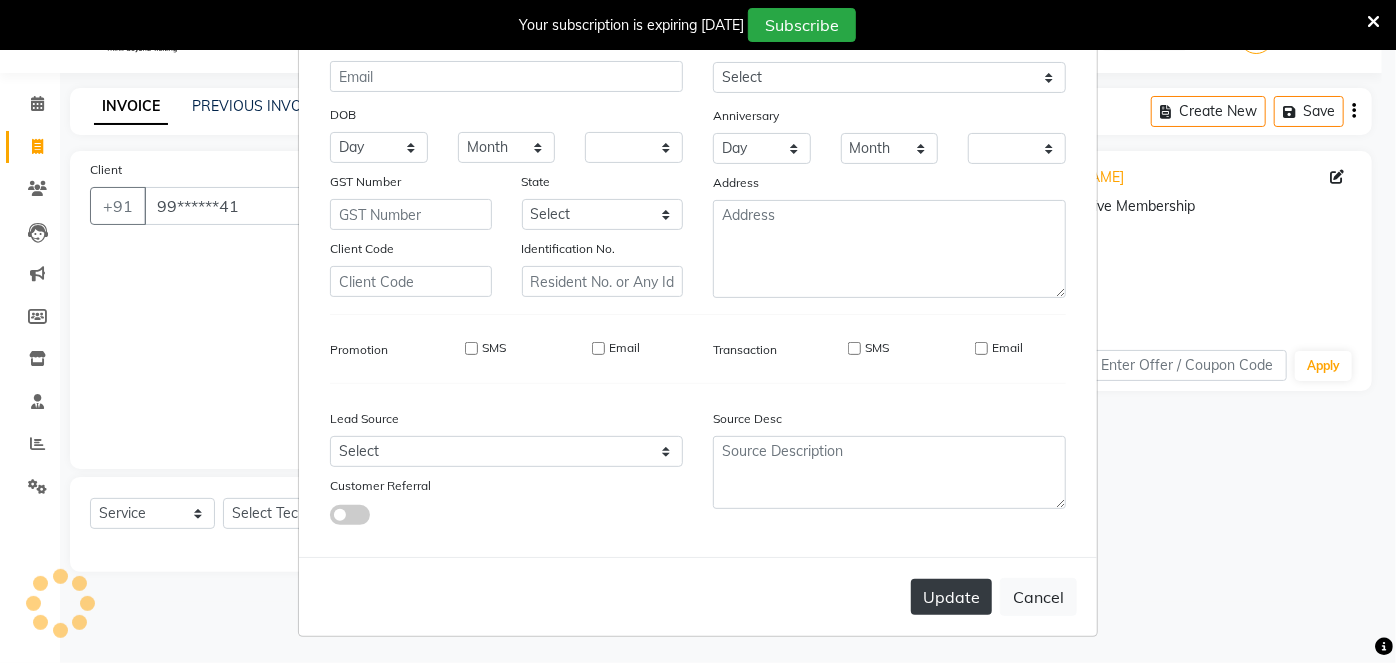click on "Update" at bounding box center (951, 597) 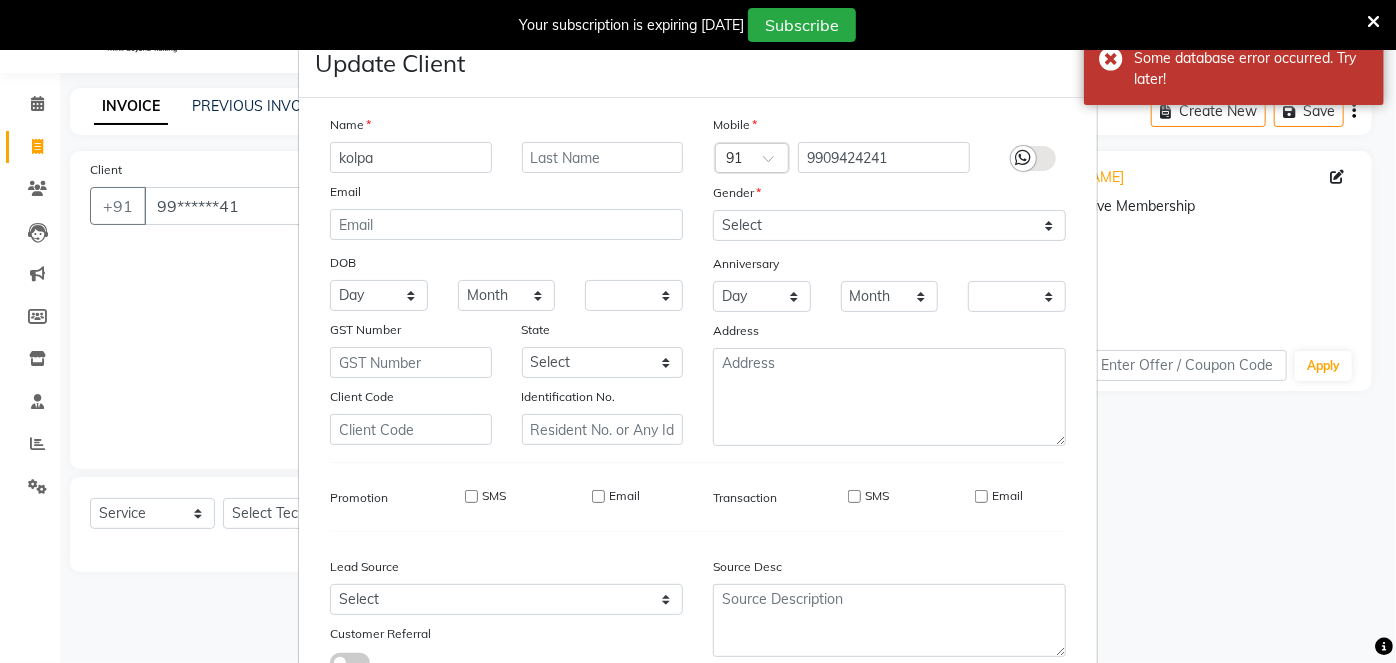 scroll, scrollTop: 148, scrollLeft: 0, axis: vertical 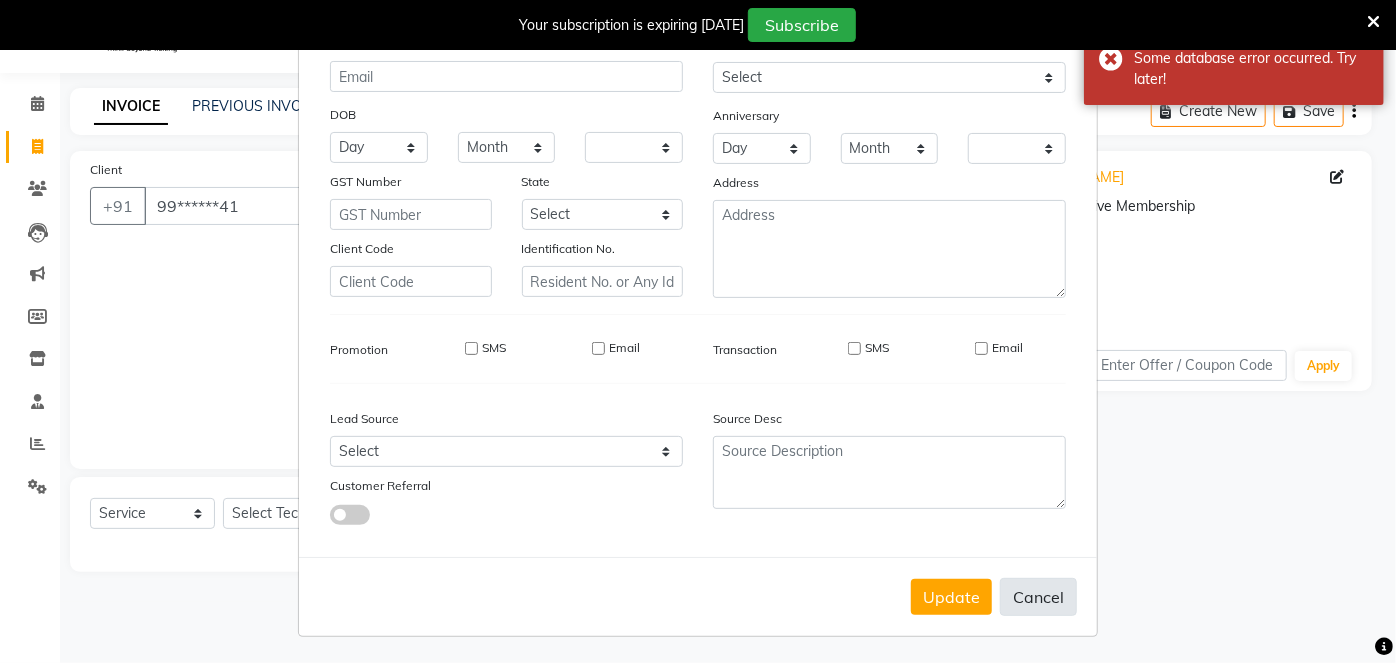 click on "Cancel" at bounding box center (1038, 597) 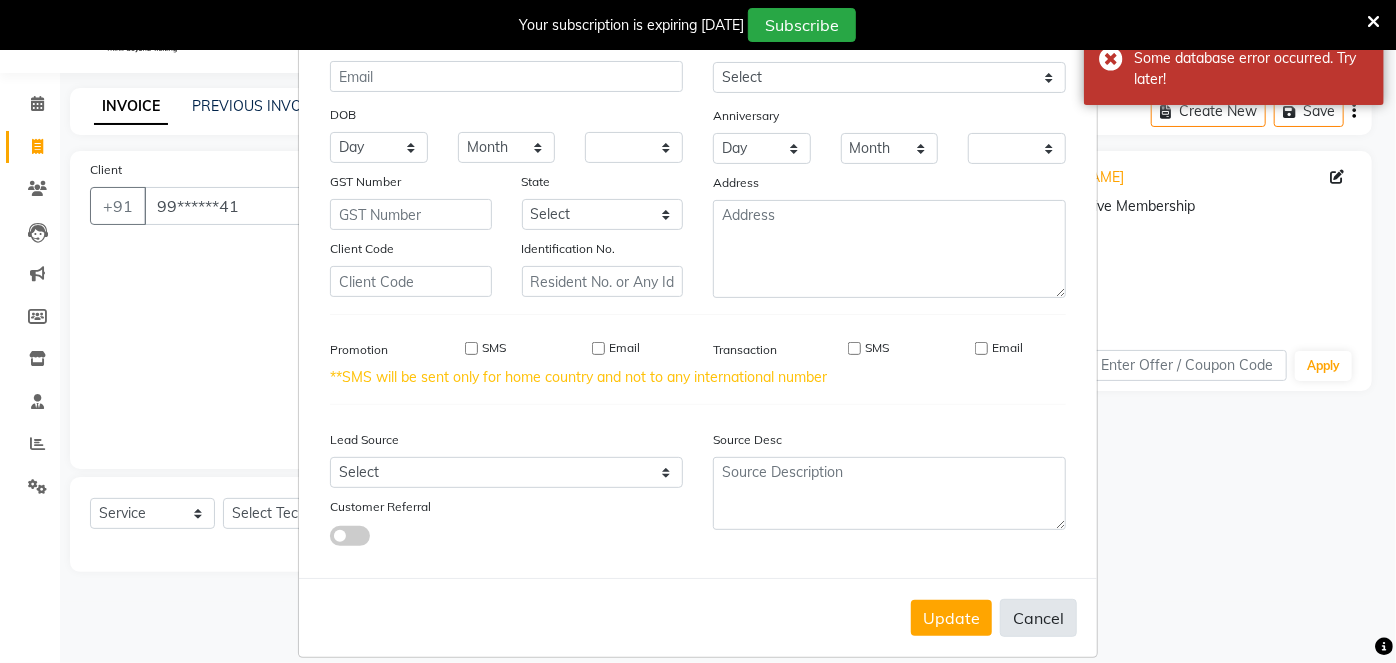 click on "Cancel" at bounding box center [1038, 618] 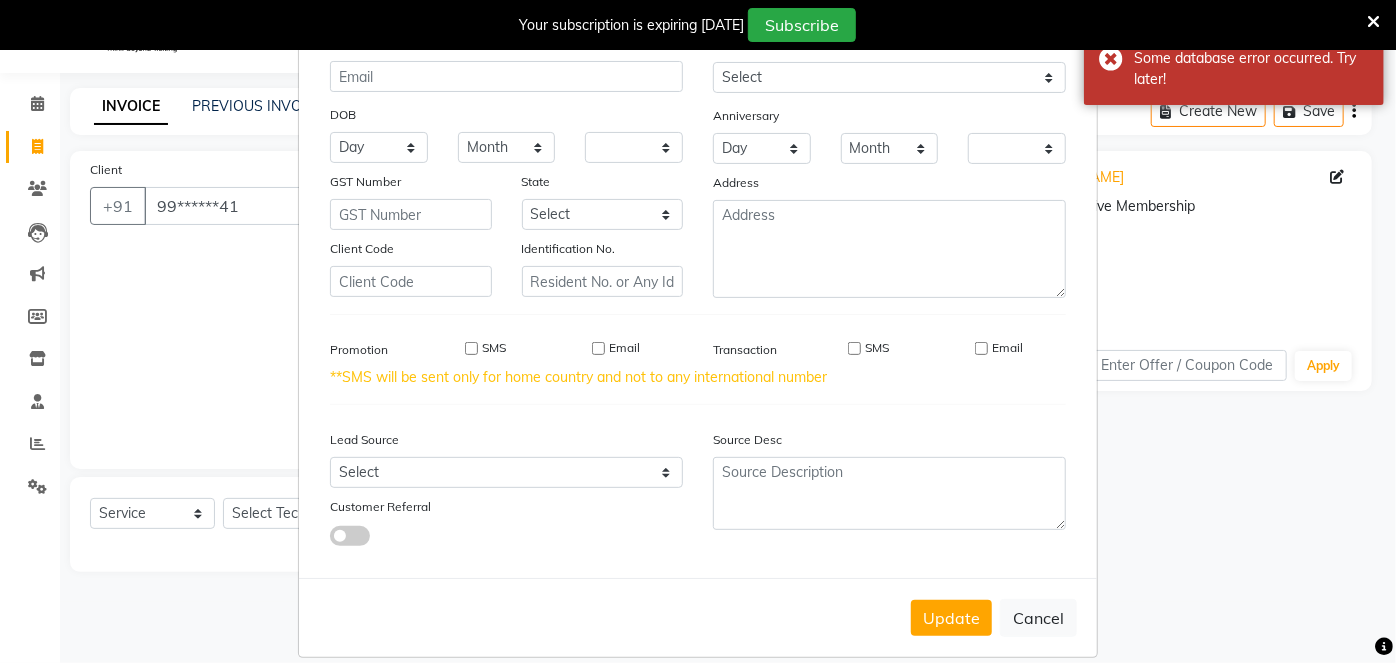 scroll, scrollTop: 0, scrollLeft: 0, axis: both 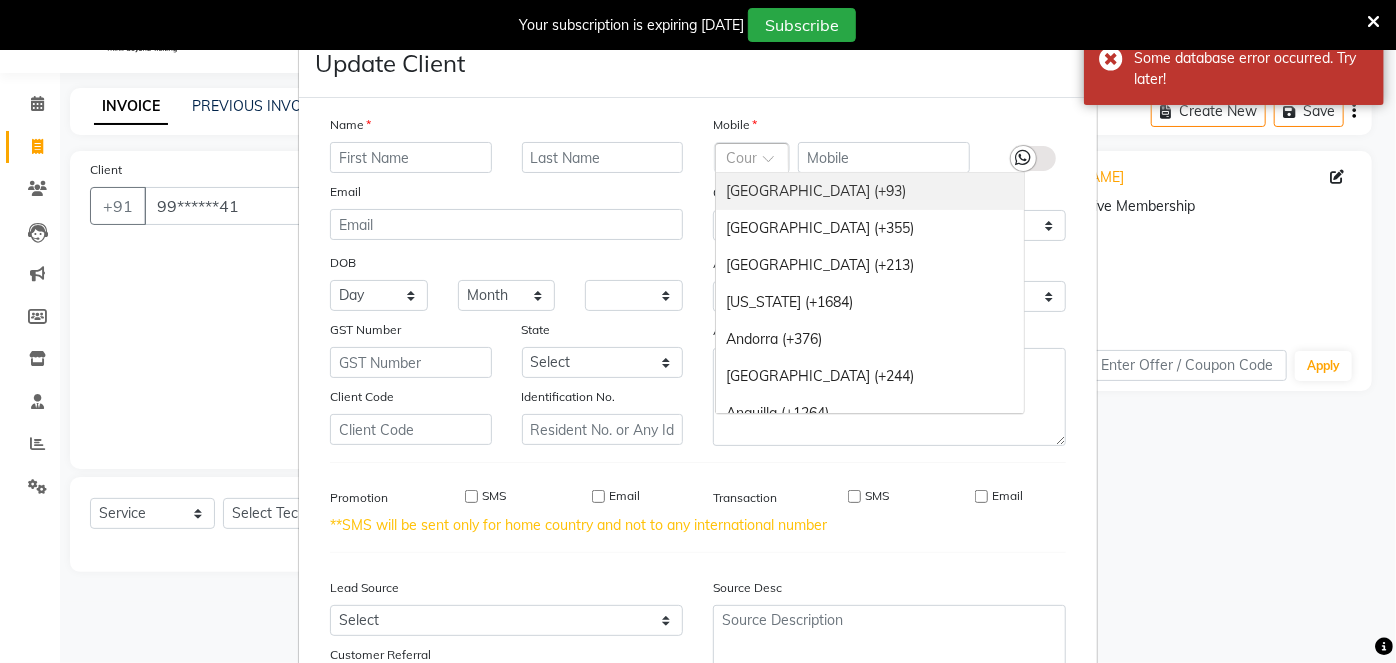 click at bounding box center (775, 164) 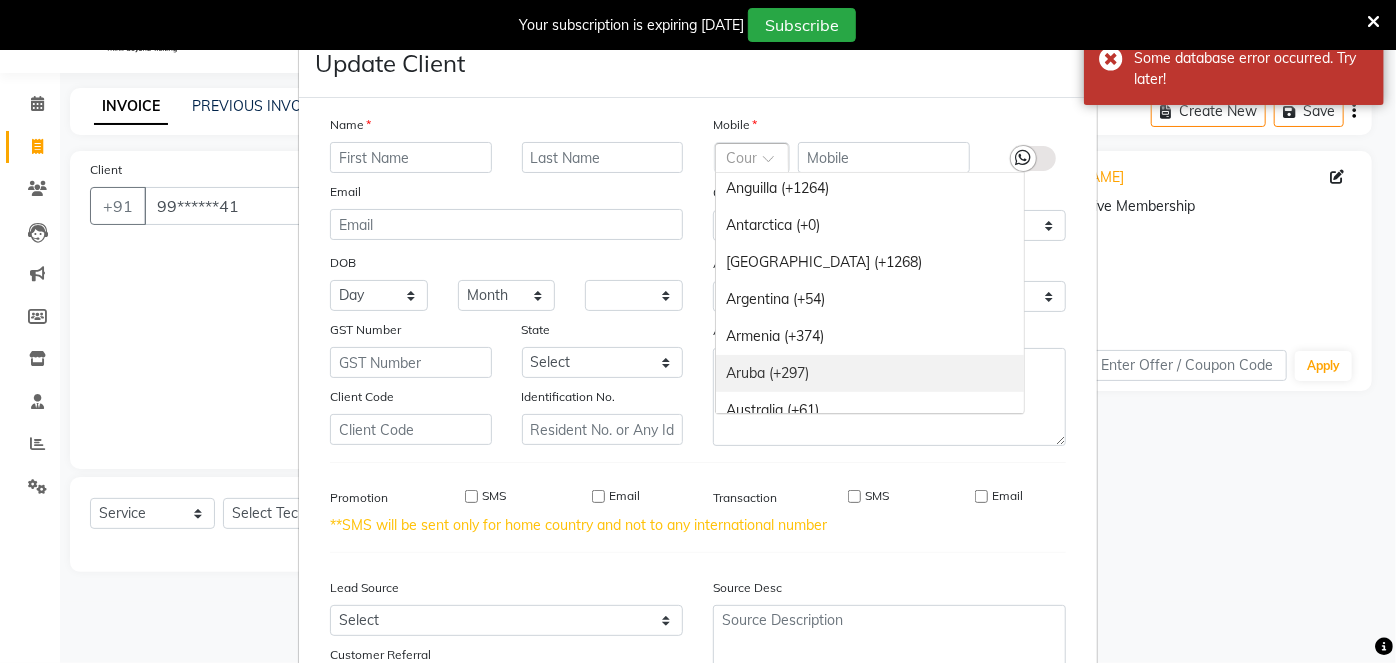 scroll, scrollTop: 224, scrollLeft: 0, axis: vertical 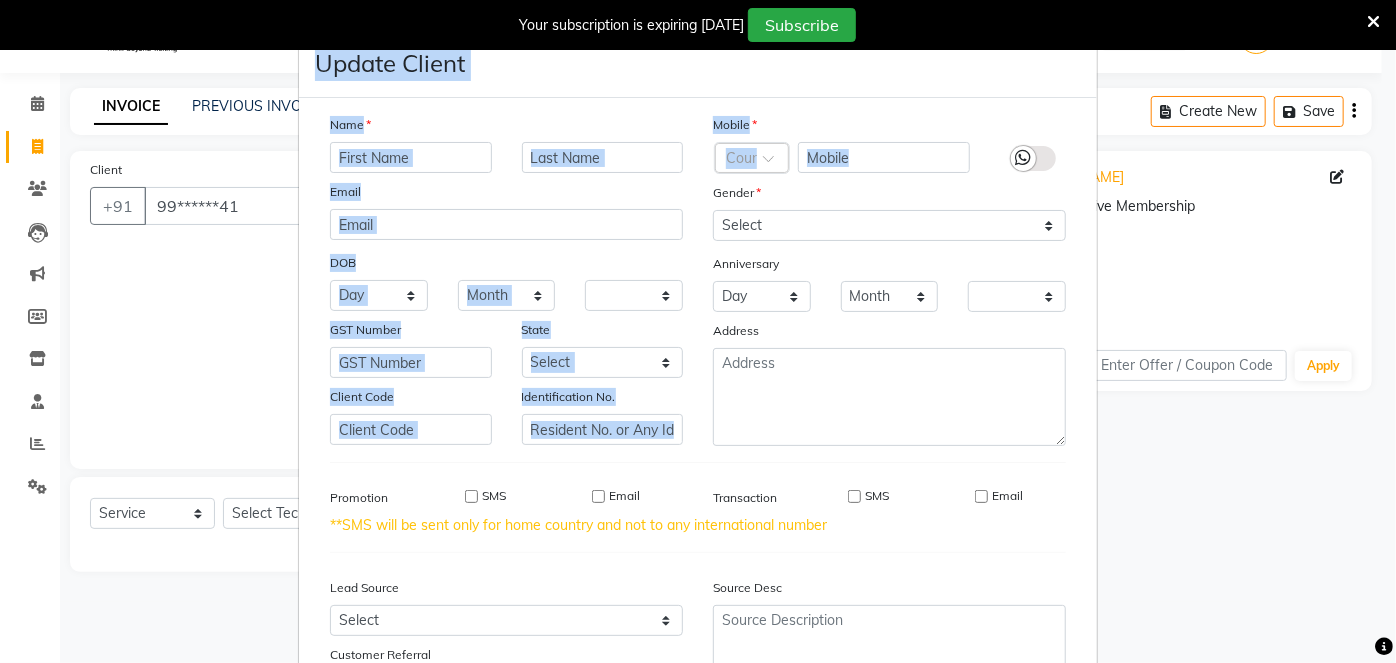 drag, startPoint x: 1197, startPoint y: 329, endPoint x: 991, endPoint y: 156, distance: 269.00745 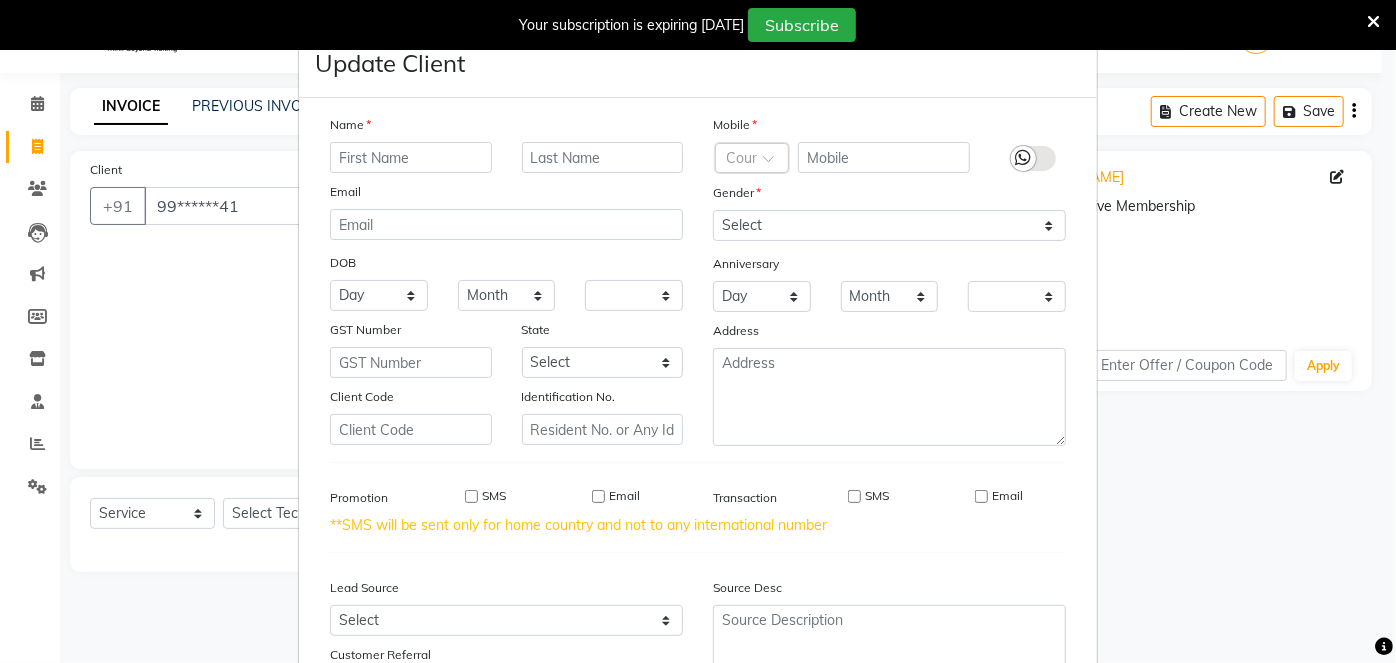 click on "Update Client Name Email DOB Day 01 02 03 04 05 06 07 08 09 10 11 12 13 14 15 16 17 18 19 20 21 22 23 24 25 26 27 28 29 30 31 Month January February March April May June July August September October November December 1940 1941 1942 1943 1944 1945 1946 1947 1948 1949 1950 1951 1952 1953 1954 1955 1956 1957 1958 1959 1960 1961 1962 1963 1964 1965 1966 1967 1968 1969 1970 1971 1972 1973 1974 1975 1976 1977 1978 1979 1980 1981 1982 1983 1984 1985 1986 1987 1988 1989 1990 1991 1992 1993 1994 1995 1996 1997 1998 1999 2000 2001 2002 2003 2004 2005 2006 2007 2008 2009 2010 2011 2012 2013 2014 2015 2016 2017 2018 2019 2020 2021 2022 2023 2024 GST Number State Select Andaman and Nicobar Islands Andhra Pradesh Arunachal Pradesh Assam Bihar Chandigarh Chhattisgarh Dadra and Nagar Haveli Daman and Diu Delhi Goa Gujarat Haryana Himachal Pradesh Jammu and Kashmir Jharkhand Karnataka Kerala Lakshadweep Madhya Pradesh Maharashtra Manipur Meghalaya Mizoram Nagaland Odisha Pondicherry Punjab Rajasthan Sikkim Tamil Nadu Tripura" at bounding box center (698, 331) 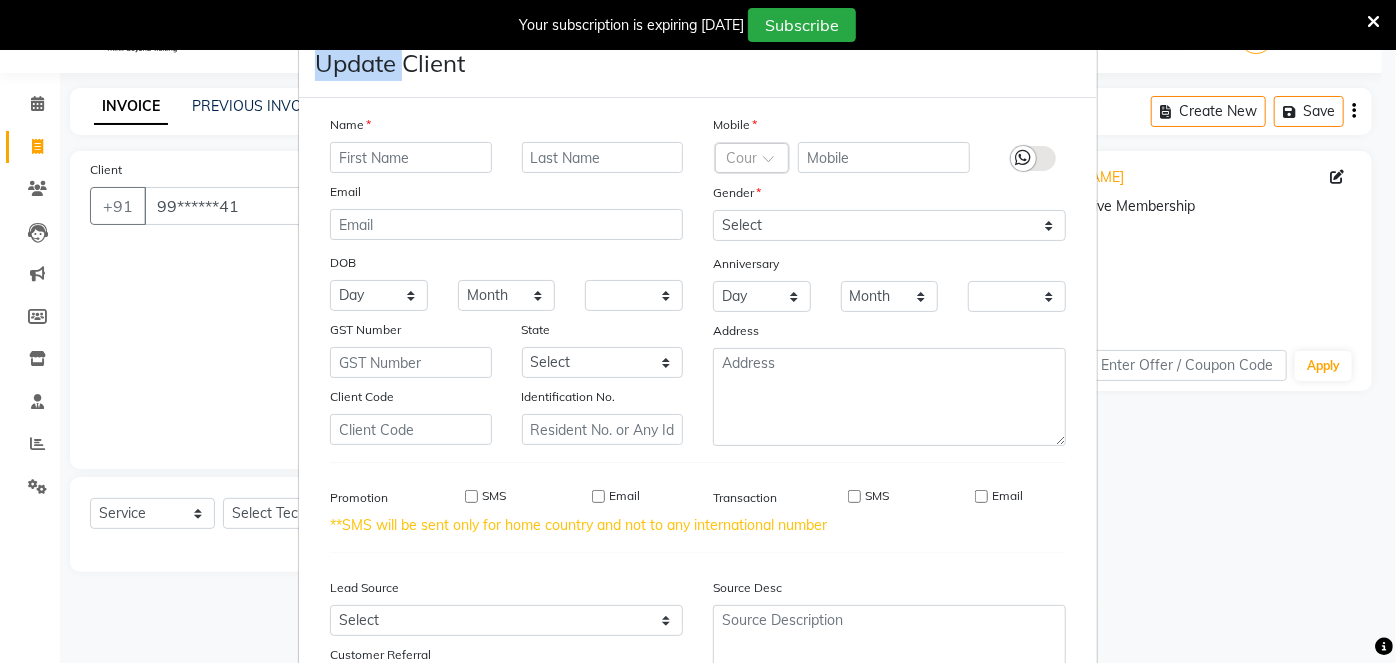 click on "Update Client Name Email DOB Day 01 02 03 04 05 06 07 08 09 10 11 12 13 14 15 16 17 18 19 20 21 22 23 24 25 26 27 28 29 30 31 Month January February March April May June July August September October November December 1940 1941 1942 1943 1944 1945 1946 1947 1948 1949 1950 1951 1952 1953 1954 1955 1956 1957 1958 1959 1960 1961 1962 1963 1964 1965 1966 1967 1968 1969 1970 1971 1972 1973 1974 1975 1976 1977 1978 1979 1980 1981 1982 1983 1984 1985 1986 1987 1988 1989 1990 1991 1992 1993 1994 1995 1996 1997 1998 1999 2000 2001 2002 2003 2004 2005 2006 2007 2008 2009 2010 2011 2012 2013 2014 2015 2016 2017 2018 2019 2020 2021 2022 2023 2024 GST Number State Select Andaman and Nicobar Islands Andhra Pradesh Arunachal Pradesh Assam Bihar Chandigarh Chhattisgarh Dadra and Nagar Haveli Daman and Diu Delhi Goa Gujarat Haryana Himachal Pradesh Jammu and Kashmir Jharkhand Karnataka Kerala Lakshadweep Madhya Pradesh Maharashtra Manipur Meghalaya Mizoram Nagaland Odisha Pondicherry Punjab Rajasthan Sikkim Tamil Nadu Tripura" at bounding box center (698, 331) 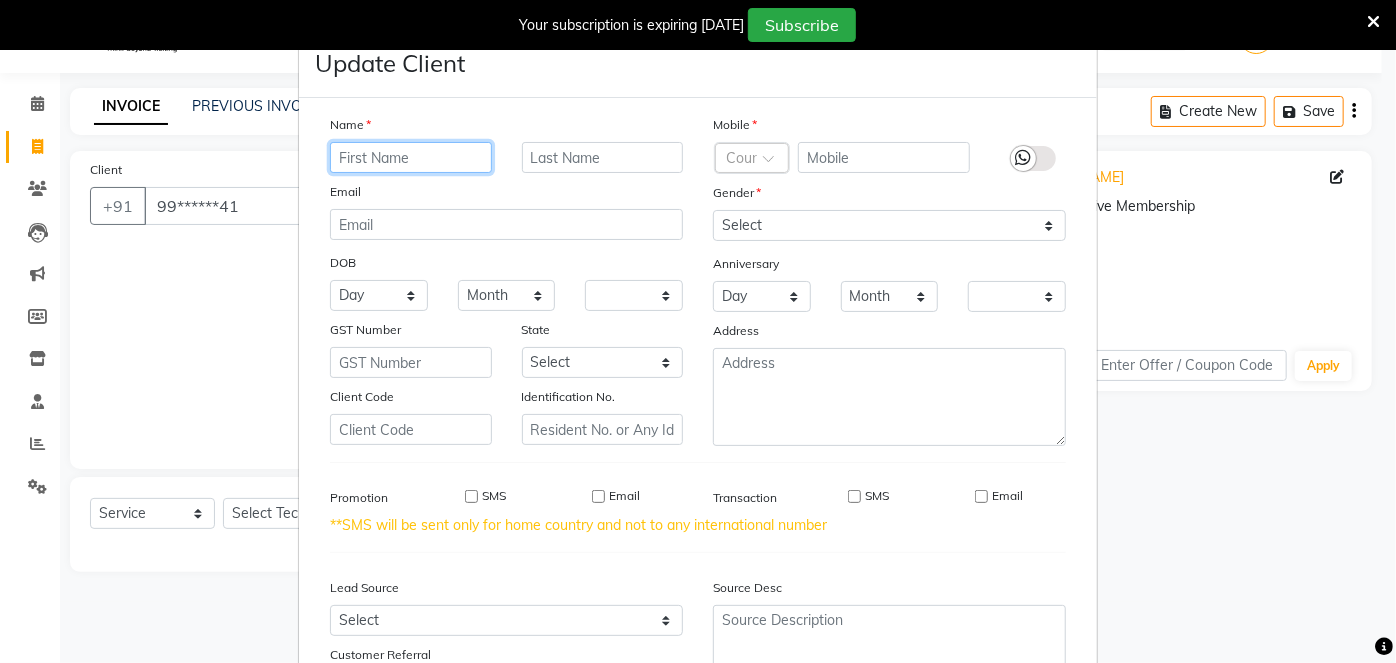 click at bounding box center [411, 157] 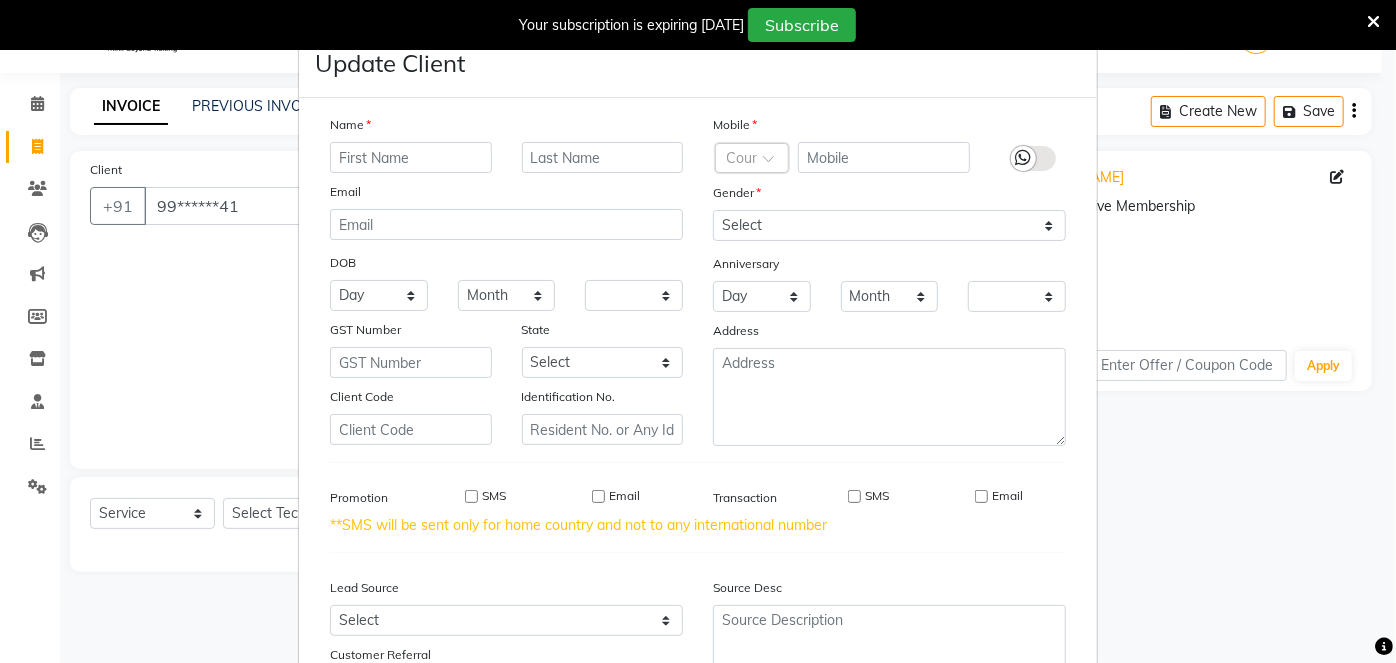 click on "Update Client Name Email DOB Day 01 02 03 04 05 06 07 08 09 10 11 12 13 14 15 16 17 18 19 20 21 22 23 24 25 26 27 28 29 30 31 Month January February March April May June July August September October November December 1940 1941 1942 1943 1944 1945 1946 1947 1948 1949 1950 1951 1952 1953 1954 1955 1956 1957 1958 1959 1960 1961 1962 1963 1964 1965 1966 1967 1968 1969 1970 1971 1972 1973 1974 1975 1976 1977 1978 1979 1980 1981 1982 1983 1984 1985 1986 1987 1988 1989 1990 1991 1992 1993 1994 1995 1996 1997 1998 1999 2000 2001 2002 2003 2004 2005 2006 2007 2008 2009 2010 2011 2012 2013 2014 2015 2016 2017 2018 2019 2020 2021 2022 2023 2024 GST Number State Select Andaman and Nicobar Islands Andhra Pradesh Arunachal Pradesh Assam Bihar Chandigarh Chhattisgarh Dadra and Nagar Haveli Daman and Diu Delhi Goa Gujarat Haryana Himachal Pradesh Jammu and Kashmir Jharkhand Karnataka Kerala Lakshadweep Madhya Pradesh Maharashtra Manipur Meghalaya Mizoram Nagaland Odisha Pondicherry Punjab Rajasthan Sikkim Tamil Nadu Tripura" at bounding box center [698, 331] 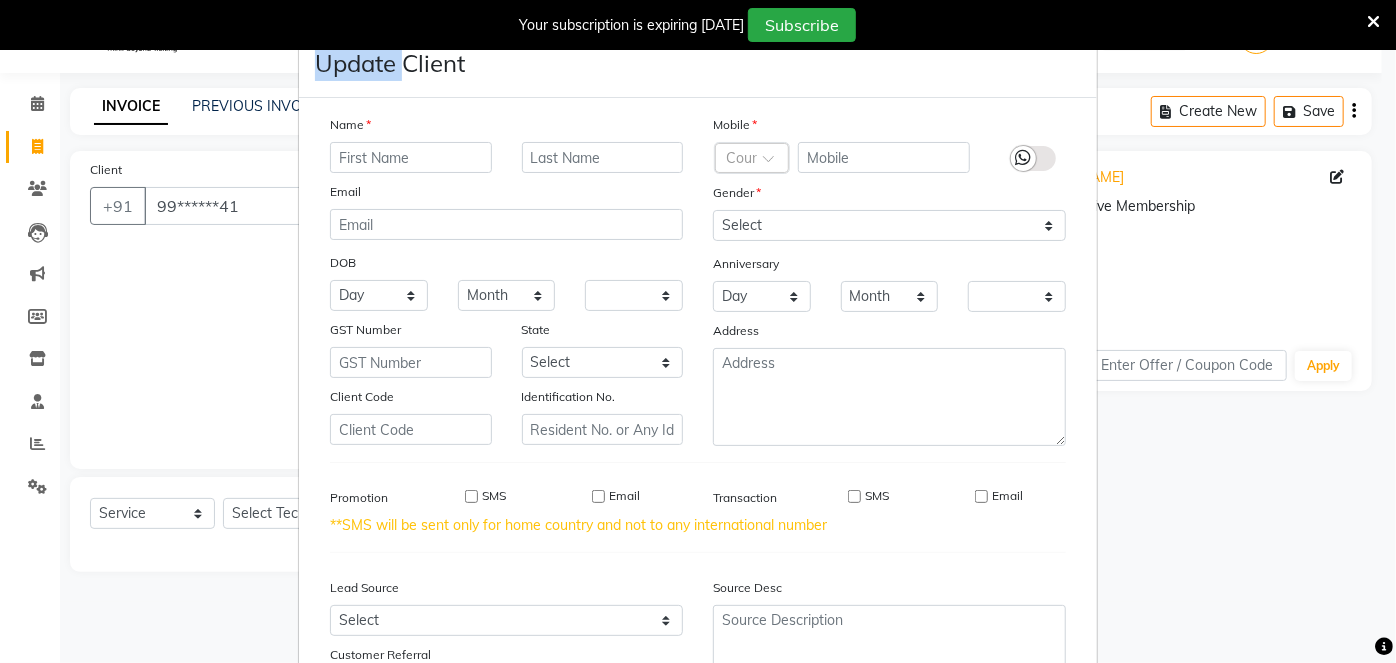click on "Update Client Name Email DOB Day 01 02 03 04 05 06 07 08 09 10 11 12 13 14 15 16 17 18 19 20 21 22 23 24 25 26 27 28 29 30 31 Month January February March April May June July August September October November December 1940 1941 1942 1943 1944 1945 1946 1947 1948 1949 1950 1951 1952 1953 1954 1955 1956 1957 1958 1959 1960 1961 1962 1963 1964 1965 1966 1967 1968 1969 1970 1971 1972 1973 1974 1975 1976 1977 1978 1979 1980 1981 1982 1983 1984 1985 1986 1987 1988 1989 1990 1991 1992 1993 1994 1995 1996 1997 1998 1999 2000 2001 2002 2003 2004 2005 2006 2007 2008 2009 2010 2011 2012 2013 2014 2015 2016 2017 2018 2019 2020 2021 2022 2023 2024 GST Number State Select Andaman and Nicobar Islands Andhra Pradesh Arunachal Pradesh Assam Bihar Chandigarh Chhattisgarh Dadra and Nagar Haveli Daman and Diu Delhi Goa Gujarat Haryana Himachal Pradesh Jammu and Kashmir Jharkhand Karnataka Kerala Lakshadweep Madhya Pradesh Maharashtra Manipur Meghalaya Mizoram Nagaland Odisha Pondicherry Punjab Rajasthan Sikkim Tamil Nadu Tripura" at bounding box center [698, 331] 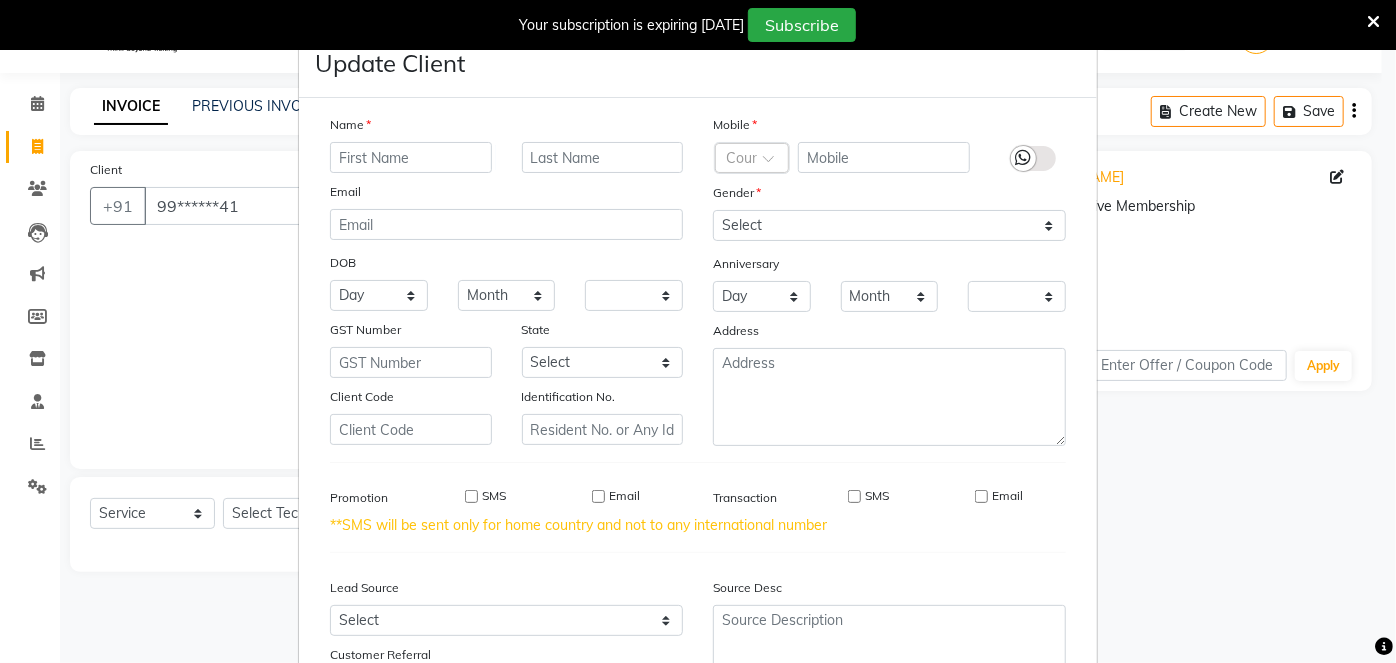 click on "Update Client Name Email DOB Day 01 02 03 04 05 06 07 08 09 10 11 12 13 14 15 16 17 18 19 20 21 22 23 24 25 26 27 28 29 30 31 Month January February March April May June July August September October November December 1940 1941 1942 1943 1944 1945 1946 1947 1948 1949 1950 1951 1952 1953 1954 1955 1956 1957 1958 1959 1960 1961 1962 1963 1964 1965 1966 1967 1968 1969 1970 1971 1972 1973 1974 1975 1976 1977 1978 1979 1980 1981 1982 1983 1984 1985 1986 1987 1988 1989 1990 1991 1992 1993 1994 1995 1996 1997 1998 1999 2000 2001 2002 2003 2004 2005 2006 2007 2008 2009 2010 2011 2012 2013 2014 2015 2016 2017 2018 2019 2020 2021 2022 2023 2024 GST Number State Select Andaman and Nicobar Islands Andhra Pradesh Arunachal Pradesh Assam Bihar Chandigarh Chhattisgarh Dadra and Nagar Haveli Daman and Diu Delhi Goa Gujarat Haryana Himachal Pradesh Jammu and Kashmir Jharkhand Karnataka Kerala Lakshadweep Madhya Pradesh Maharashtra Manipur Meghalaya Mizoram Nagaland Odisha Pondicherry Punjab Rajasthan Sikkim Tamil Nadu Tripura" at bounding box center (698, 331) 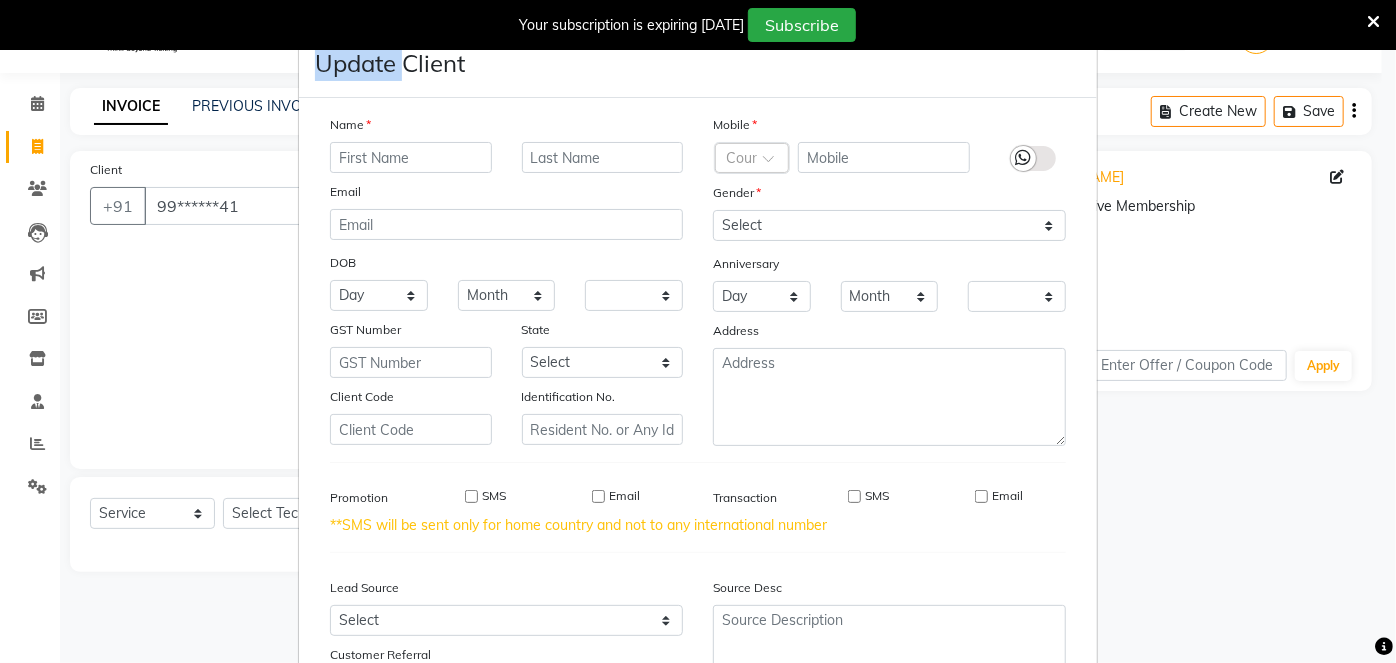 click on "Update Client Name Email DOB Day 01 02 03 04 05 06 07 08 09 10 11 12 13 14 15 16 17 18 19 20 21 22 23 24 25 26 27 28 29 30 31 Month January February March April May June July August September October November December 1940 1941 1942 1943 1944 1945 1946 1947 1948 1949 1950 1951 1952 1953 1954 1955 1956 1957 1958 1959 1960 1961 1962 1963 1964 1965 1966 1967 1968 1969 1970 1971 1972 1973 1974 1975 1976 1977 1978 1979 1980 1981 1982 1983 1984 1985 1986 1987 1988 1989 1990 1991 1992 1993 1994 1995 1996 1997 1998 1999 2000 2001 2002 2003 2004 2005 2006 2007 2008 2009 2010 2011 2012 2013 2014 2015 2016 2017 2018 2019 2020 2021 2022 2023 2024 GST Number State Select Andaman and Nicobar Islands Andhra Pradesh Arunachal Pradesh Assam Bihar Chandigarh Chhattisgarh Dadra and Nagar Haveli Daman and Diu Delhi Goa Gujarat Haryana Himachal Pradesh Jammu and Kashmir Jharkhand Karnataka Kerala Lakshadweep Madhya Pradesh Maharashtra Manipur Meghalaya Mizoram Nagaland Odisha Pondicherry Punjab Rajasthan Sikkim Tamil Nadu Tripura" at bounding box center [698, 331] 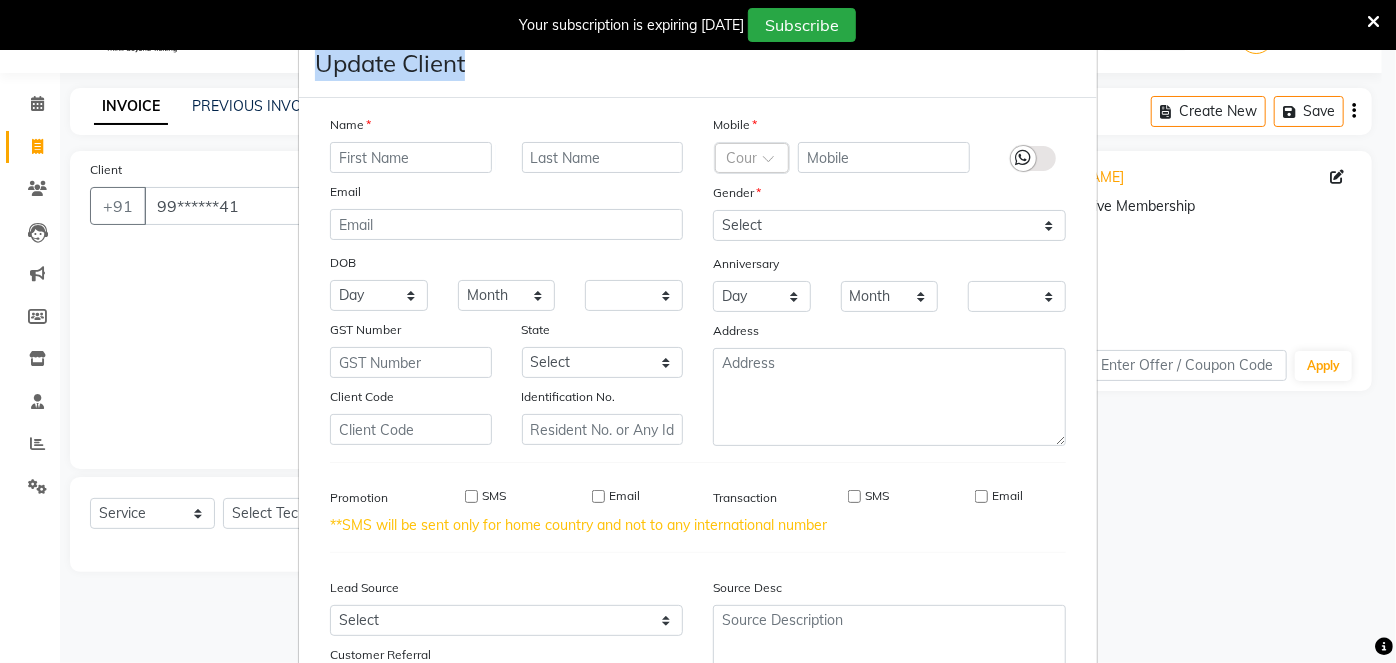 click on "Update Client Name Email DOB Day 01 02 03 04 05 06 07 08 09 10 11 12 13 14 15 16 17 18 19 20 21 22 23 24 25 26 27 28 29 30 31 Month January February March April May June July August September October November December 1940 1941 1942 1943 1944 1945 1946 1947 1948 1949 1950 1951 1952 1953 1954 1955 1956 1957 1958 1959 1960 1961 1962 1963 1964 1965 1966 1967 1968 1969 1970 1971 1972 1973 1974 1975 1976 1977 1978 1979 1980 1981 1982 1983 1984 1985 1986 1987 1988 1989 1990 1991 1992 1993 1994 1995 1996 1997 1998 1999 2000 2001 2002 2003 2004 2005 2006 2007 2008 2009 2010 2011 2012 2013 2014 2015 2016 2017 2018 2019 2020 2021 2022 2023 2024 GST Number State Select Andaman and Nicobar Islands Andhra Pradesh Arunachal Pradesh Assam Bihar Chandigarh Chhattisgarh Dadra and Nagar Haveli Daman and Diu Delhi Goa Gujarat Haryana Himachal Pradesh Jammu and Kashmir Jharkhand Karnataka Kerala Lakshadweep Madhya Pradesh Maharashtra Manipur Meghalaya Mizoram Nagaland Odisha Pondicherry Punjab Rajasthan Sikkim Tamil Nadu Tripura" at bounding box center [698, 331] 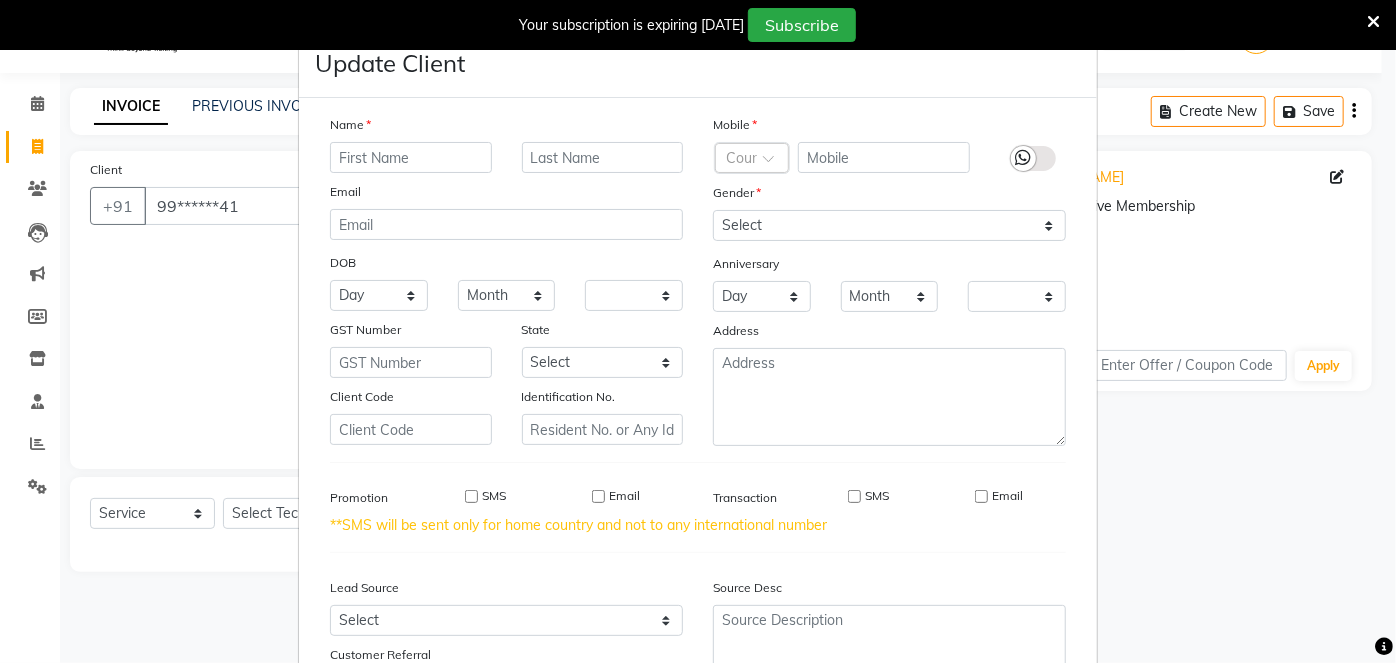 click on "Update Client Name Email DOB Day 01 02 03 04 05 06 07 08 09 10 11 12 13 14 15 16 17 18 19 20 21 22 23 24 25 26 27 28 29 30 31 Month January February March April May June July August September October November December 1940 1941 1942 1943 1944 1945 1946 1947 1948 1949 1950 1951 1952 1953 1954 1955 1956 1957 1958 1959 1960 1961 1962 1963 1964 1965 1966 1967 1968 1969 1970 1971 1972 1973 1974 1975 1976 1977 1978 1979 1980 1981 1982 1983 1984 1985 1986 1987 1988 1989 1990 1991 1992 1993 1994 1995 1996 1997 1998 1999 2000 2001 2002 2003 2004 2005 2006 2007 2008 2009 2010 2011 2012 2013 2014 2015 2016 2017 2018 2019 2020 2021 2022 2023 2024 GST Number State Select Andaman and Nicobar Islands Andhra Pradesh Arunachal Pradesh Assam Bihar Chandigarh Chhattisgarh Dadra and Nagar Haveli Daman and Diu Delhi Goa Gujarat Haryana Himachal Pradesh Jammu and Kashmir Jharkhand Karnataka Kerala Lakshadweep Madhya Pradesh Maharashtra Manipur Meghalaya Mizoram Nagaland Odisha Pondicherry Punjab Rajasthan Sikkim Tamil Nadu Tripura" at bounding box center [698, 331] 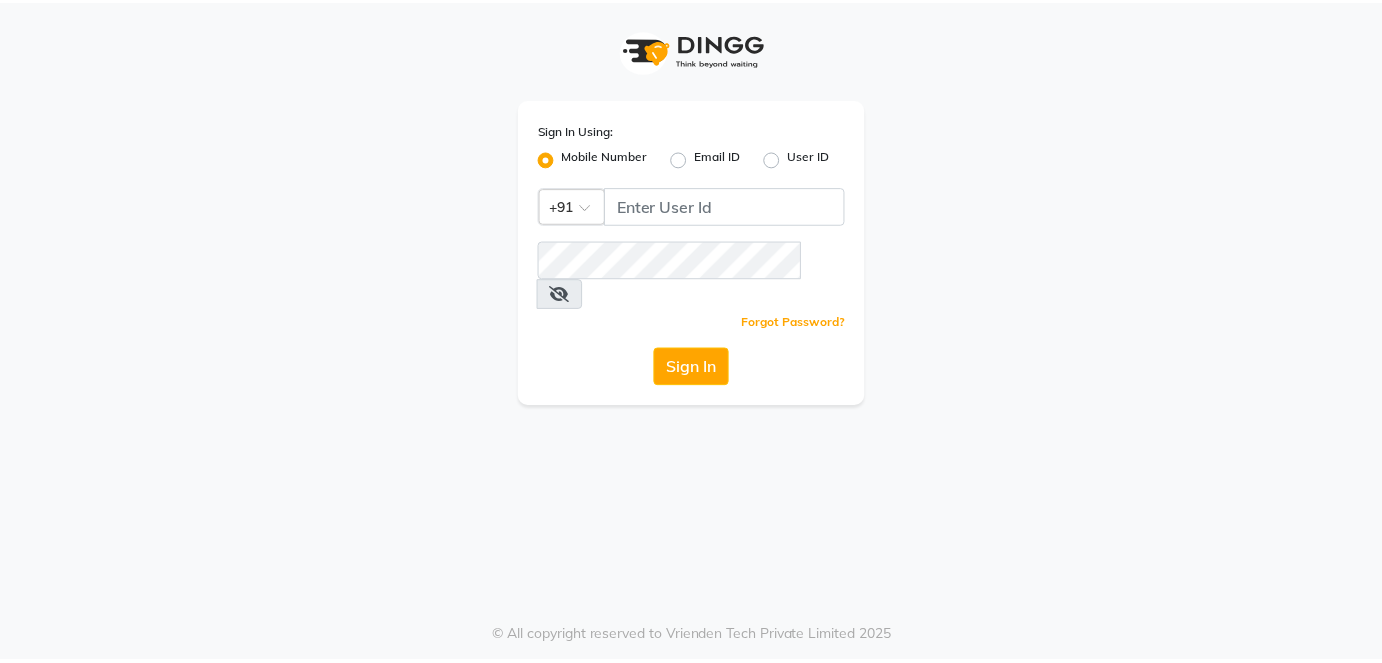 scroll, scrollTop: 0, scrollLeft: 0, axis: both 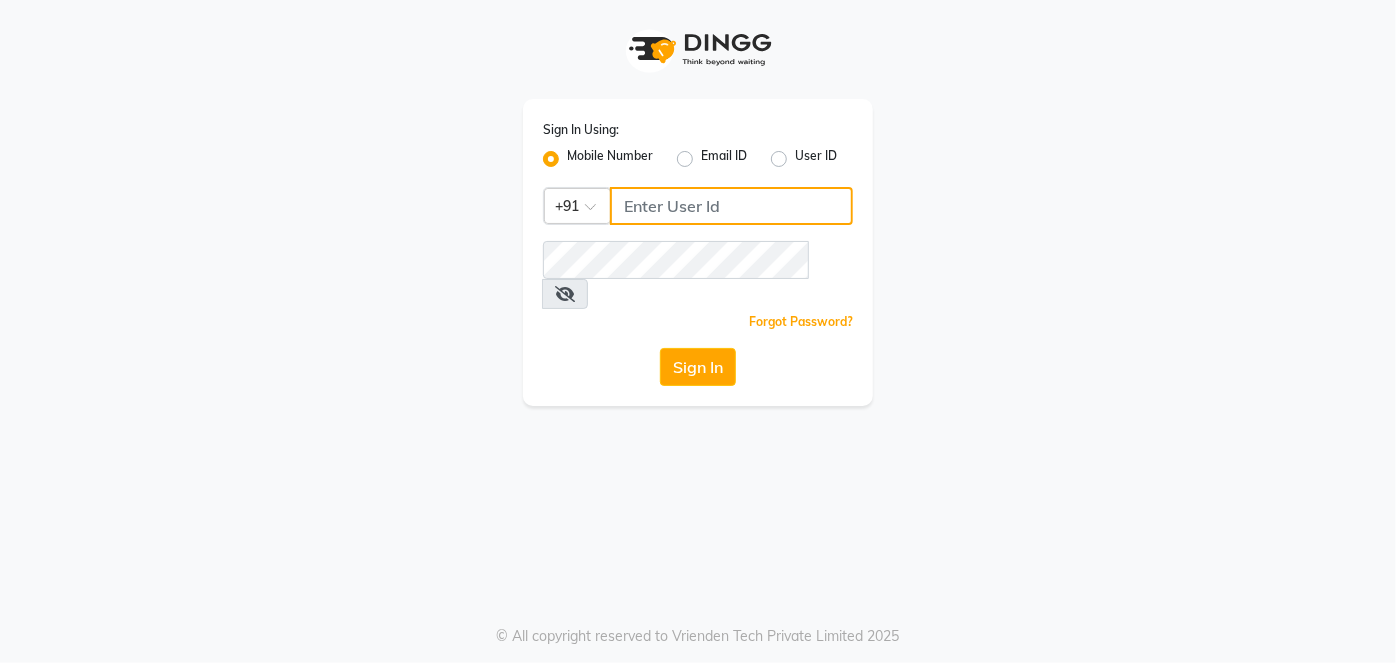 click 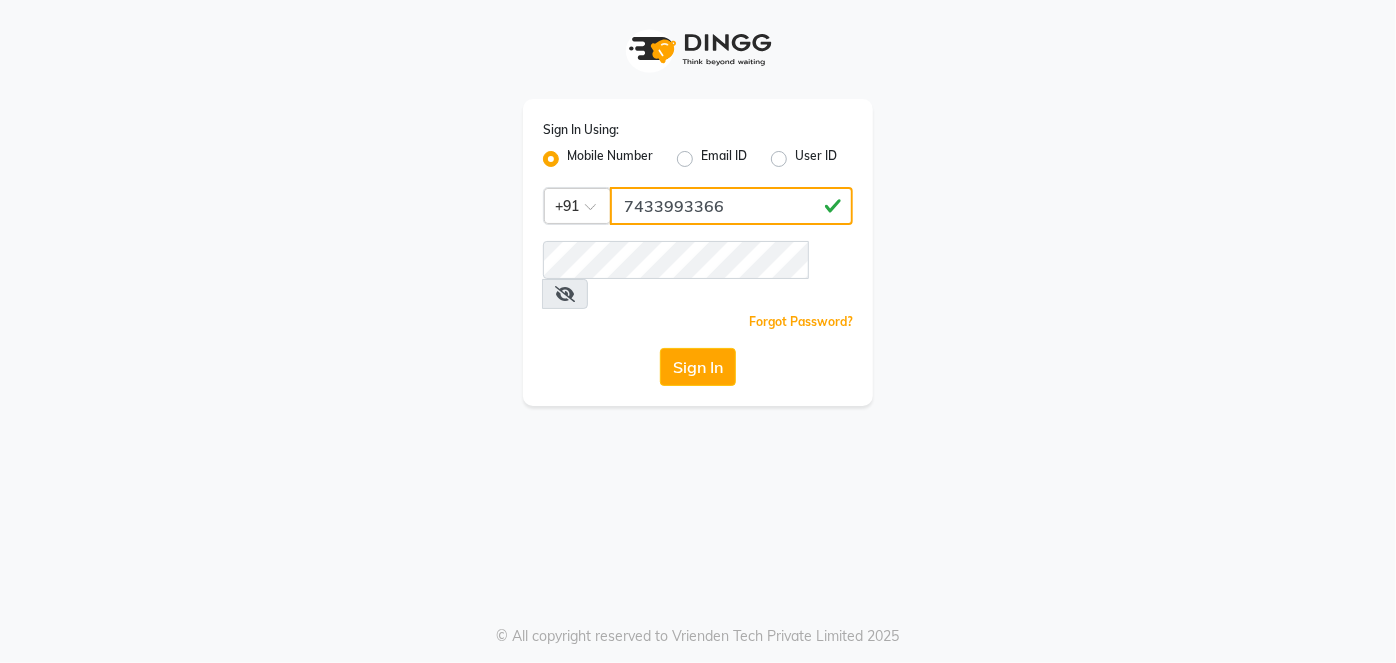 type on "7433993366" 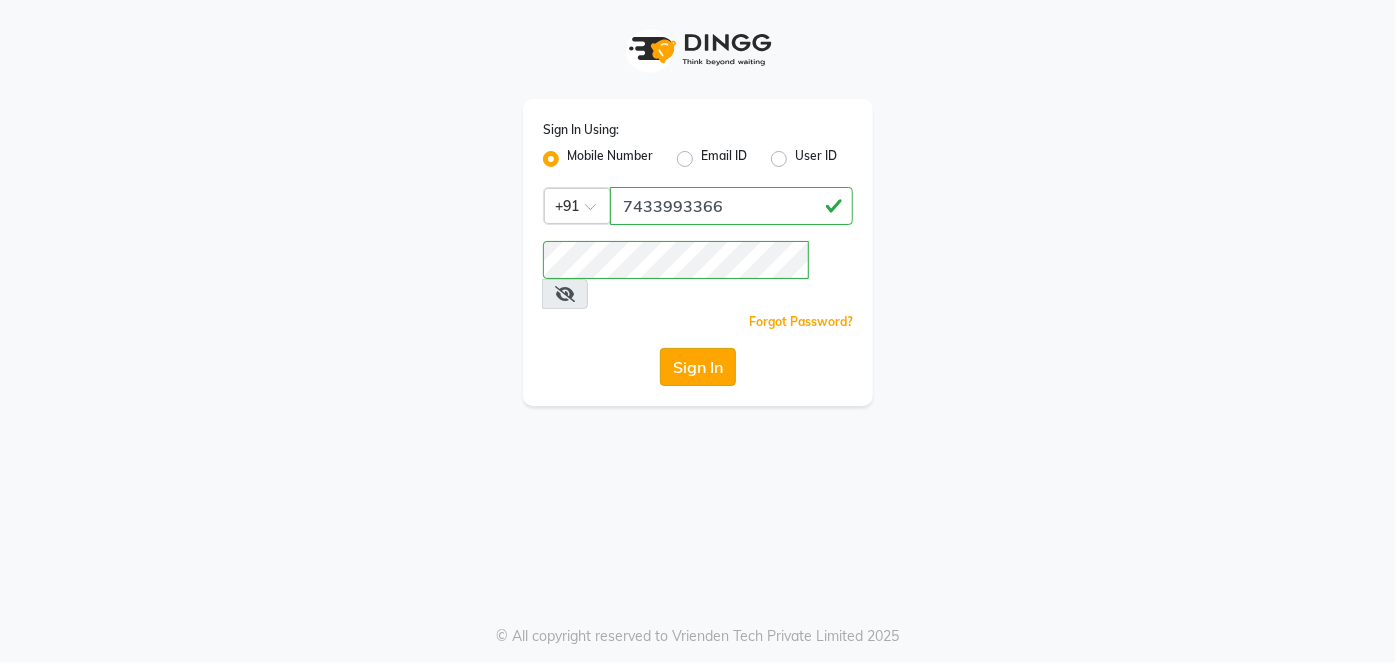 click on "Sign In" 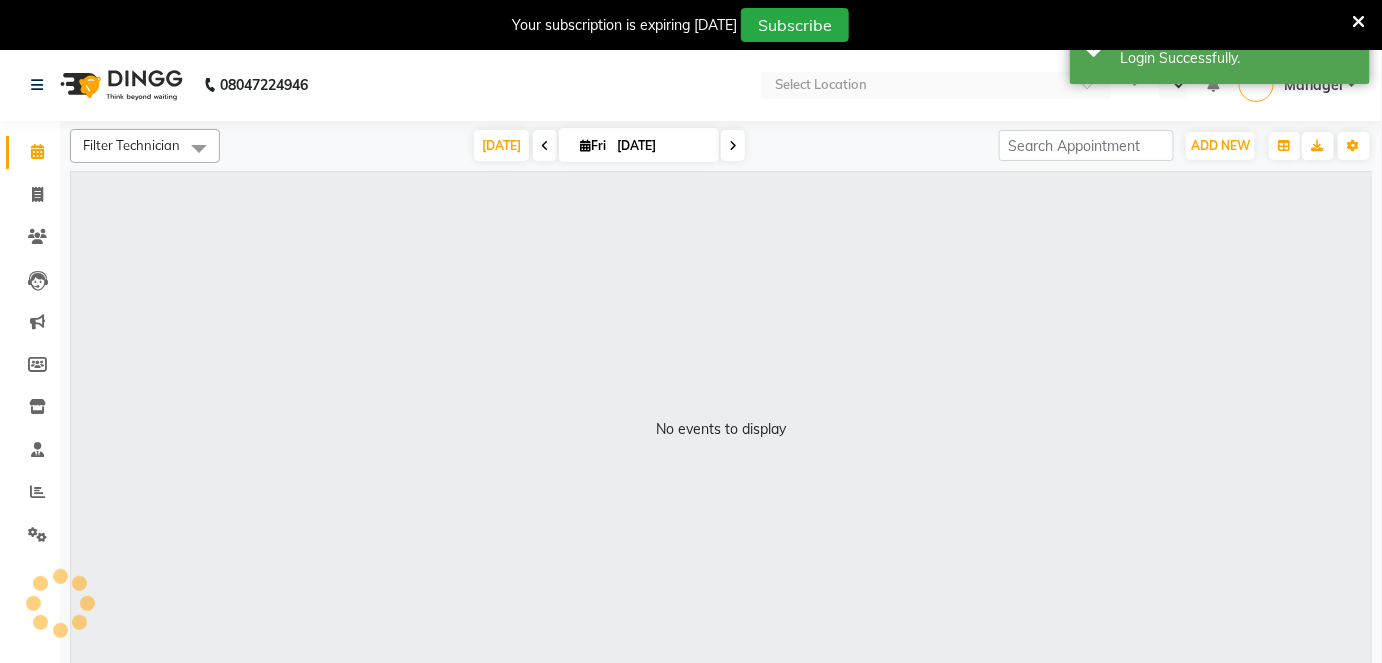 select on "en" 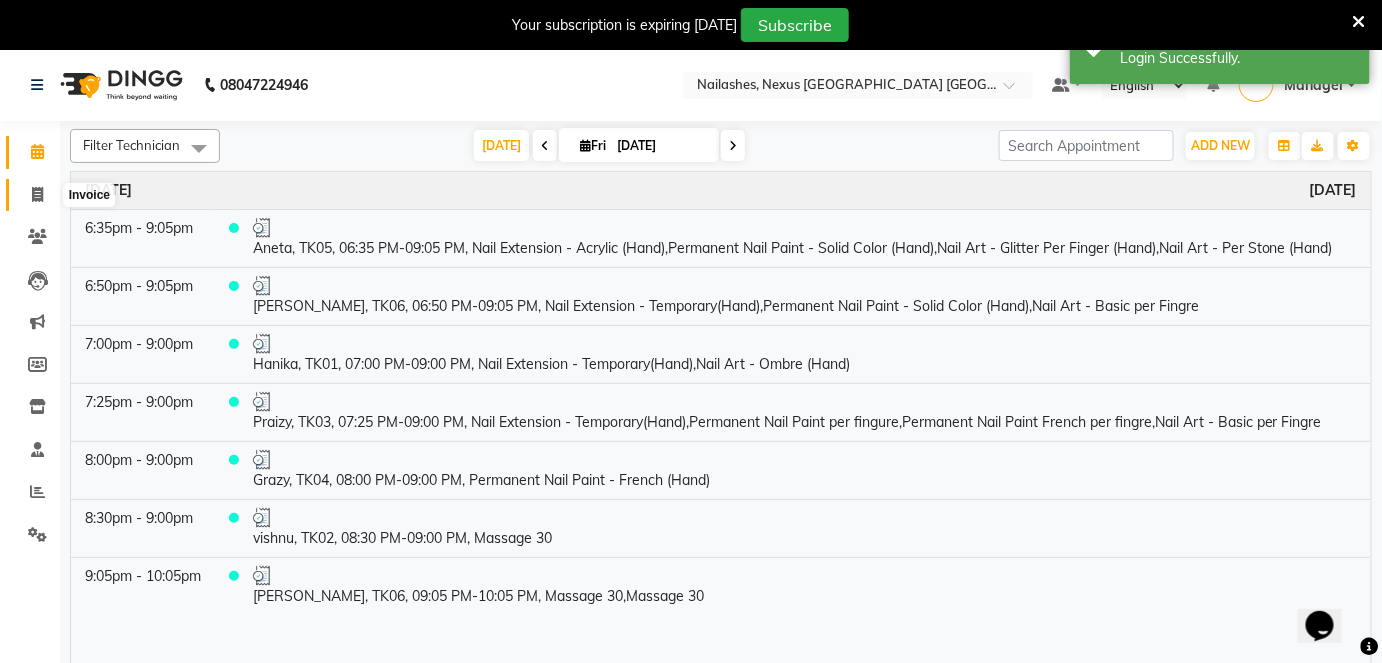 scroll, scrollTop: 0, scrollLeft: 0, axis: both 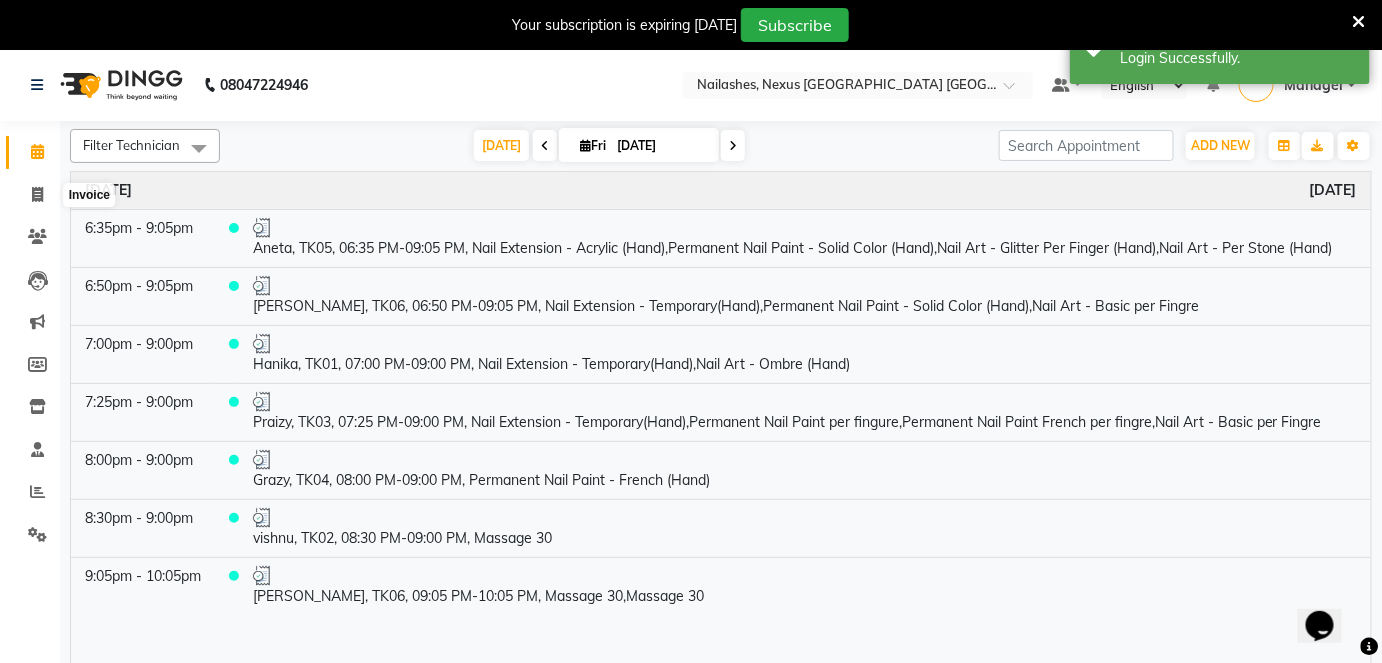 select on "4606" 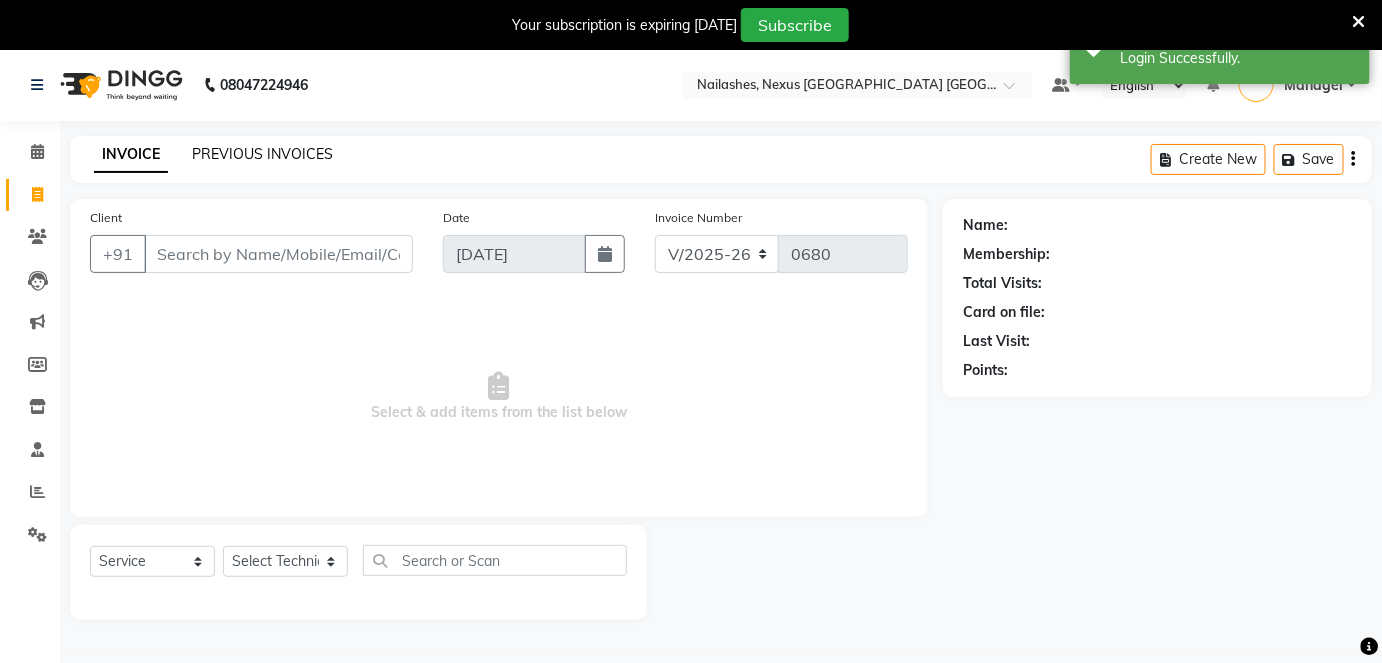 click on "PREVIOUS INVOICES" 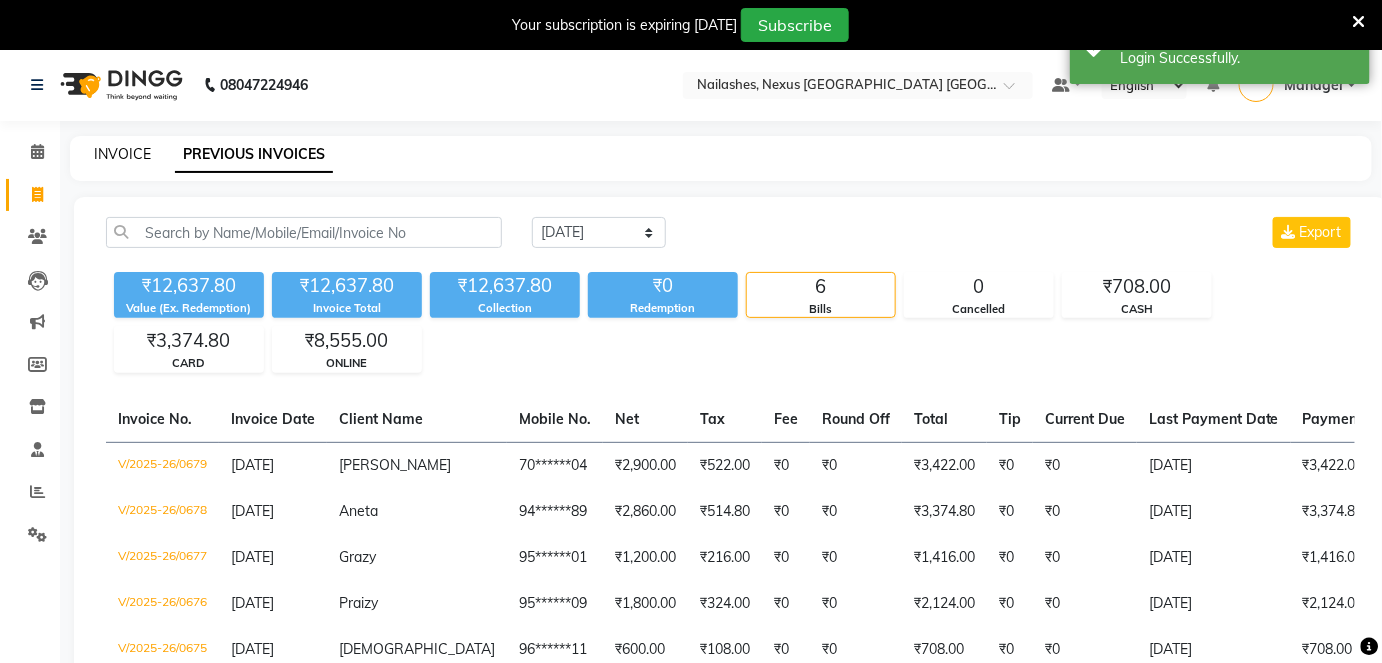 click on "INVOICE" 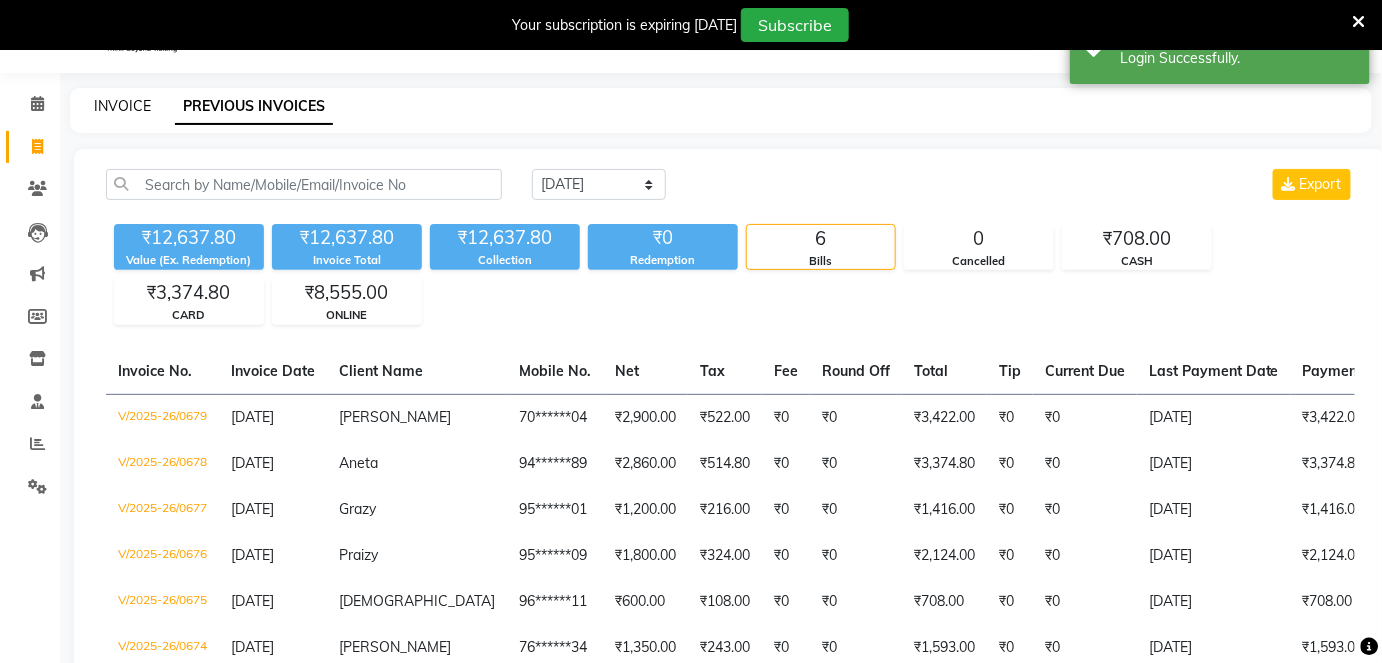 select on "4606" 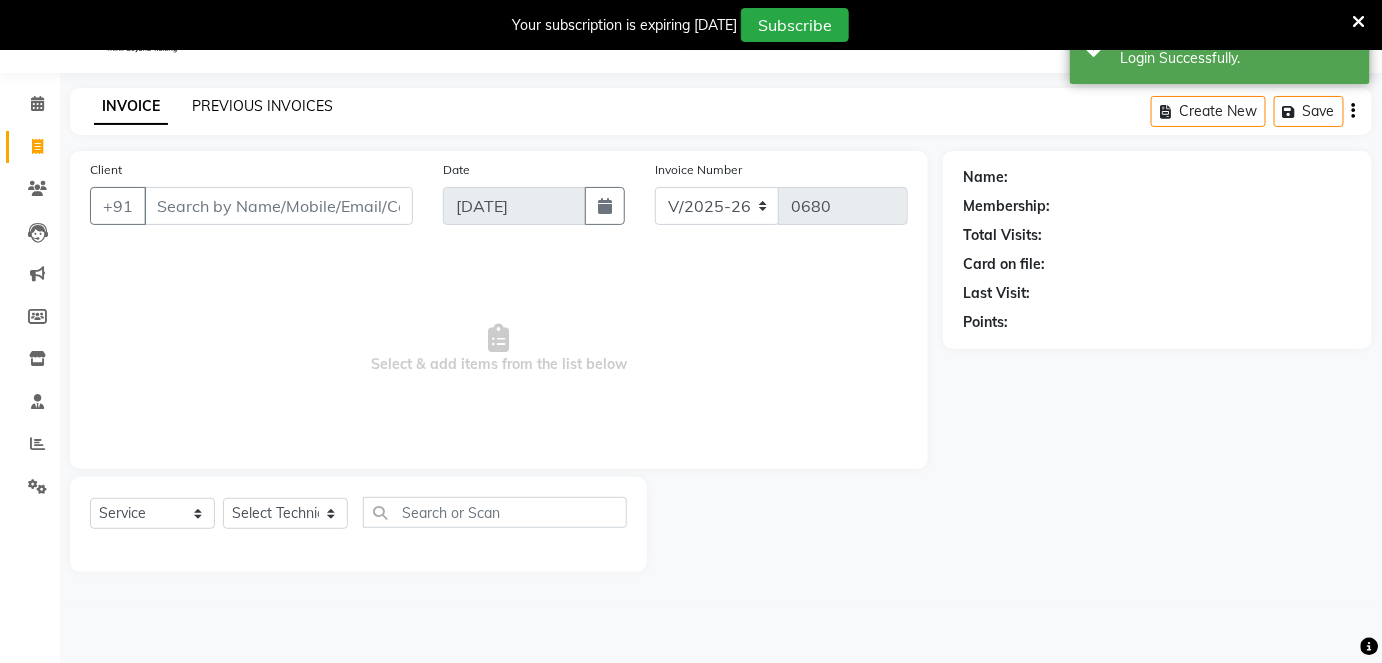 click on "PREVIOUS INVOICES" 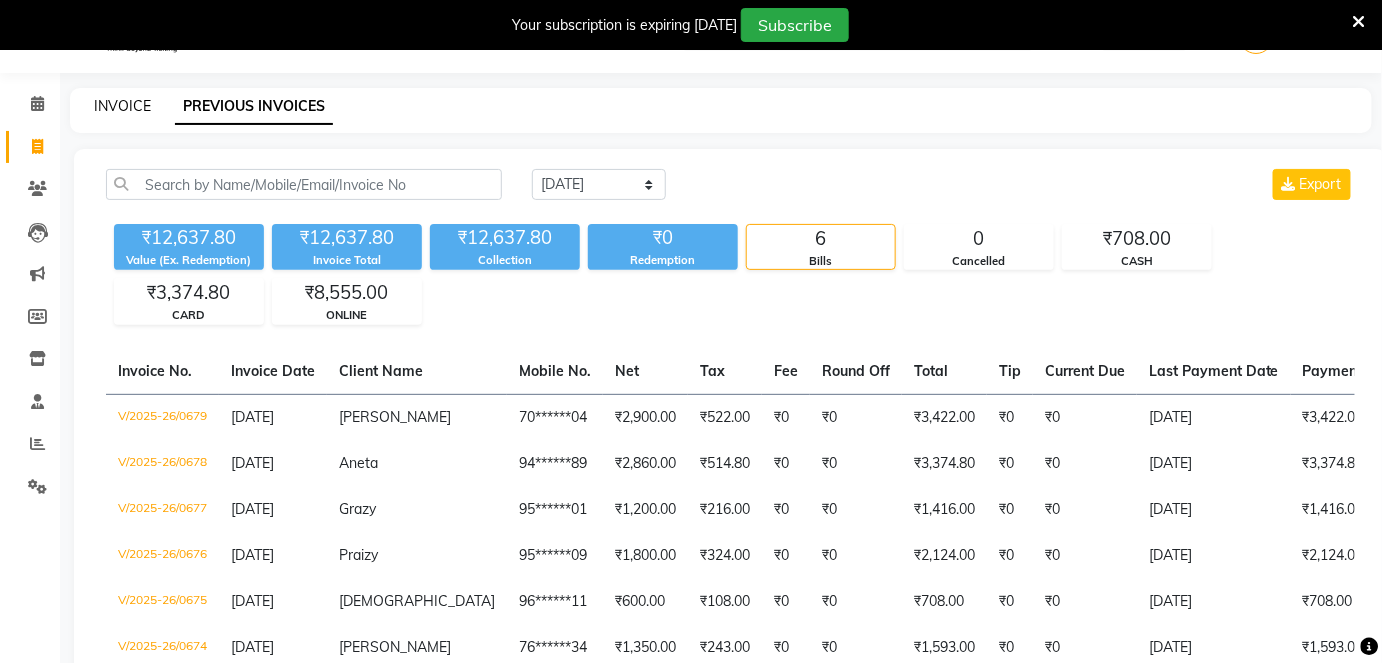 click on "INVOICE" 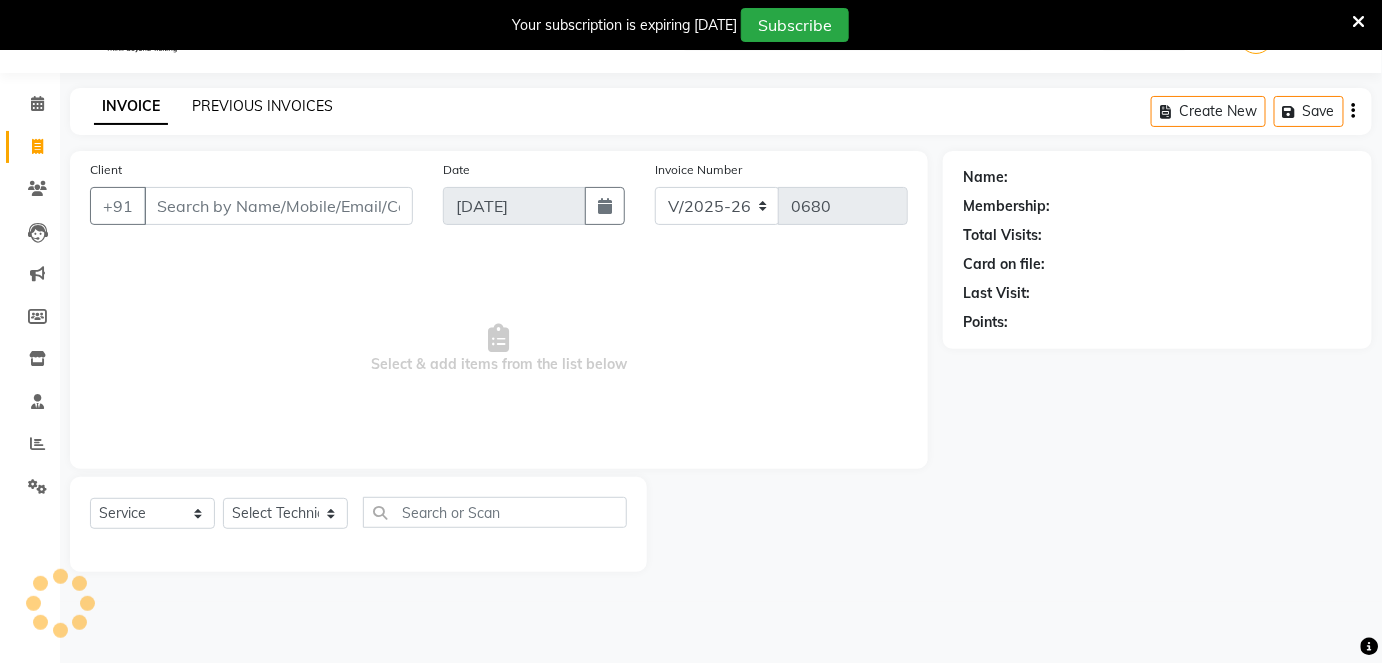 click on "PREVIOUS INVOICES" 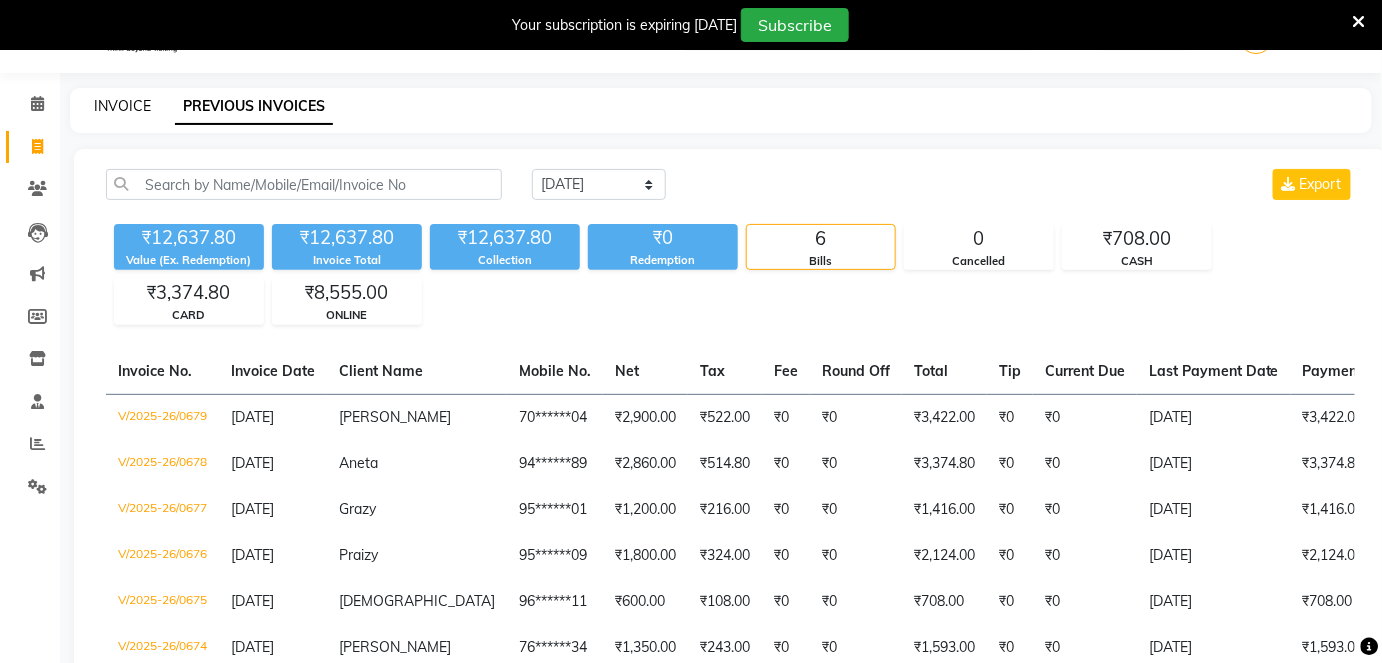 click on "INVOICE" 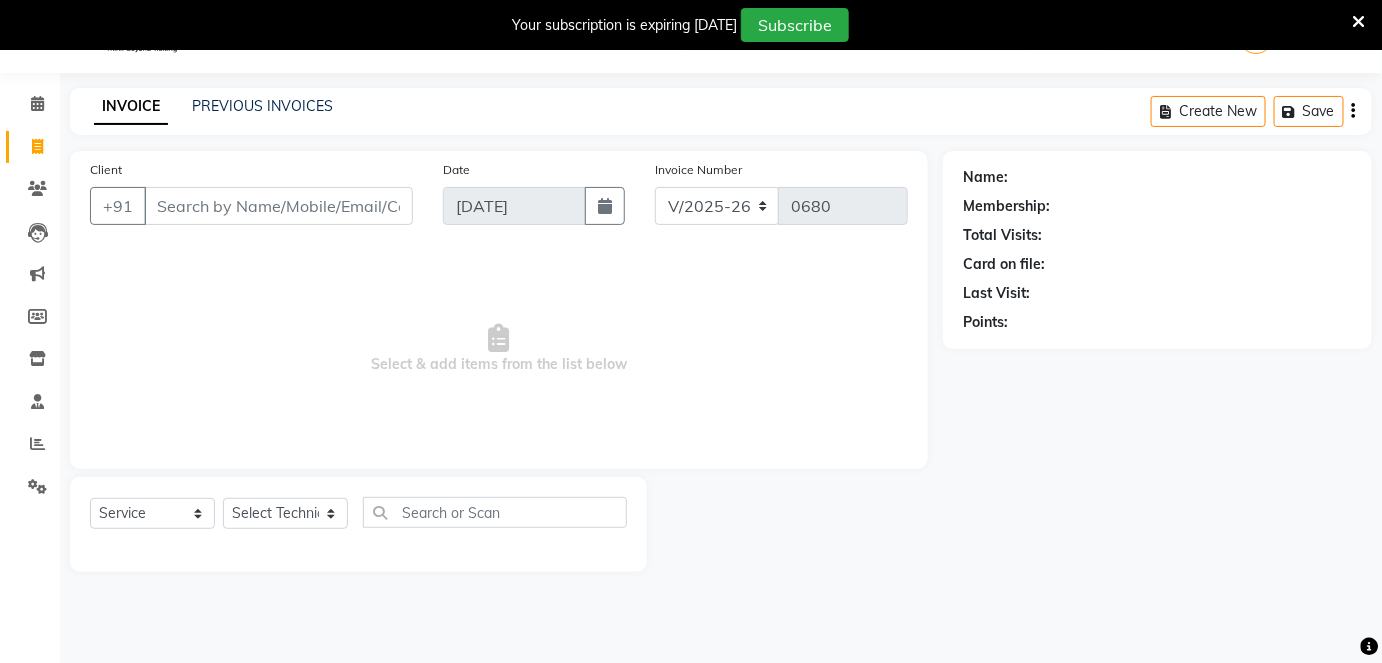 click on "Client" at bounding box center (278, 206) 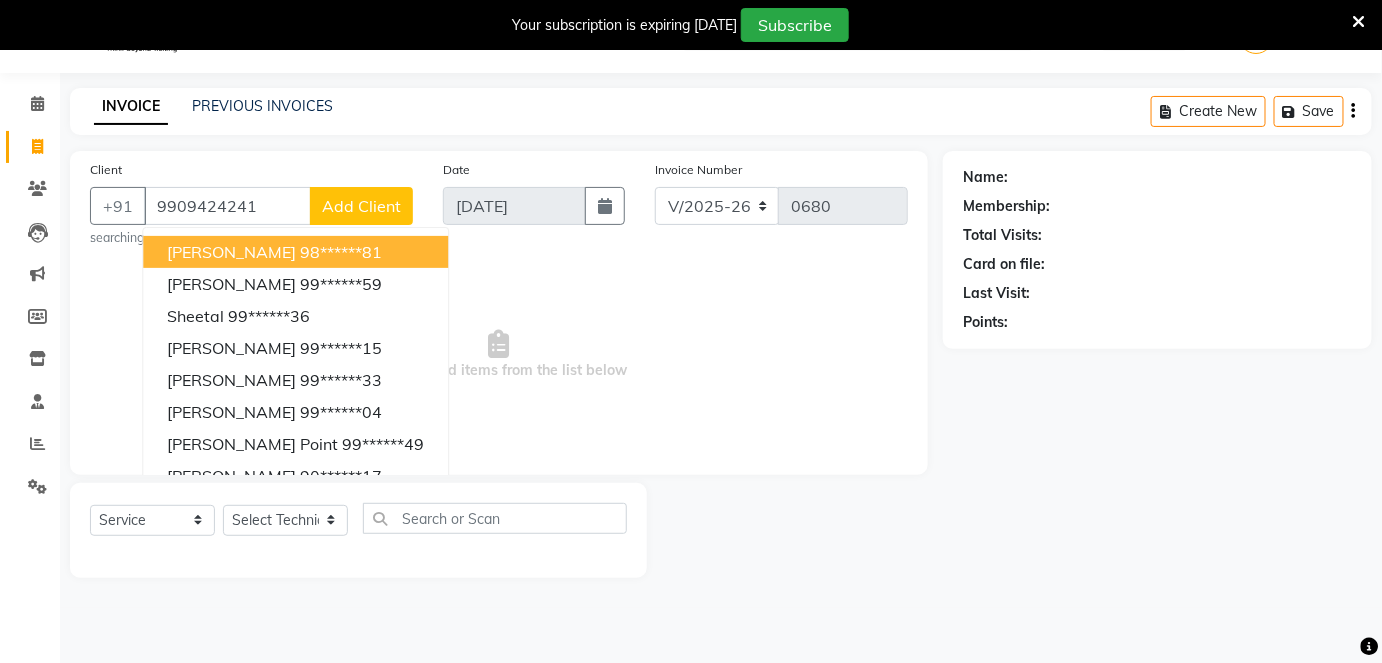type on "9909424241" 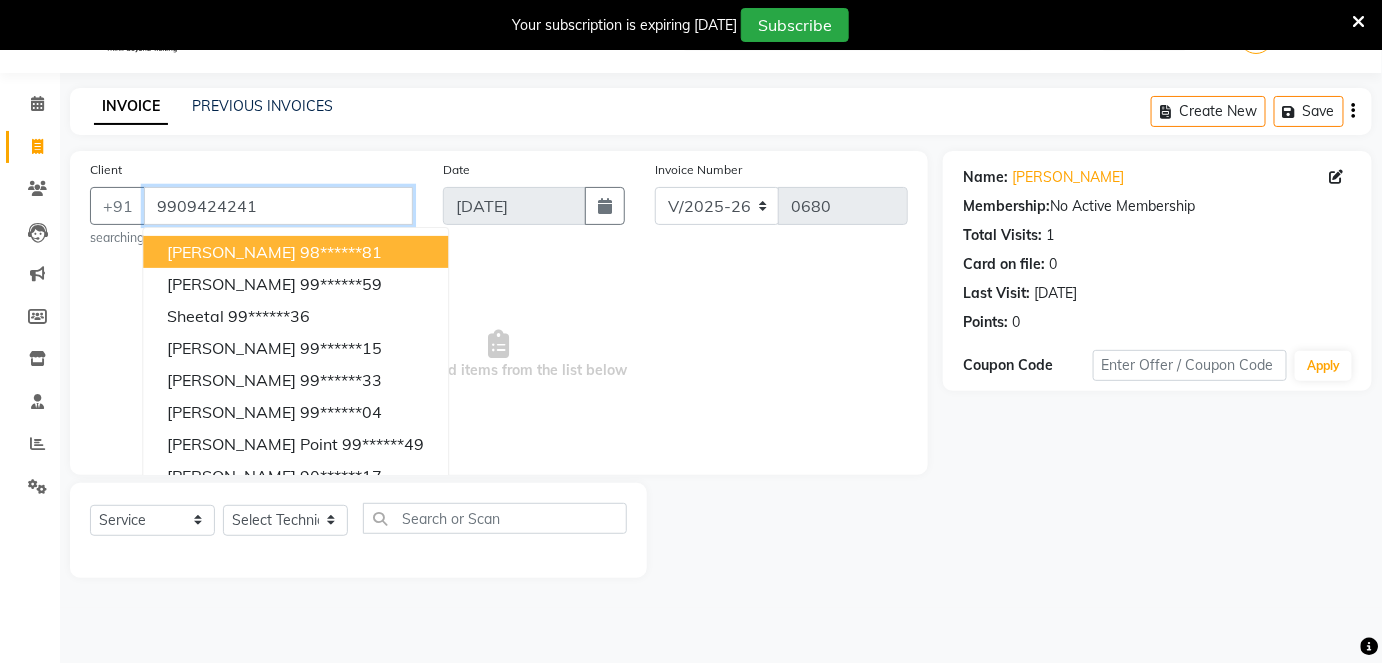 click on "9909424241" at bounding box center [278, 206] 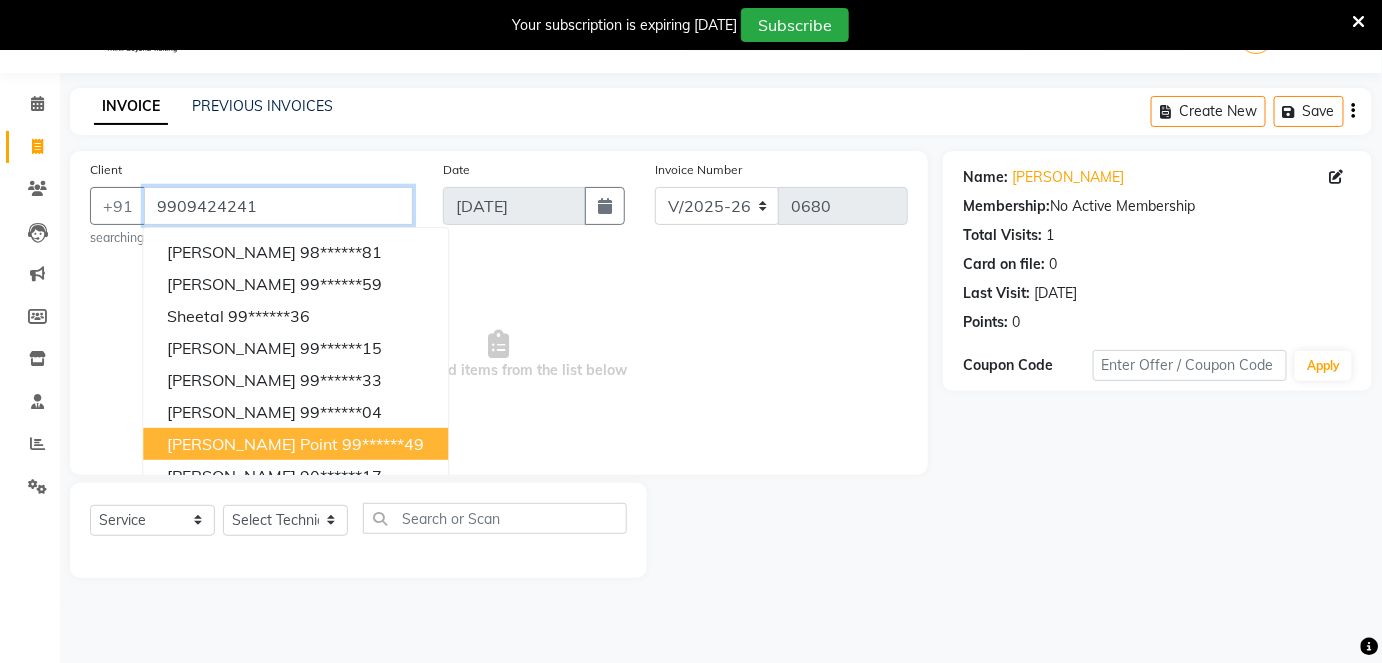 scroll, scrollTop: 48, scrollLeft: 0, axis: vertical 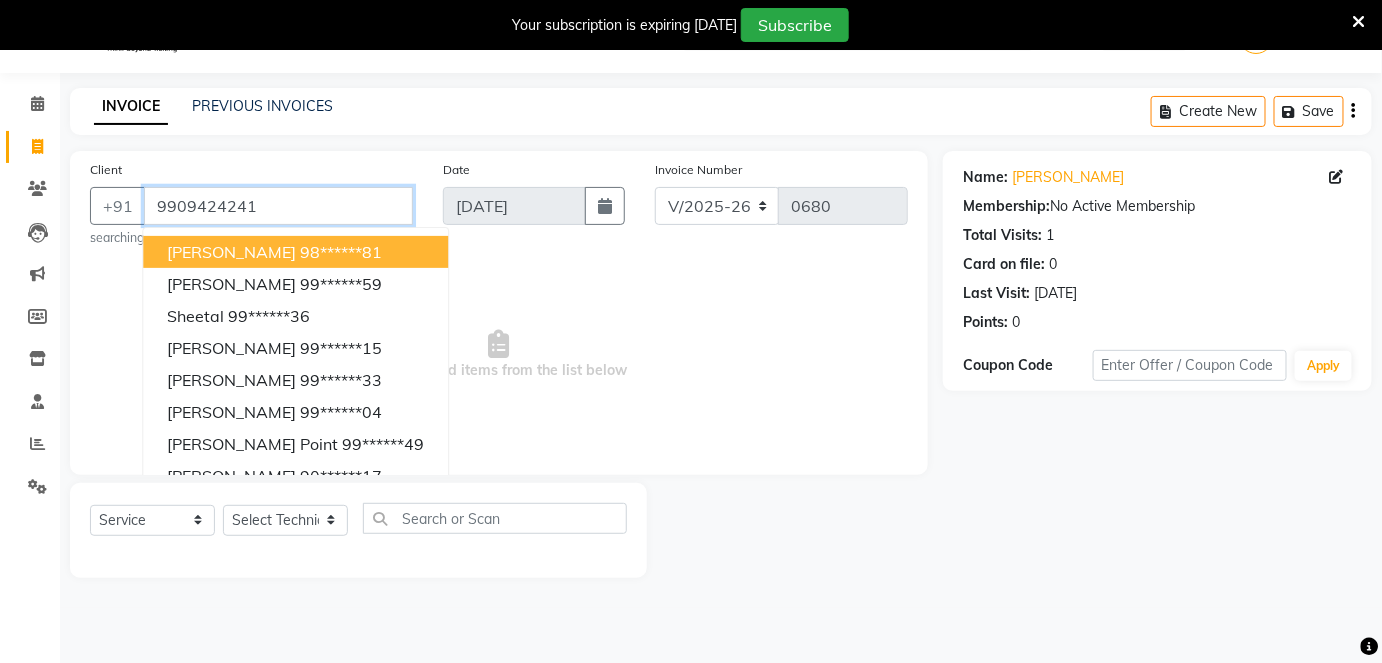 click on "9909424241" at bounding box center [278, 206] 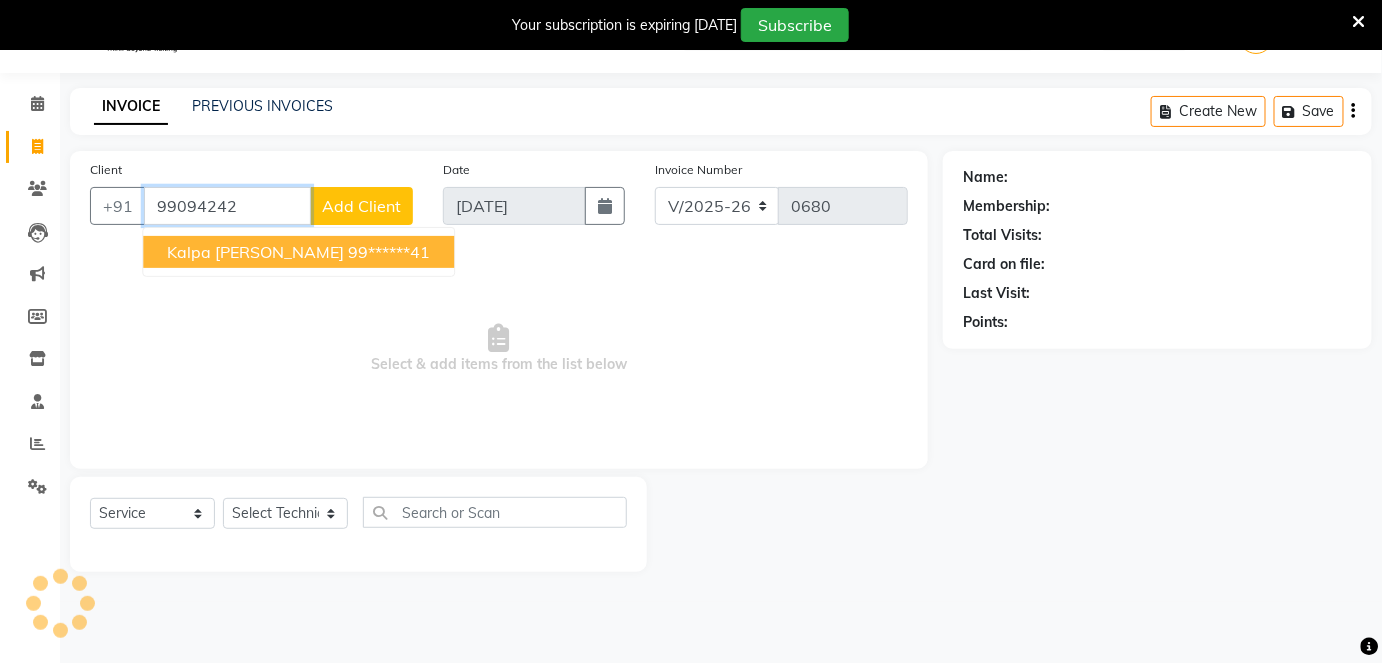 click on "kalpa [PERSON_NAME]  99******41" at bounding box center [298, 252] 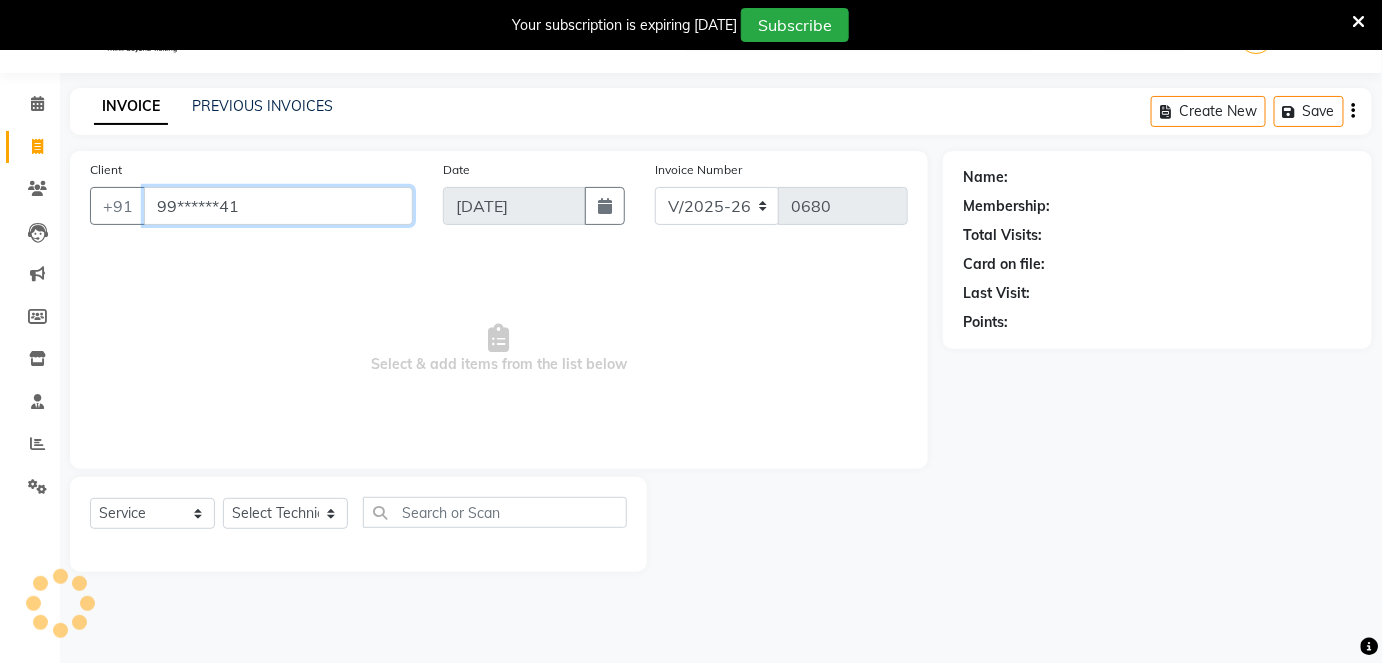 type on "99******41" 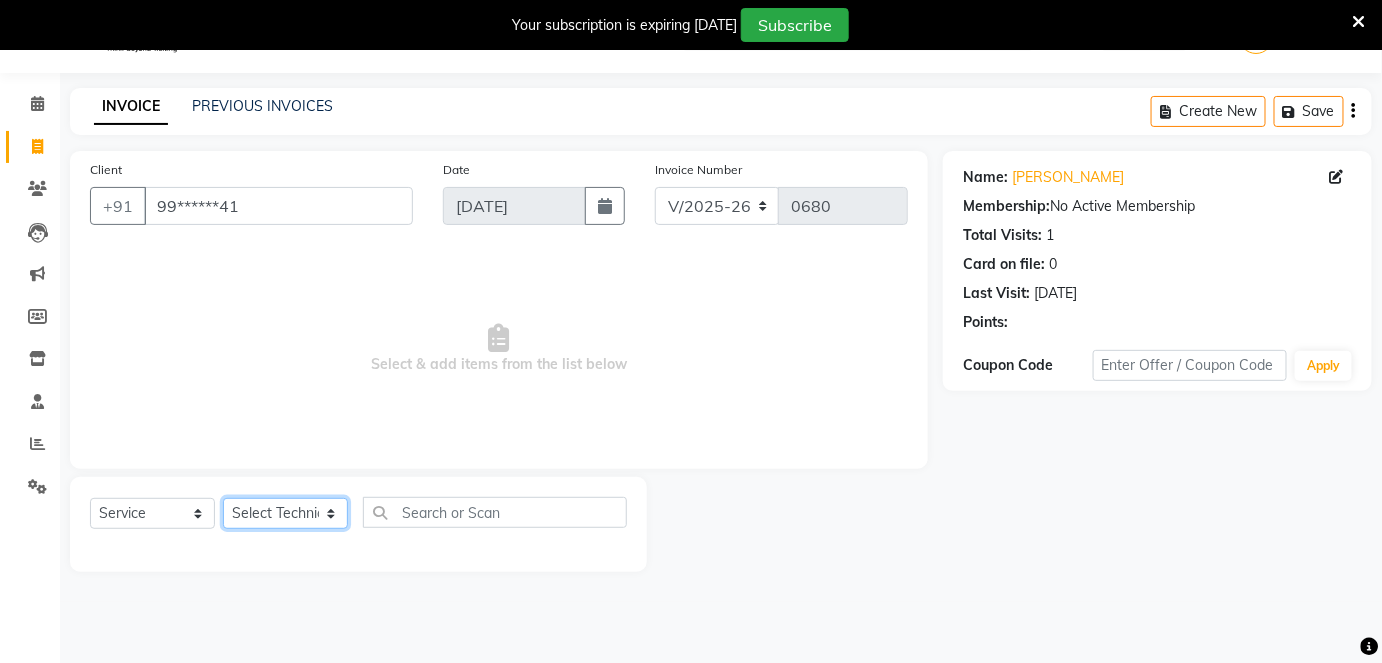 click on "Select Technician Aboto babita [PERSON_NAME] Manager Rakhi [PERSON_NAME] [PERSON_NAME] winish Sir" 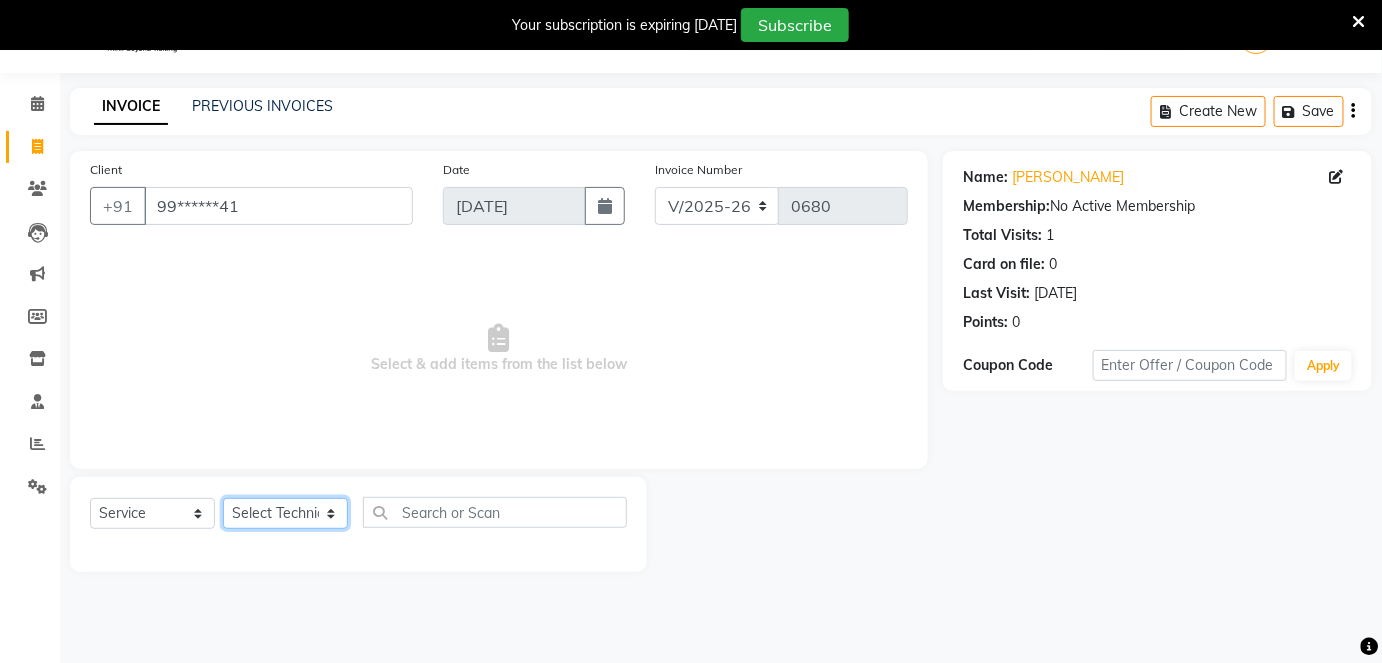 select on "77657" 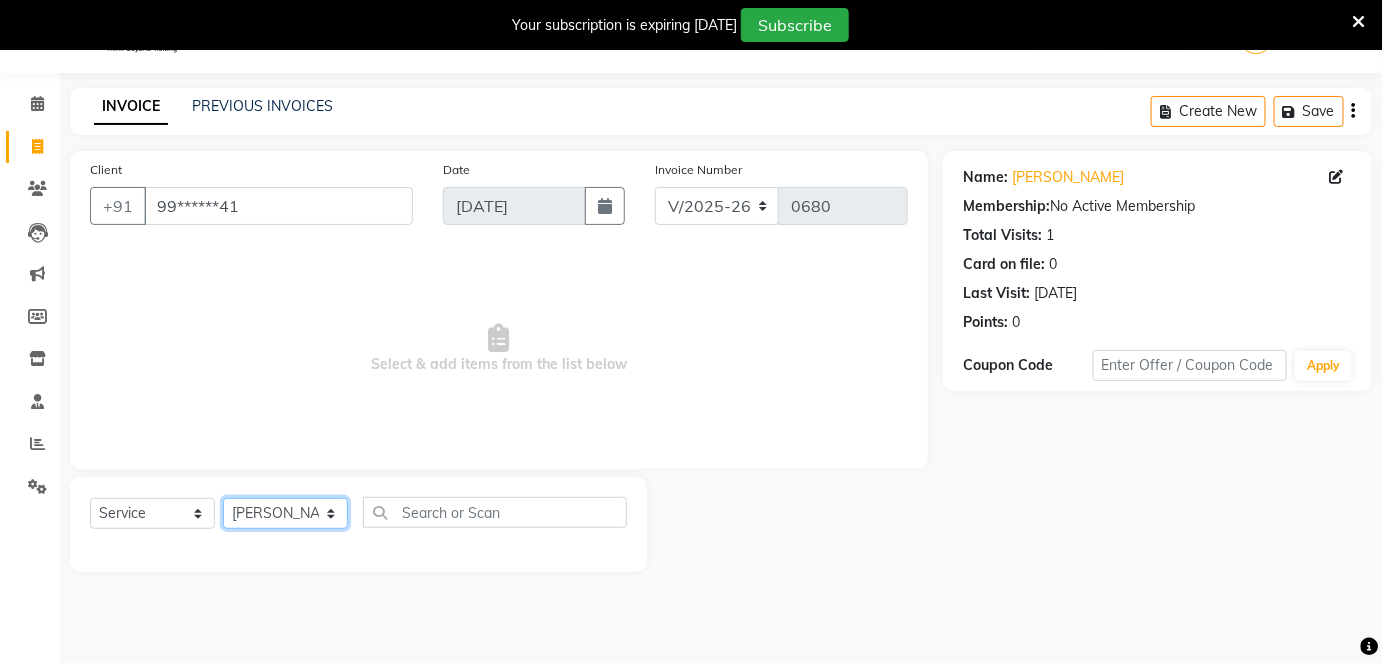 click on "Select Technician Aboto babita [PERSON_NAME] Manager Rakhi [PERSON_NAME] [PERSON_NAME] winish Sir" 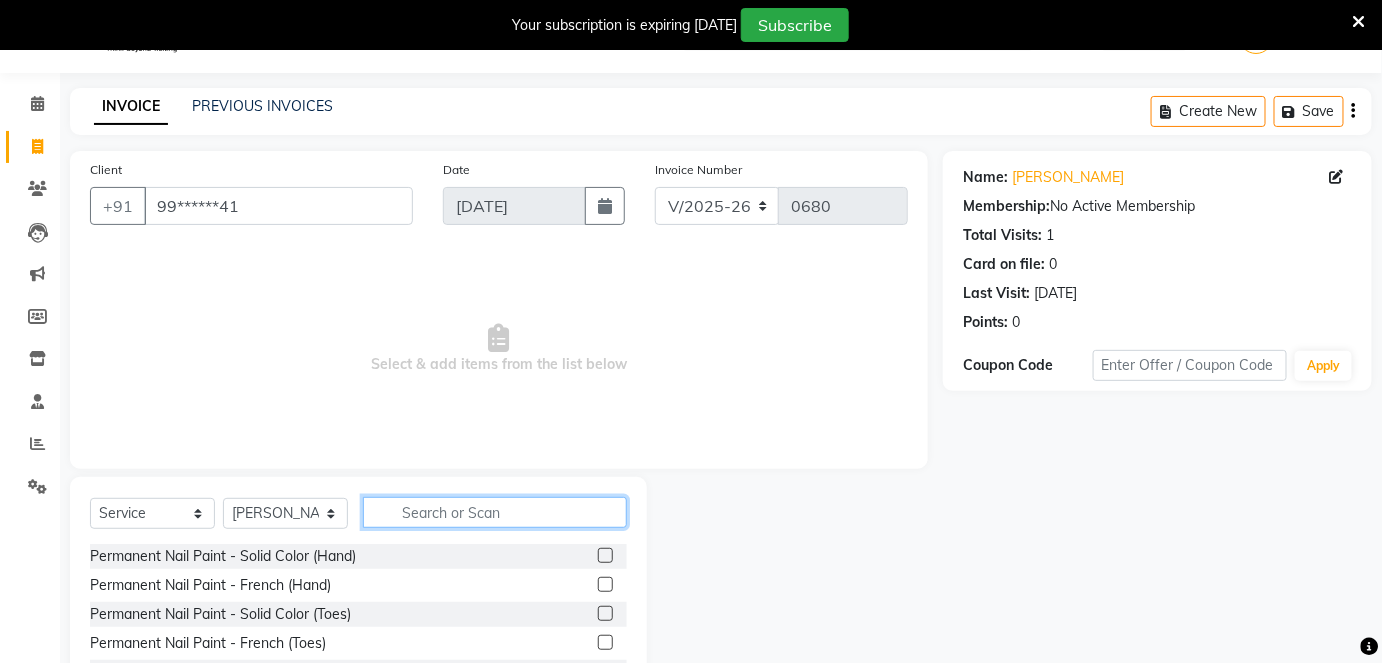 click 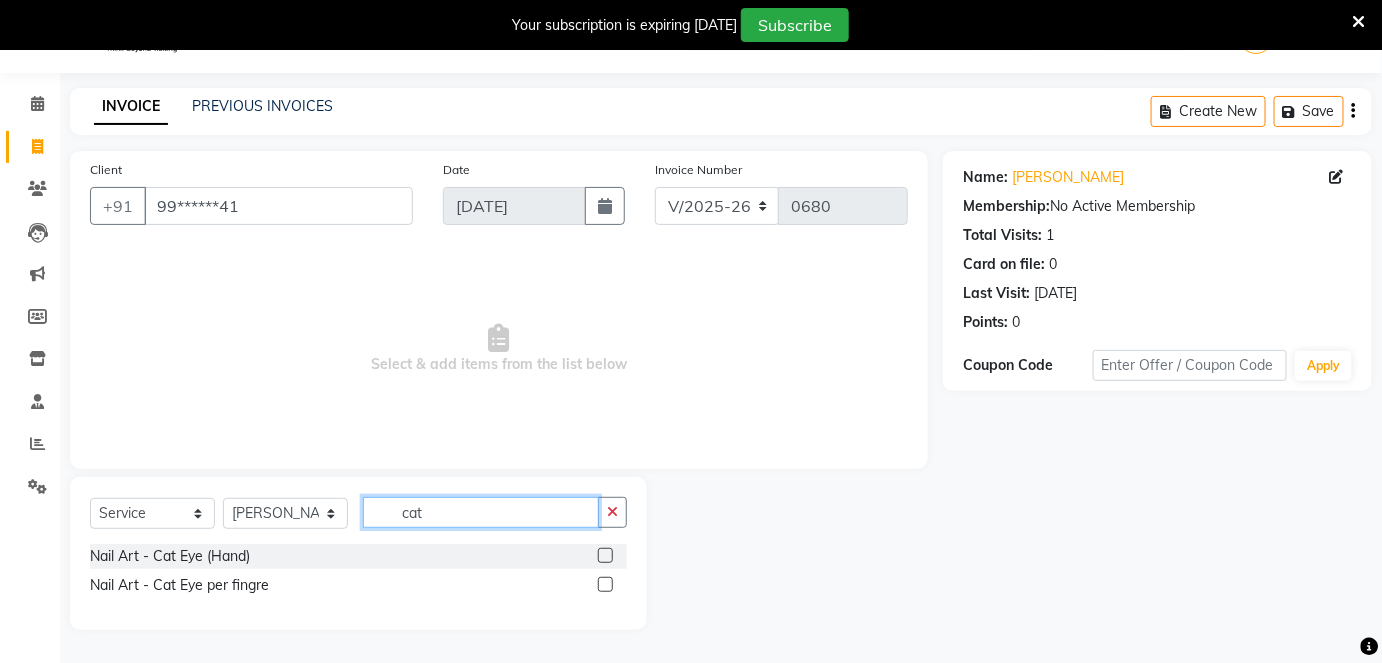 type on "cat" 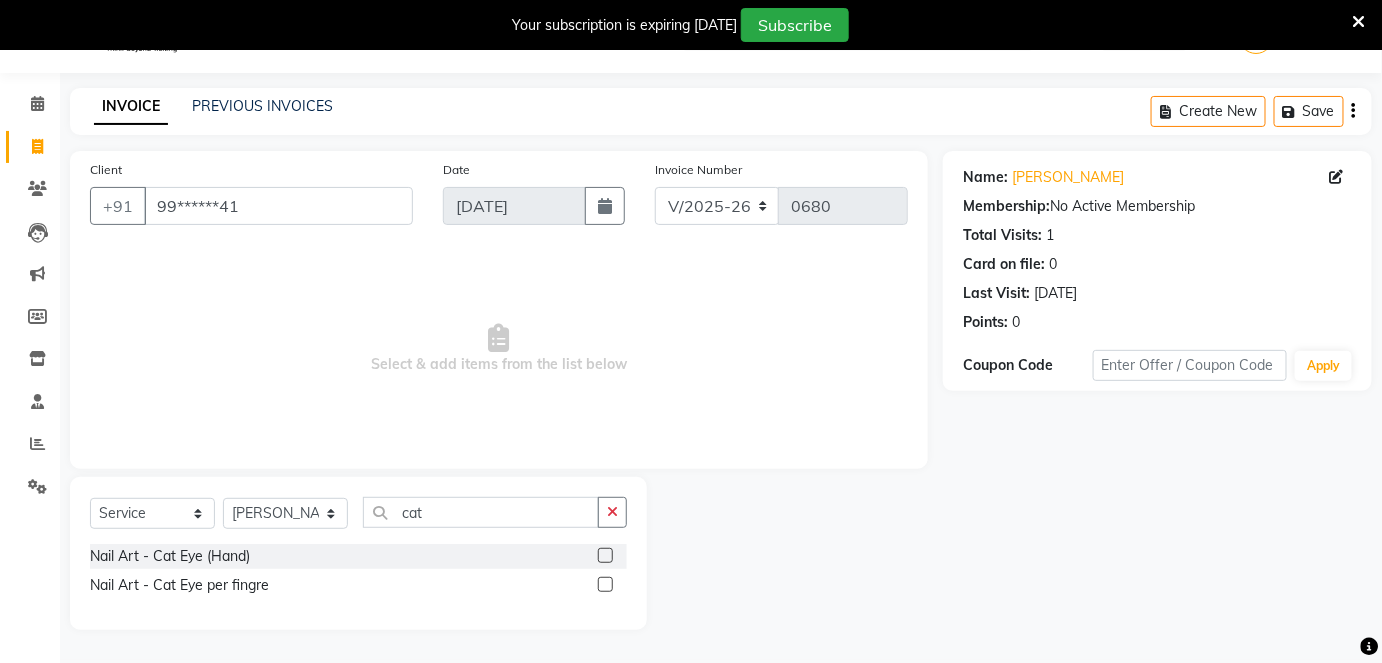 click 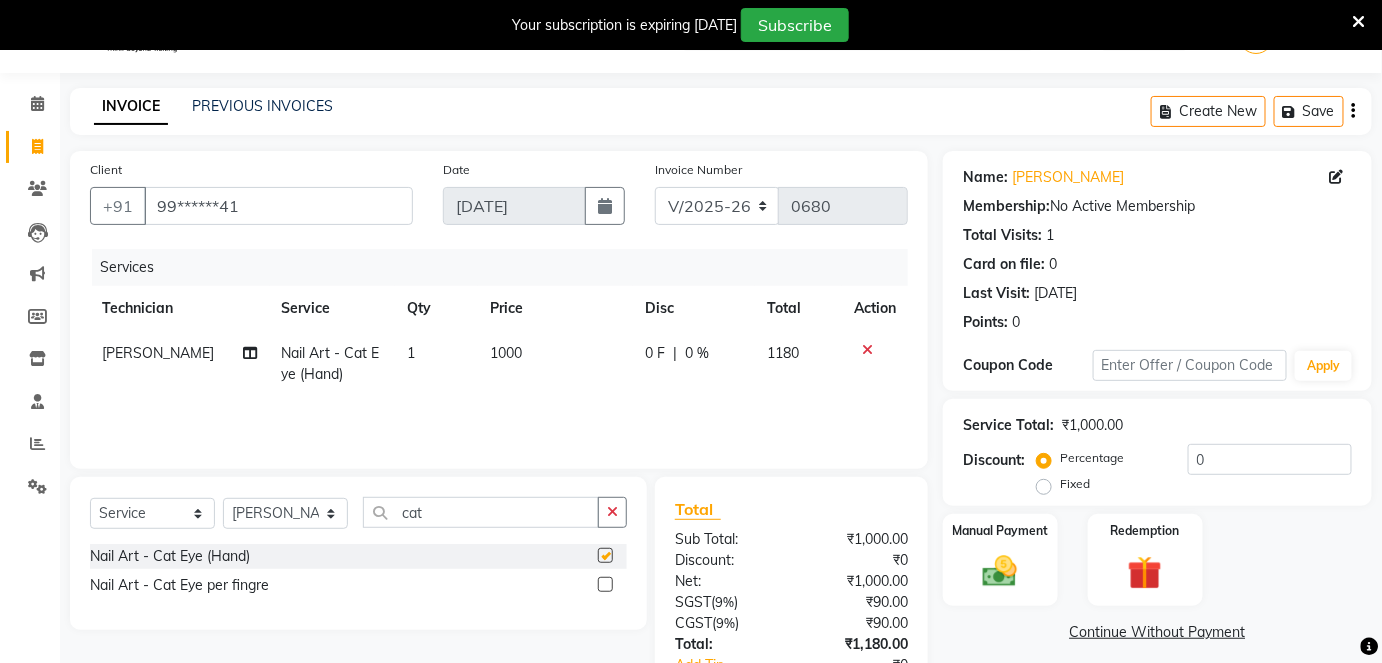 checkbox on "false" 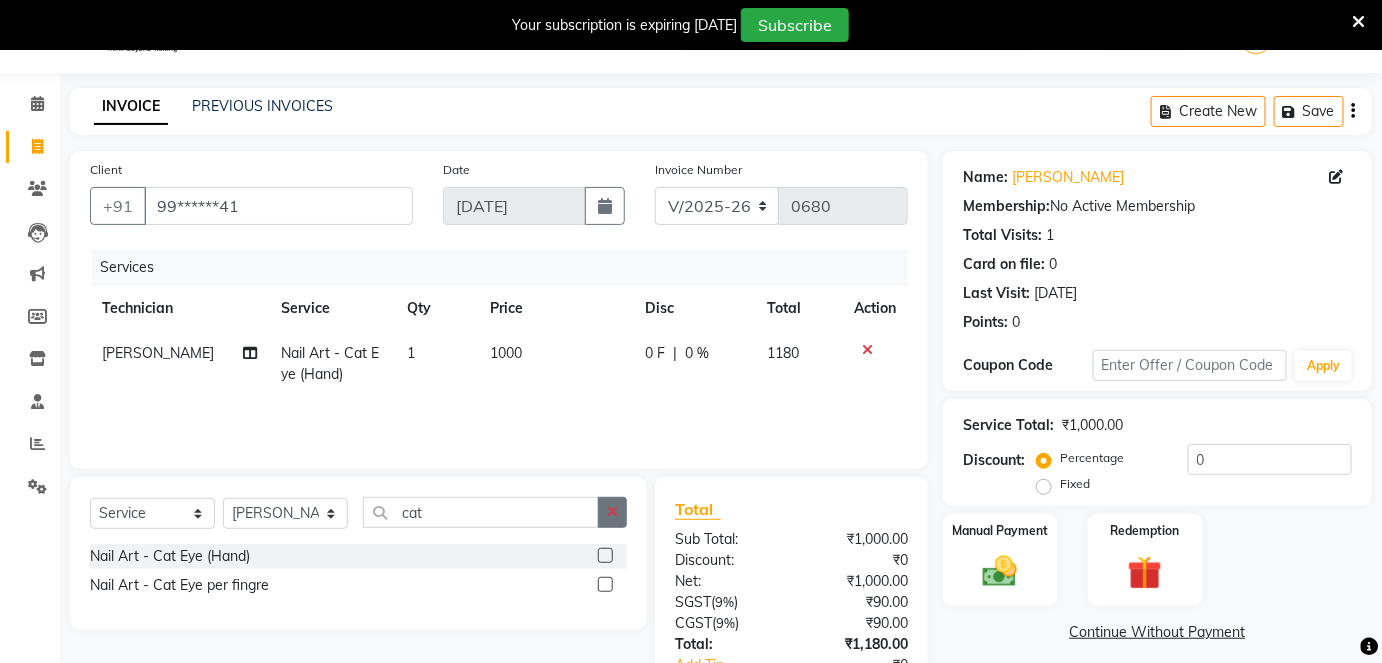 click 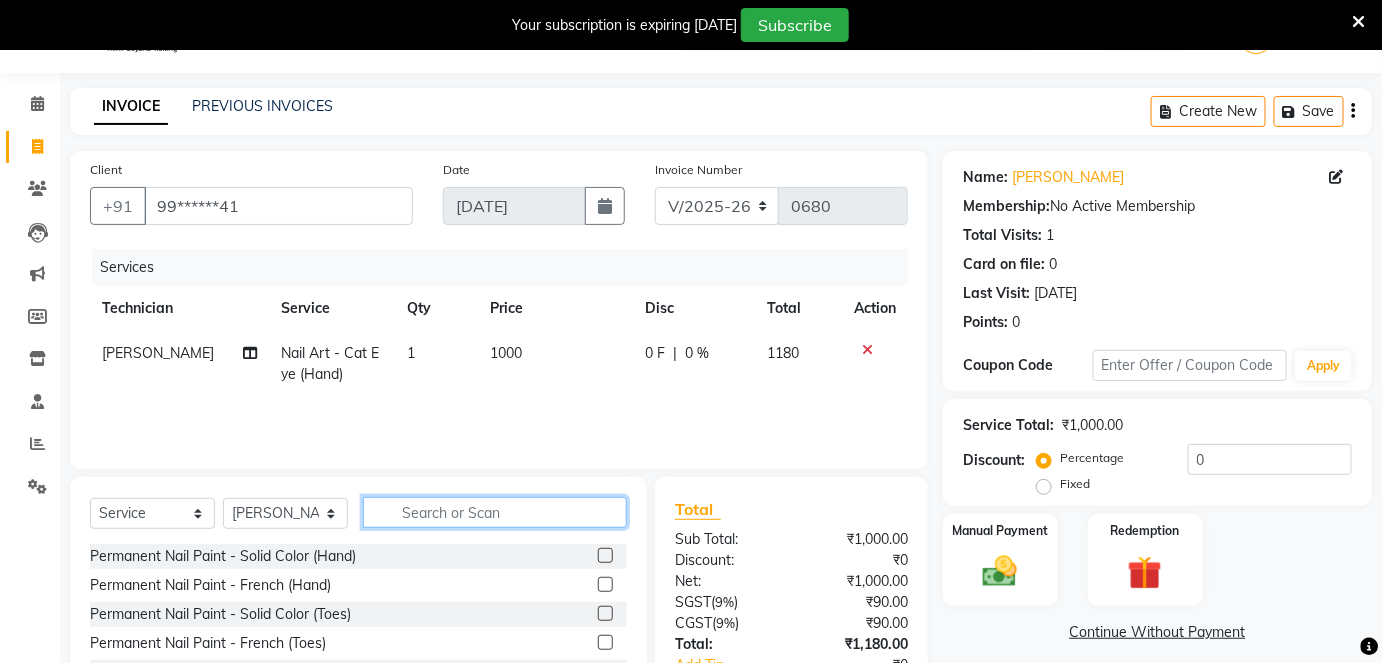 click 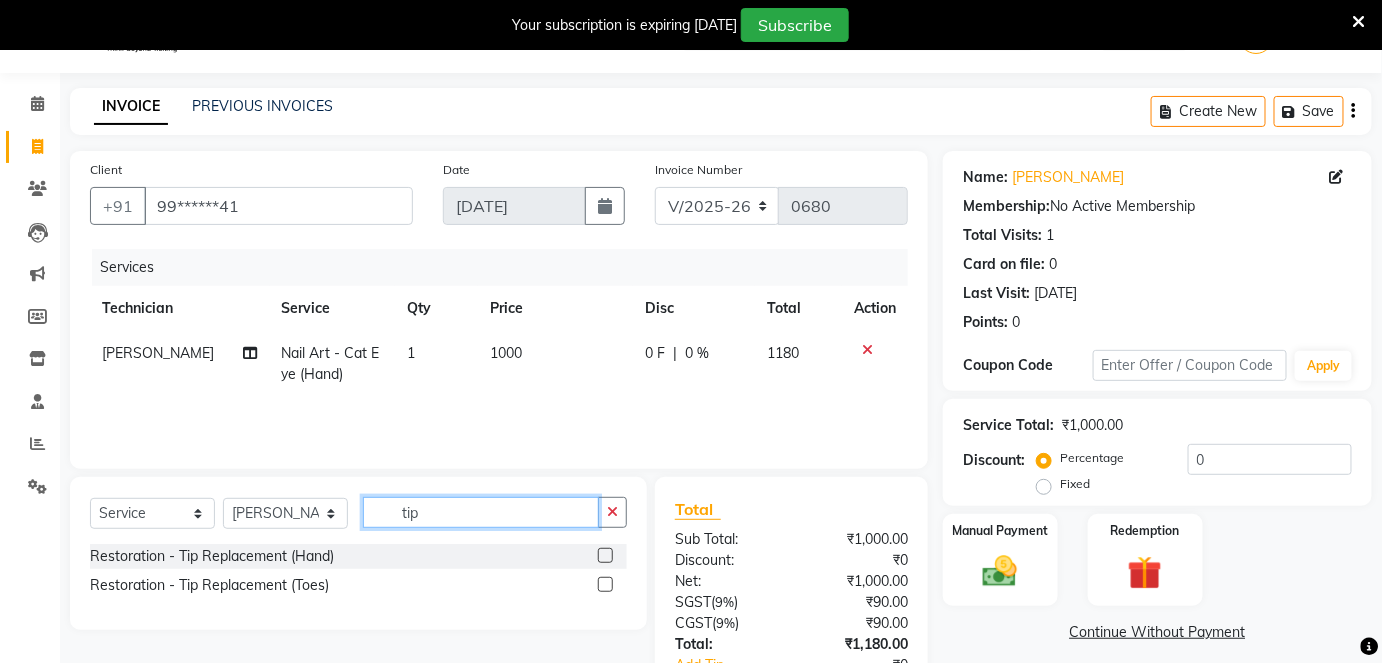 type on "tip" 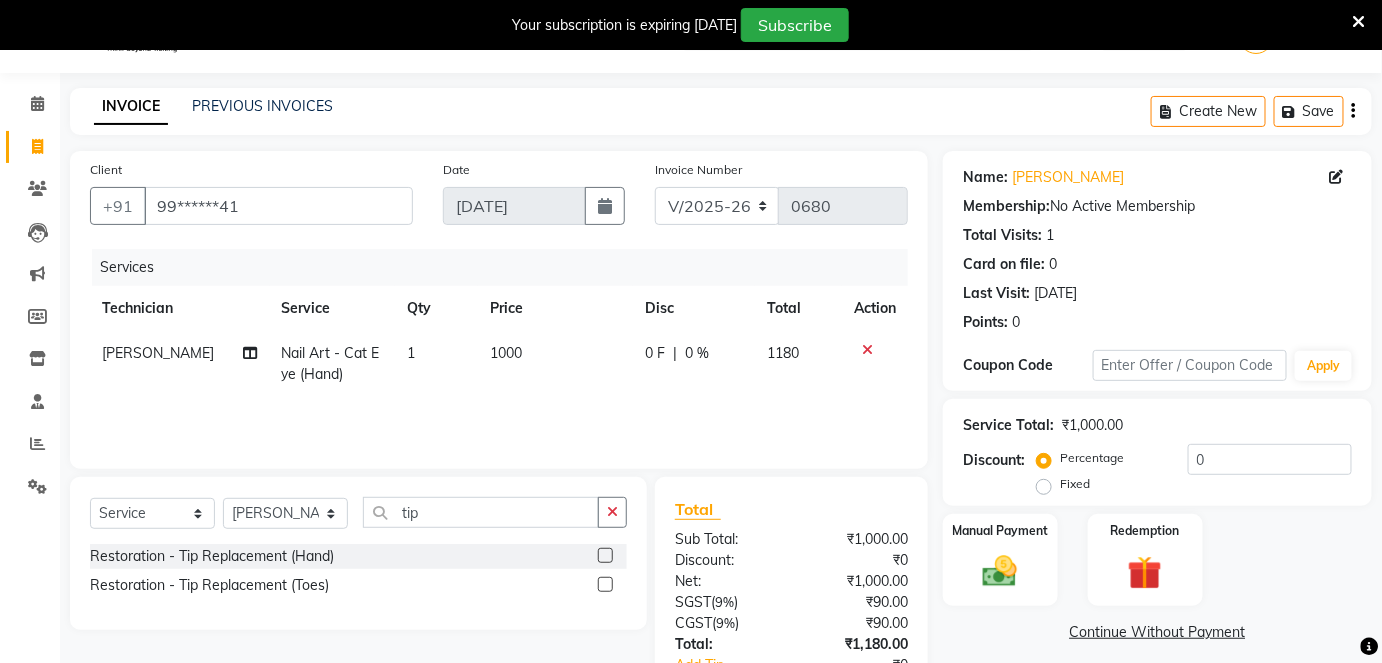 click 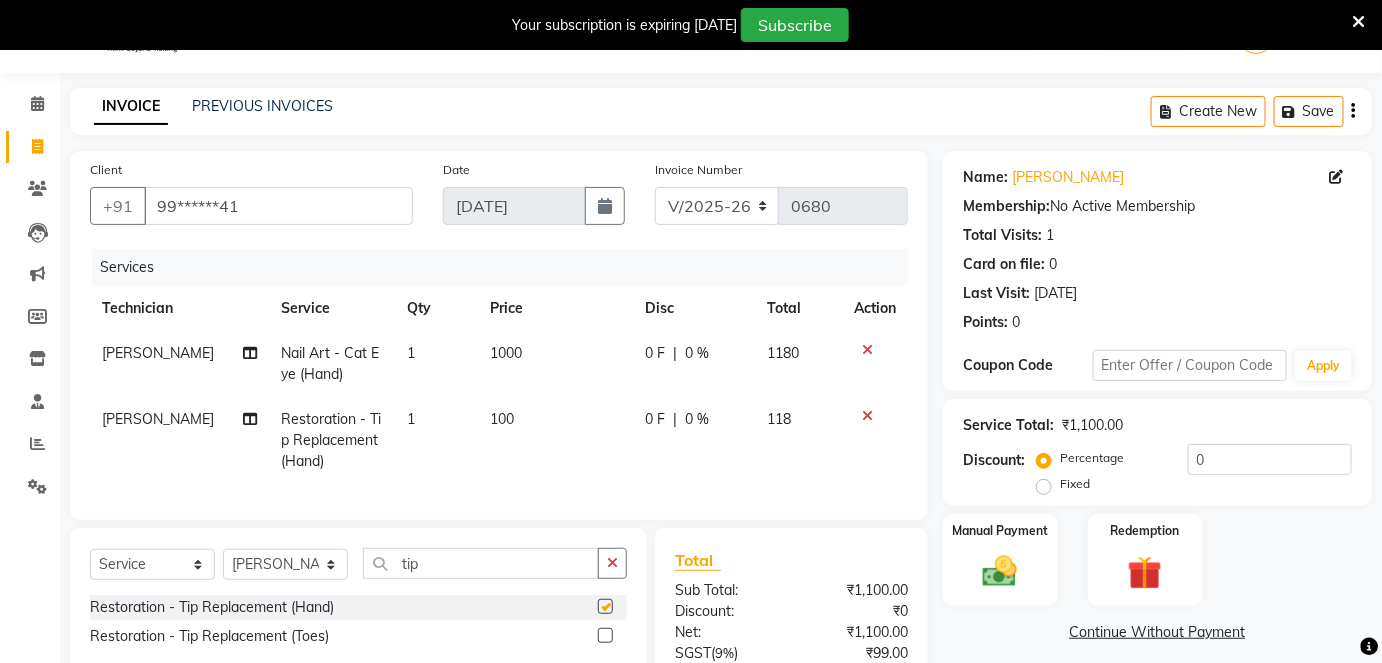 checkbox on "false" 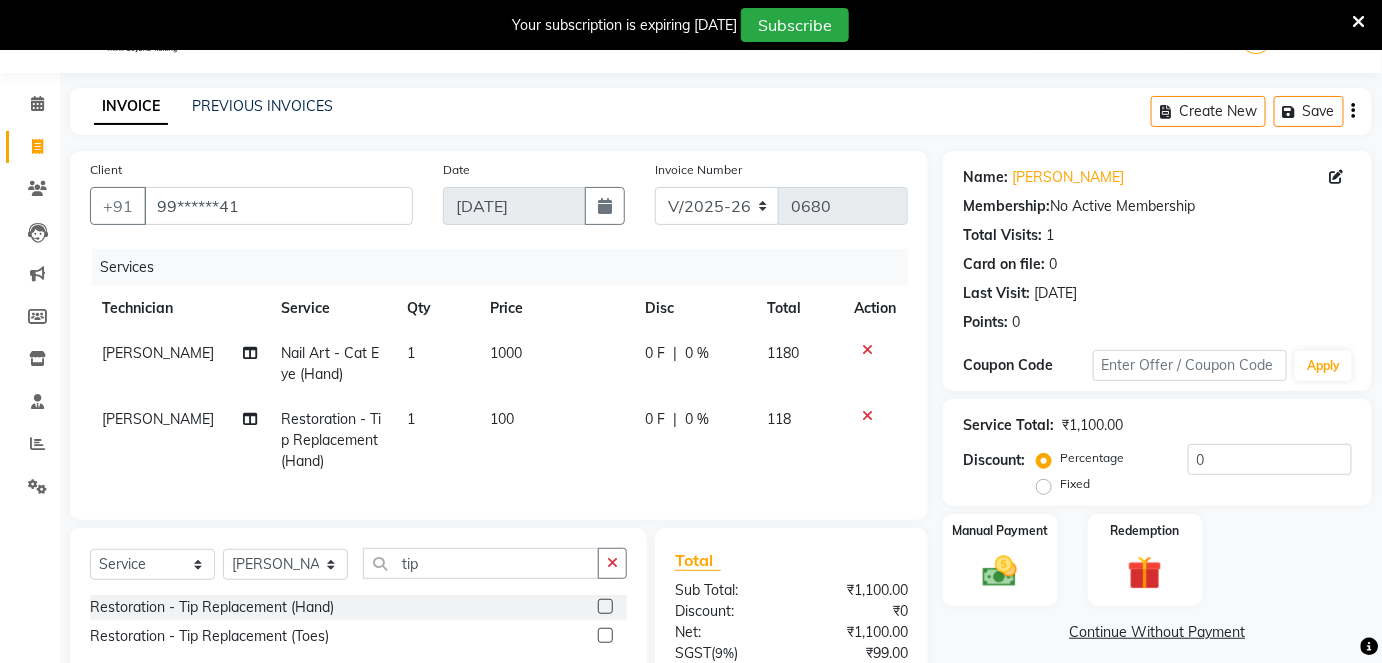 click on "1" 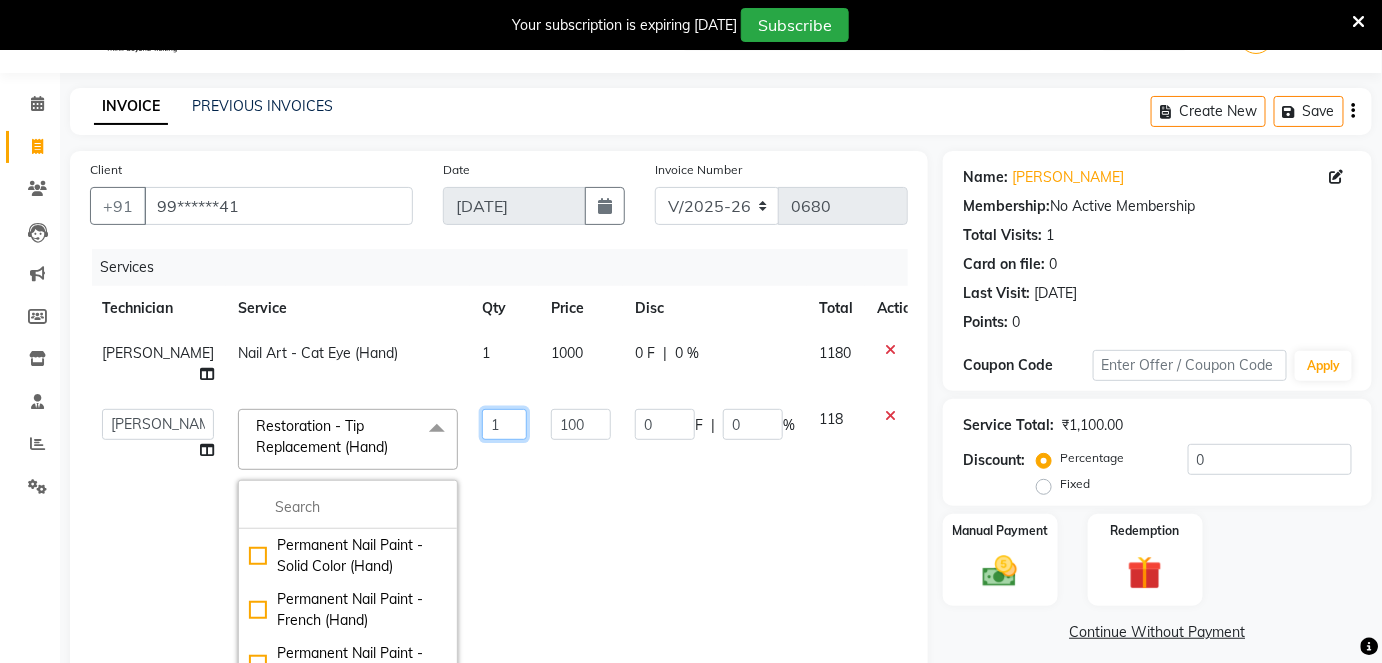 click on "1" 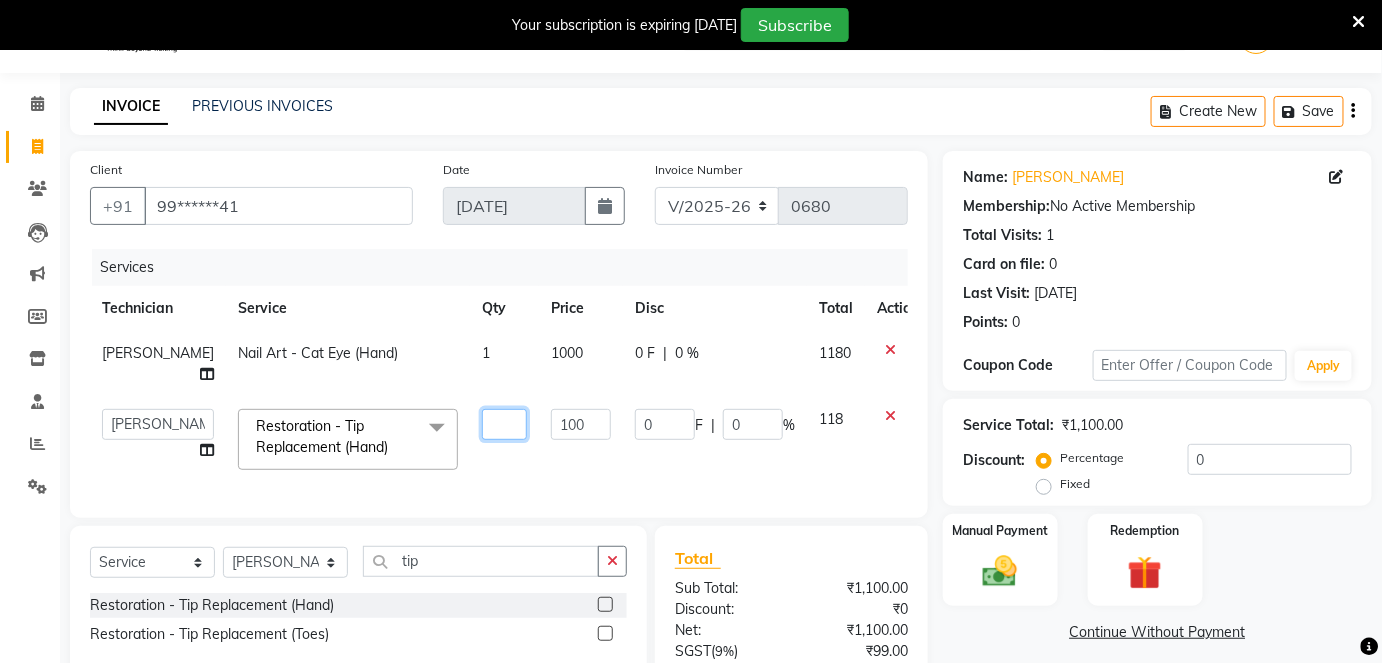type on "3" 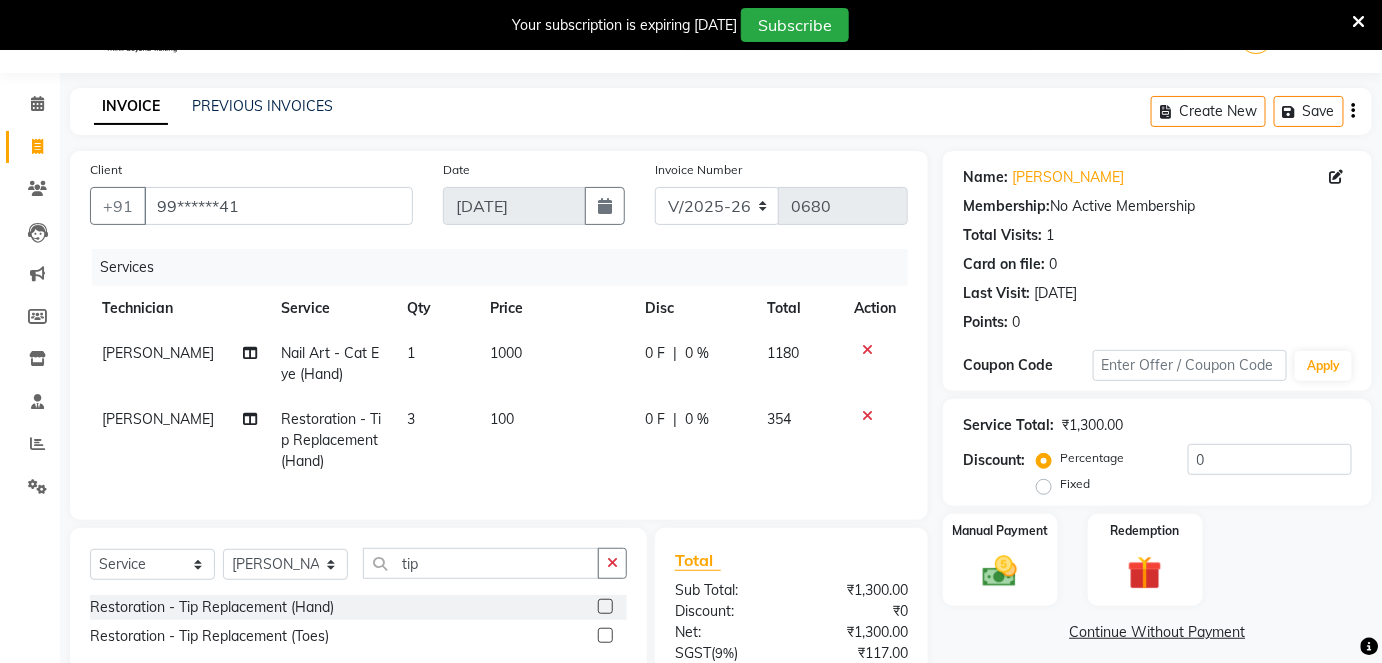click on "Rita Restoration - Tip Replacement (Hand) 3 100 0 F | 0 % 354" 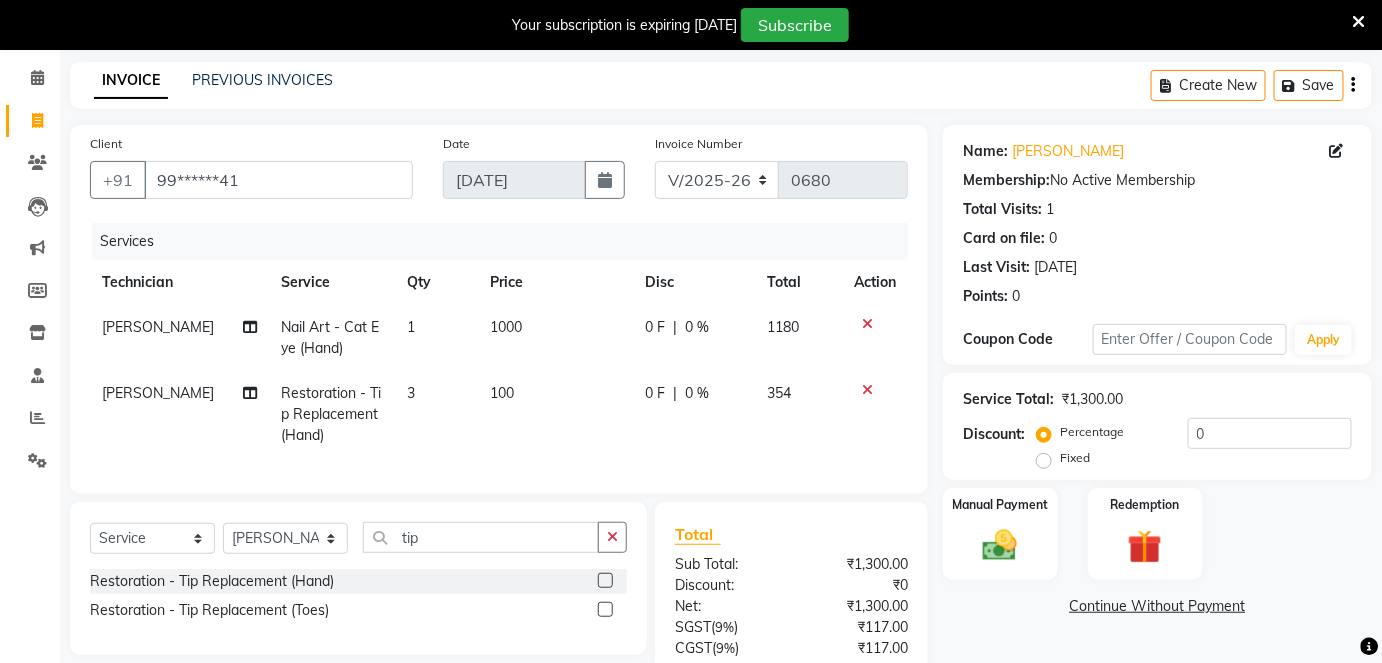 scroll, scrollTop: 249, scrollLeft: 0, axis: vertical 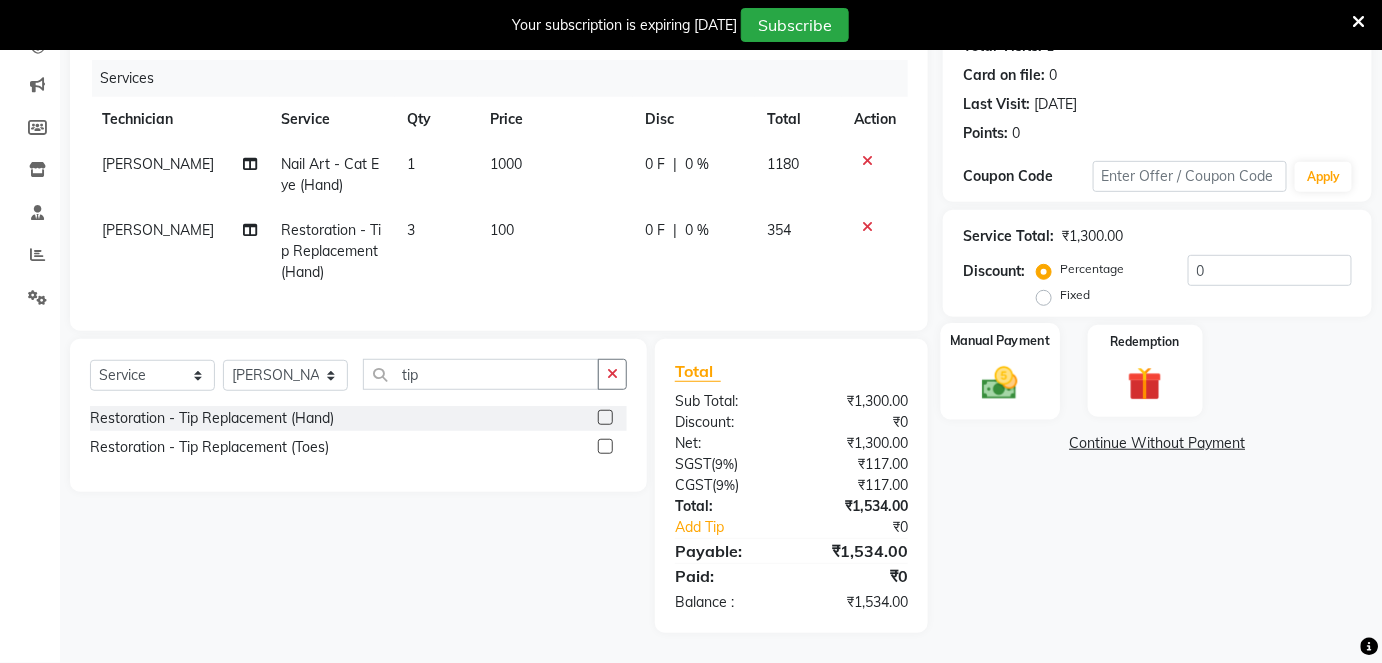 click 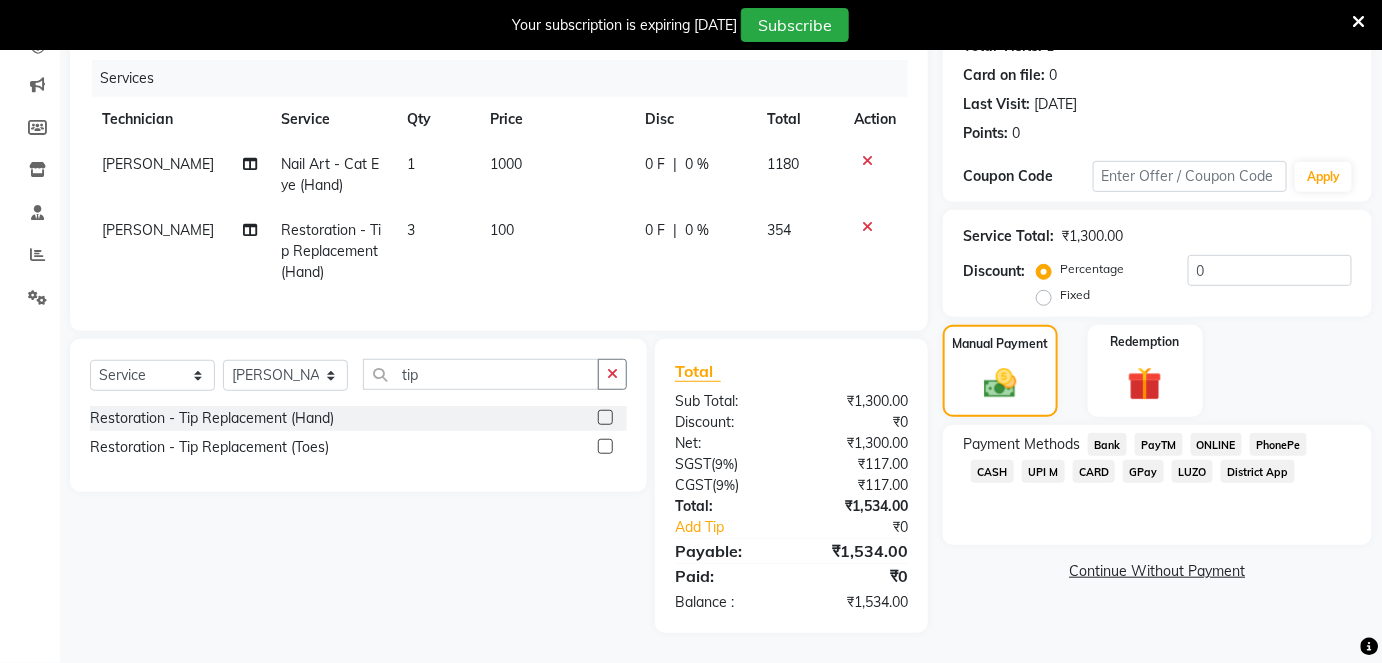 click on "CASH" 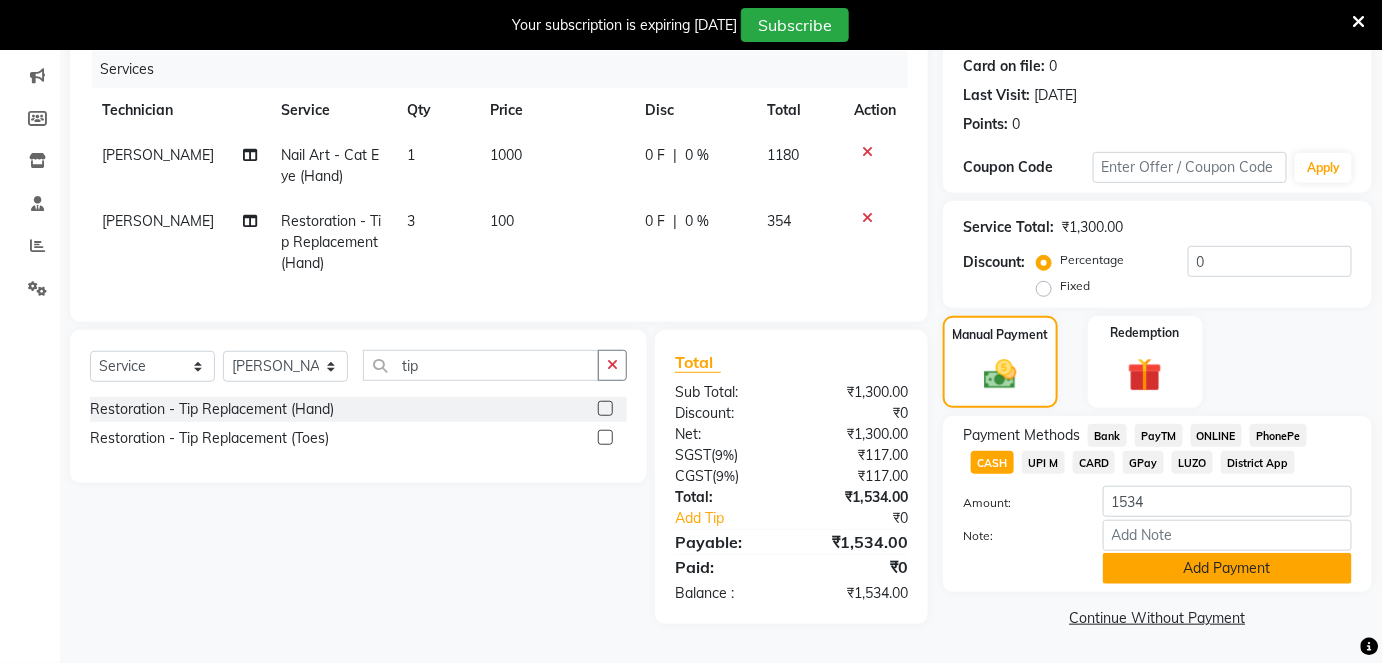 click on "Add Payment" 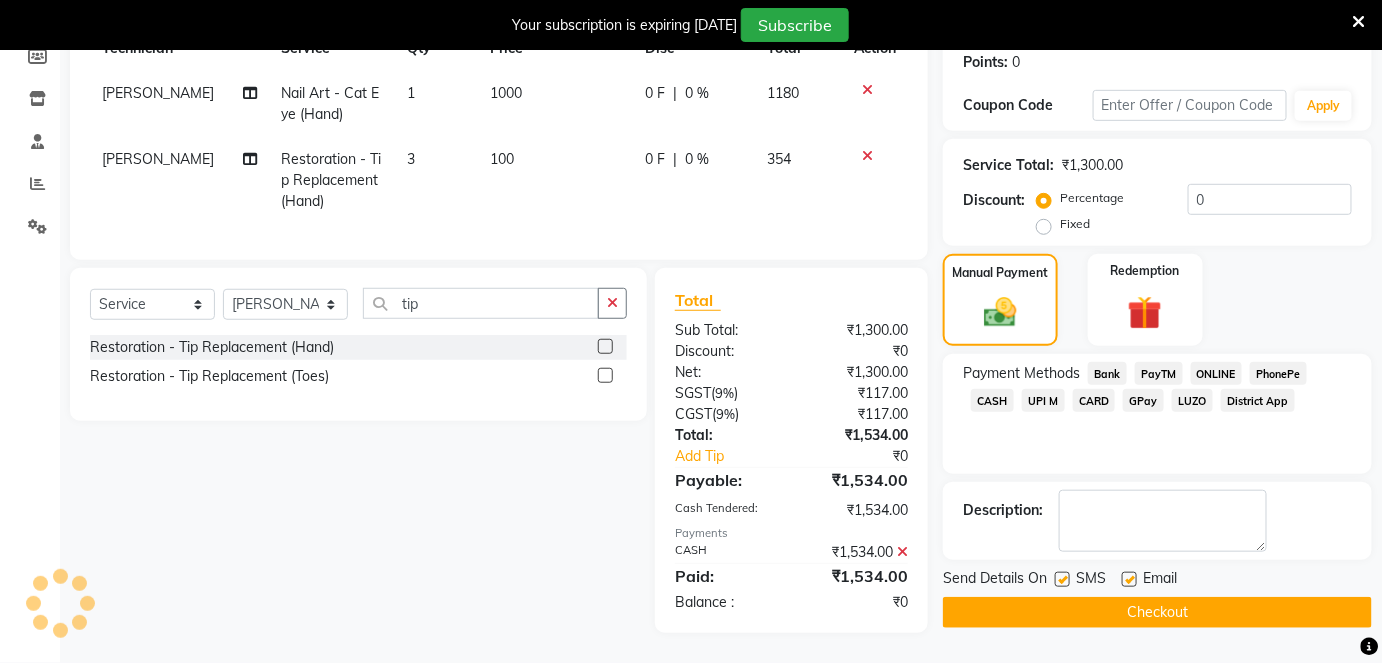 scroll, scrollTop: 0, scrollLeft: 0, axis: both 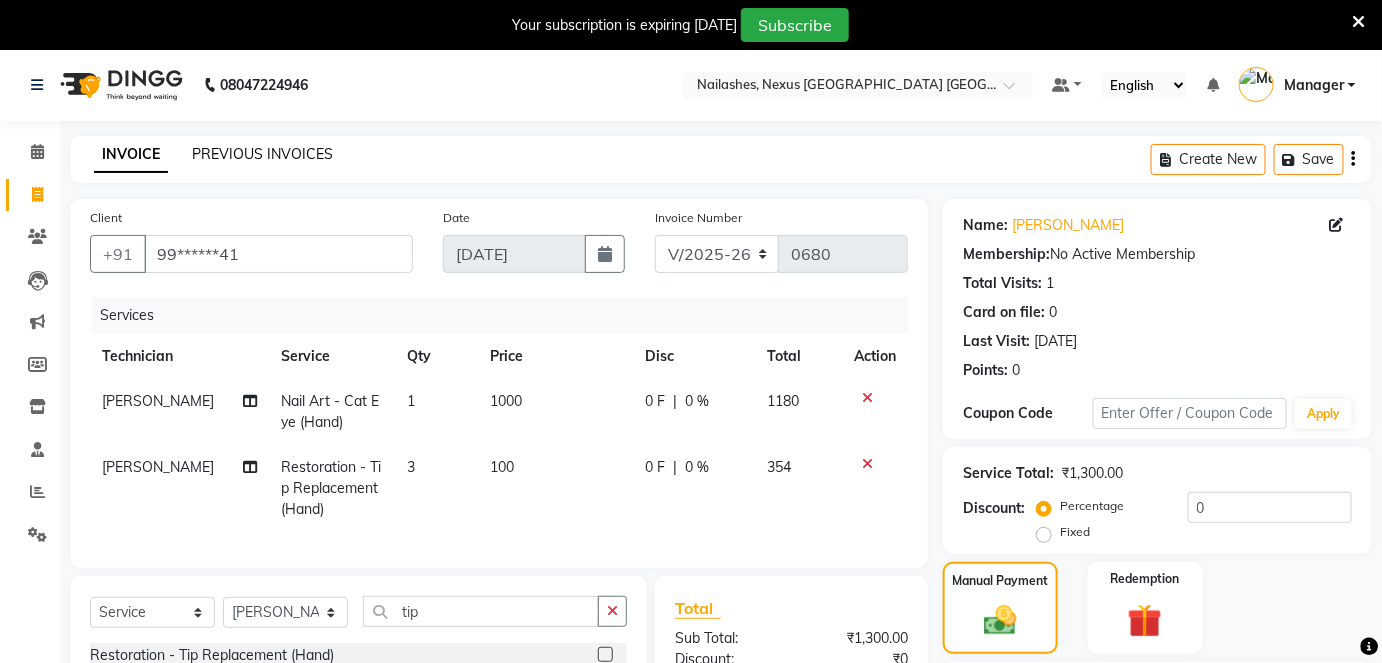 click on "PREVIOUS INVOICES" 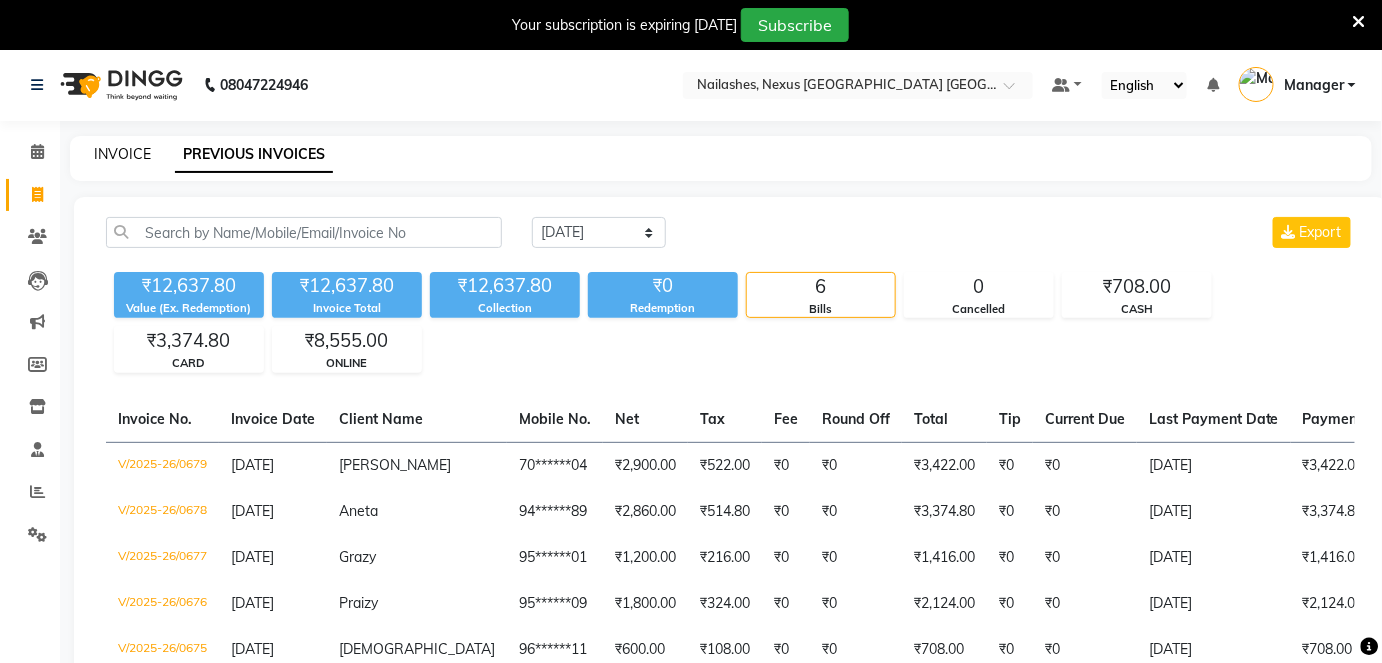 click on "INVOICE" 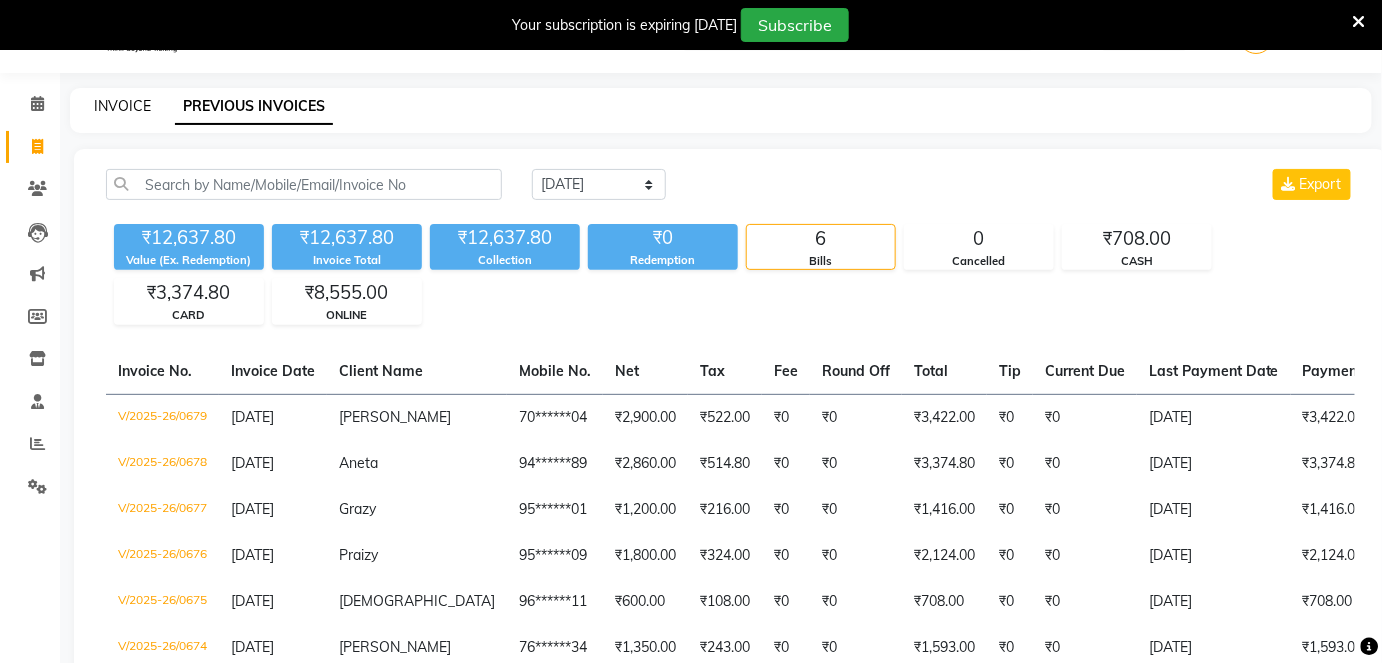 select on "4606" 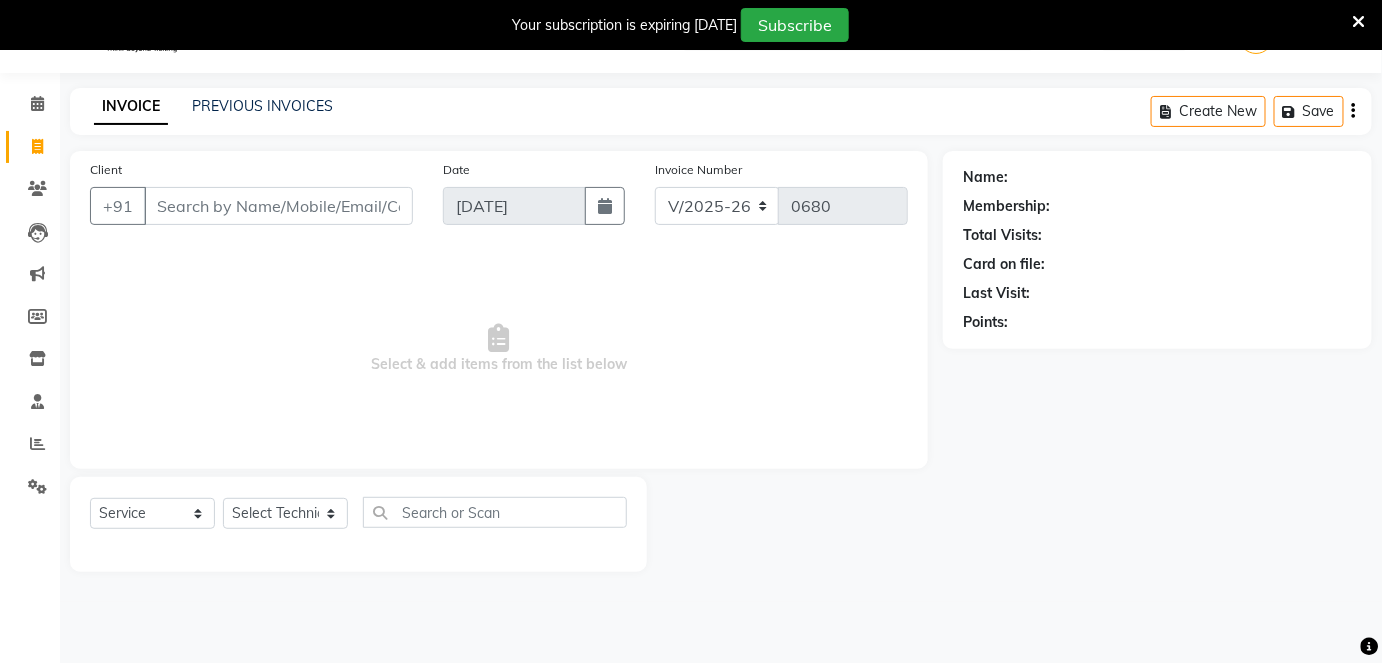 click on "Client" at bounding box center [278, 206] 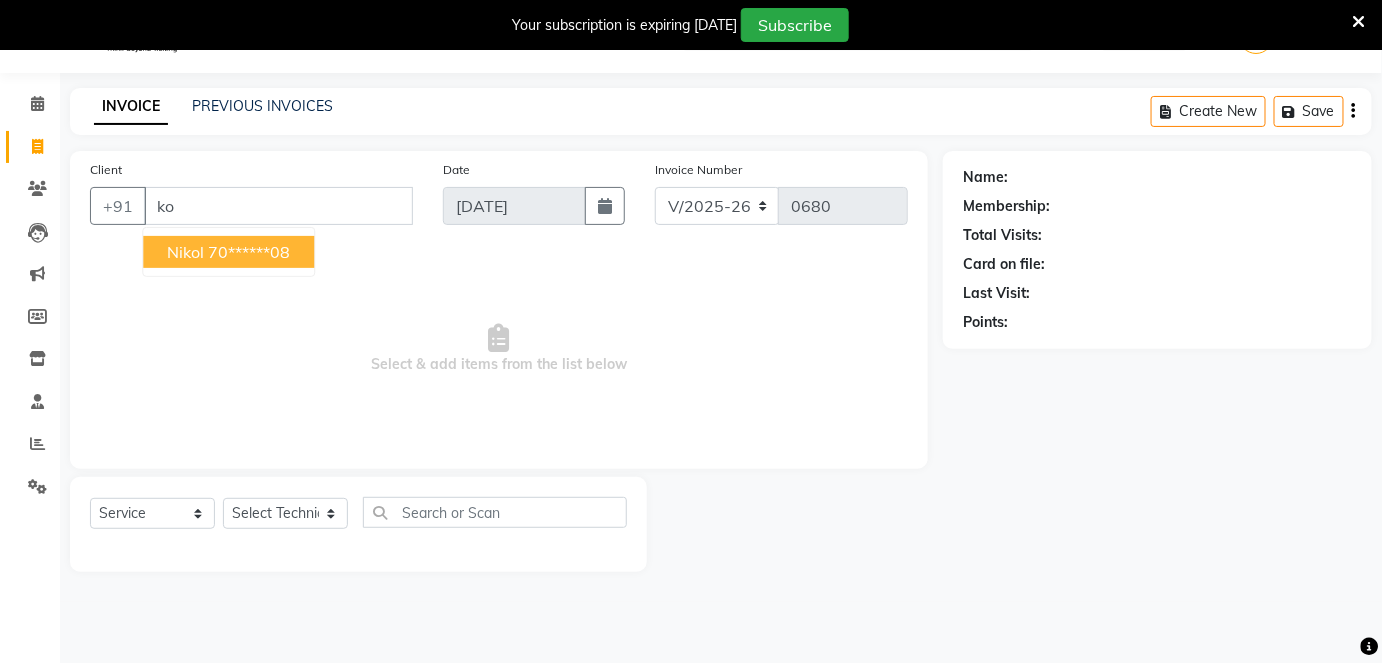 type on "k" 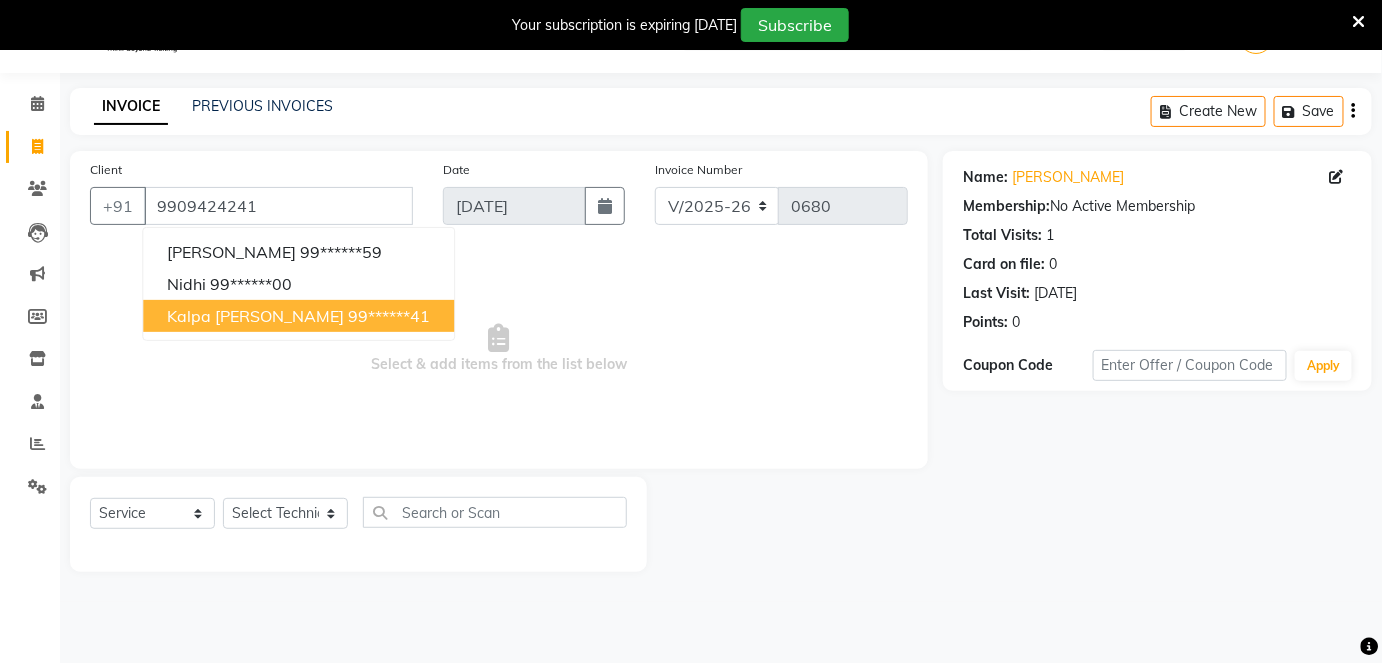 click on "kalpa [PERSON_NAME]" at bounding box center (255, 316) 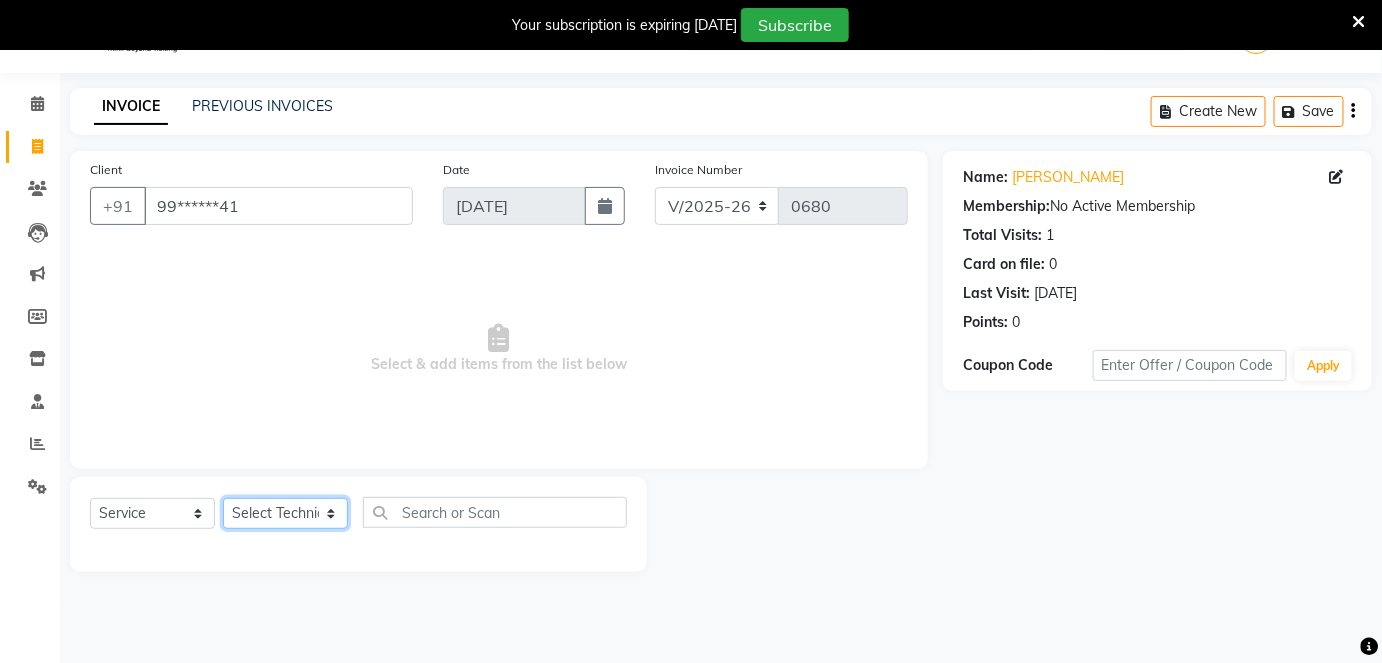 click on "Select Technician Aboto babita [PERSON_NAME] Manager Rakhi [PERSON_NAME] [PERSON_NAME] winish Sir" 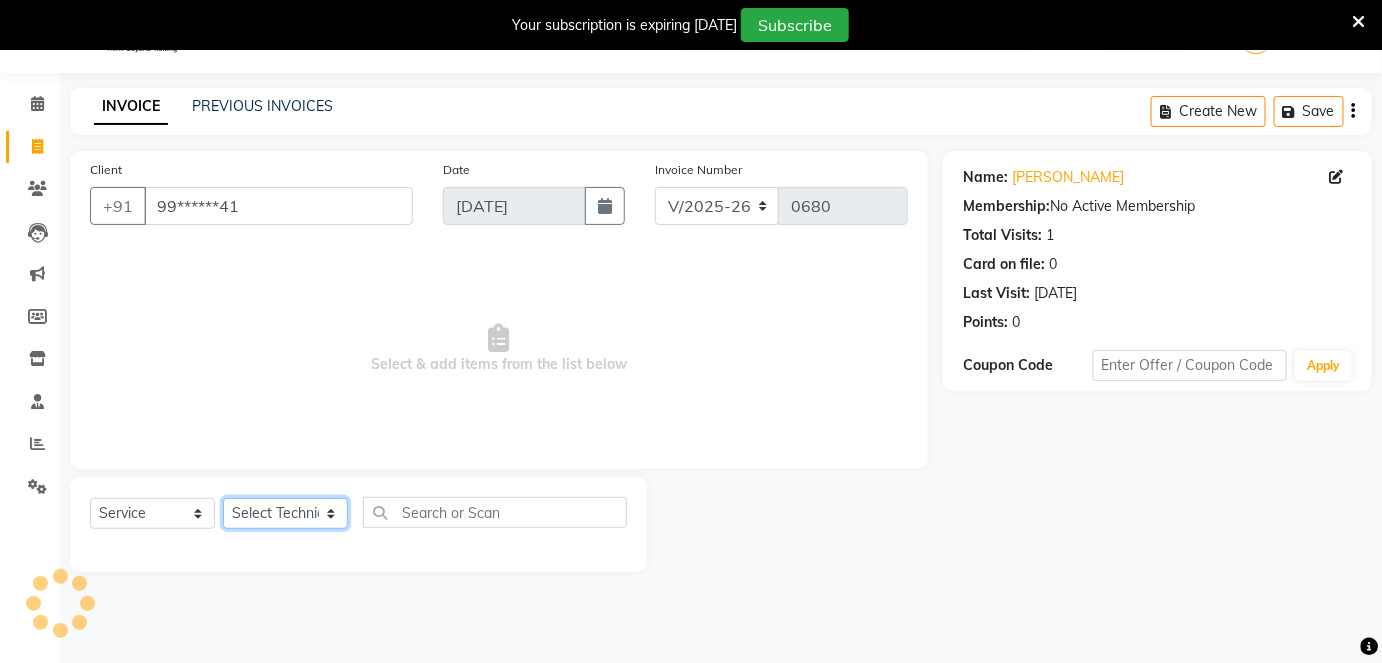 select on "77657" 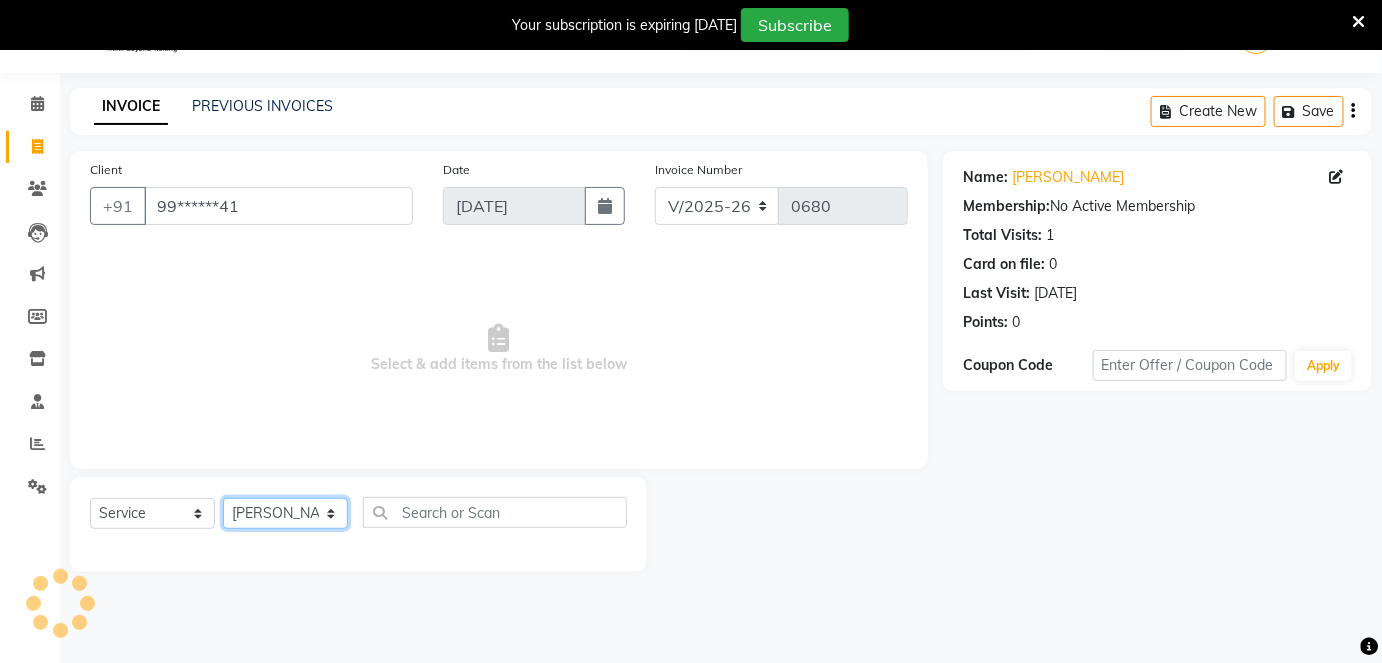click on "Select Technician Aboto babita [PERSON_NAME] Manager Rakhi [PERSON_NAME] [PERSON_NAME] winish Sir" 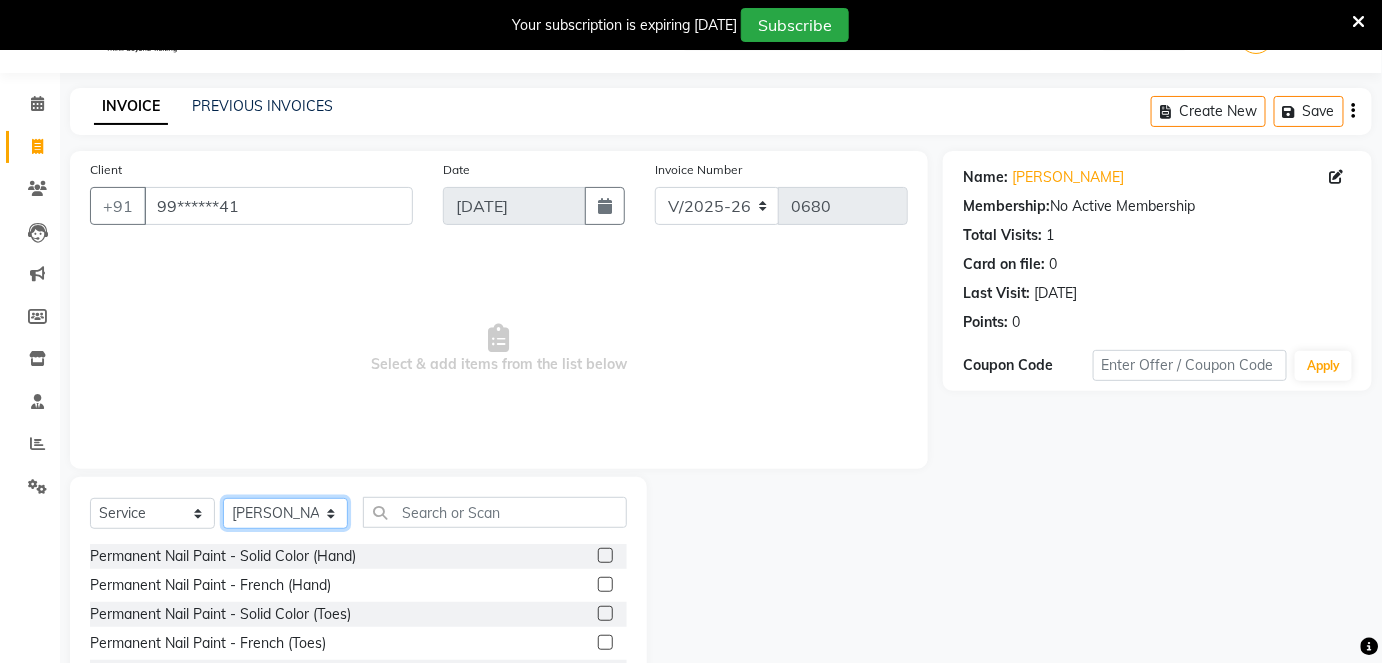 click on "Select Technician Aboto babita [PERSON_NAME] Manager Rakhi [PERSON_NAME] [PERSON_NAME] winish Sir" 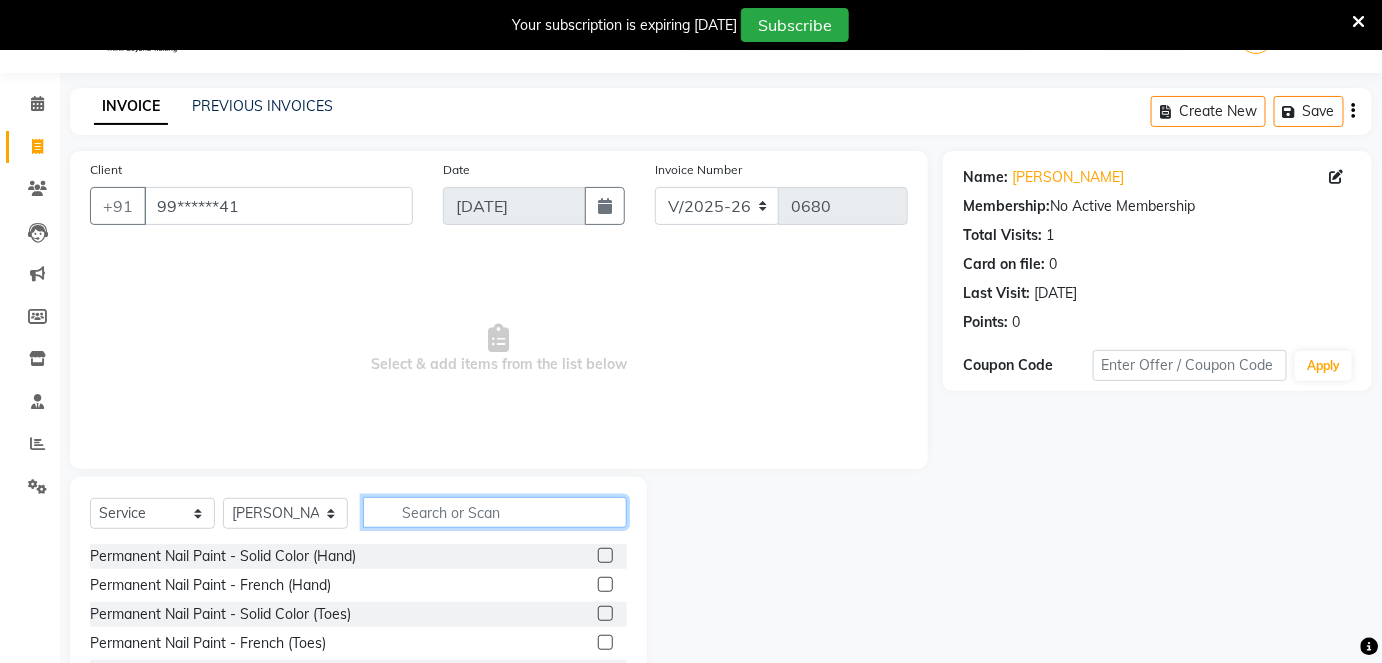 click 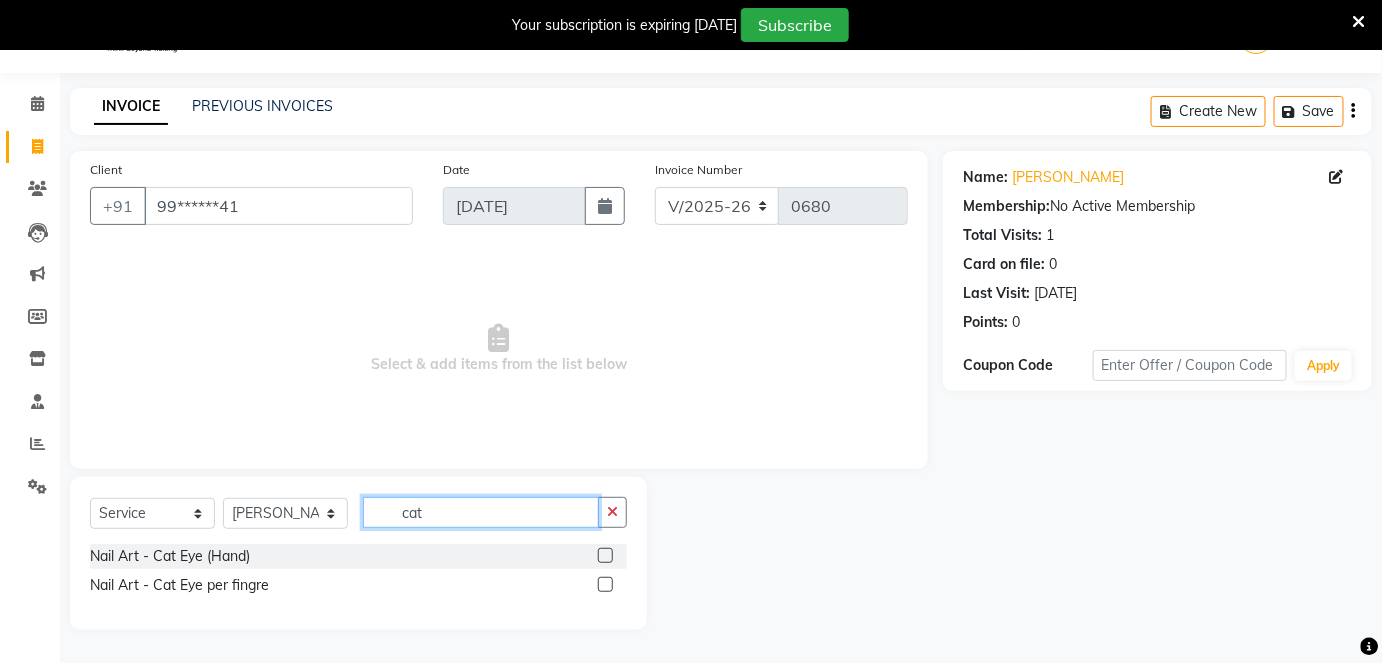 type on "cat" 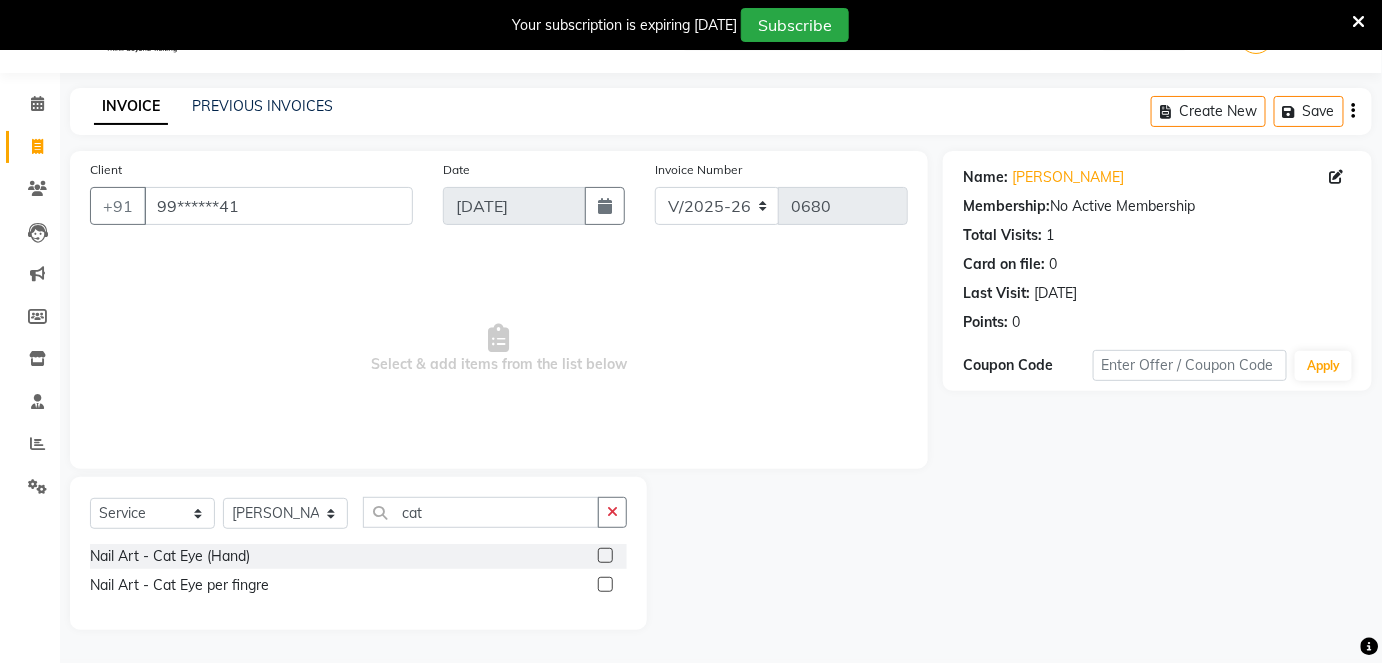 click 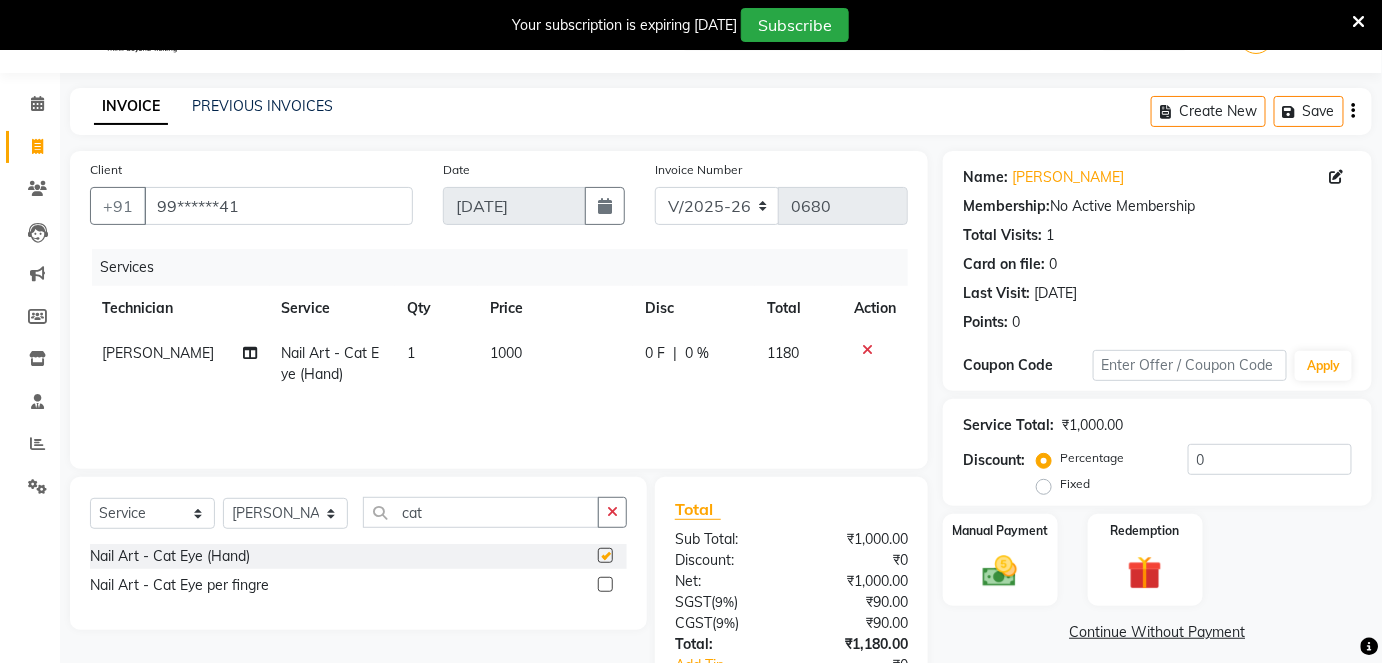 checkbox on "false" 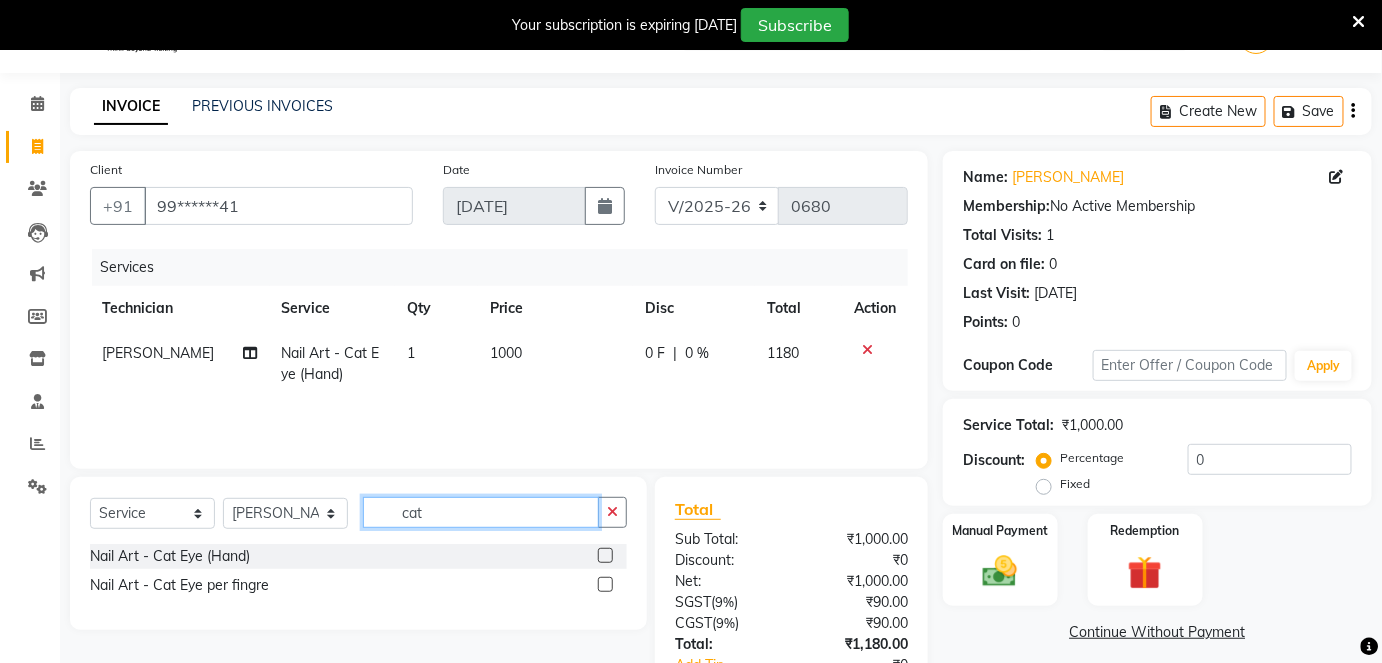 click on "cat" 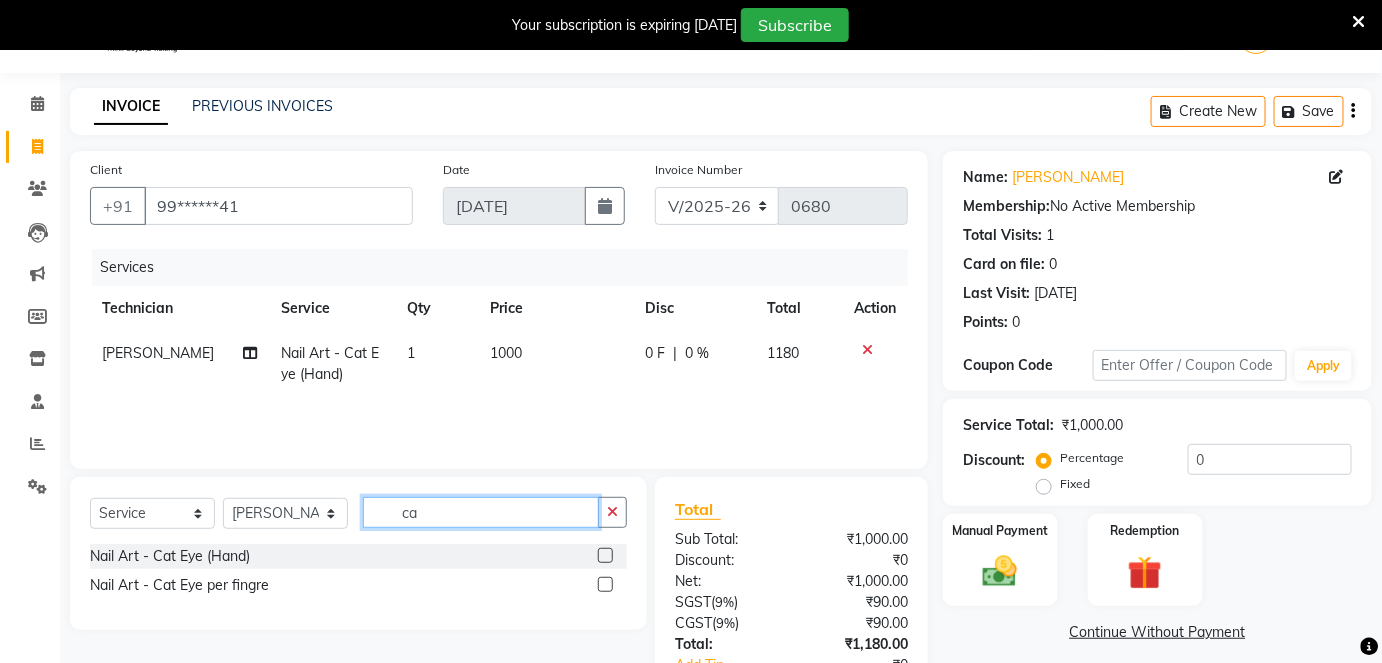 type on "c" 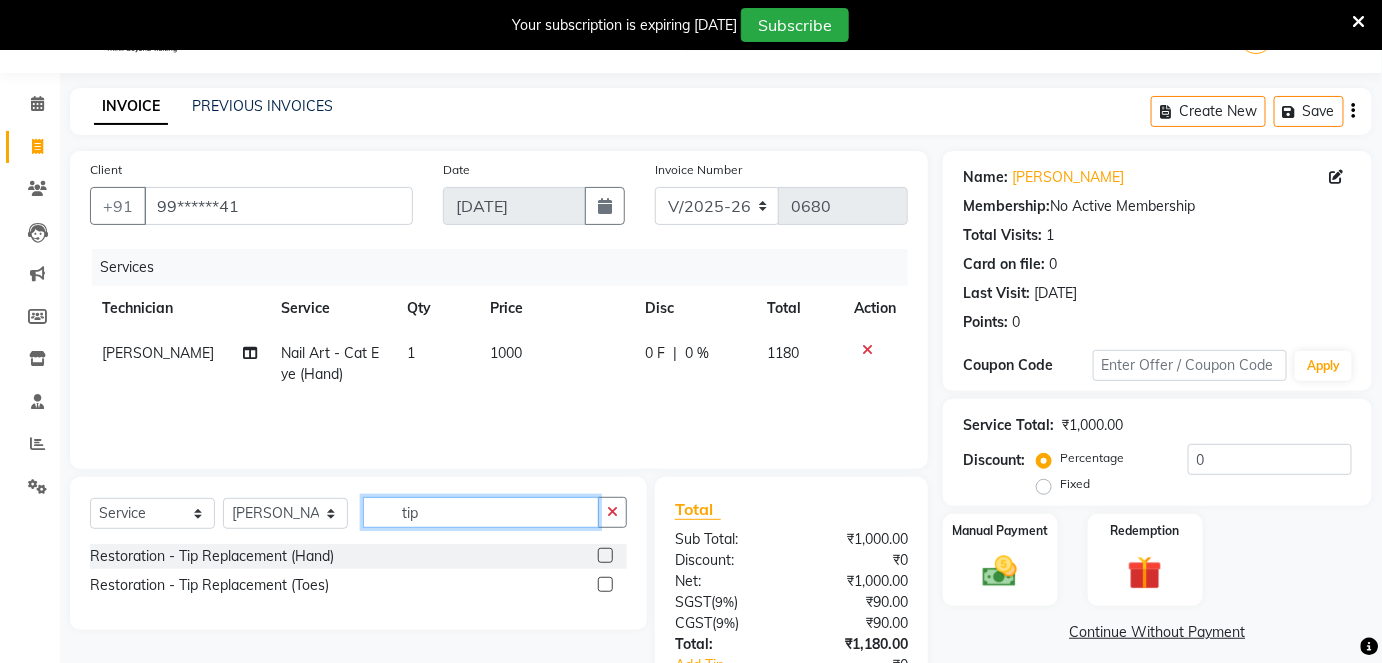 type on "tip" 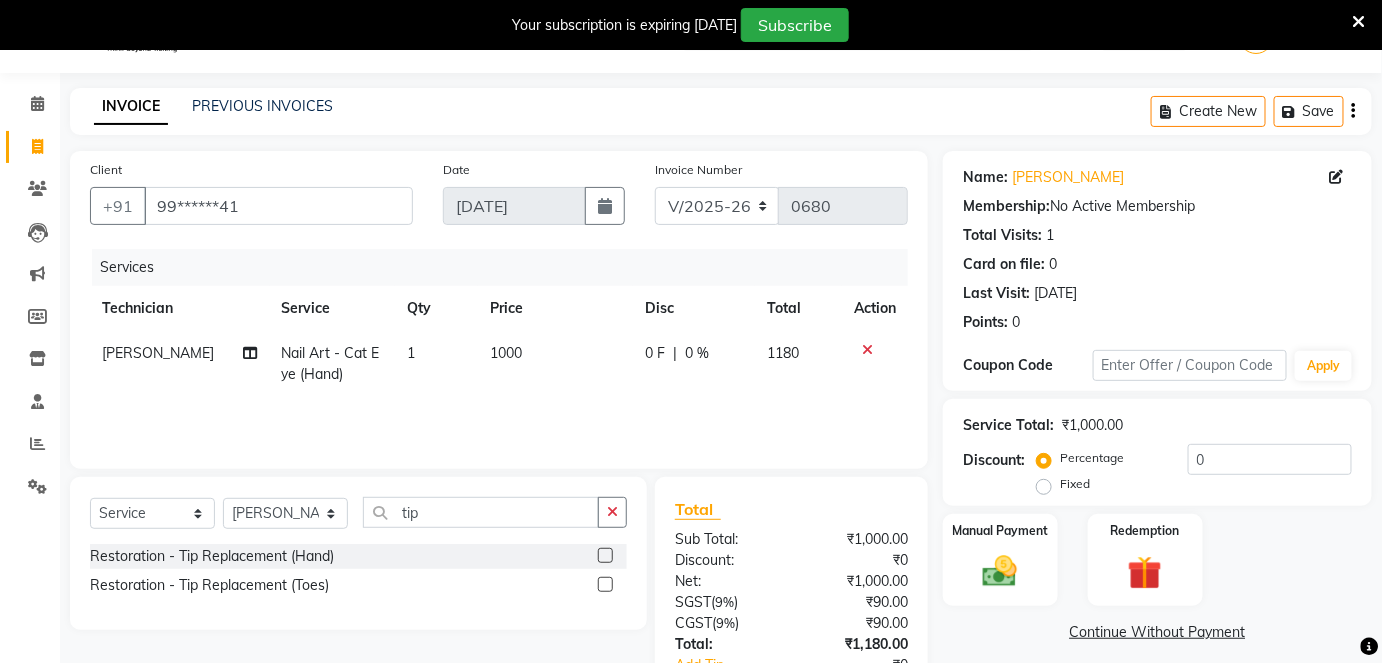 click 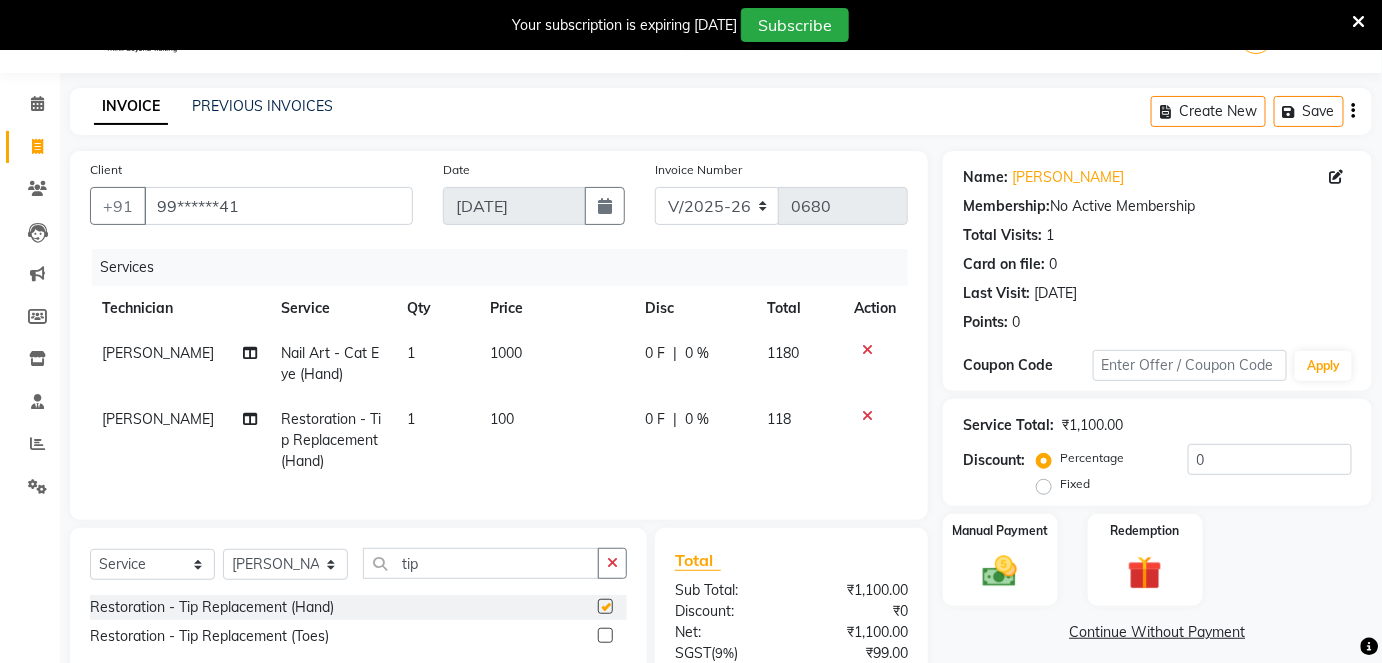 checkbox on "false" 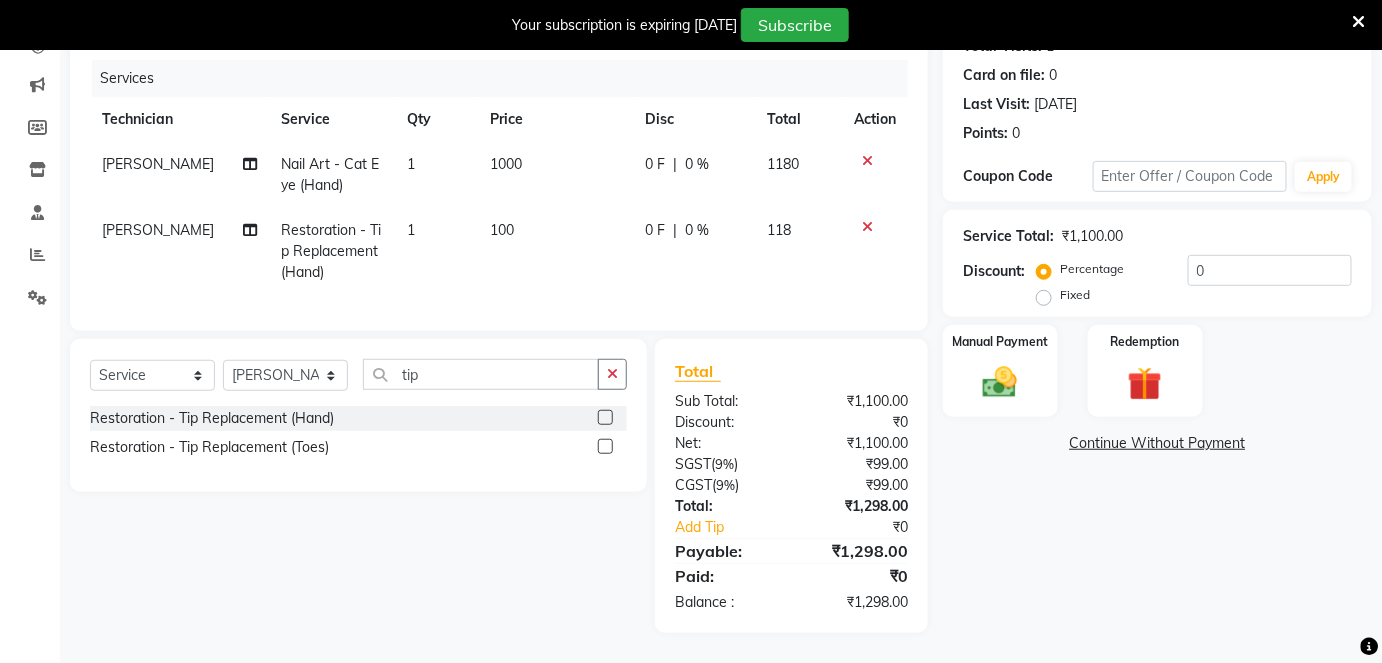 scroll, scrollTop: 249, scrollLeft: 0, axis: vertical 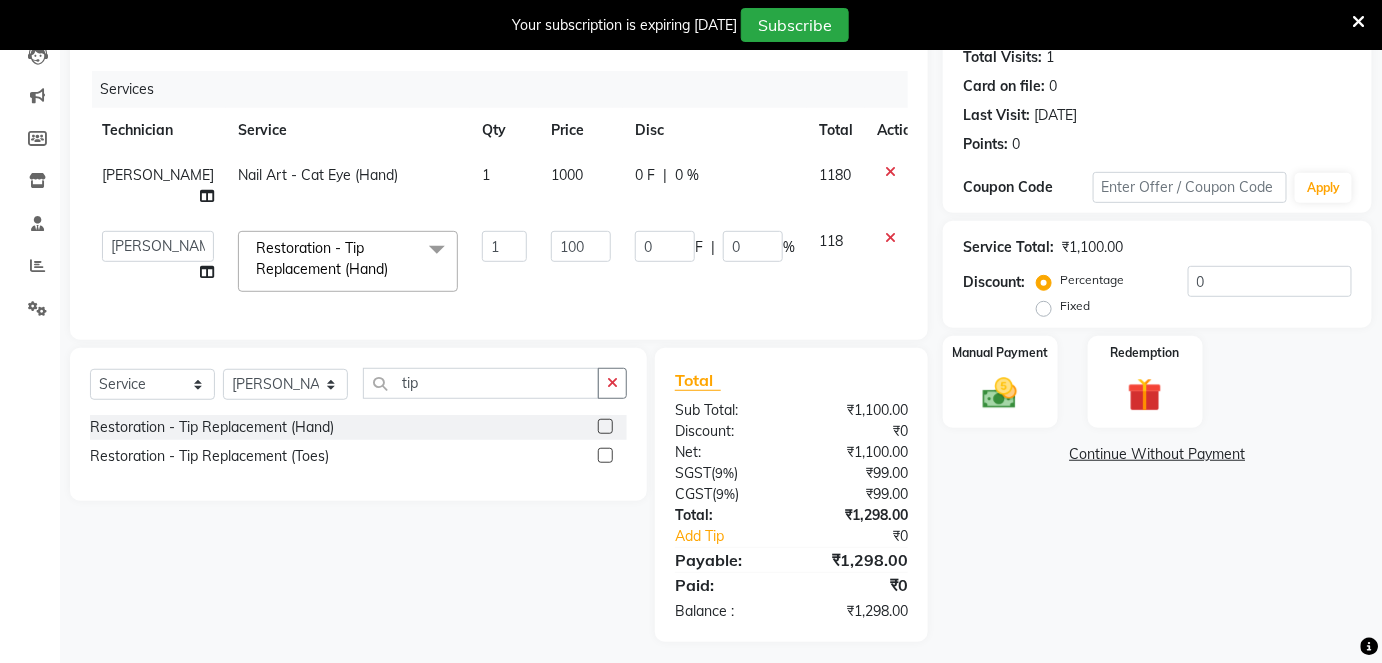 click 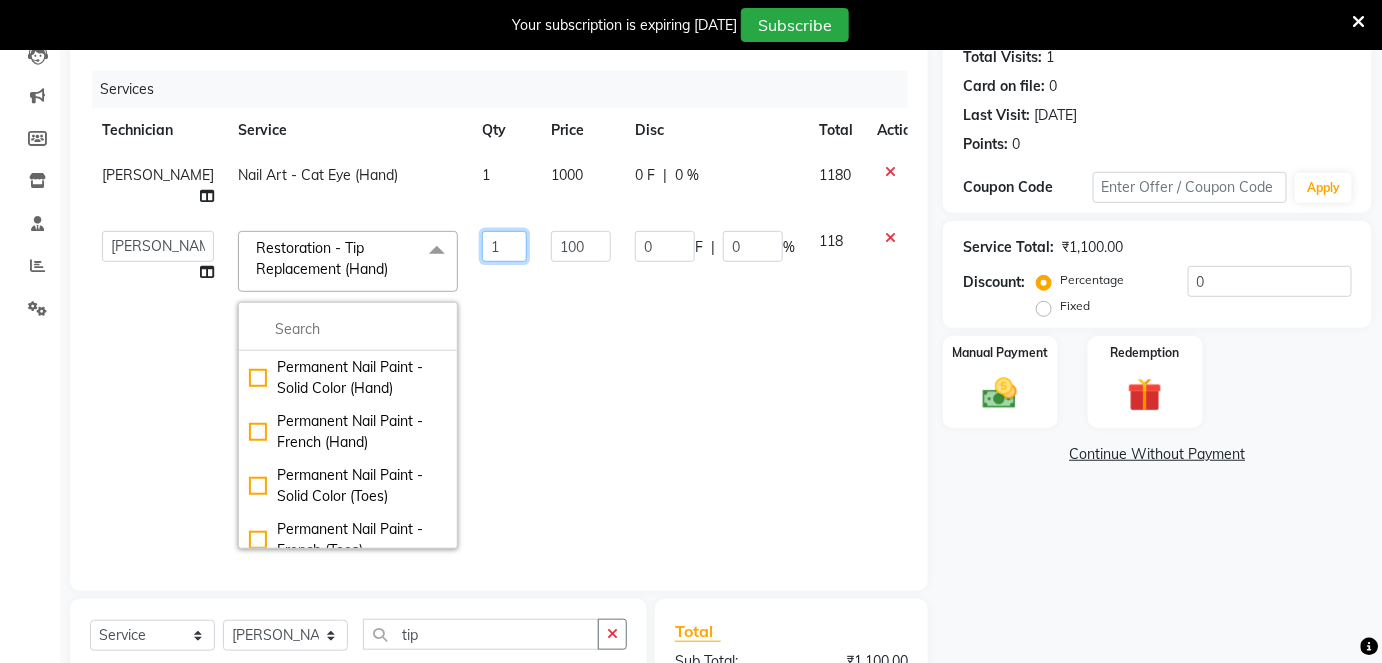 click on "1" 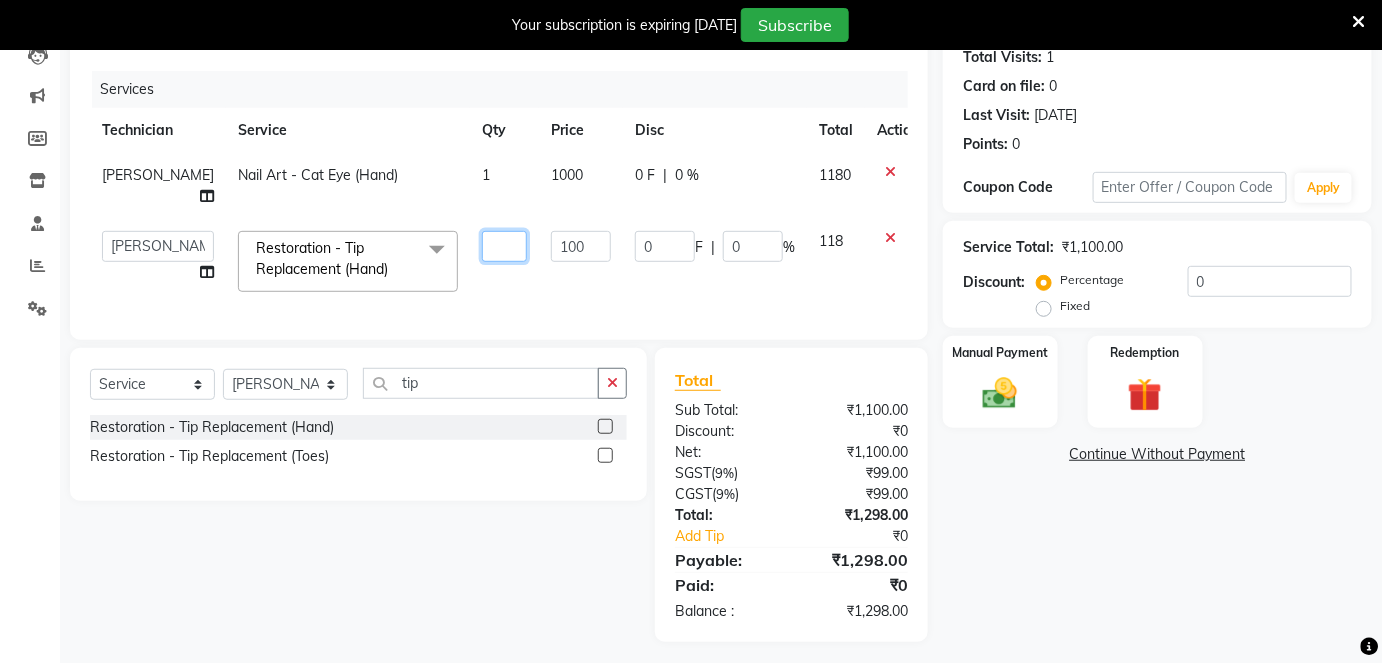 type on "3" 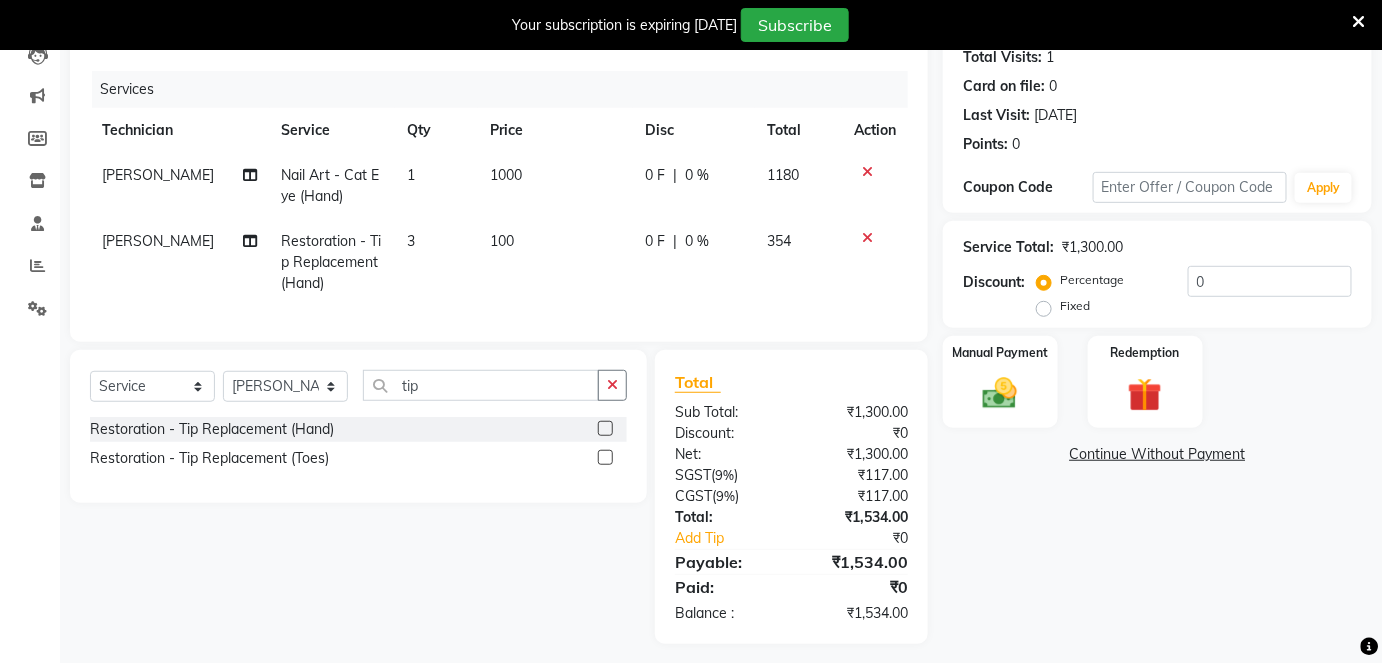 click on "Rita Restoration - Tip Replacement (Hand) 3 100 0 F | 0 % 354" 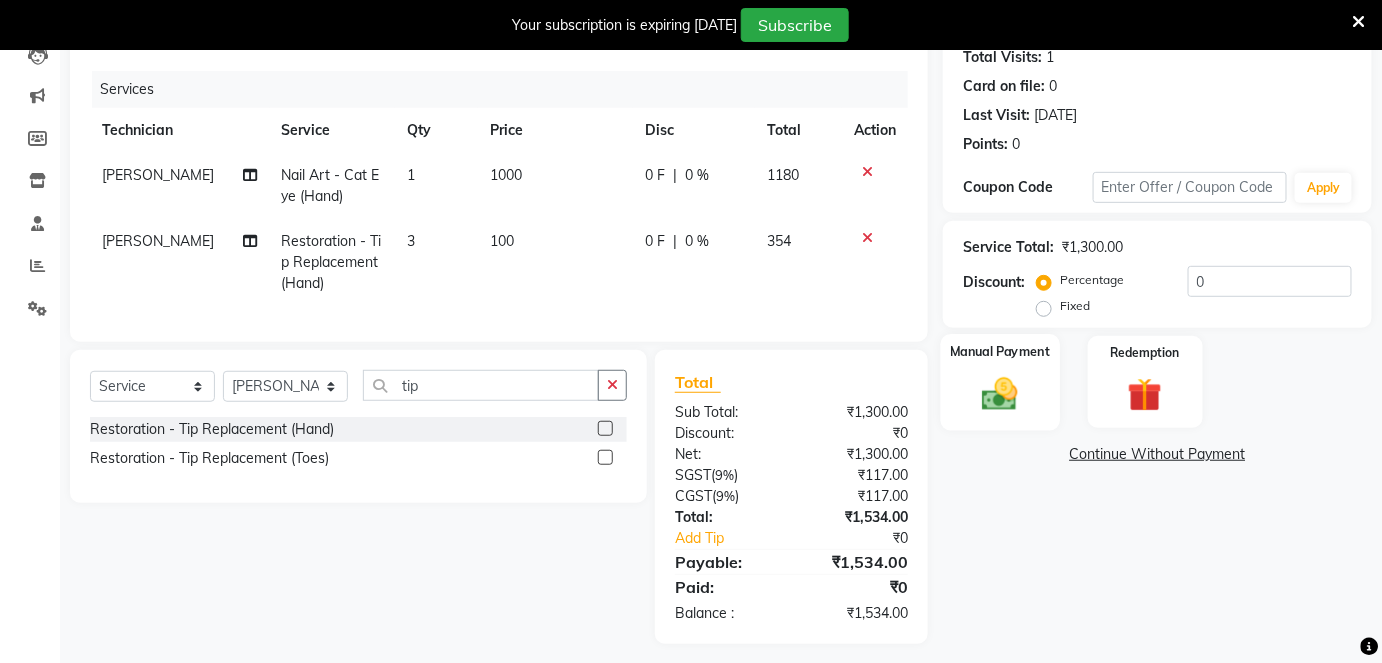 click 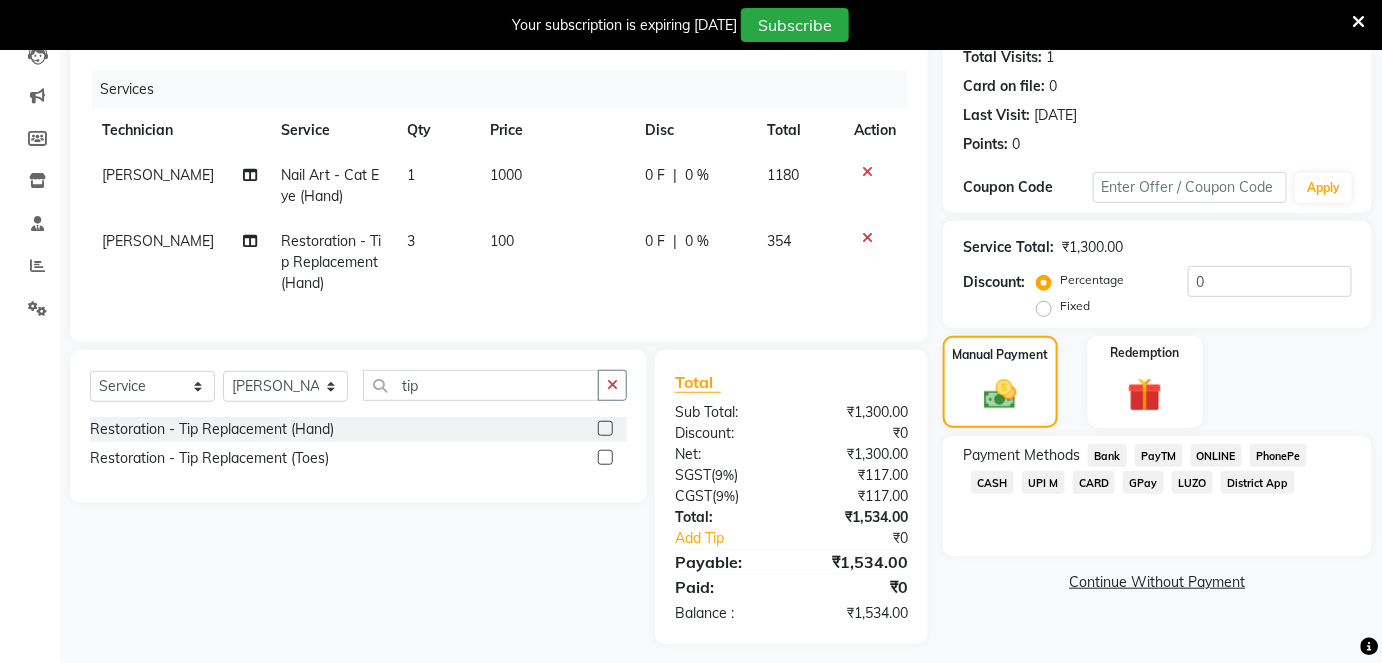 click on "CASH" 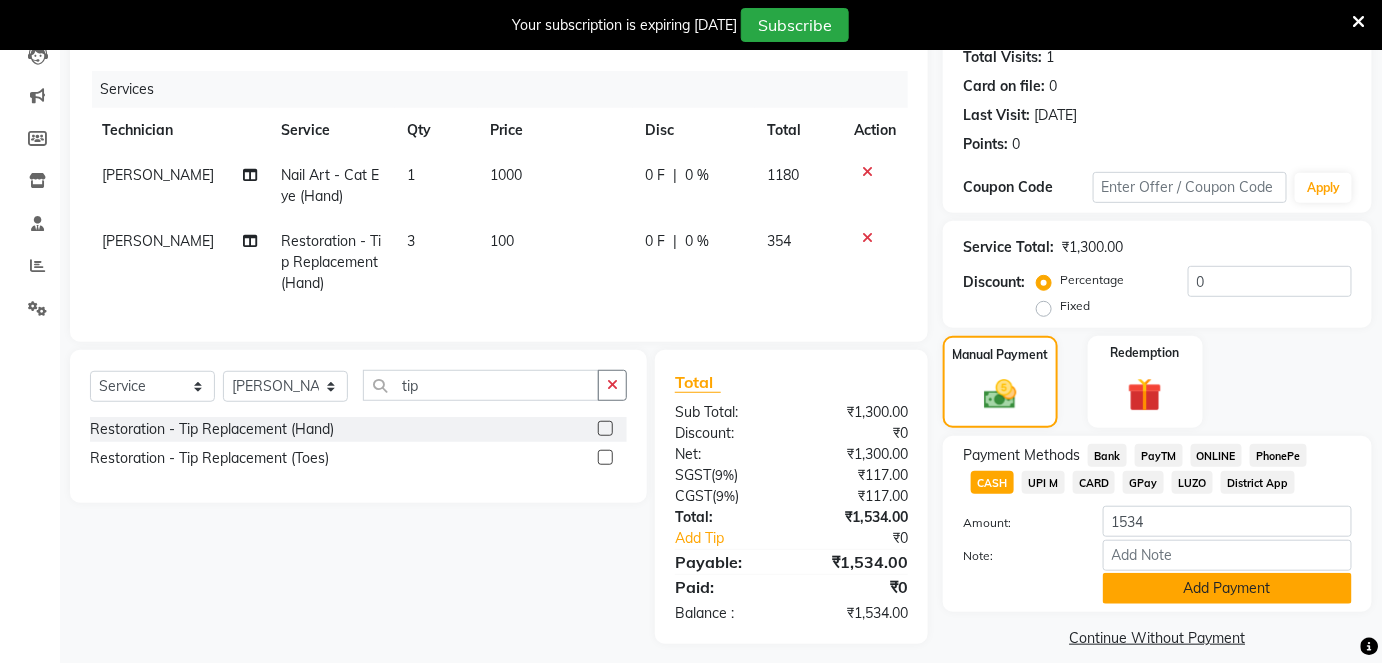 click on "Add Payment" 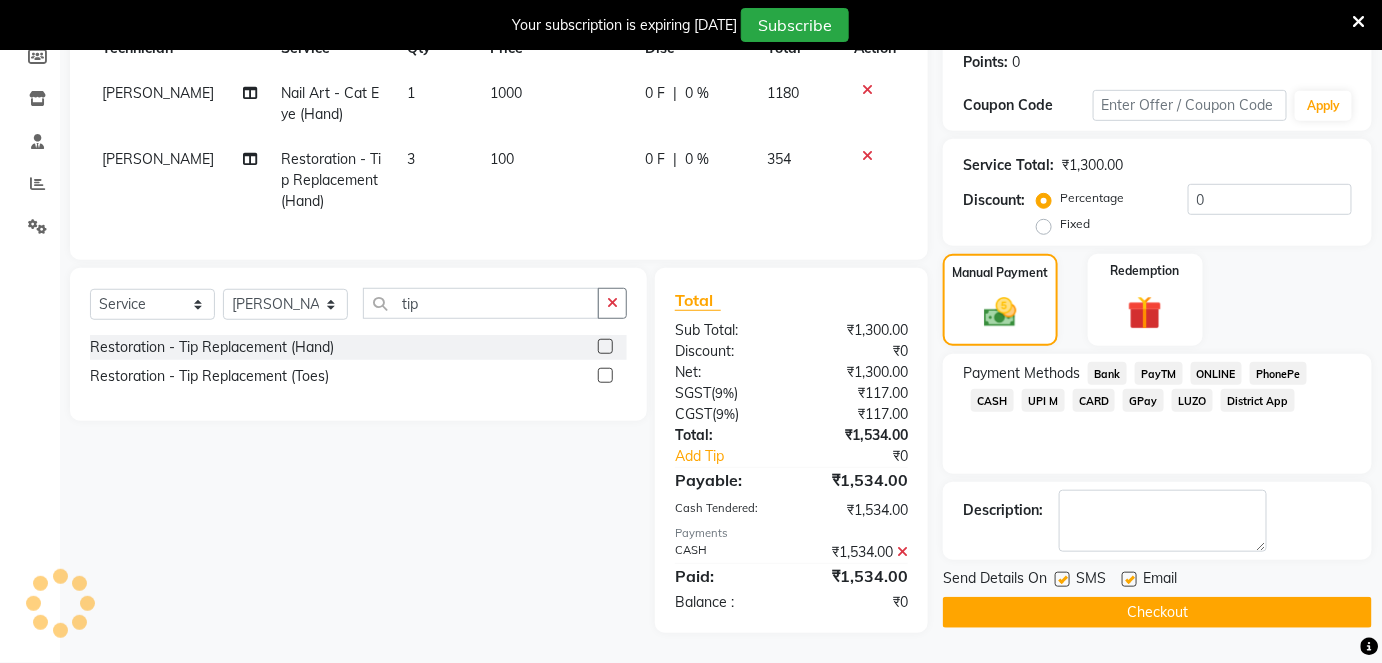 scroll, scrollTop: 320, scrollLeft: 0, axis: vertical 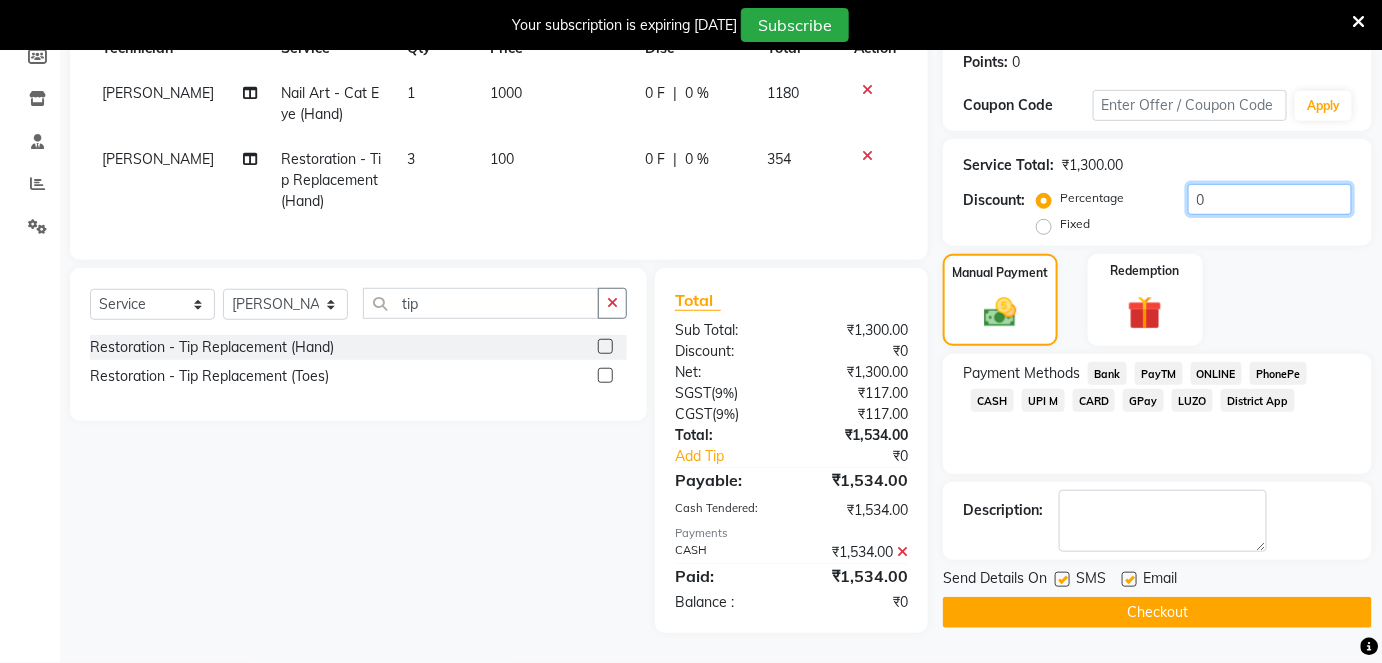 click on "0" 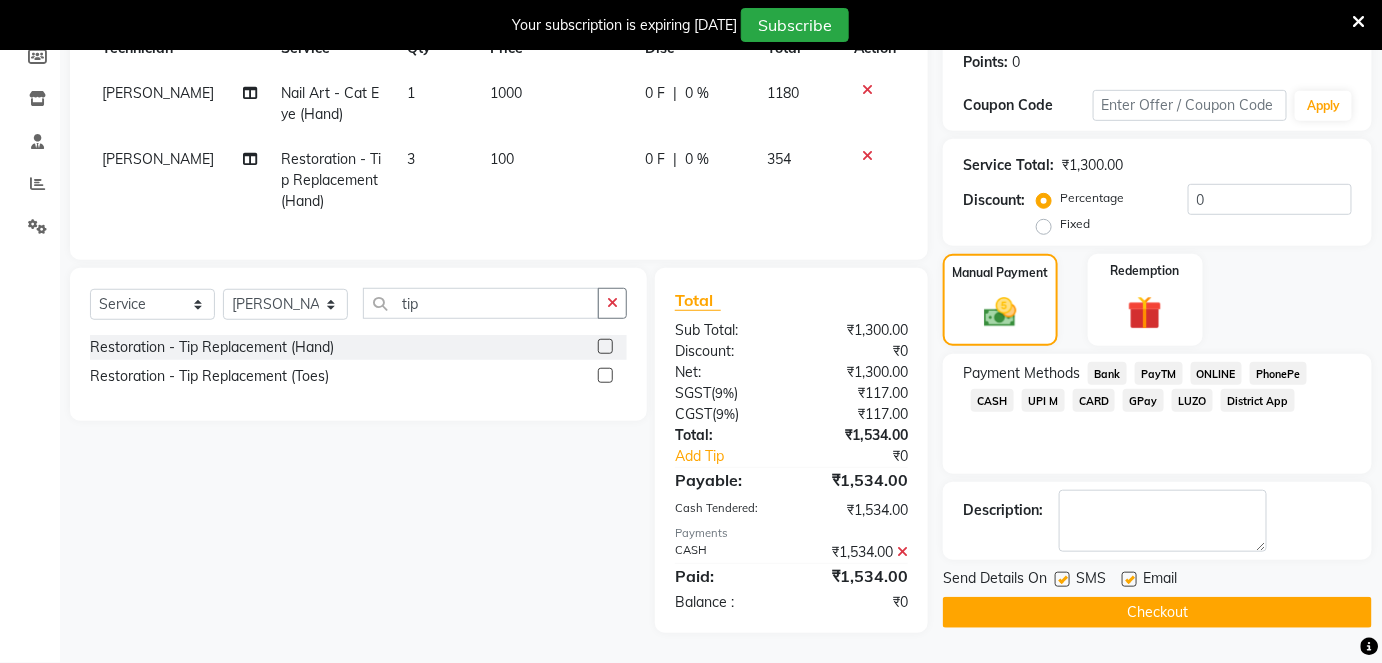 click on "Fixed" 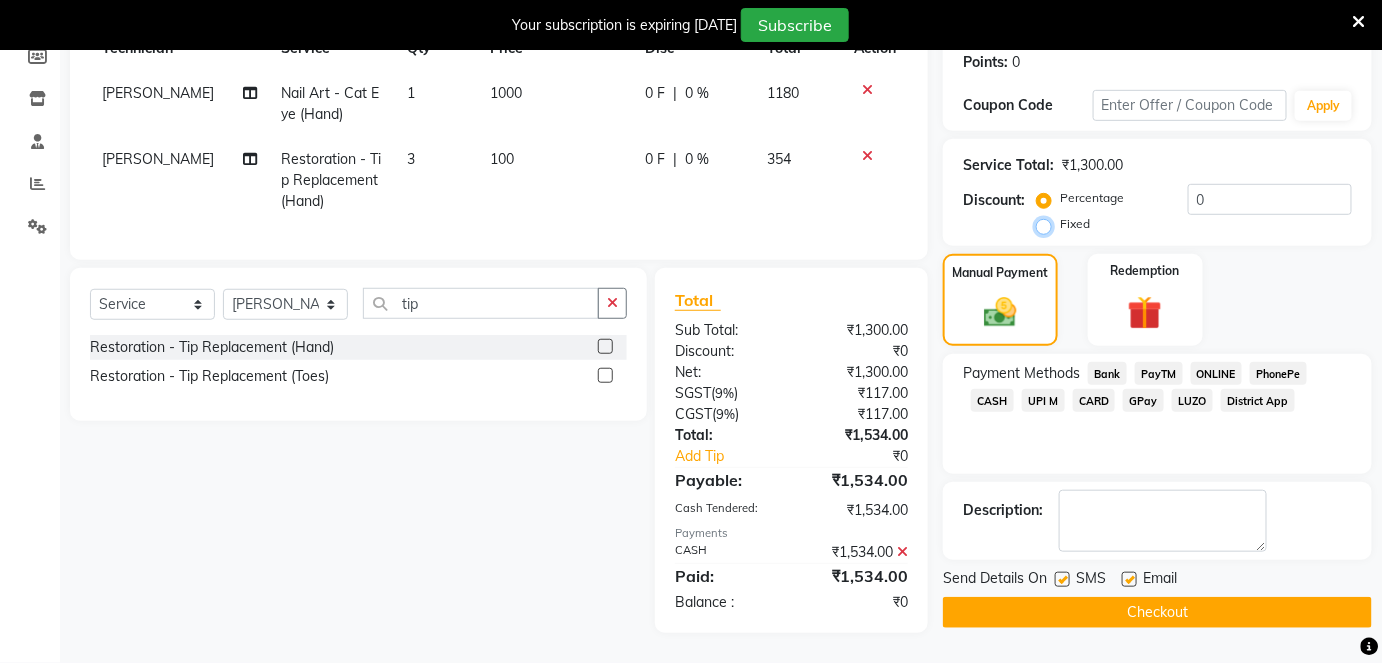 click on "Fixed" at bounding box center [1048, 224] 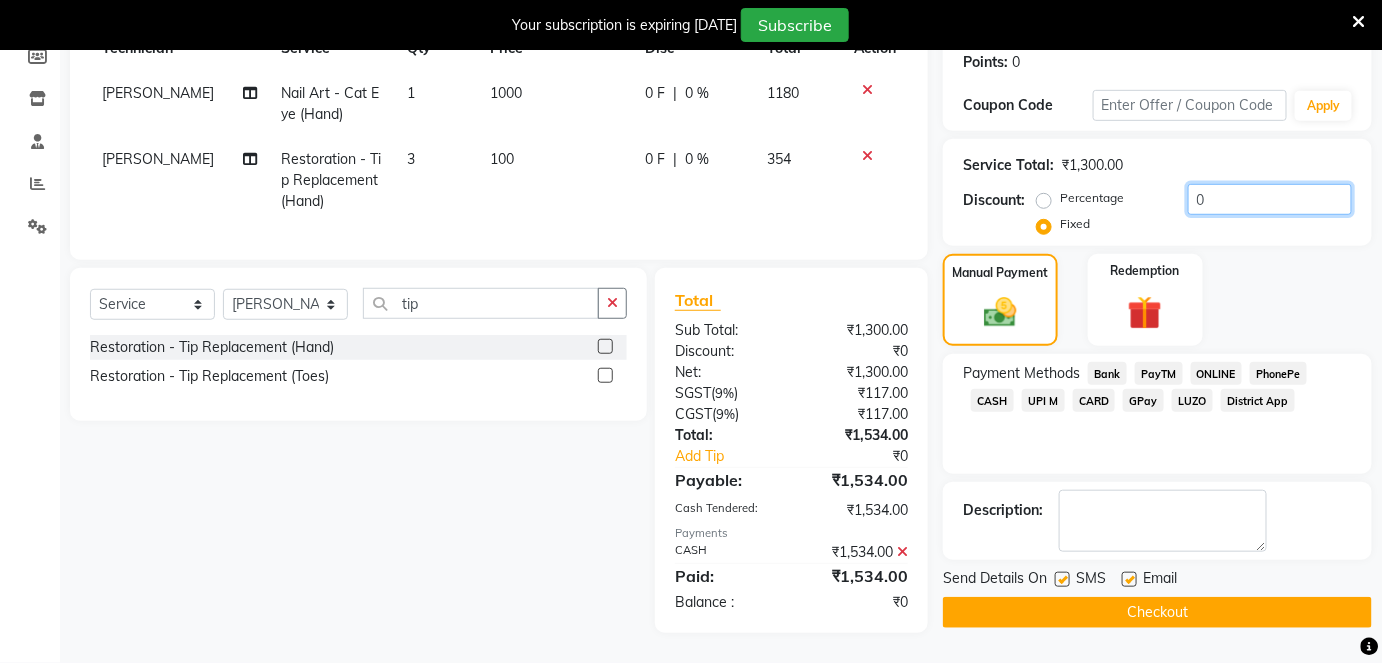 click on "0" 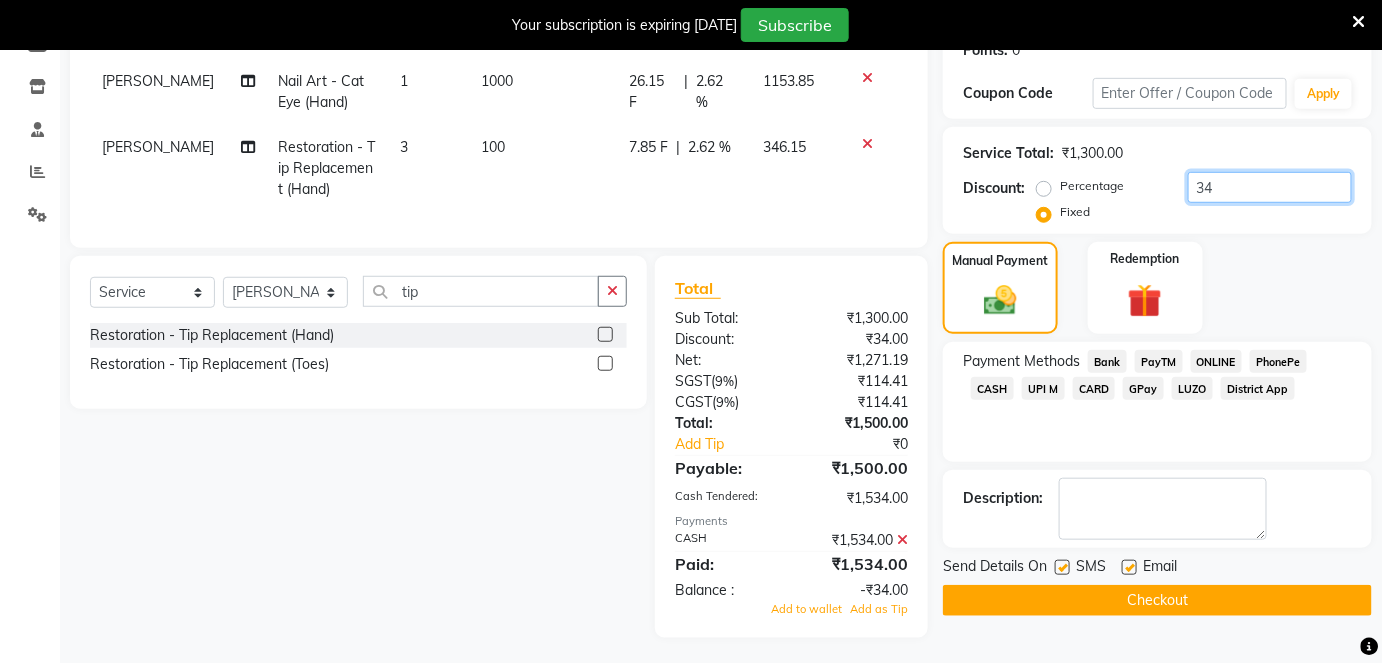type on "34" 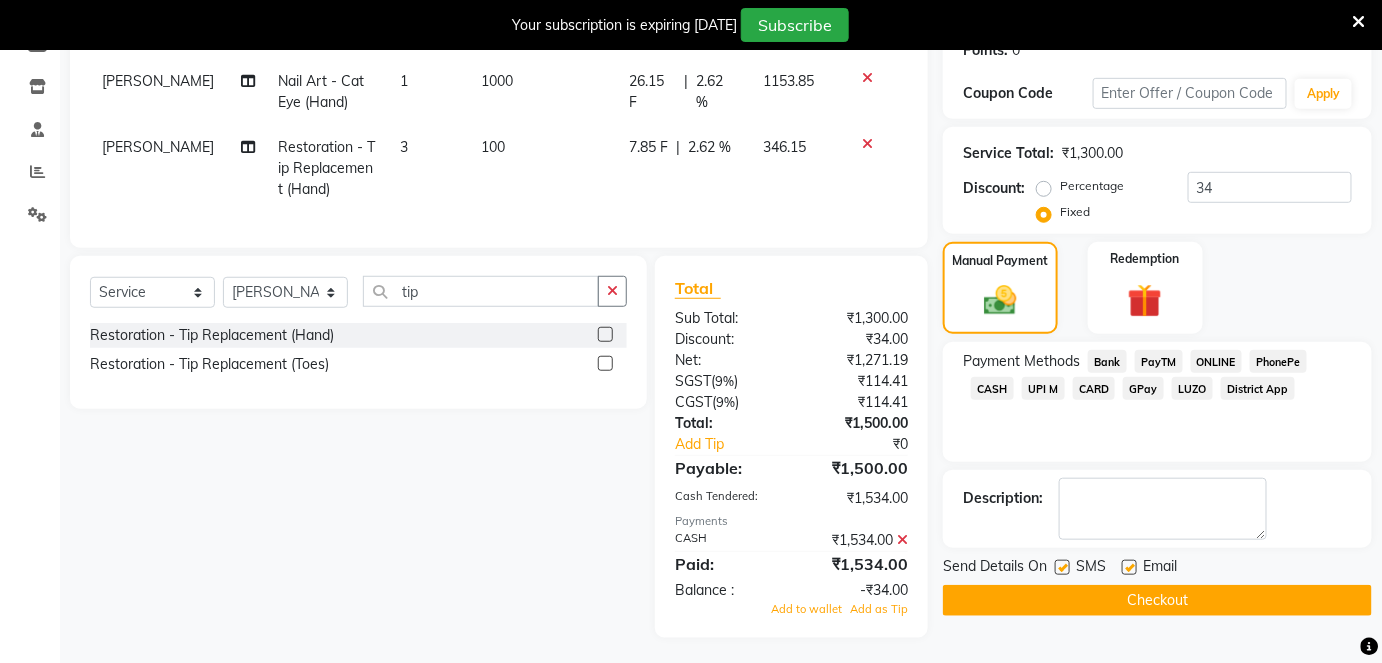 click 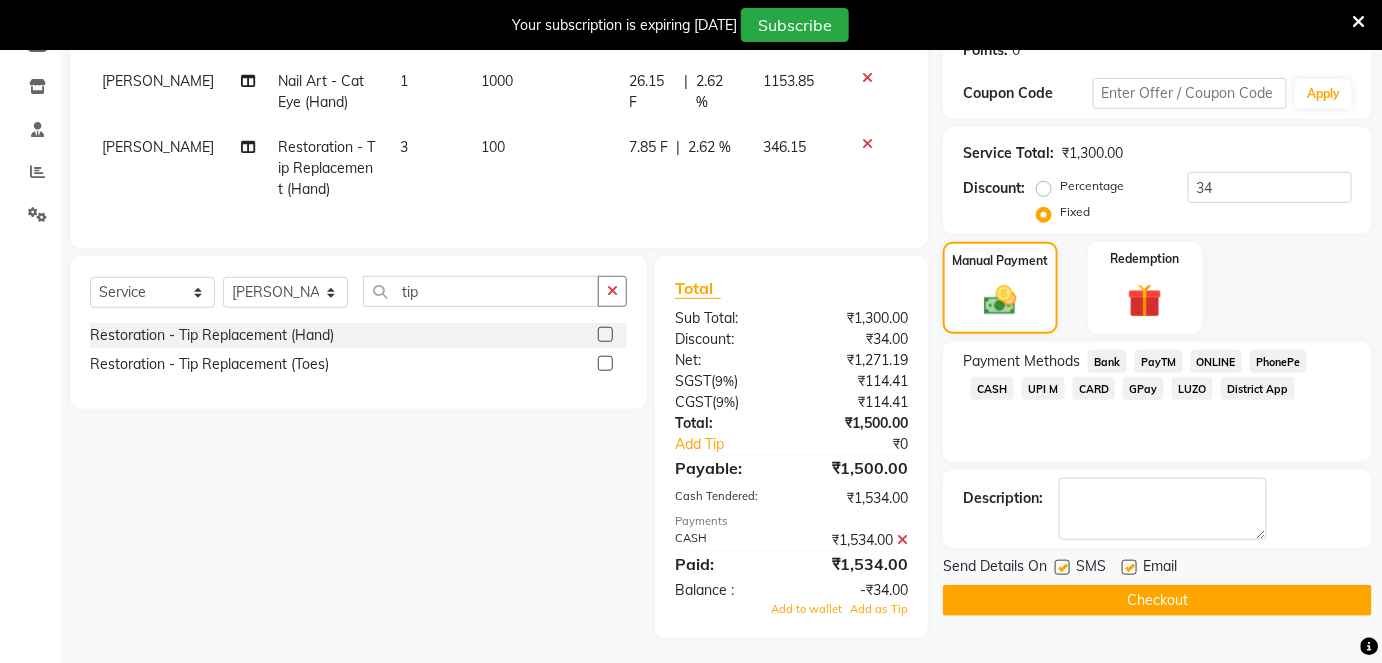 scroll, scrollTop: 0, scrollLeft: 15, axis: horizontal 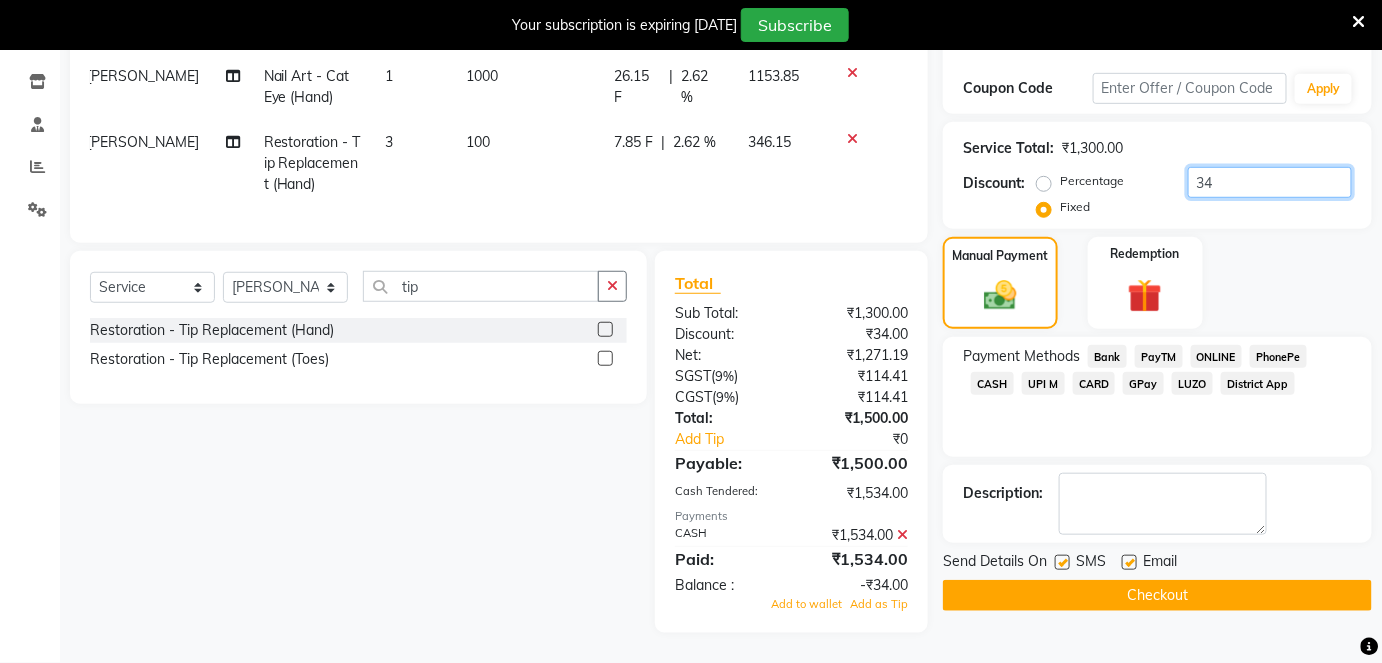 click on "34" 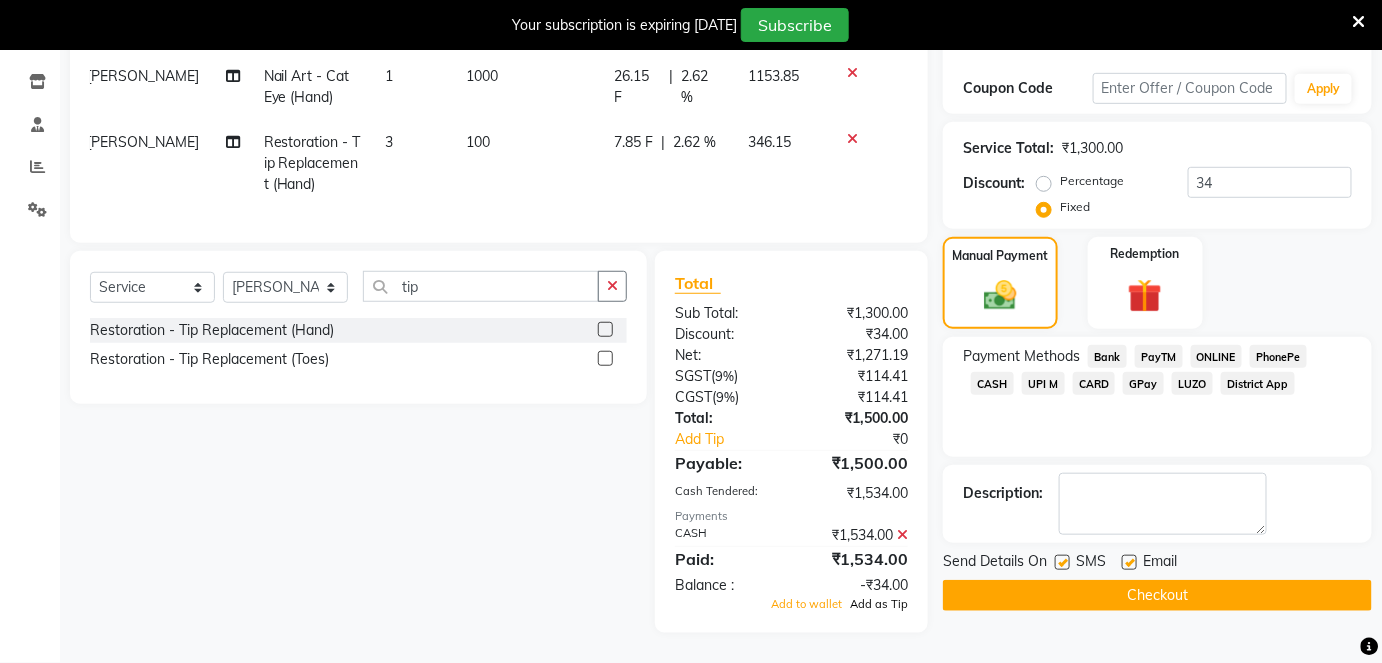 click on "Add as Tip" 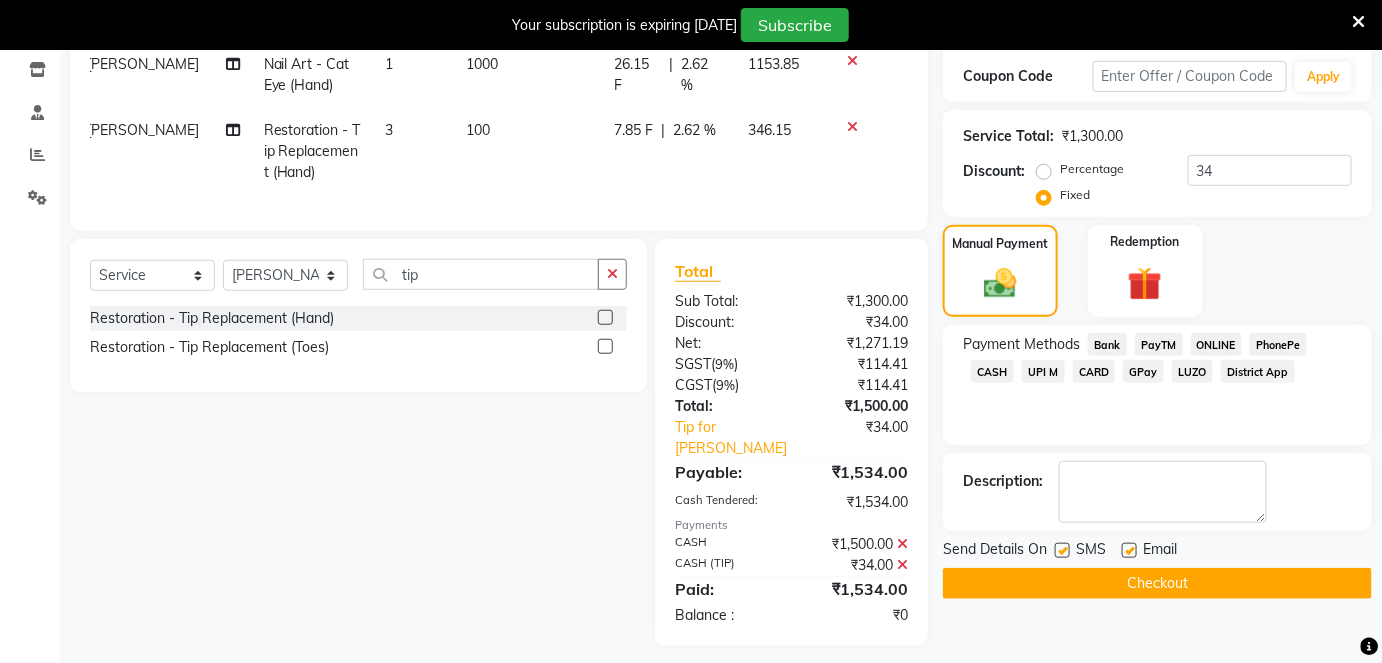 click 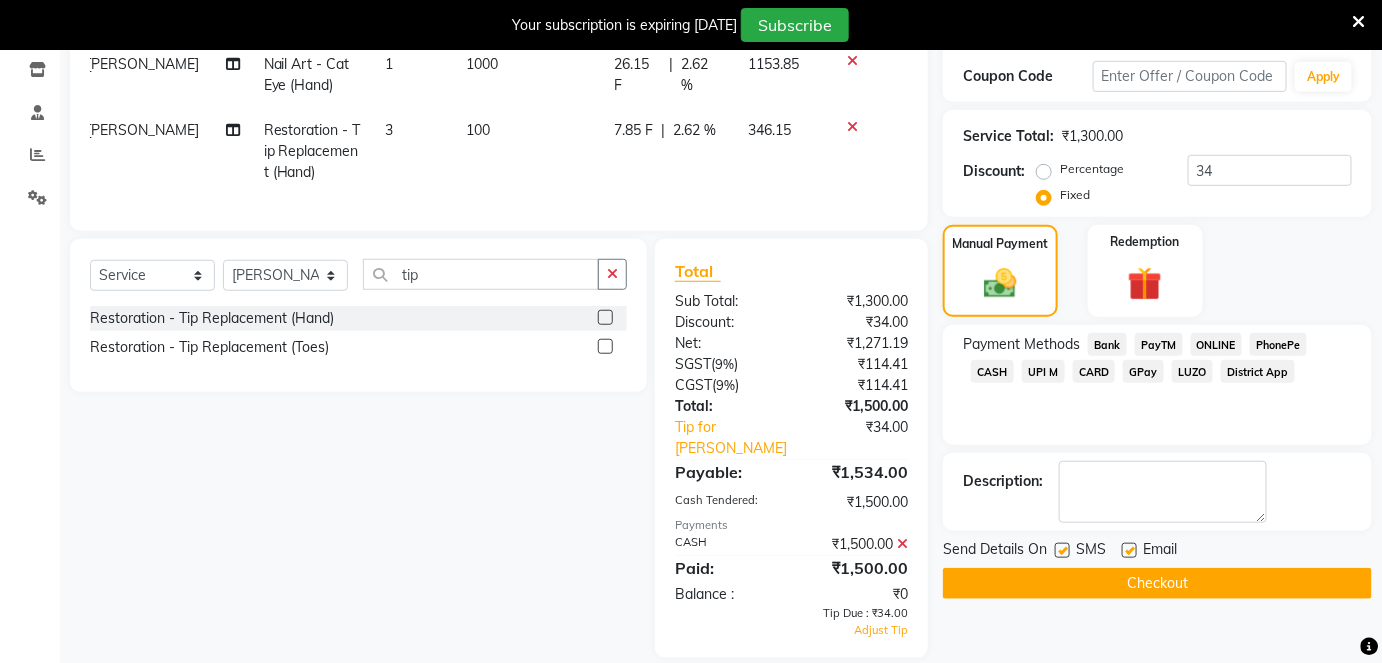 click 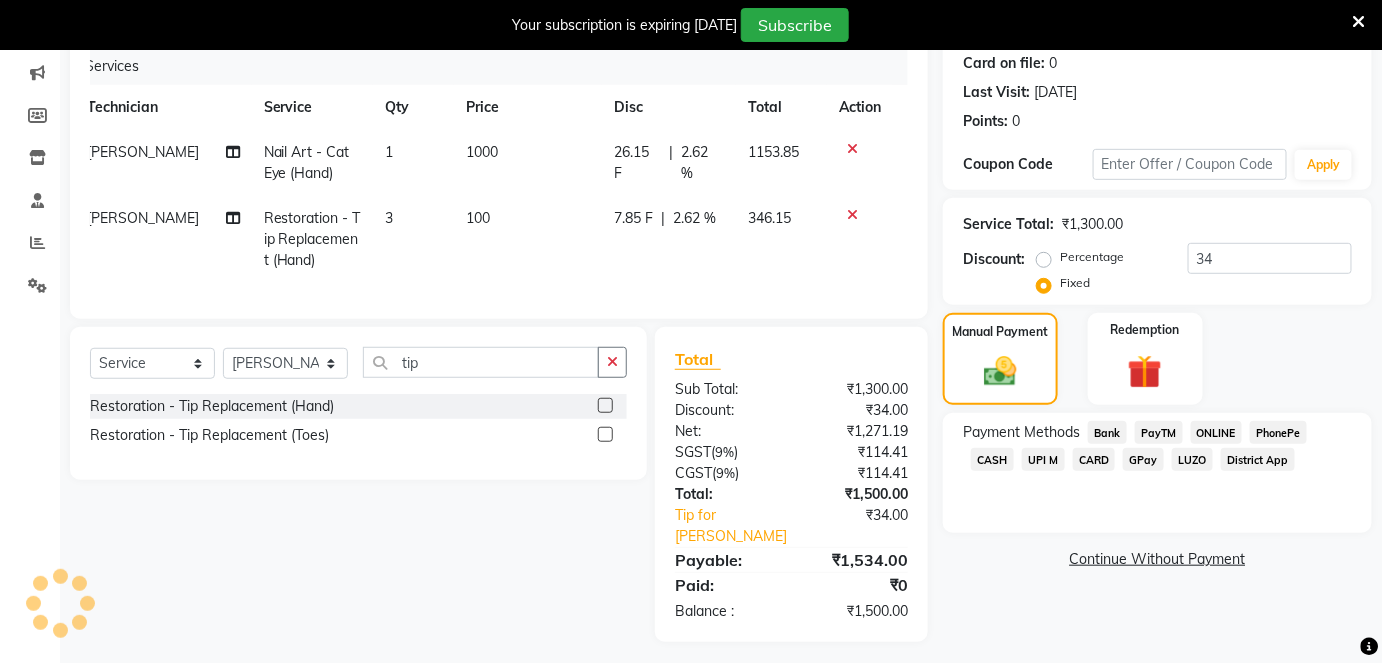 click on "CASH" 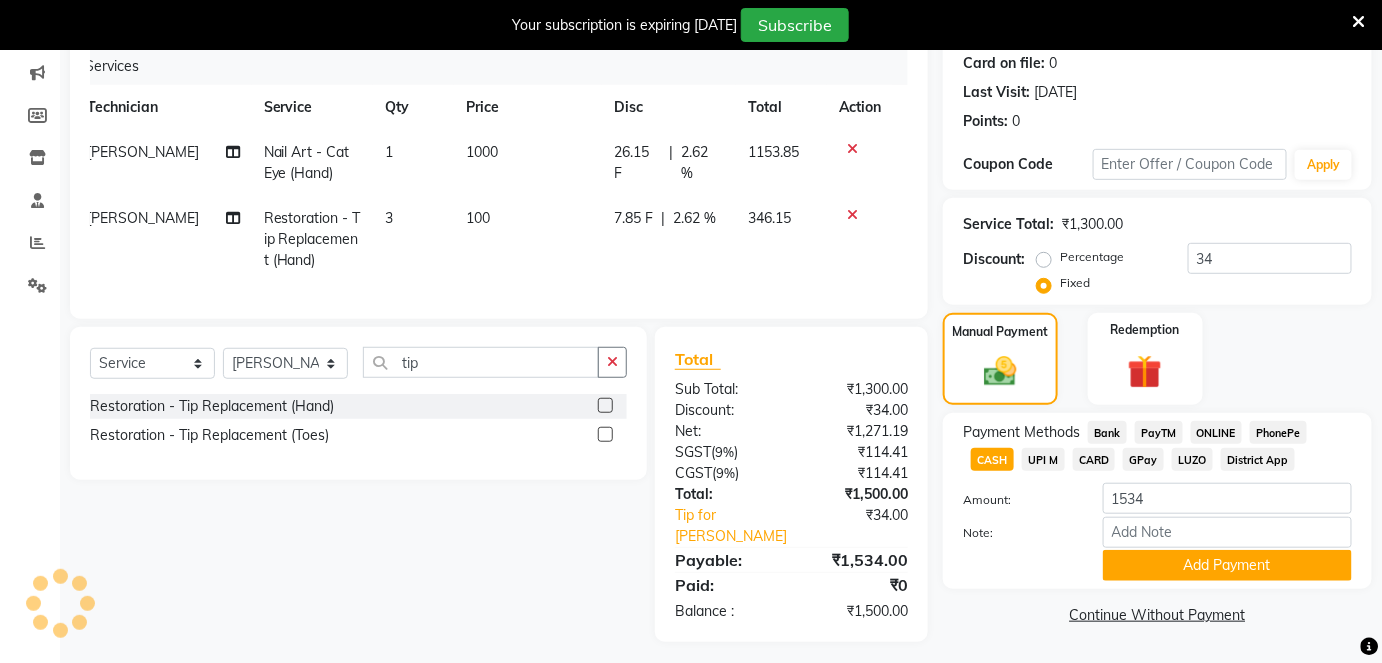 click on "Total Sub Total: ₹1,300.00 Discount: ₹34.00 Net: ₹1,271.19 SGST  ( 9% ) ₹114.41 CGST  ( 9% ) ₹114.41 Total: ₹1,500.00 Tip for Rita ₹34.00 Payable: ₹1,534.00 Paid: ₹0 Balance   : ₹1,500.00" 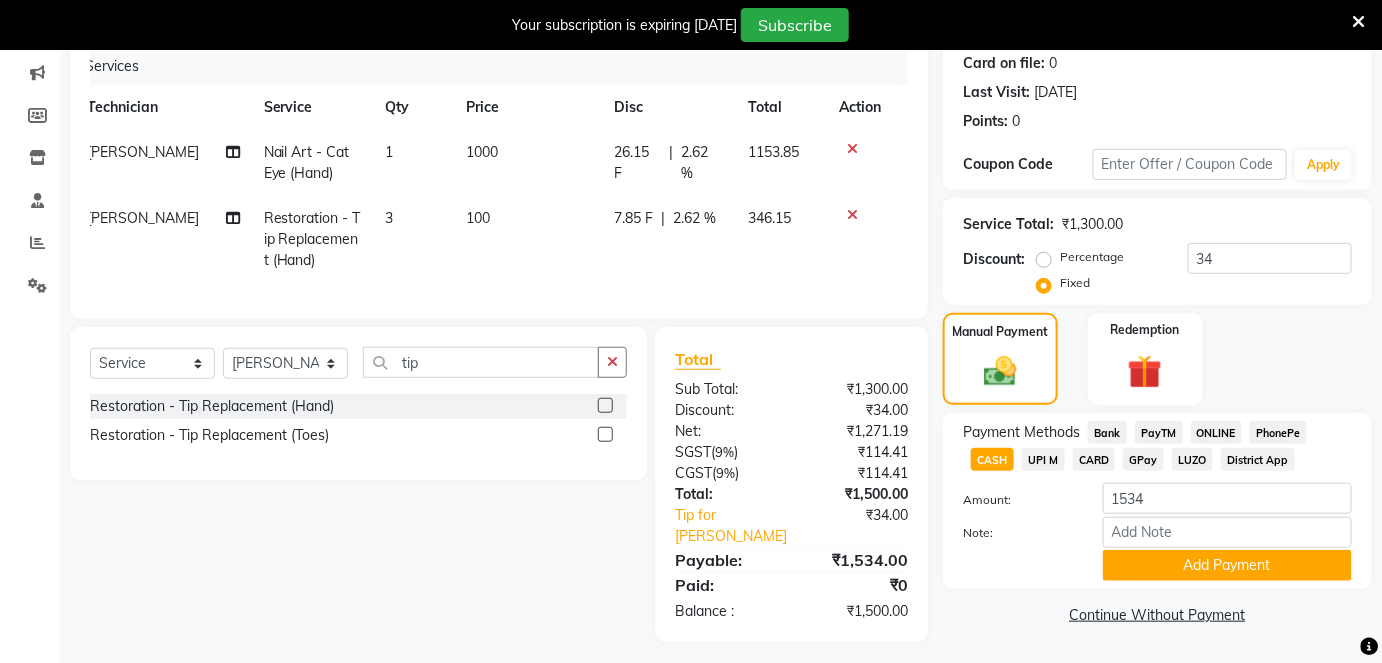 scroll, scrollTop: 0, scrollLeft: 0, axis: both 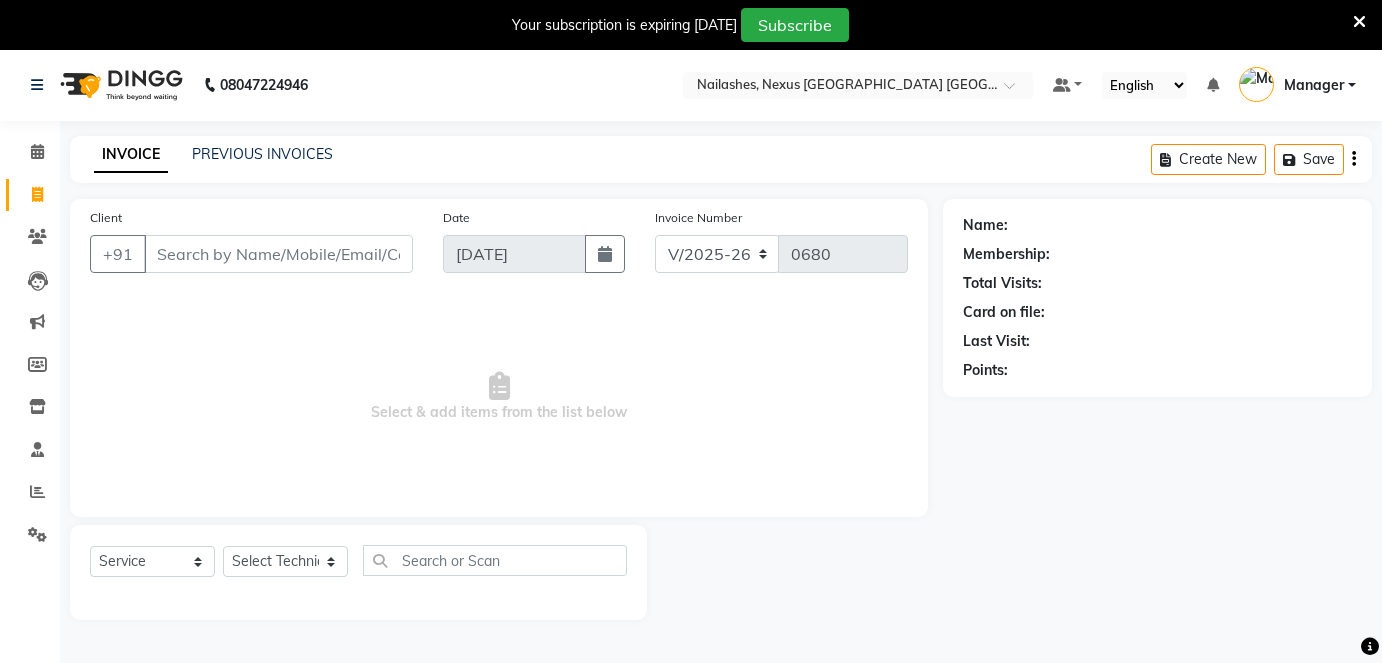 select on "4606" 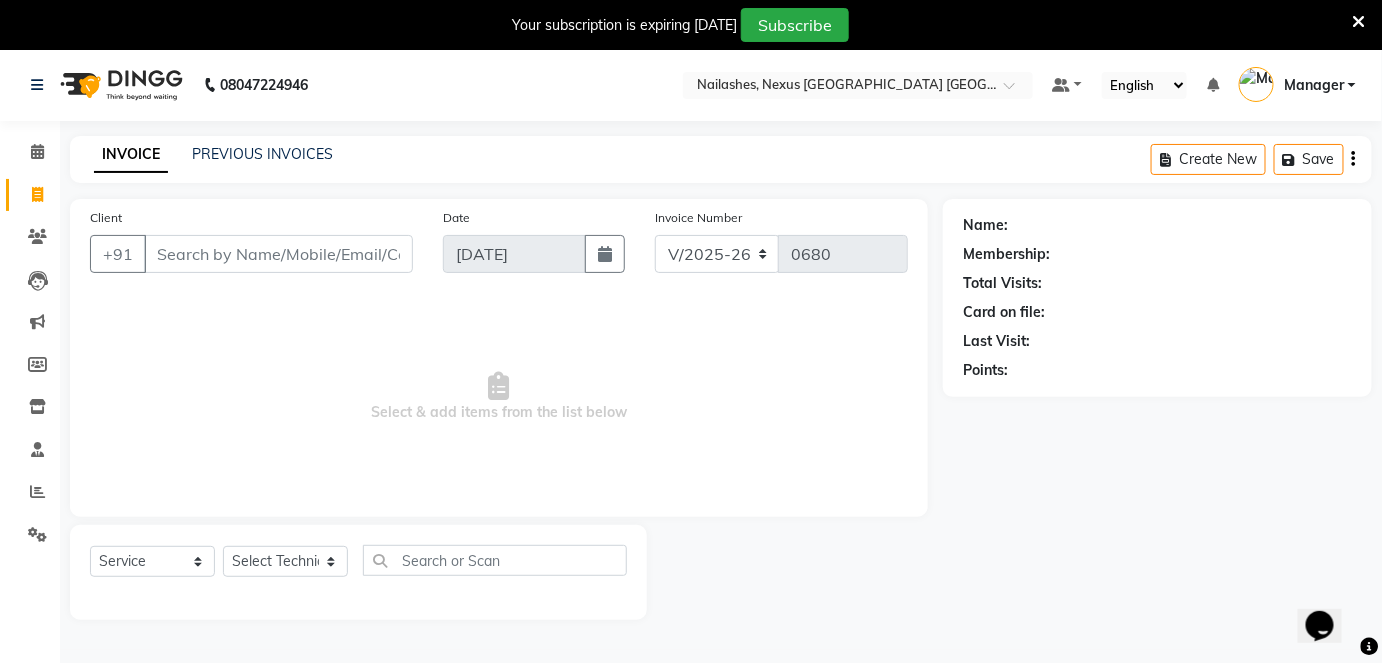 scroll, scrollTop: 0, scrollLeft: 0, axis: both 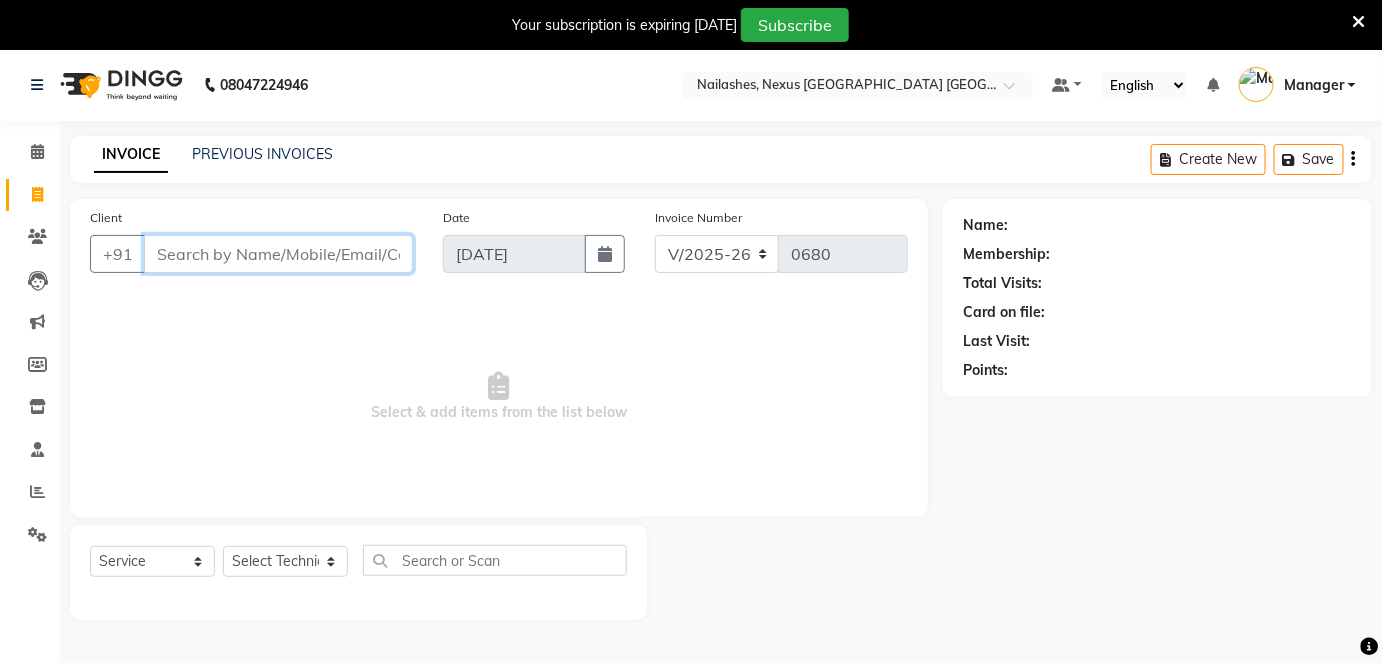 click on "Client" at bounding box center (278, 254) 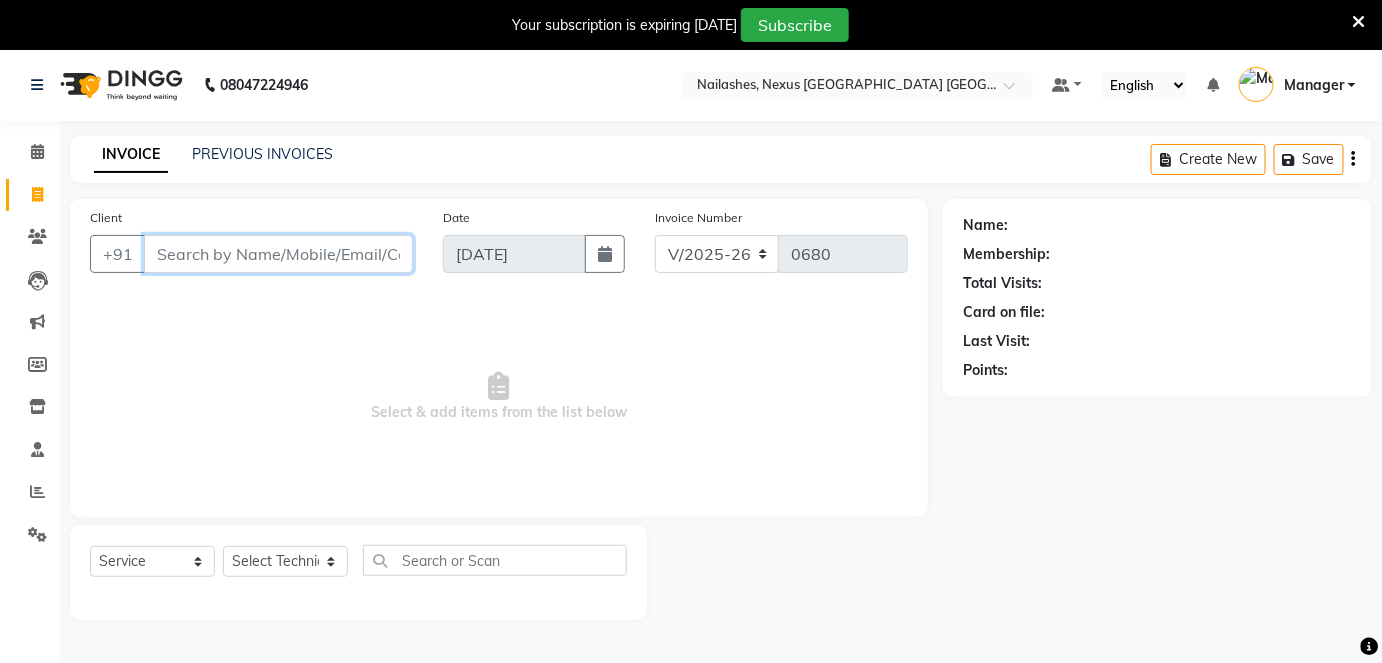 type on "0" 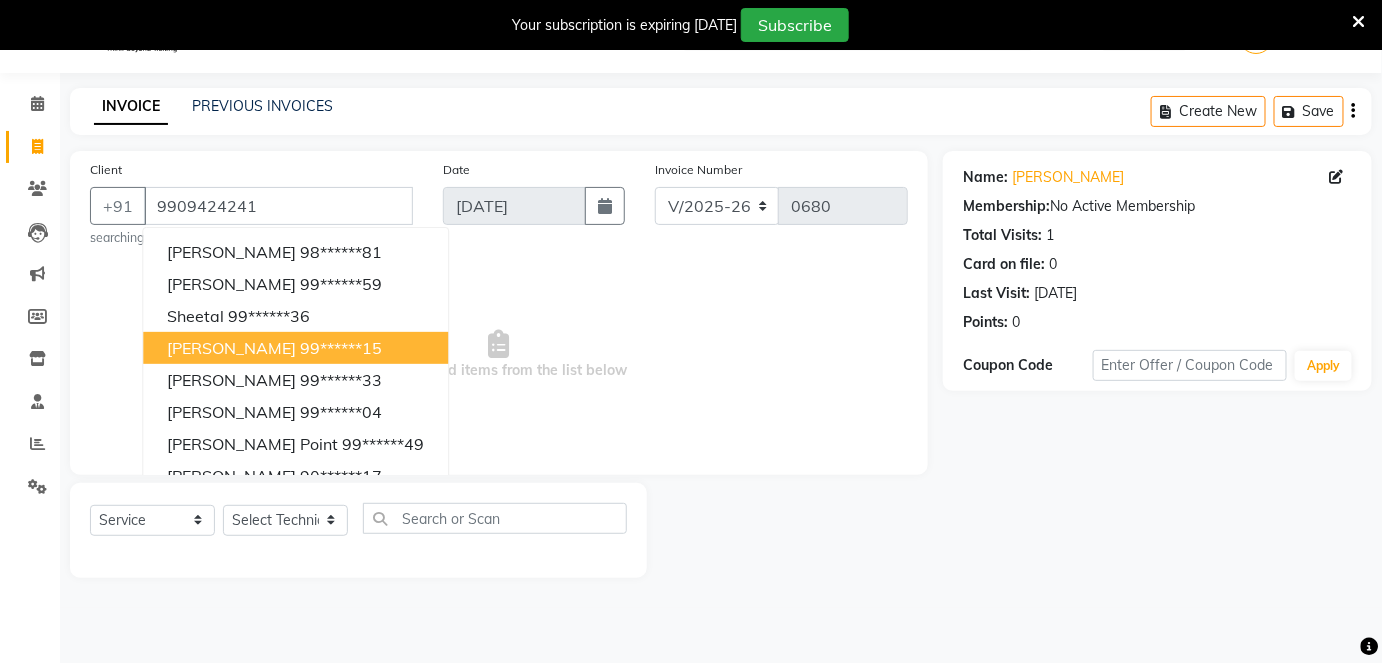 scroll, scrollTop: 48, scrollLeft: 0, axis: vertical 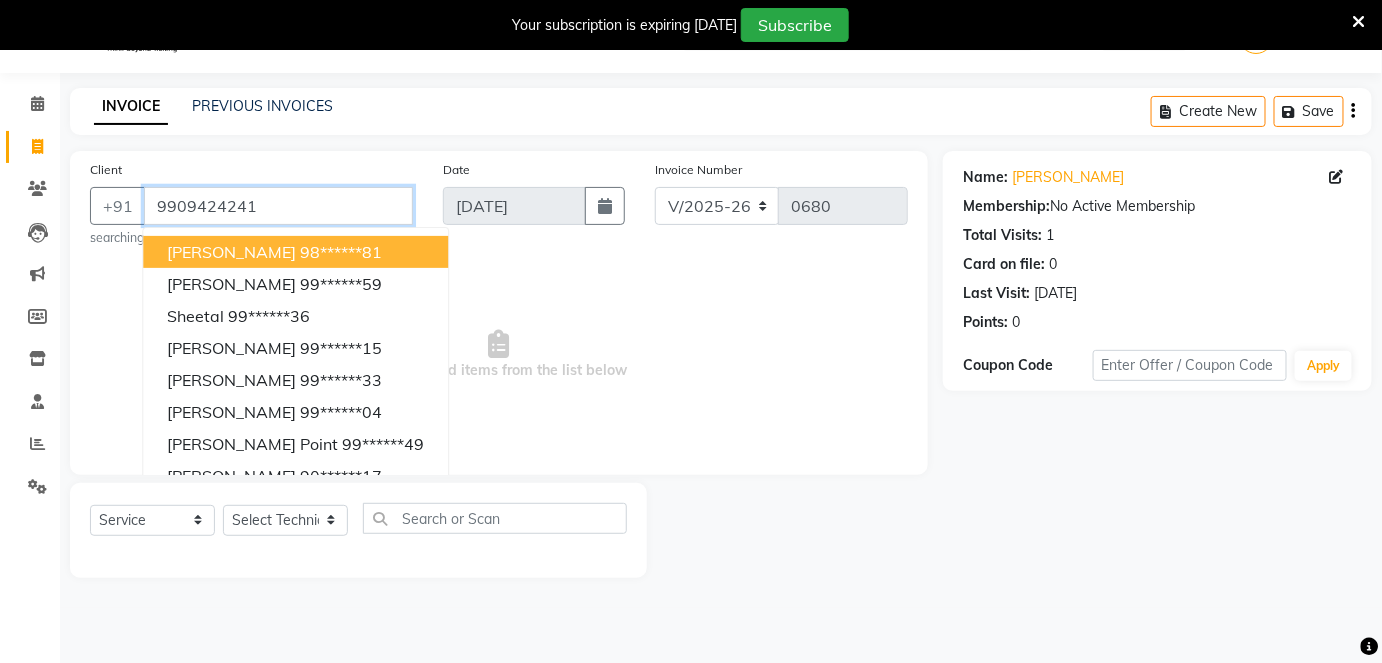 click on "9909424241" at bounding box center (278, 206) 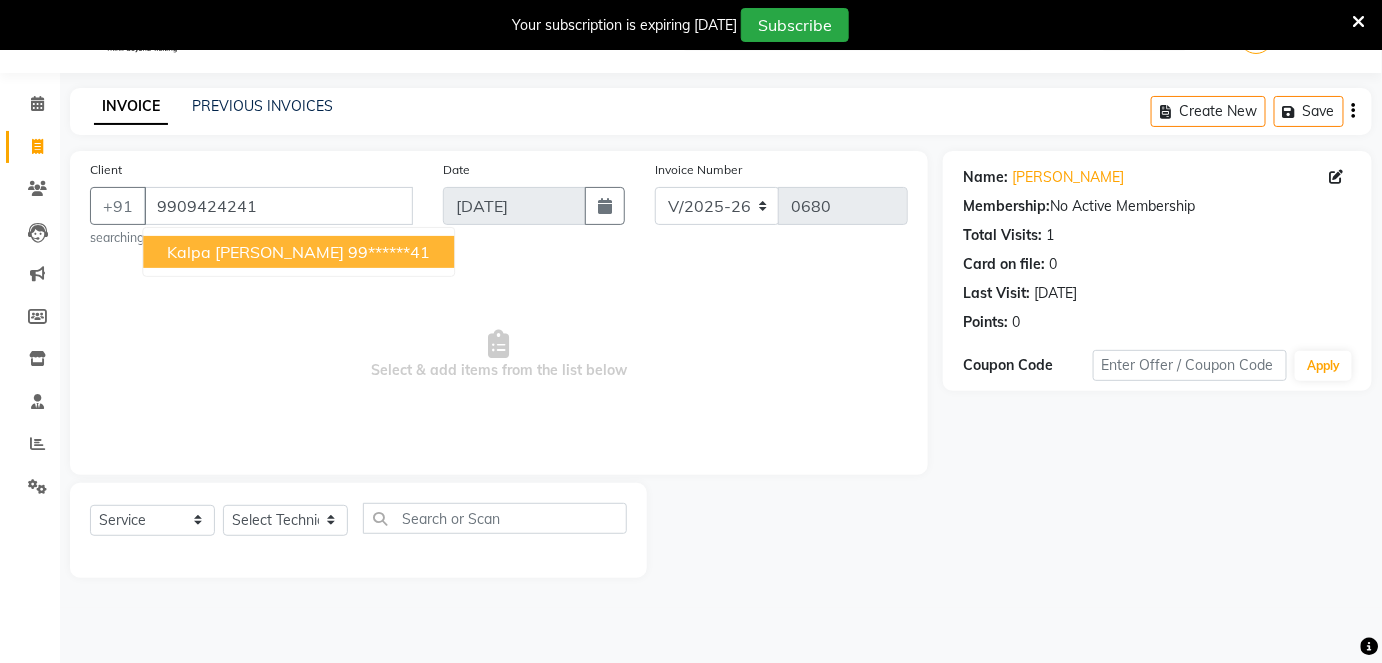 click on "kalpa [PERSON_NAME]  99******41" at bounding box center [298, 252] 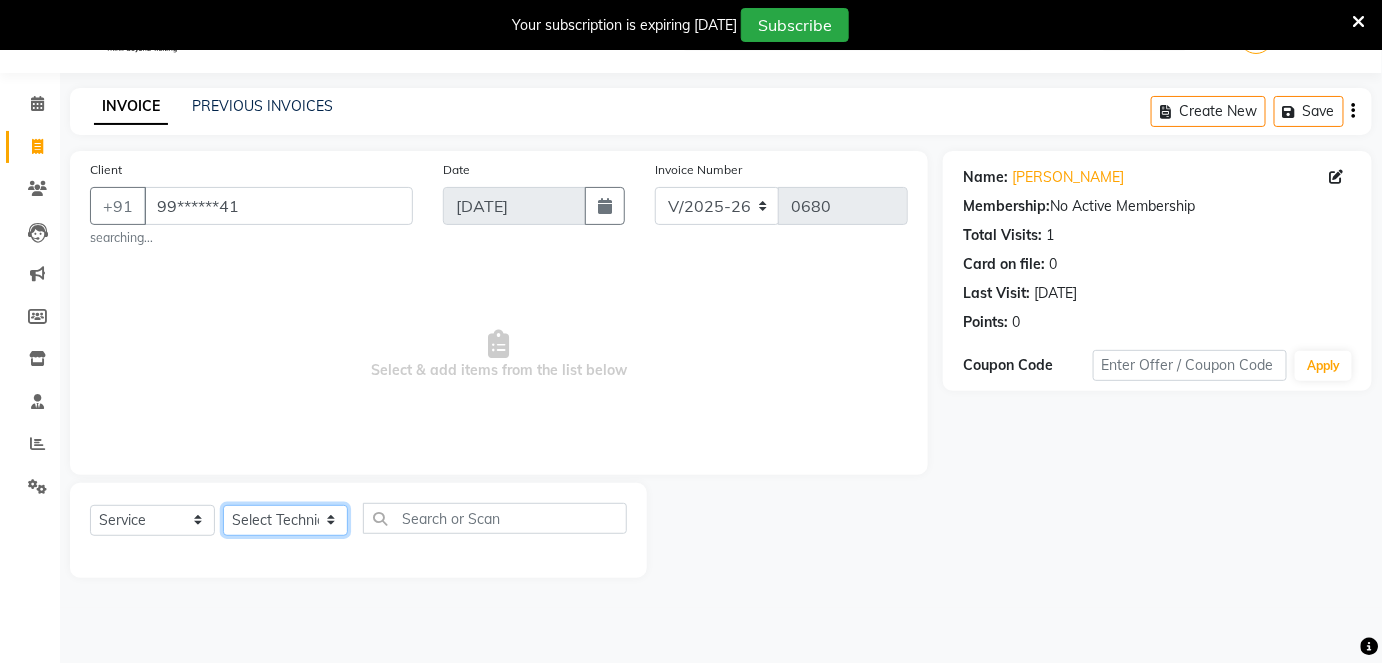 click on "Select Technician Aboto babita [PERSON_NAME] Manager Rakhi [PERSON_NAME] [PERSON_NAME] winish Sir" 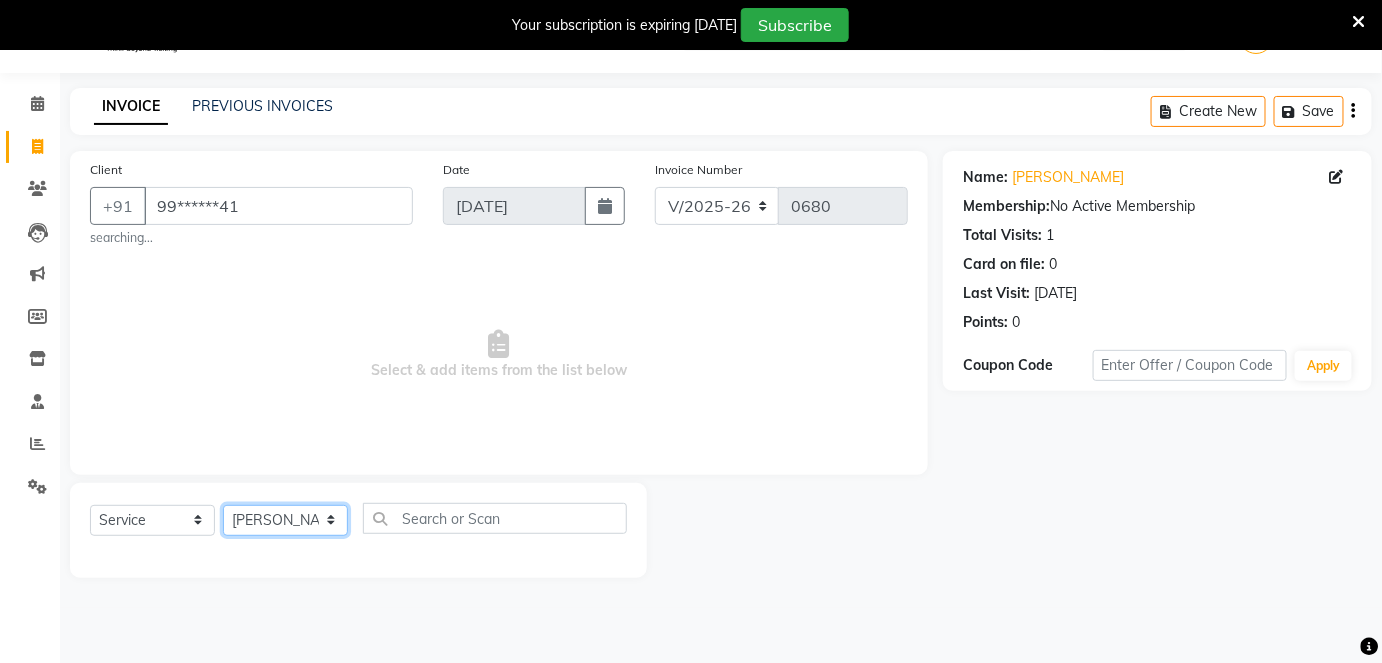 click on "Select Technician Aboto babita [PERSON_NAME] Manager Rakhi [PERSON_NAME] [PERSON_NAME] winish Sir" 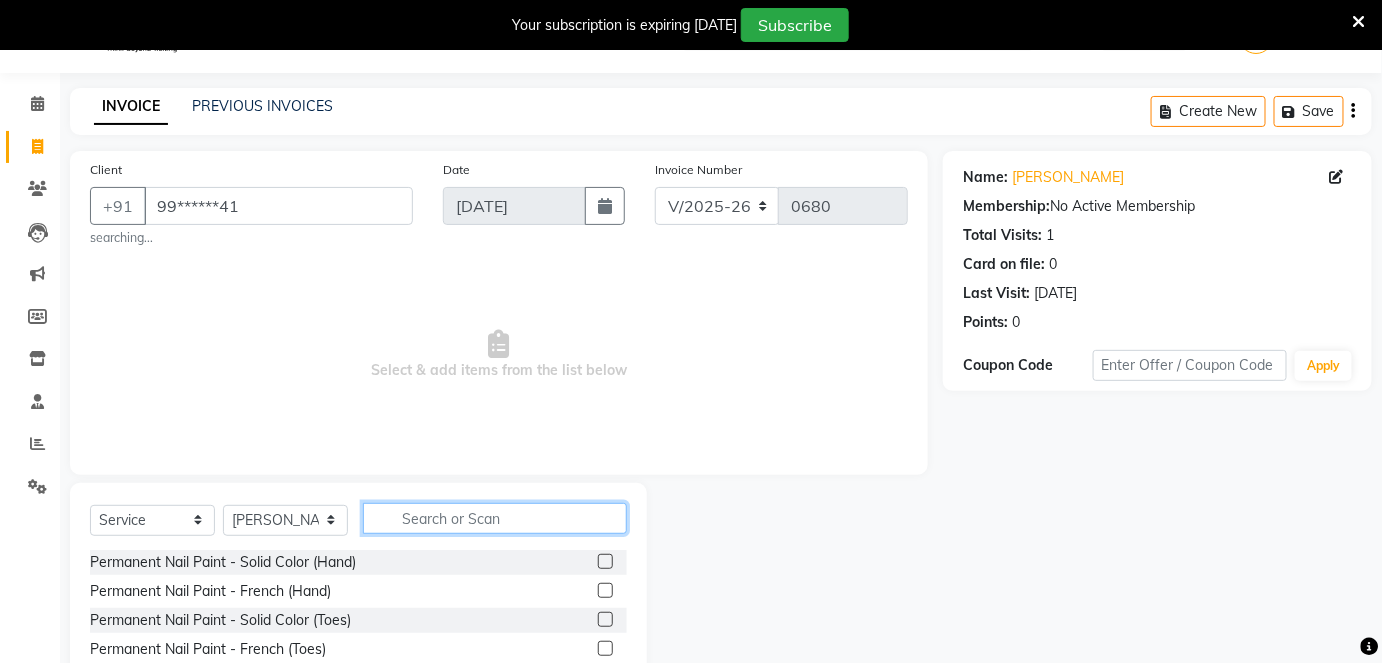 click 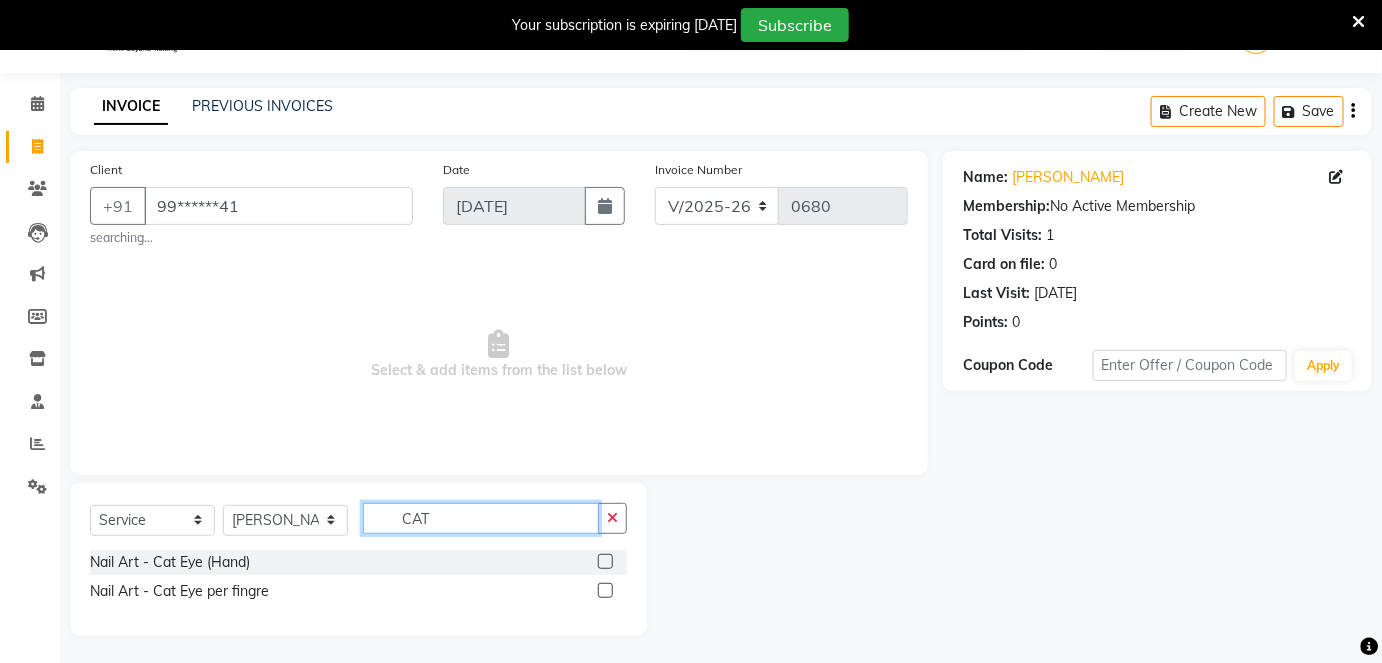 type on "CAT" 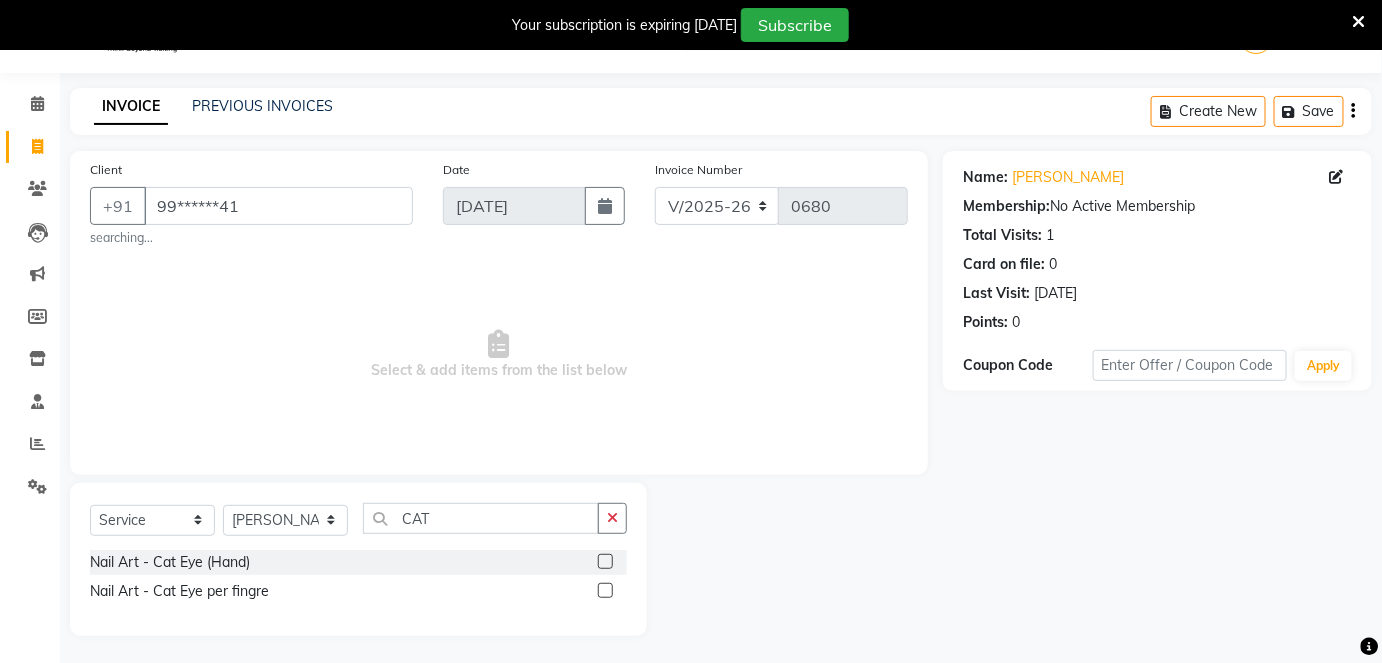 click 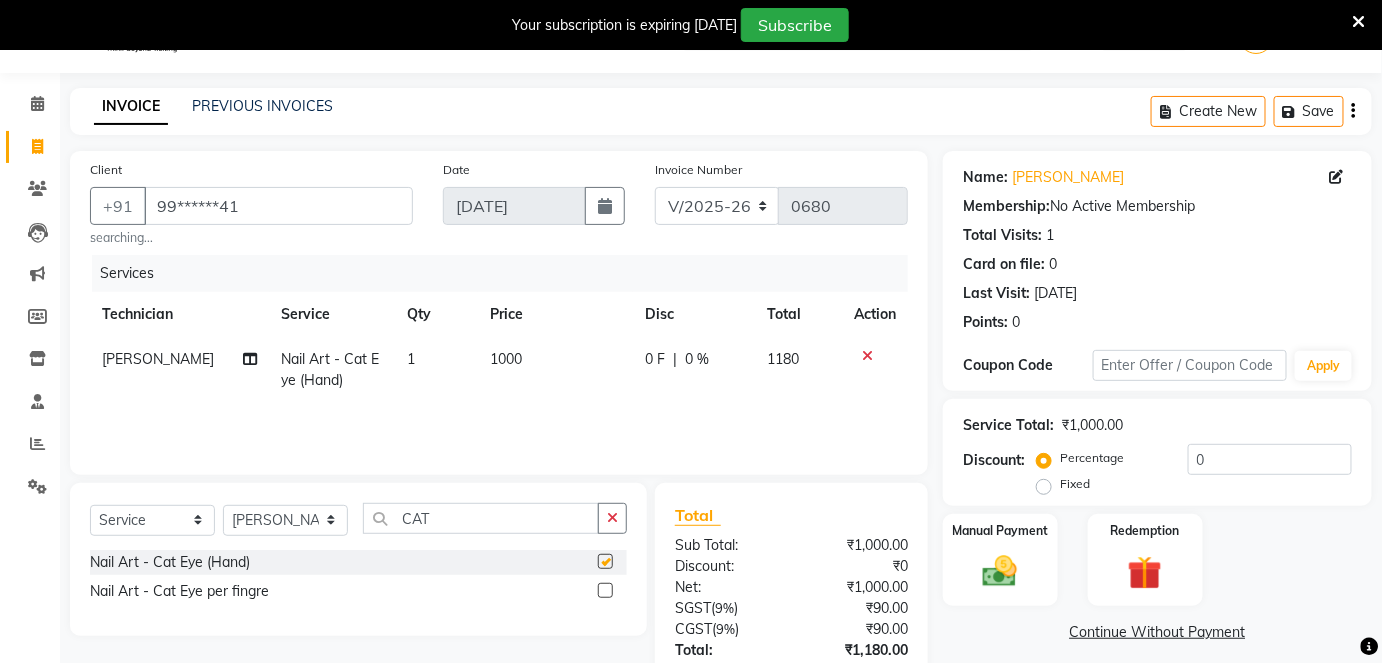 checkbox on "false" 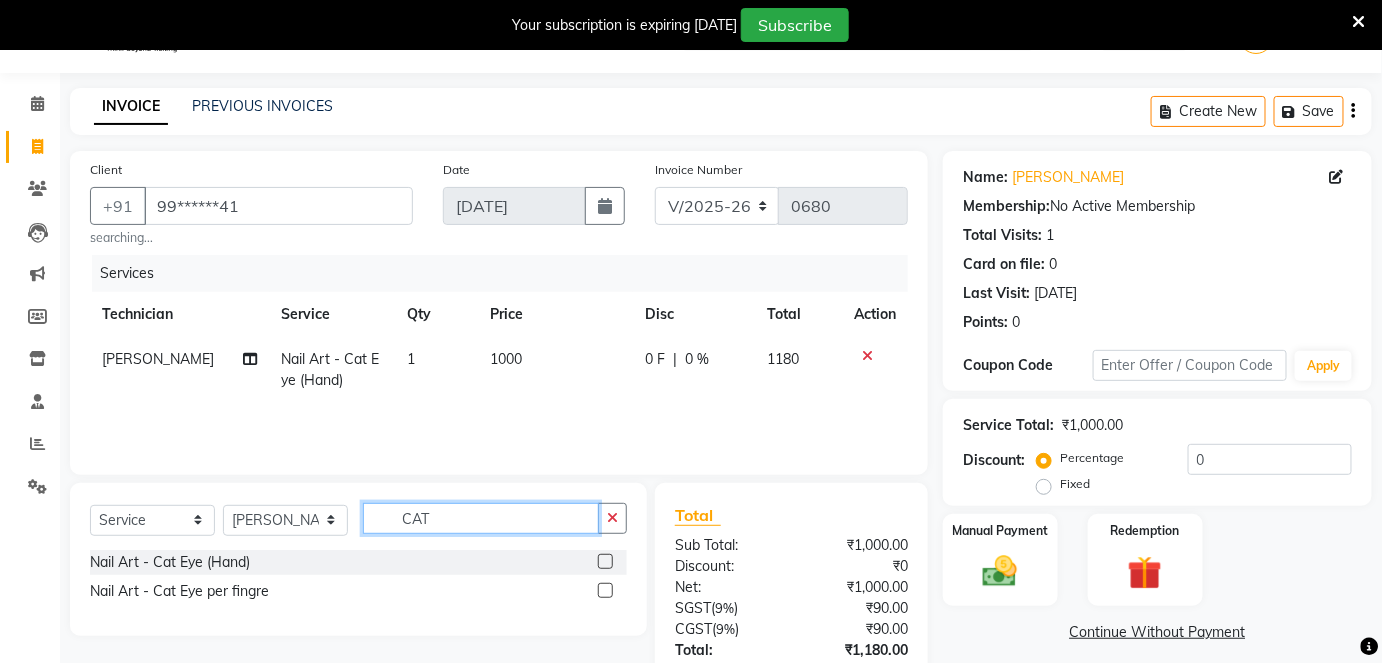click on "CAT" 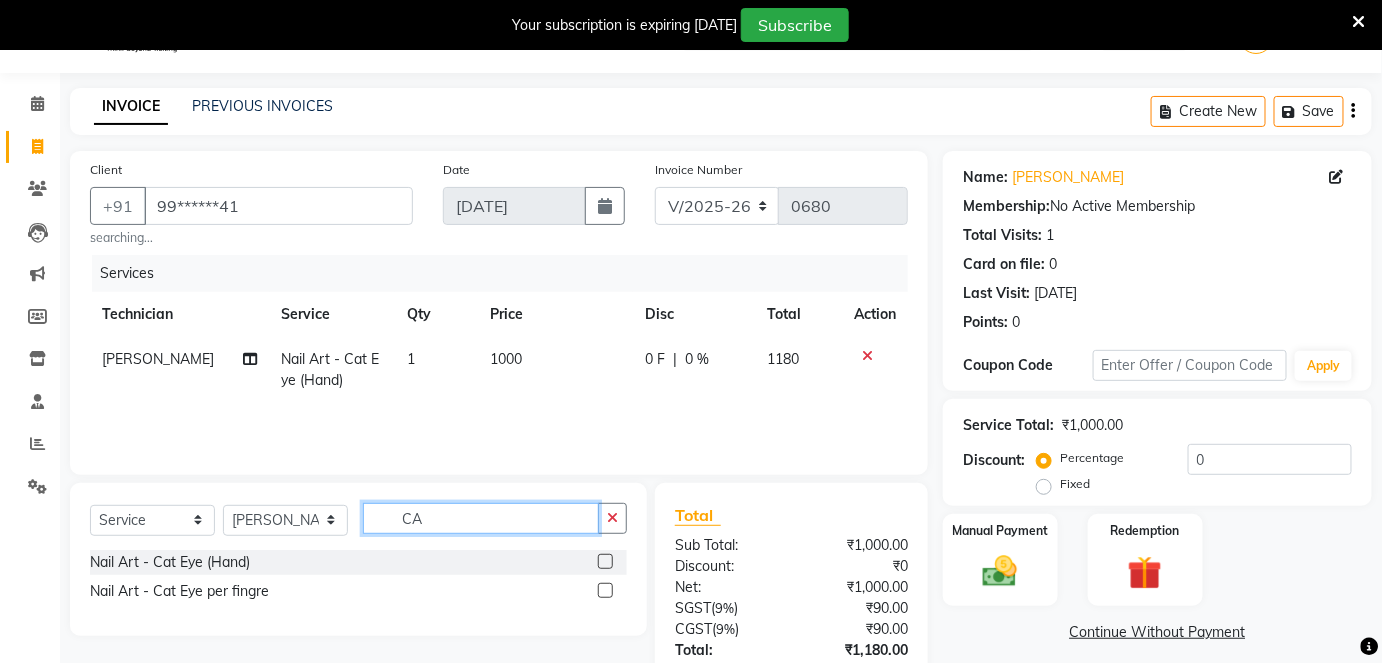 type on "C" 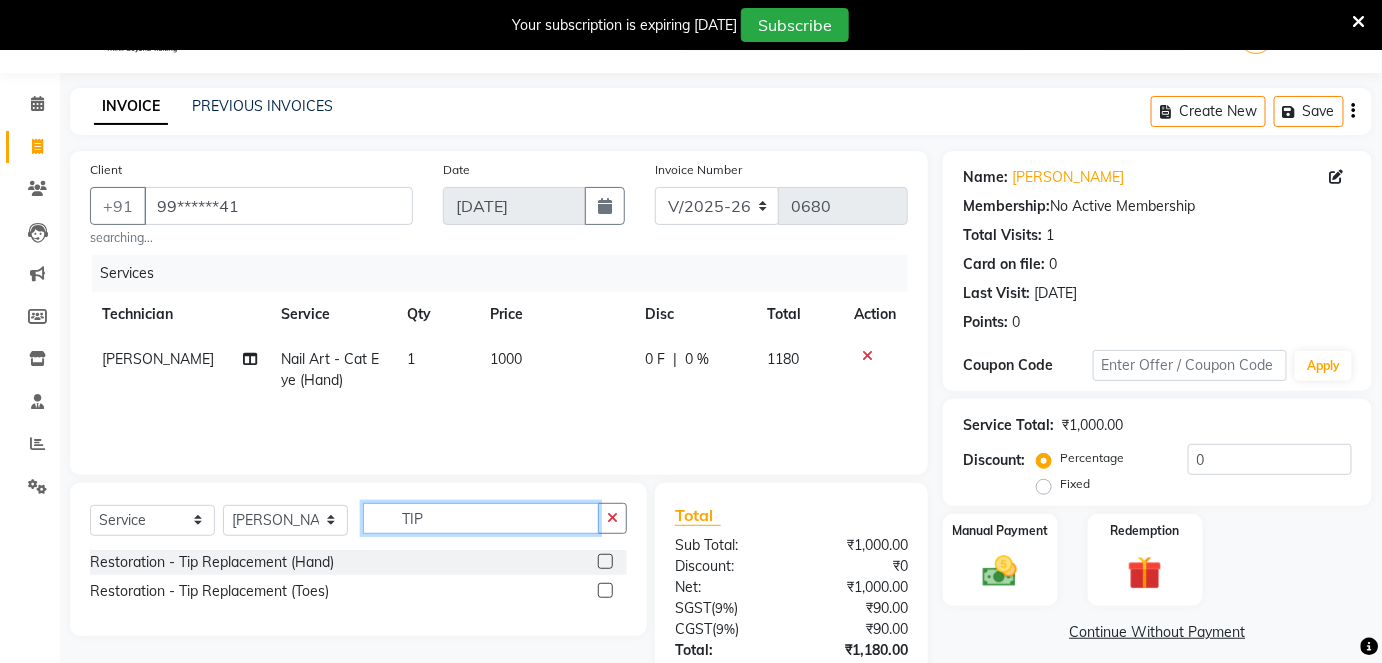 type on "TIP" 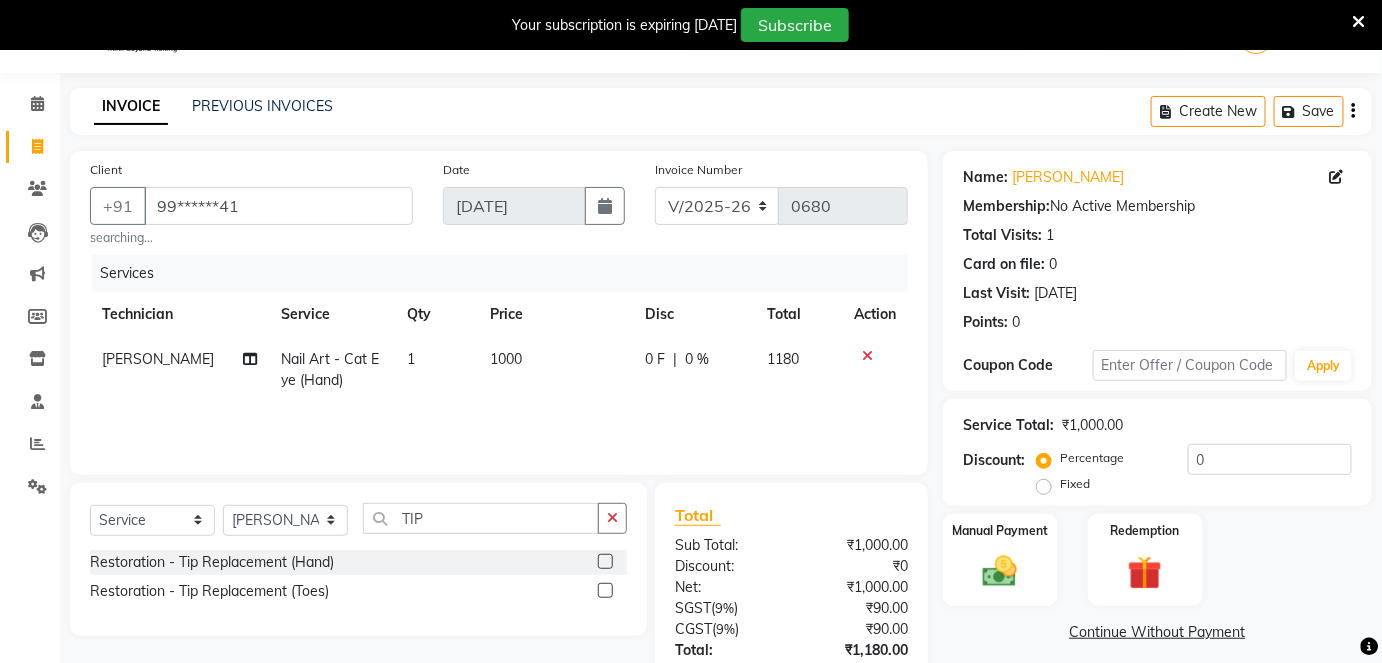 click 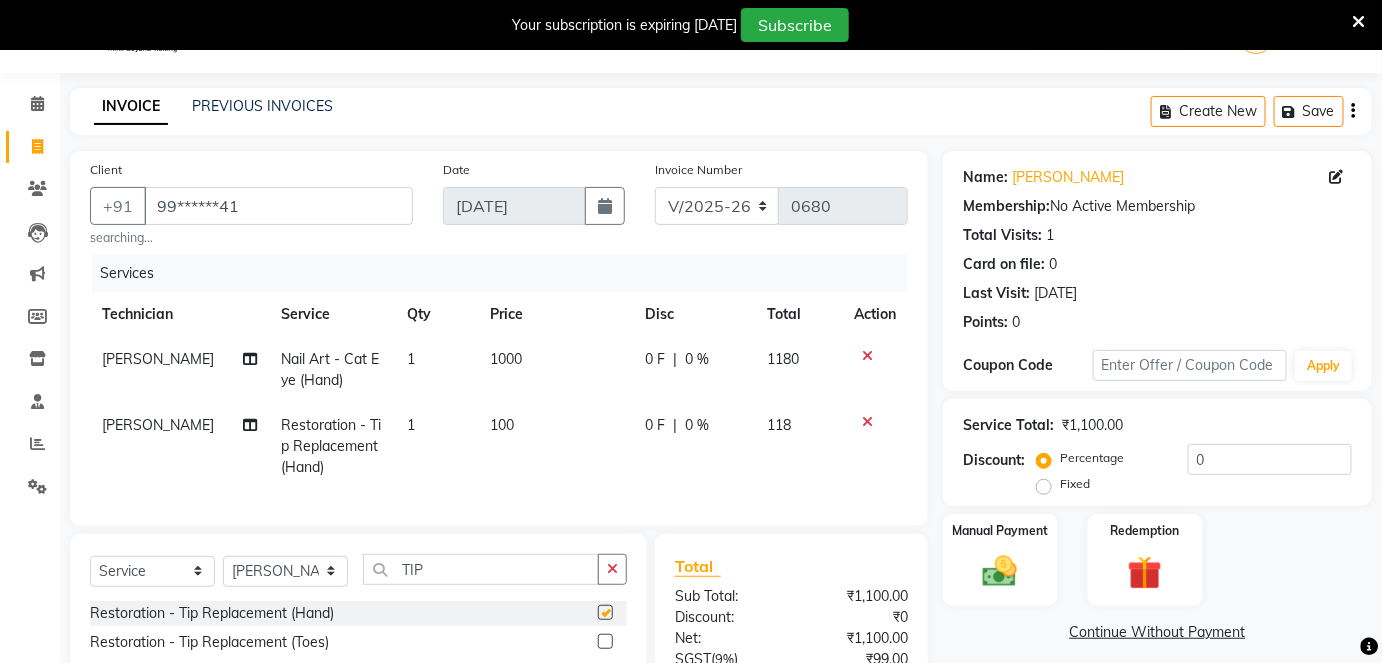 checkbox on "false" 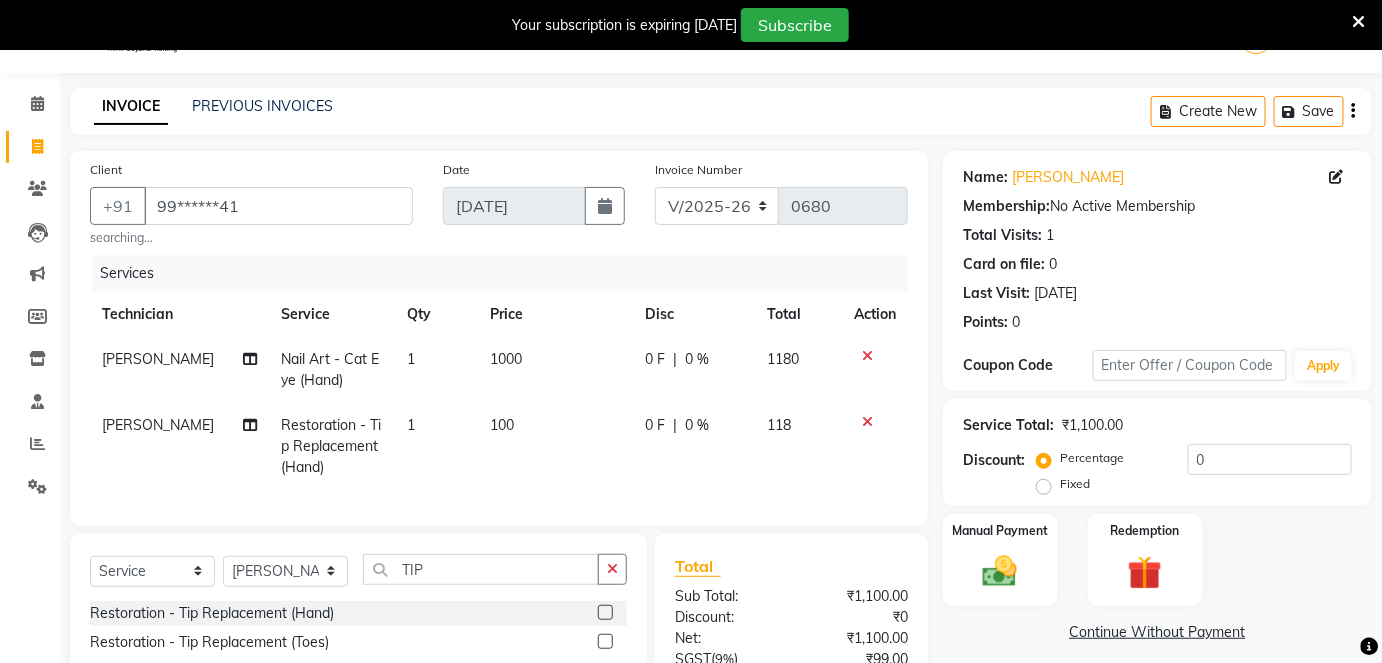 click on "1" 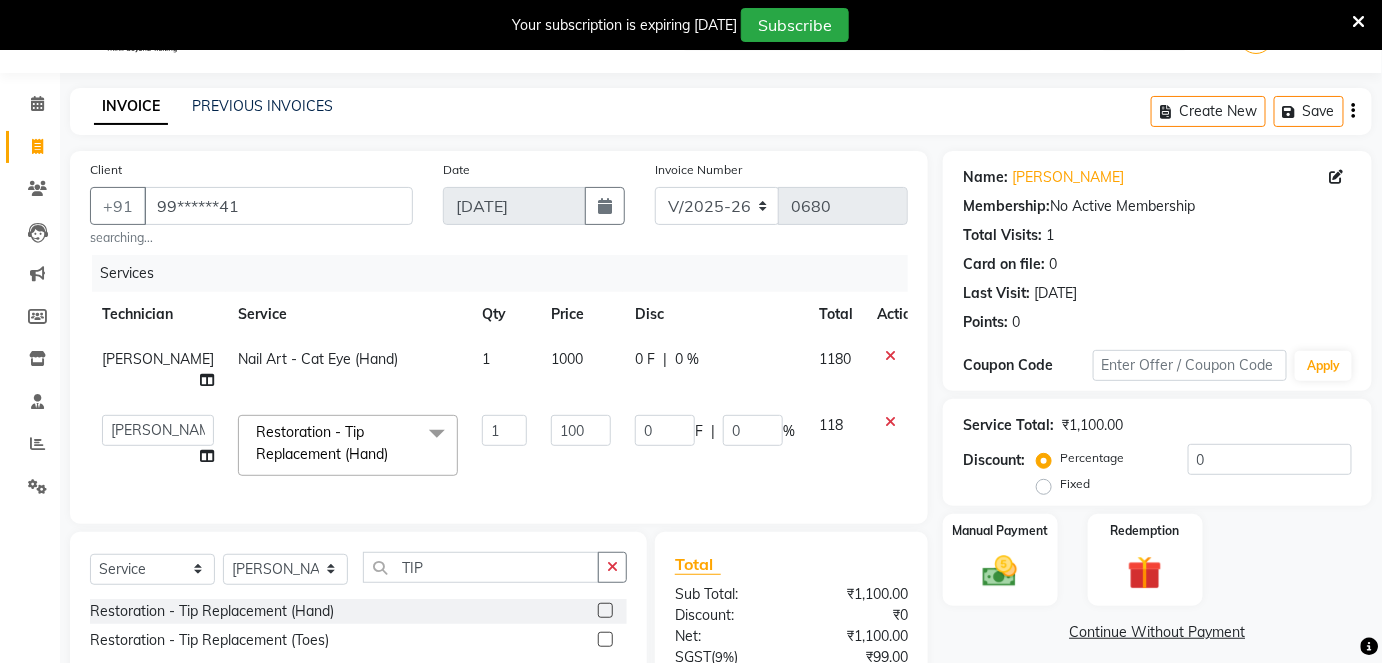 click 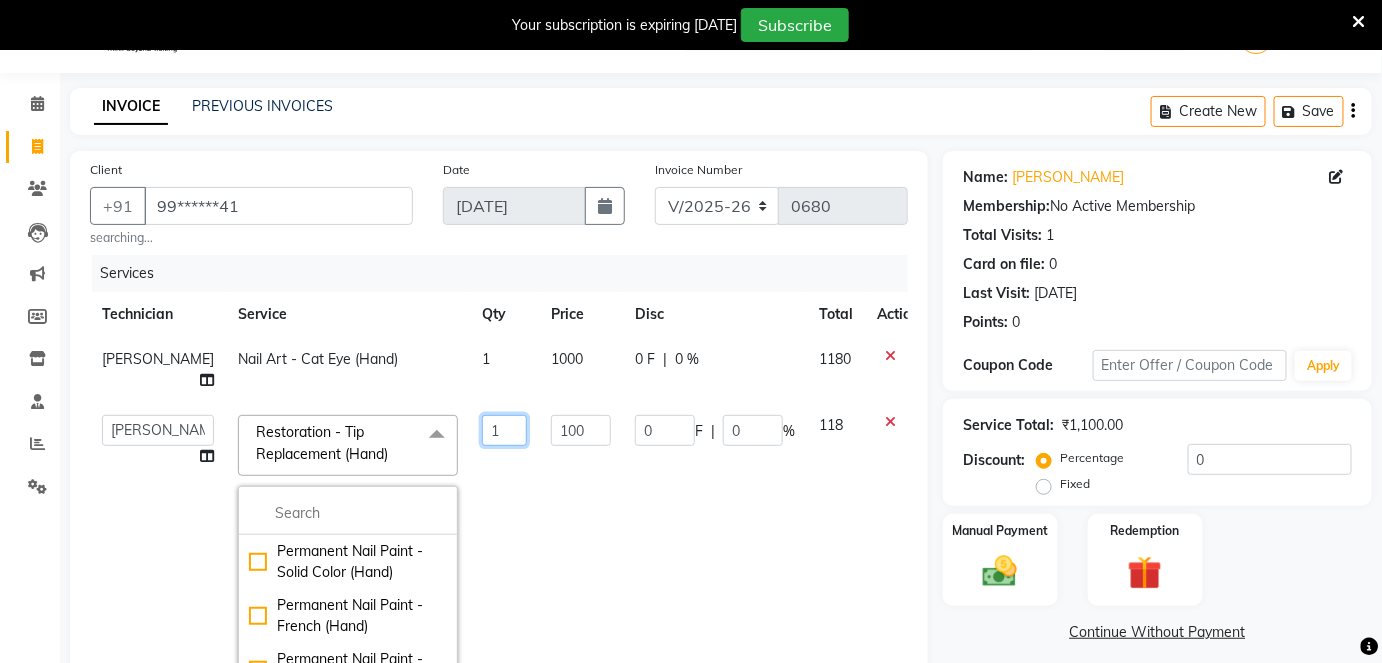 click on "1" 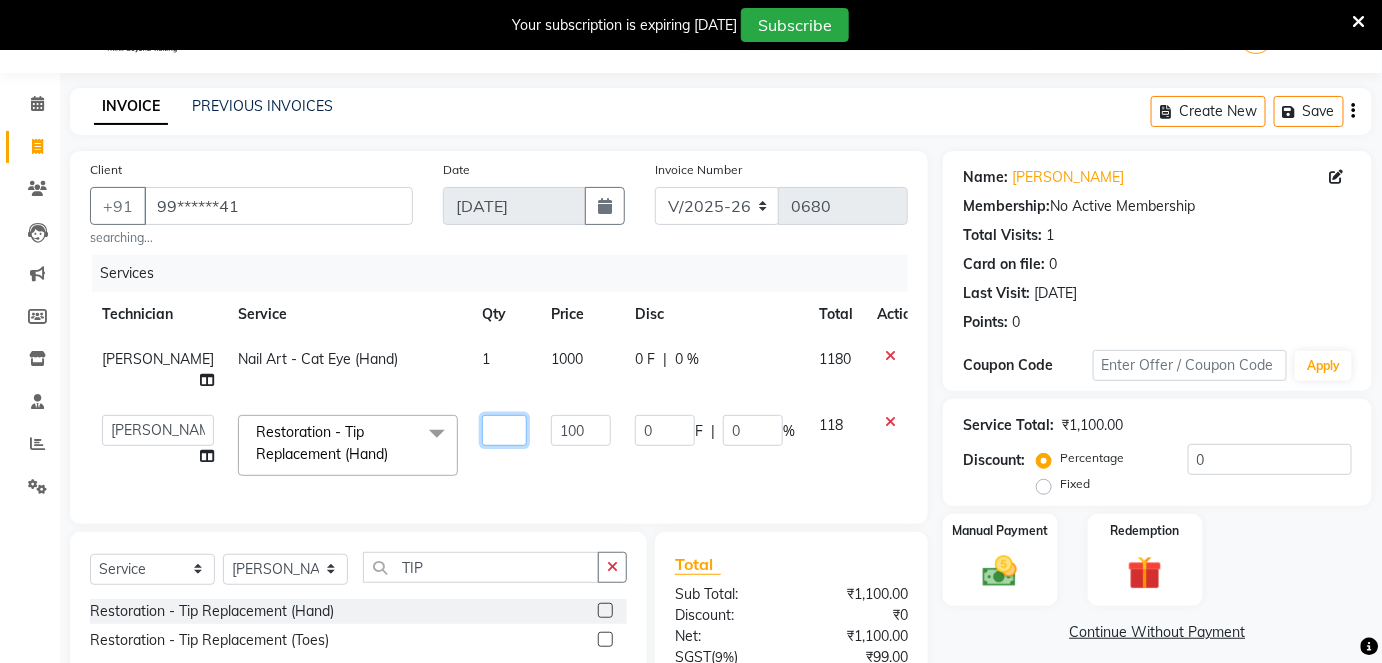 type on "3" 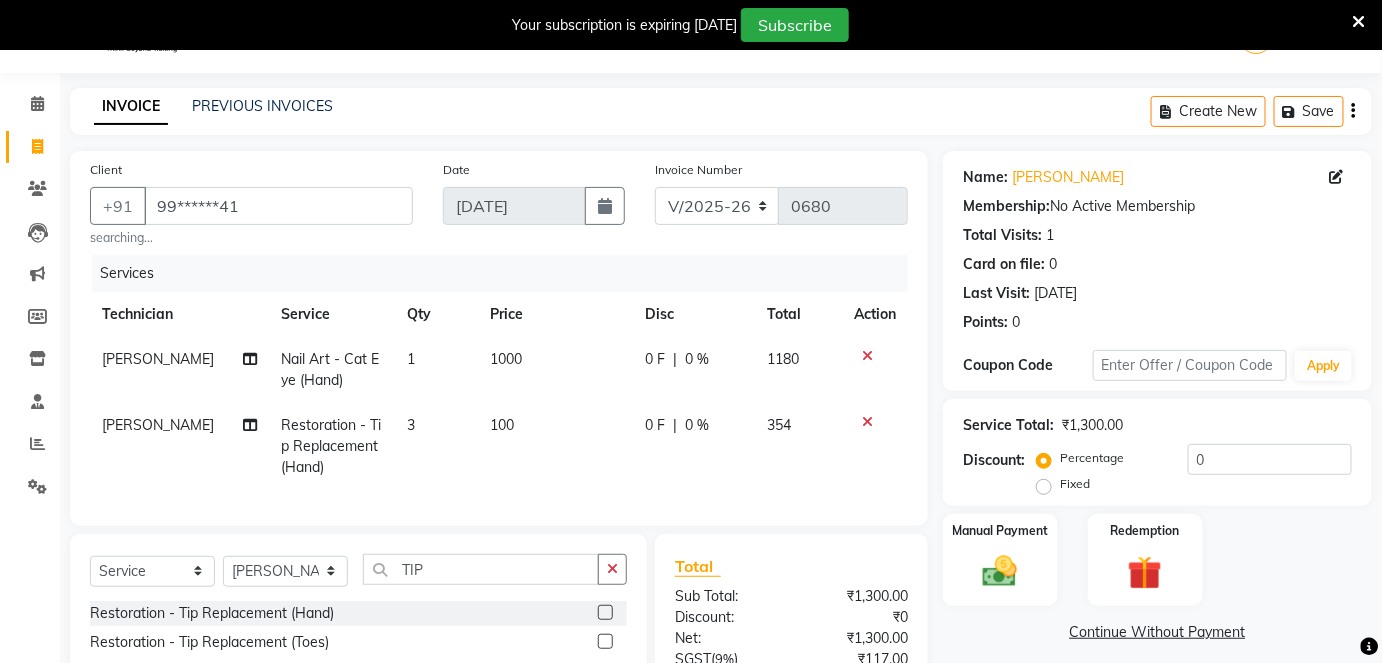 click on "100" 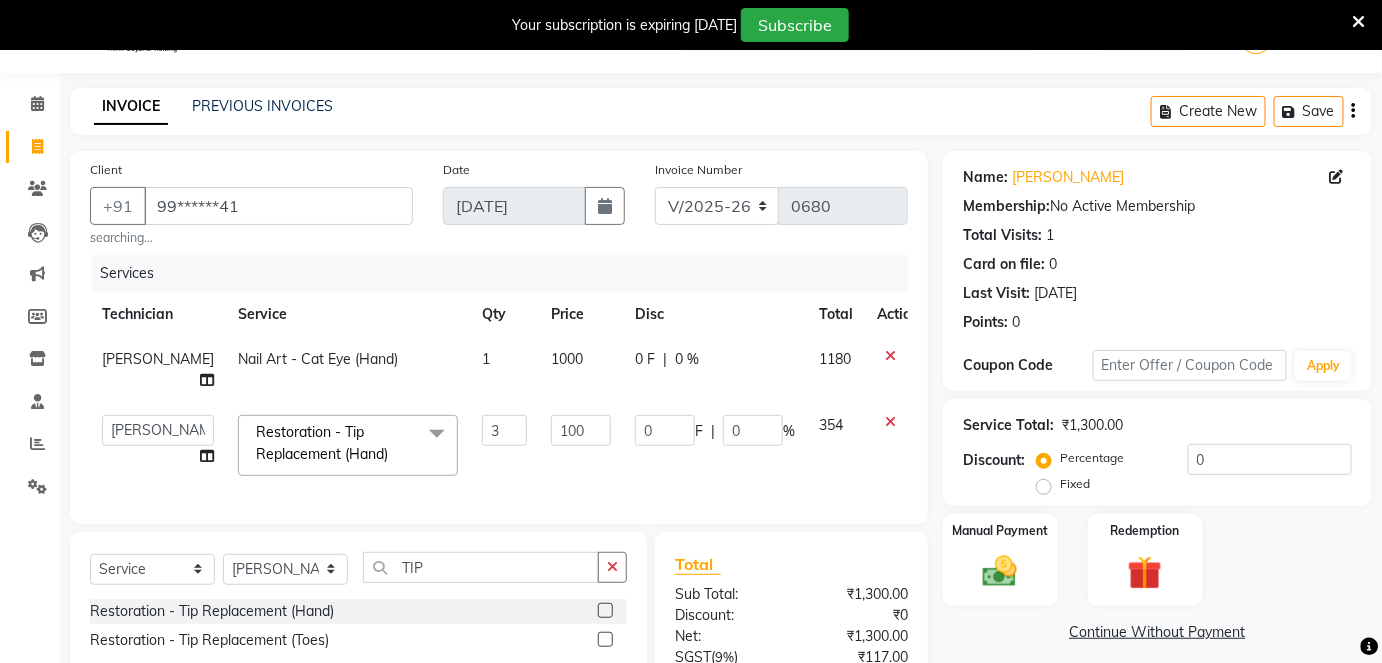 scroll, scrollTop: 232, scrollLeft: 0, axis: vertical 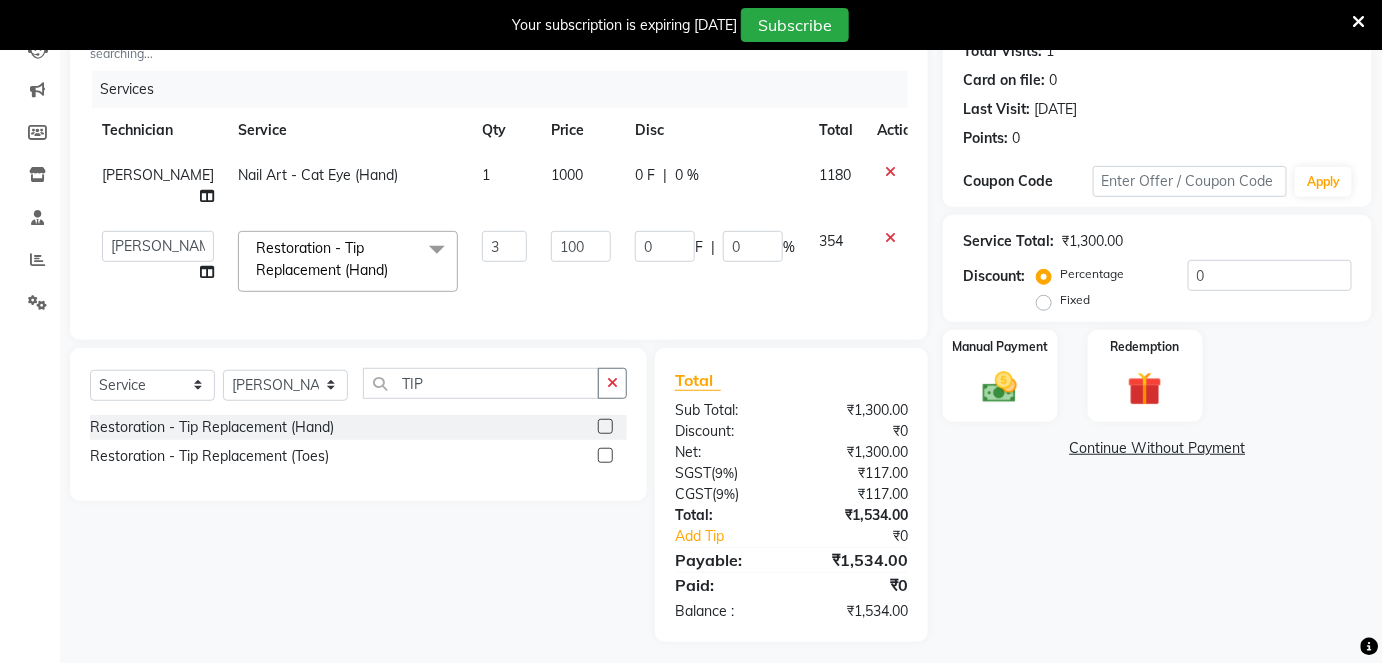 click on "Fixed" 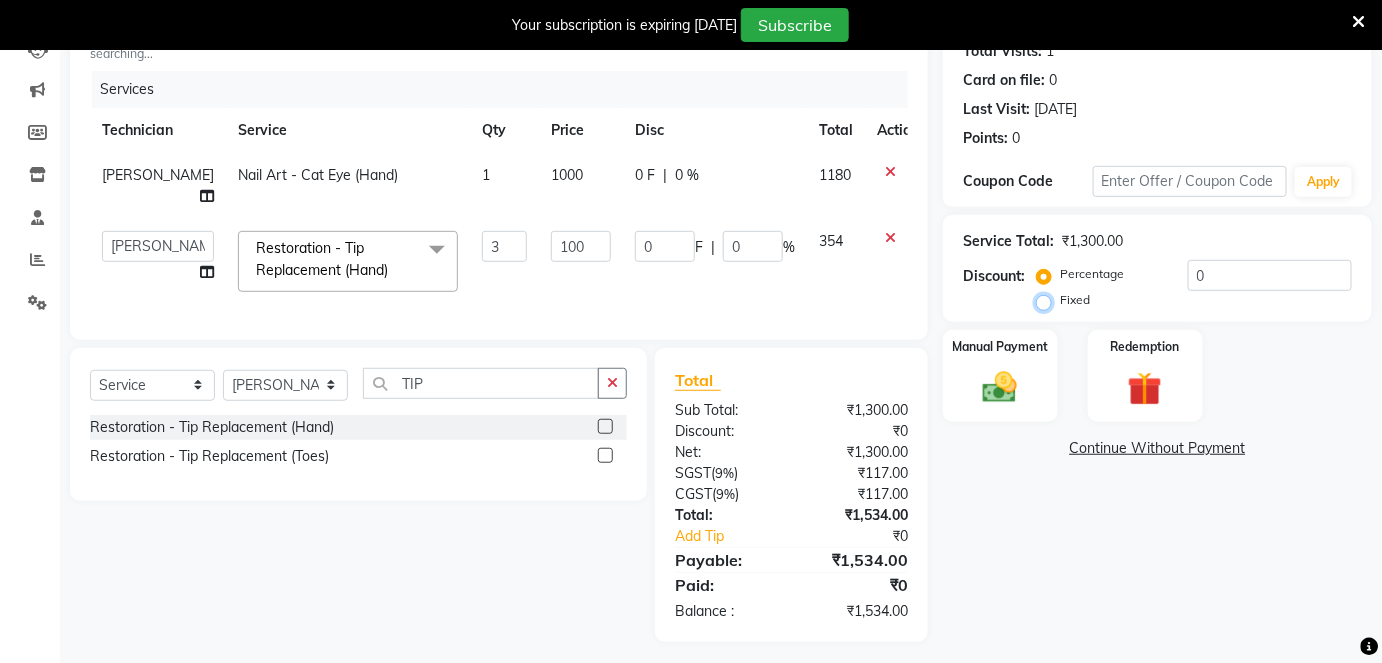 click on "Fixed" at bounding box center (1048, 300) 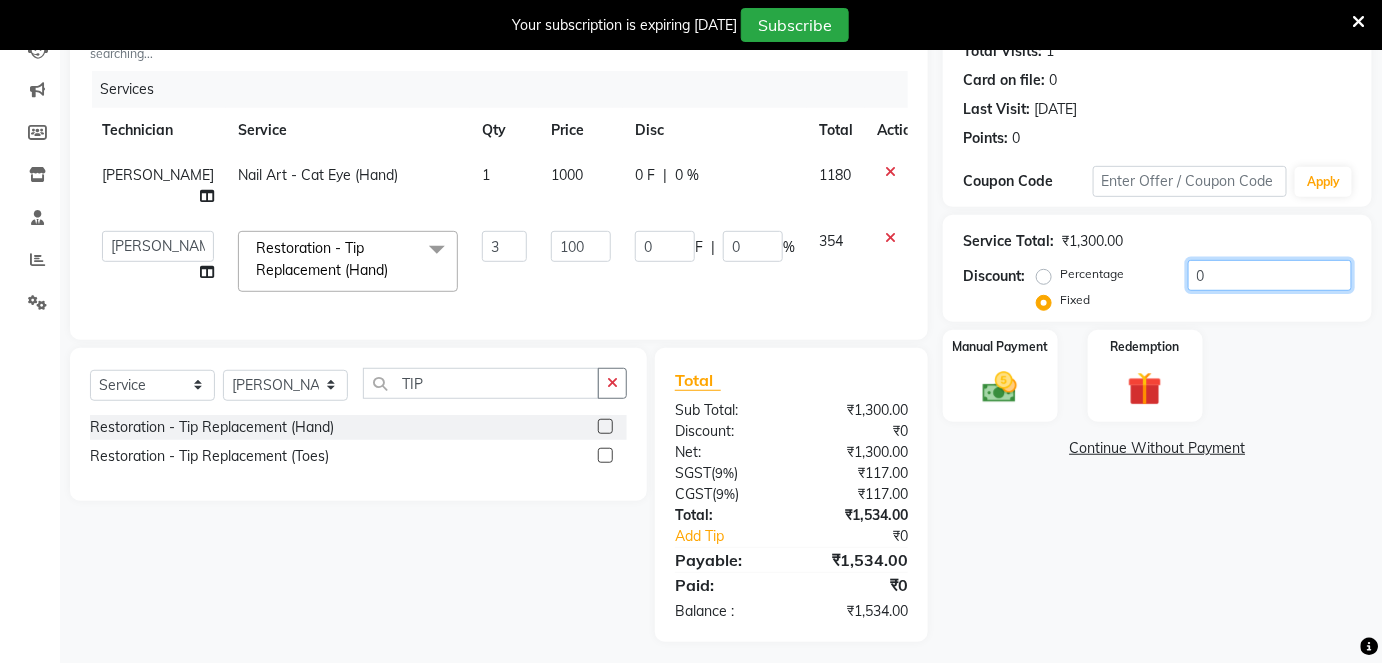 click on "0" 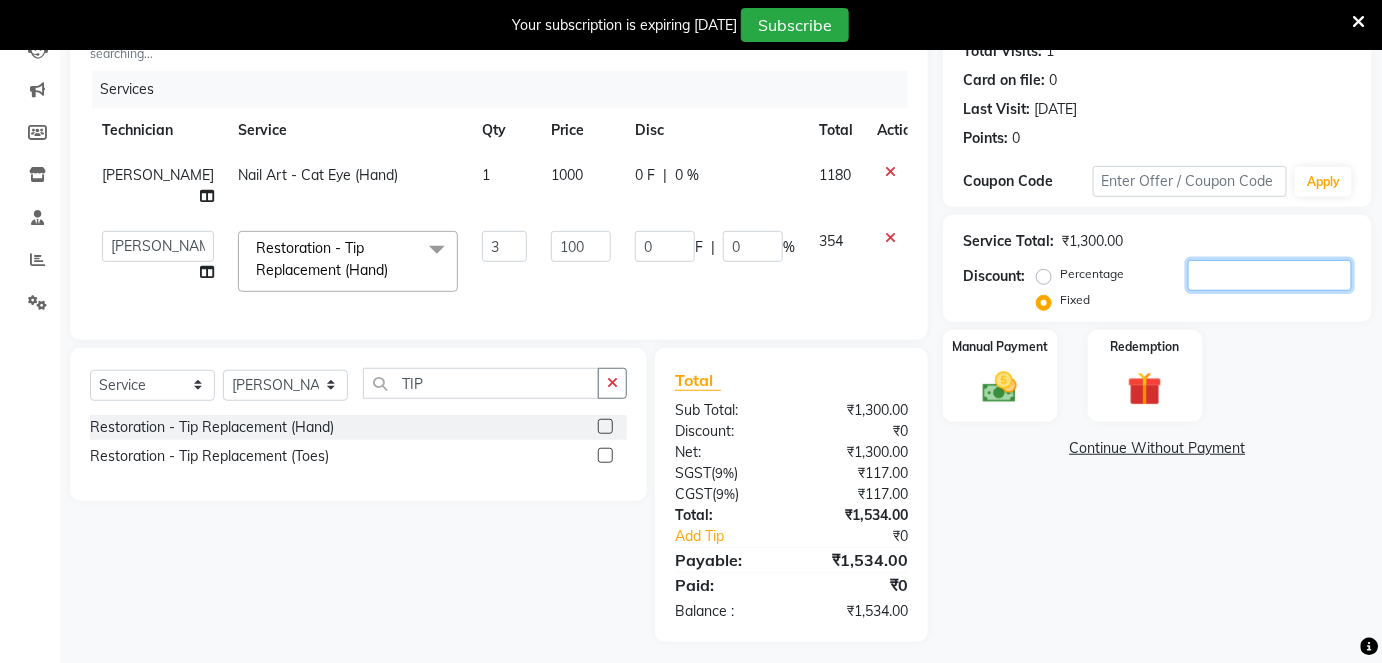 type on "3" 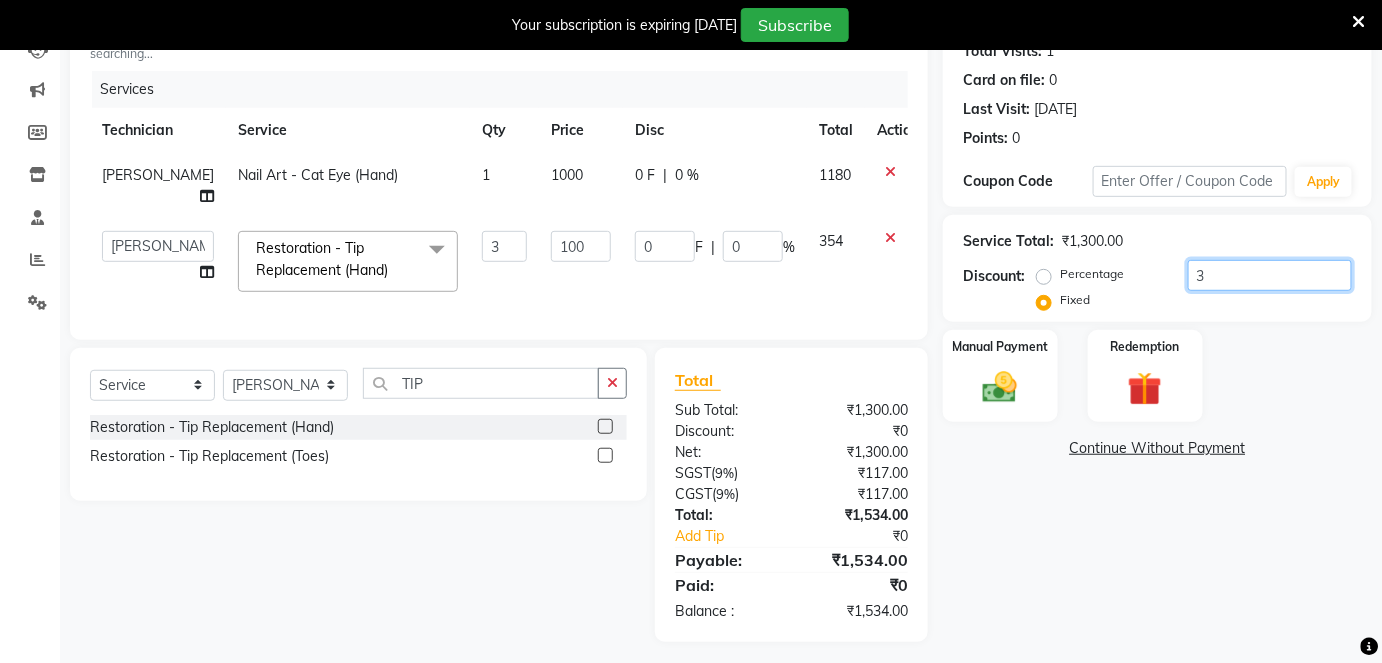 type on "0.69" 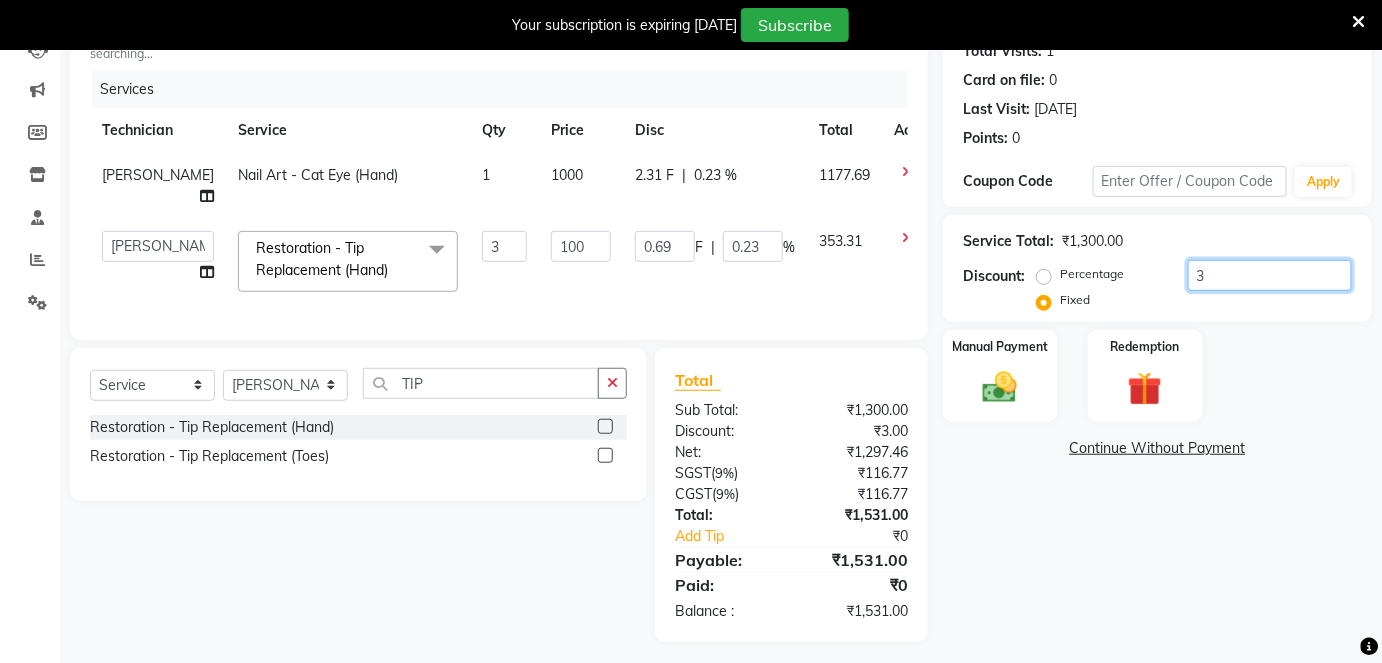 type on "34" 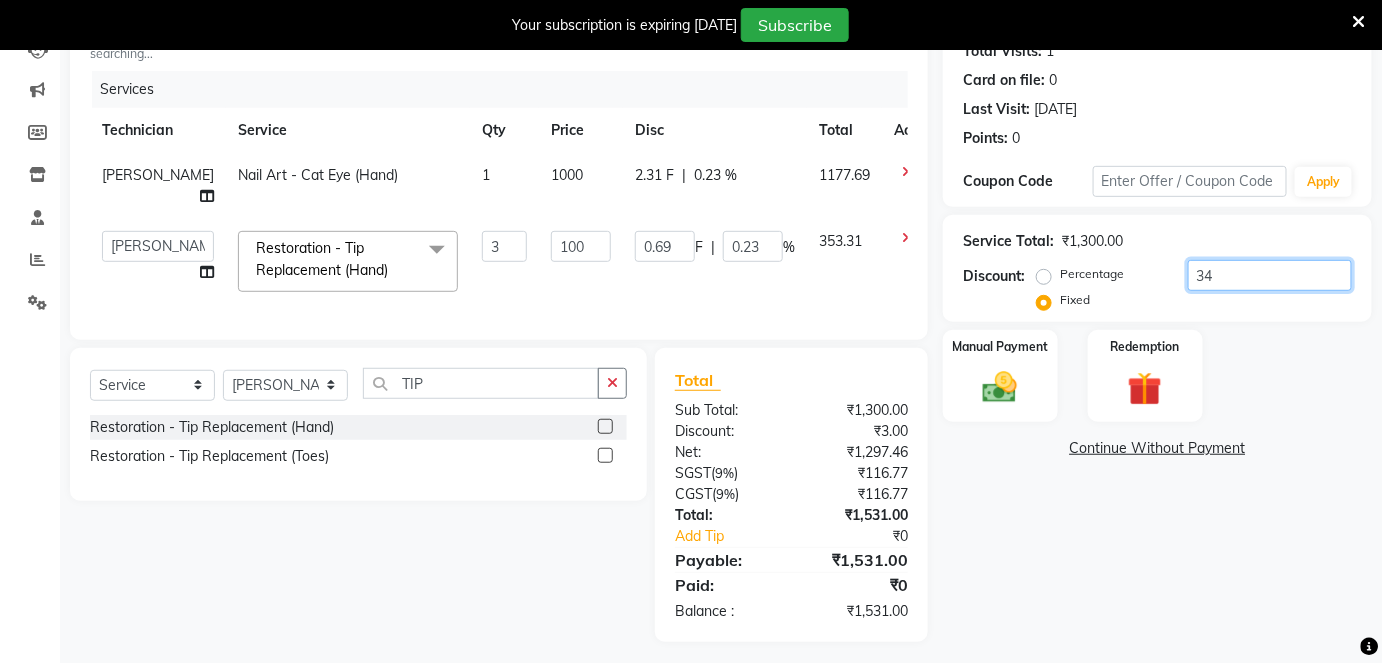type on "7.85" 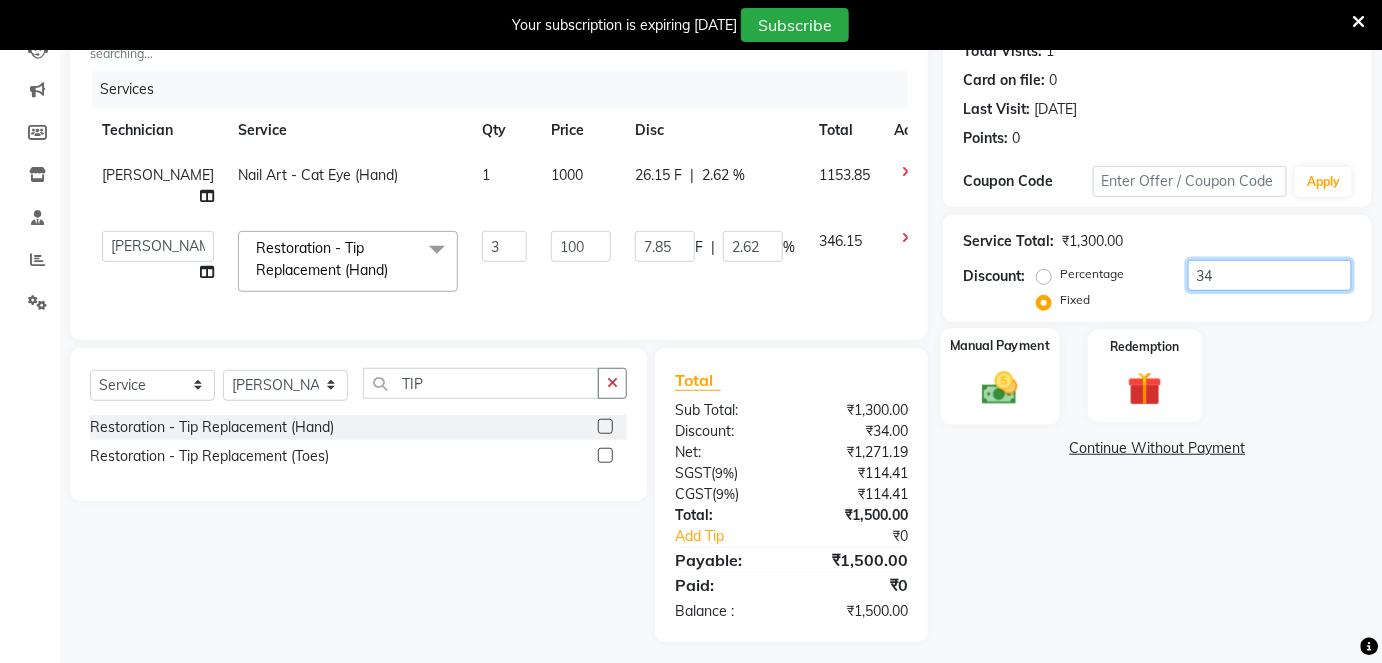 type on "34" 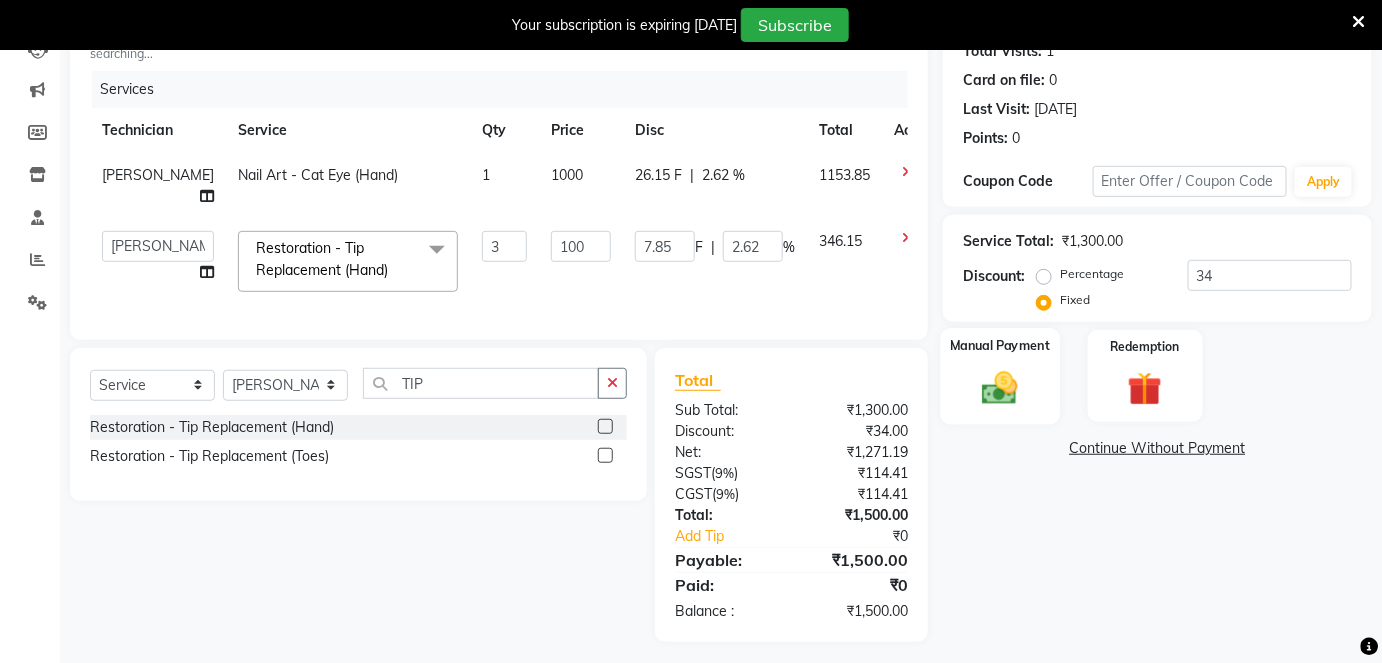 click 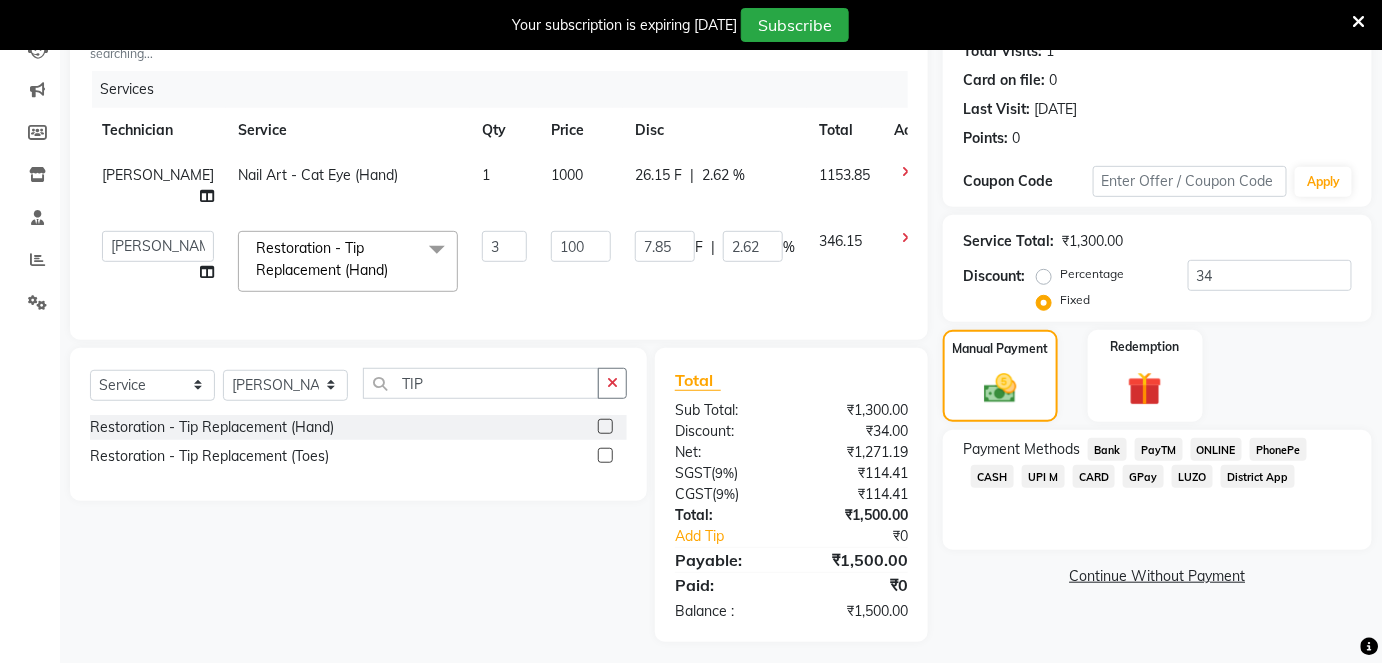 click on "CASH" 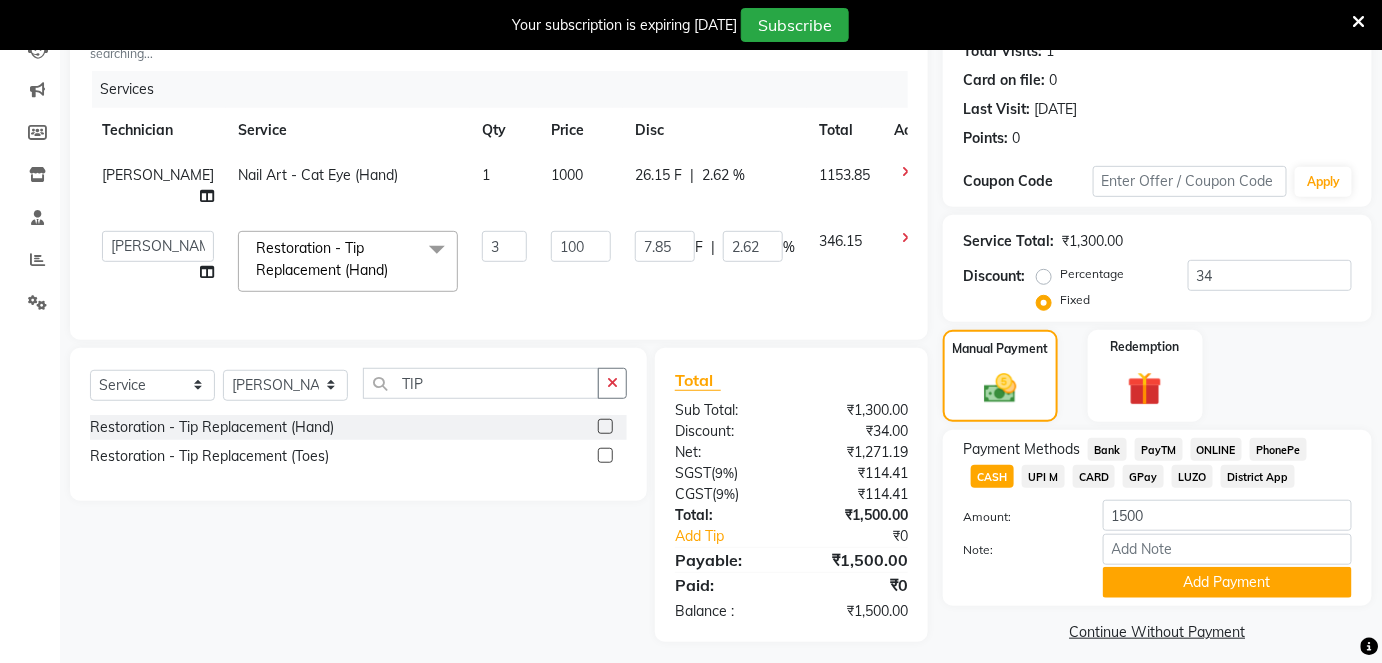 scroll, scrollTop: 245, scrollLeft: 0, axis: vertical 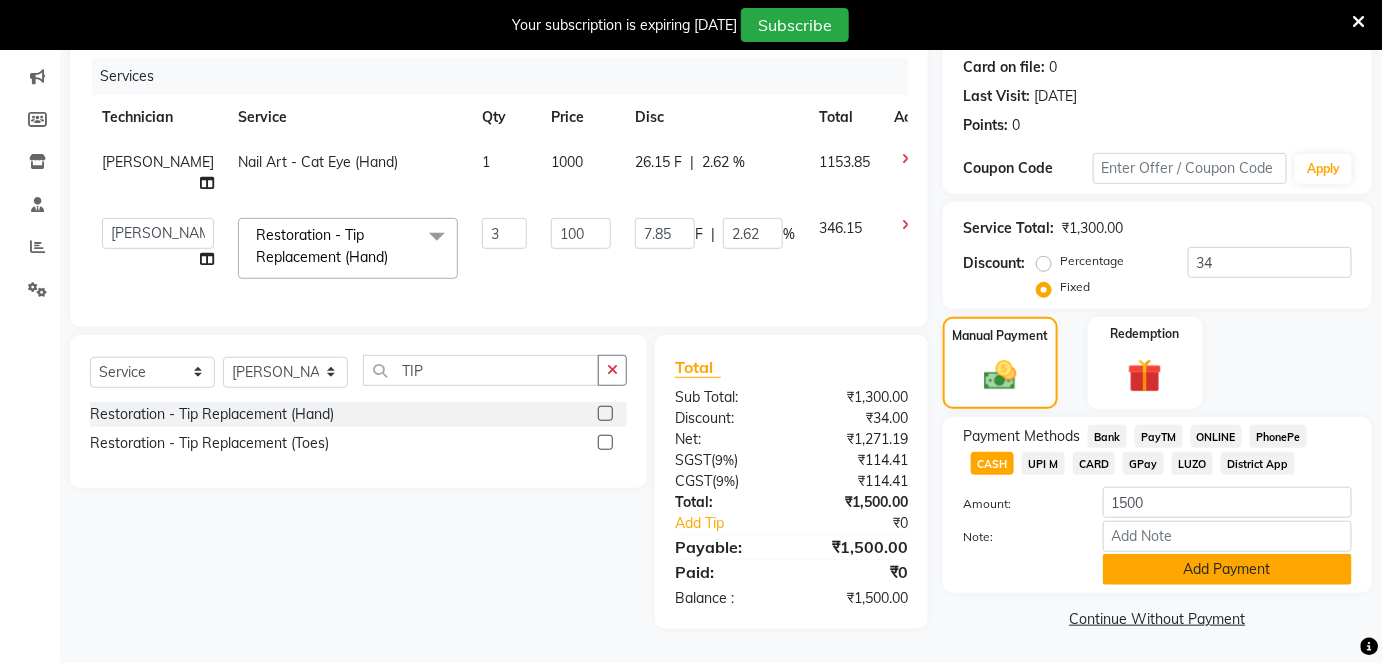 click on "Add Payment" 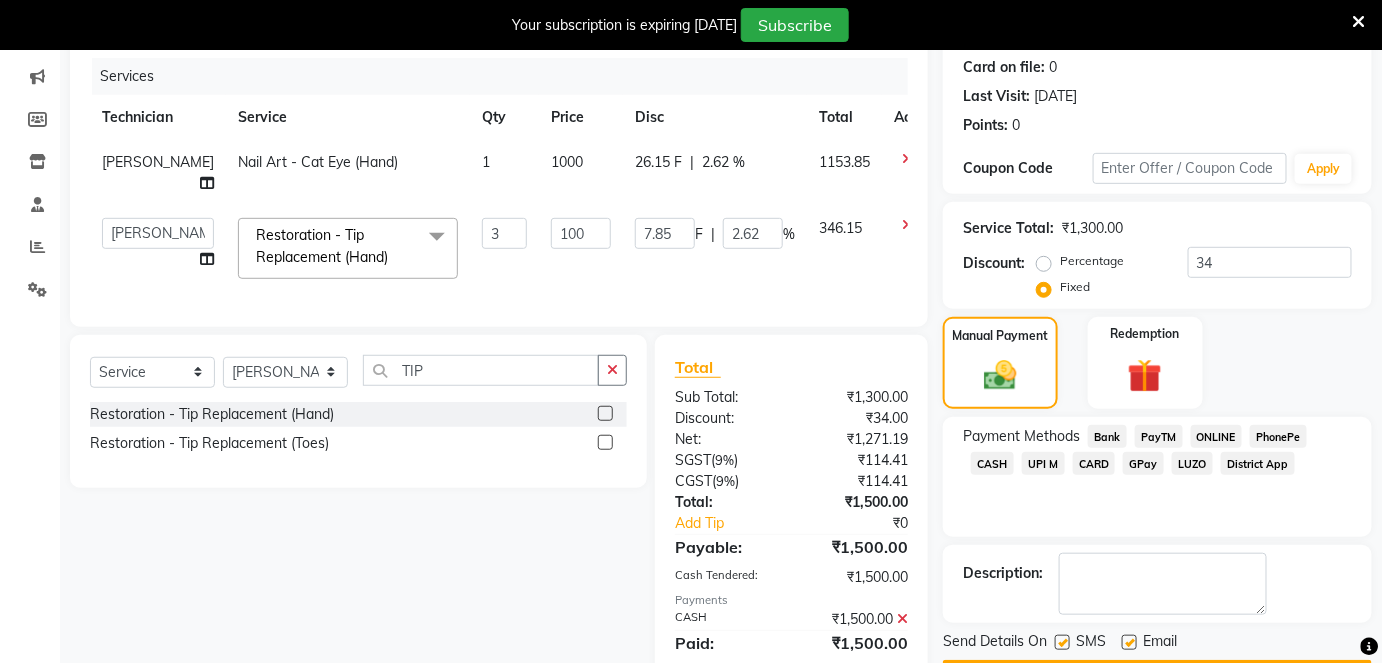scroll, scrollTop: 303, scrollLeft: 0, axis: vertical 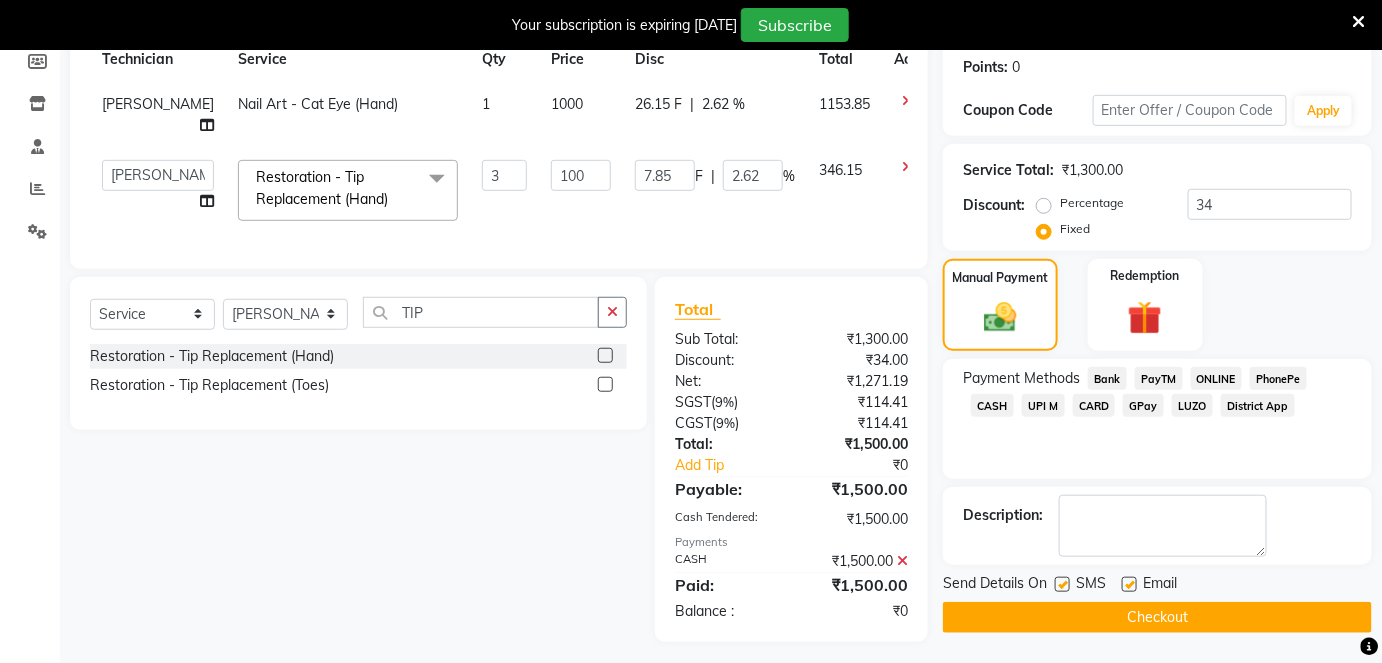 click on "Checkout" 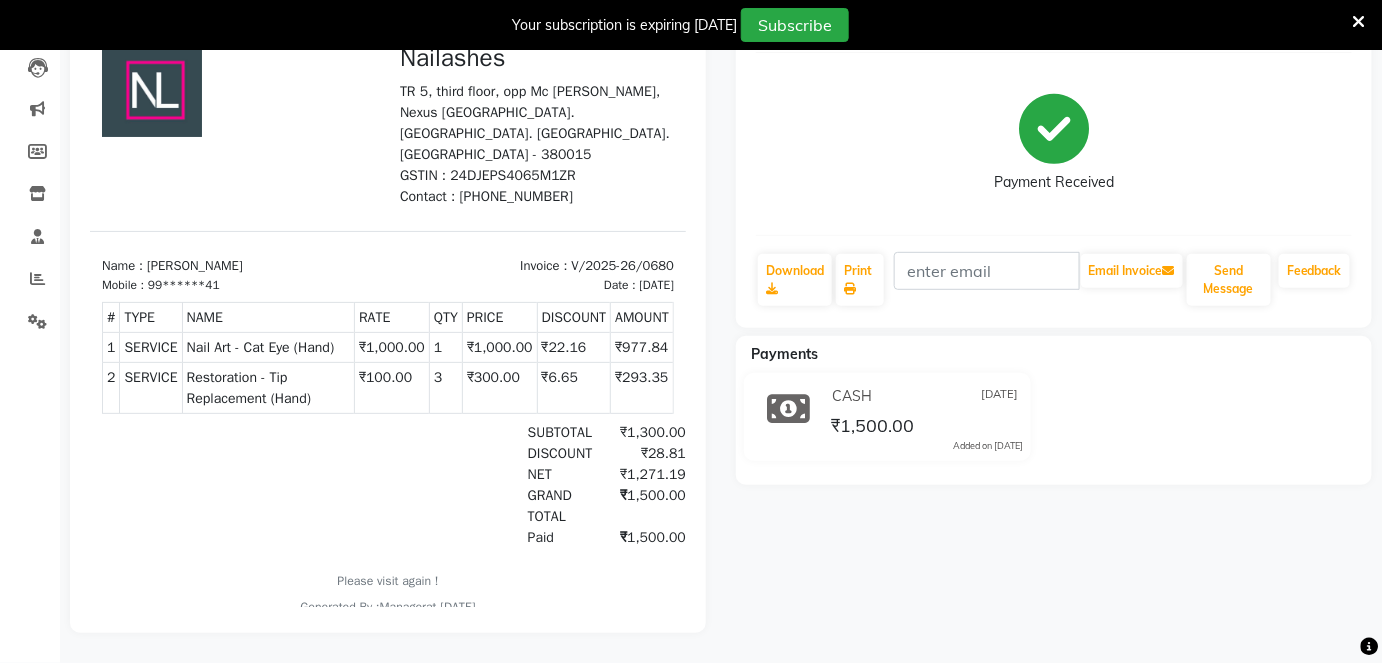 scroll, scrollTop: 0, scrollLeft: 0, axis: both 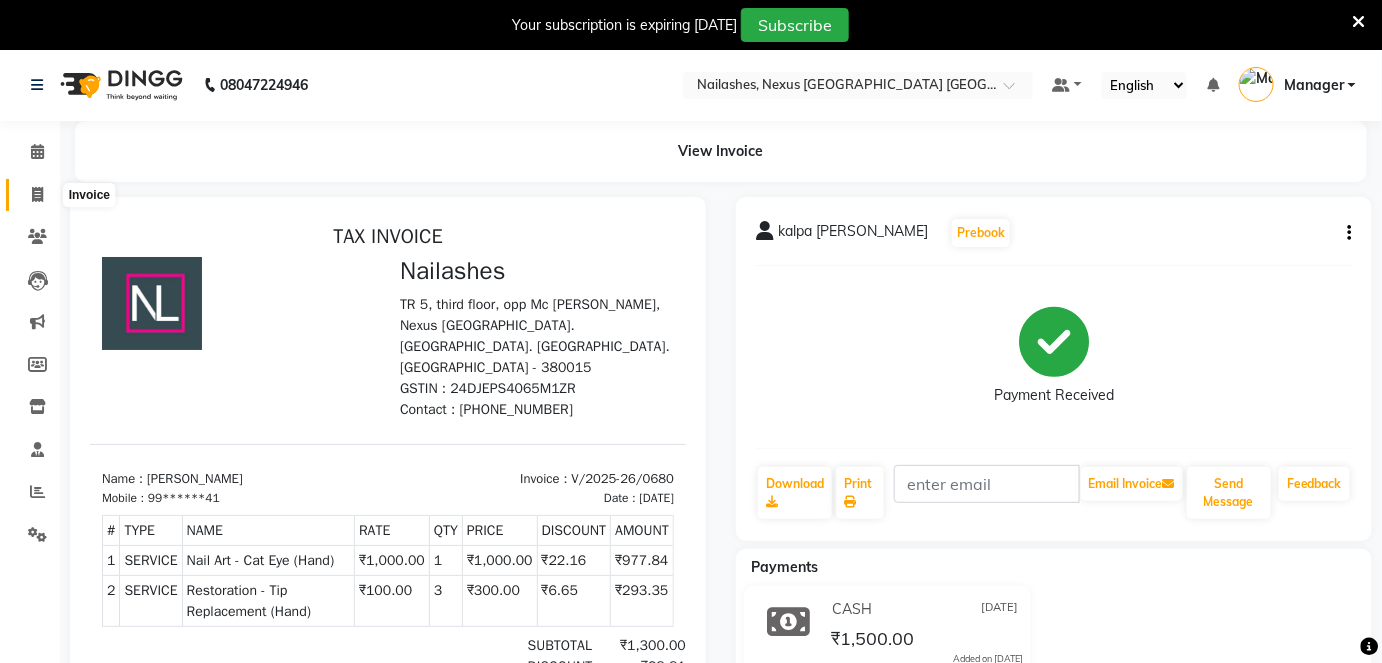 click 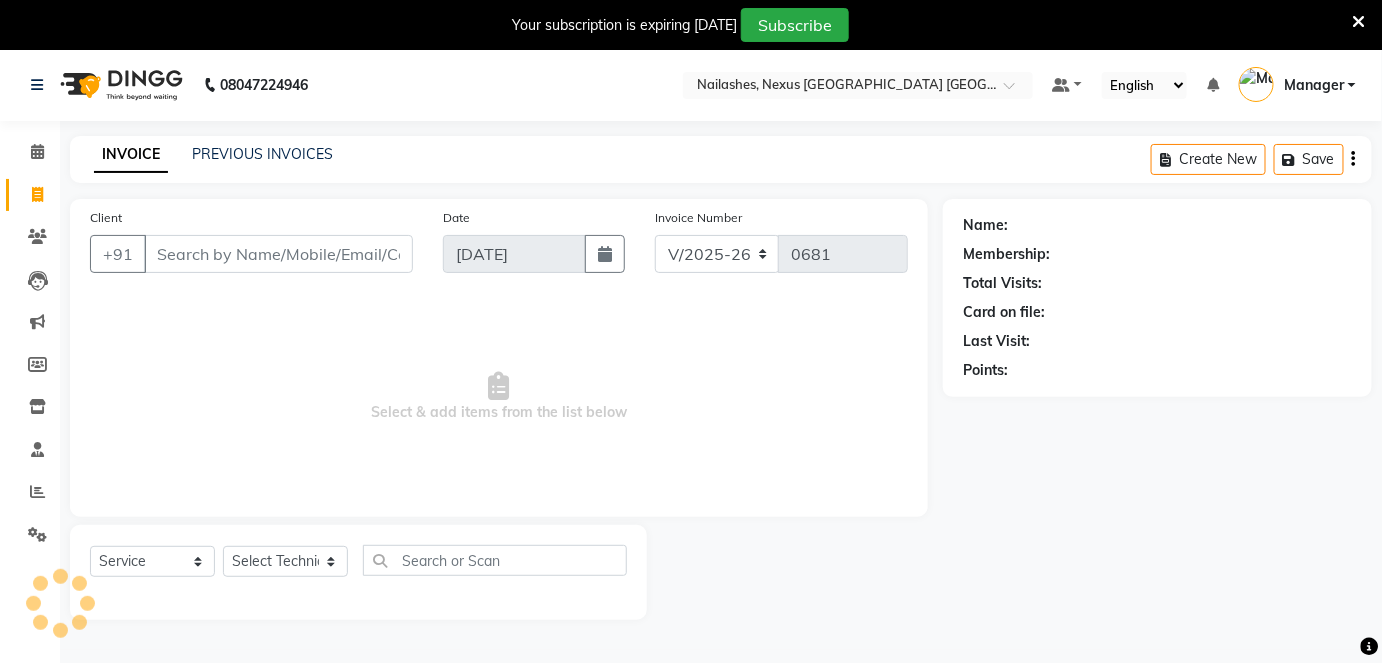 scroll, scrollTop: 48, scrollLeft: 0, axis: vertical 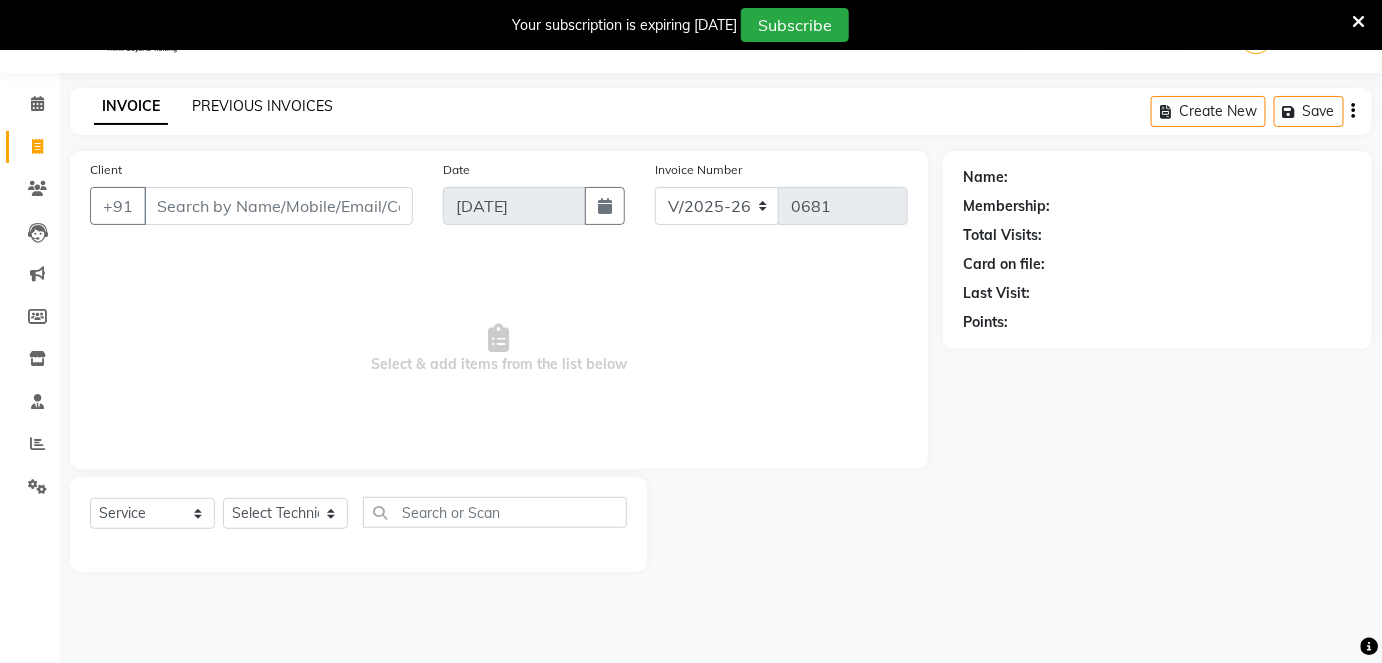 click on "PREVIOUS INVOICES" 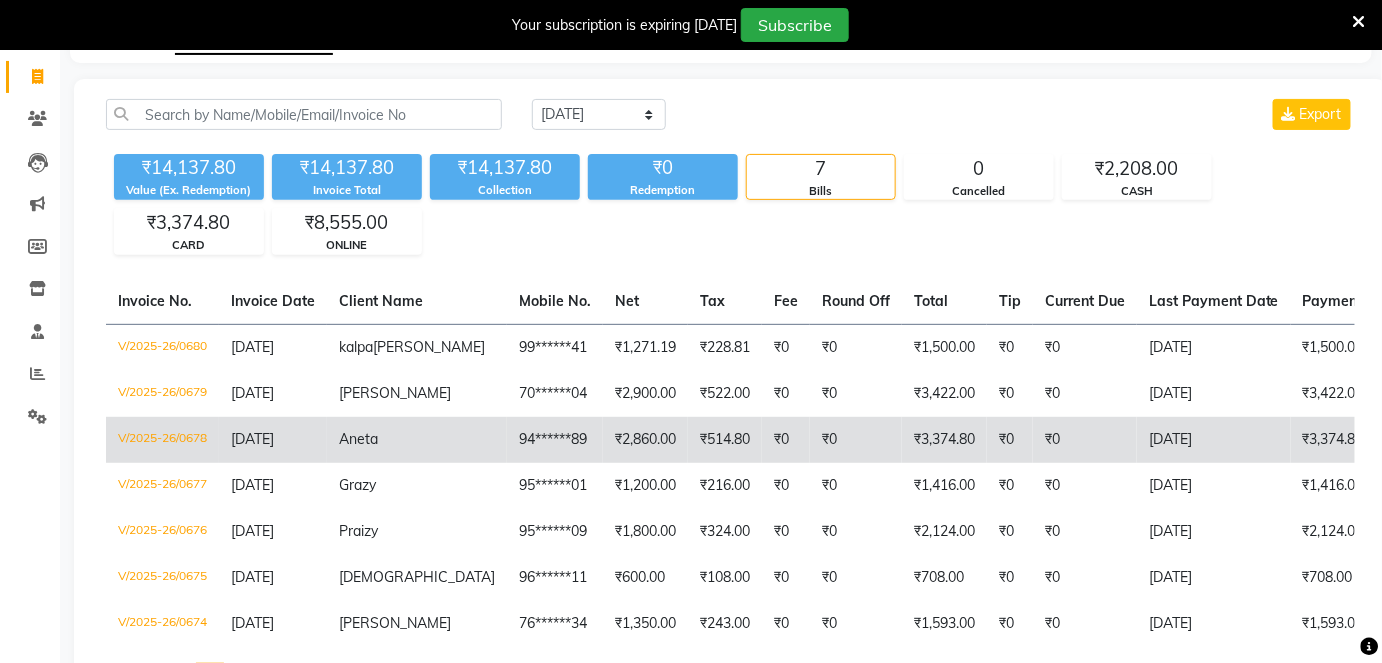 scroll, scrollTop: 117, scrollLeft: 0, axis: vertical 